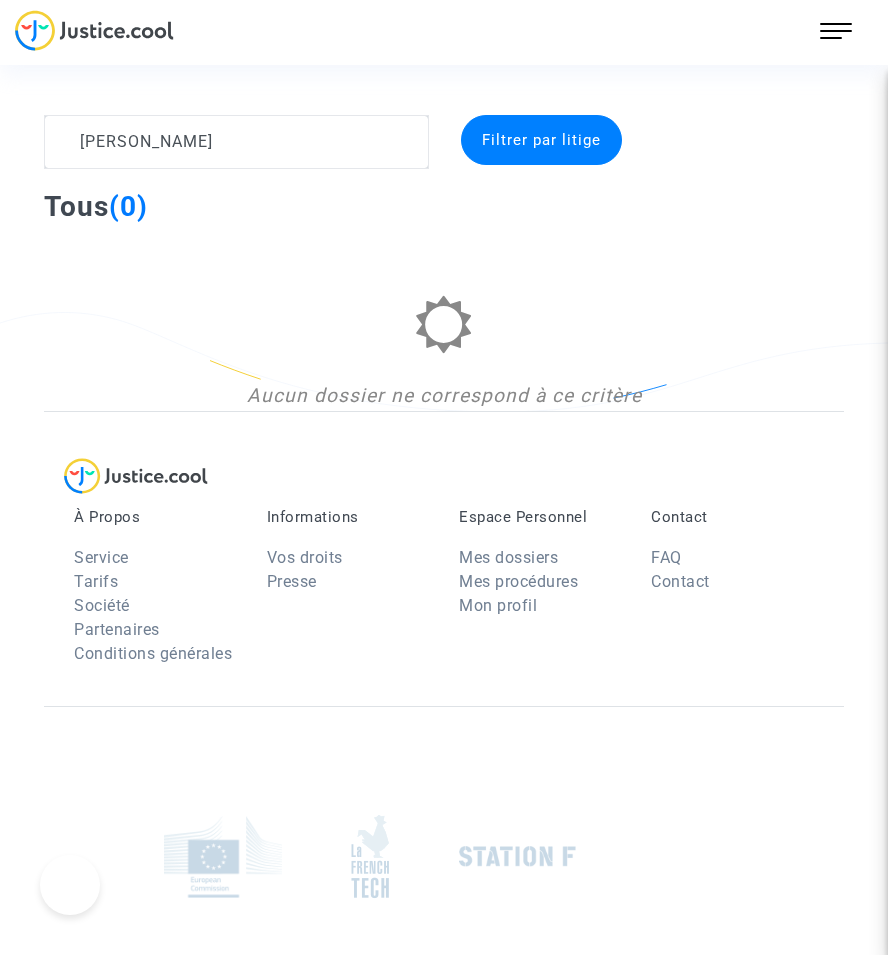 scroll, scrollTop: 0, scrollLeft: 0, axis: both 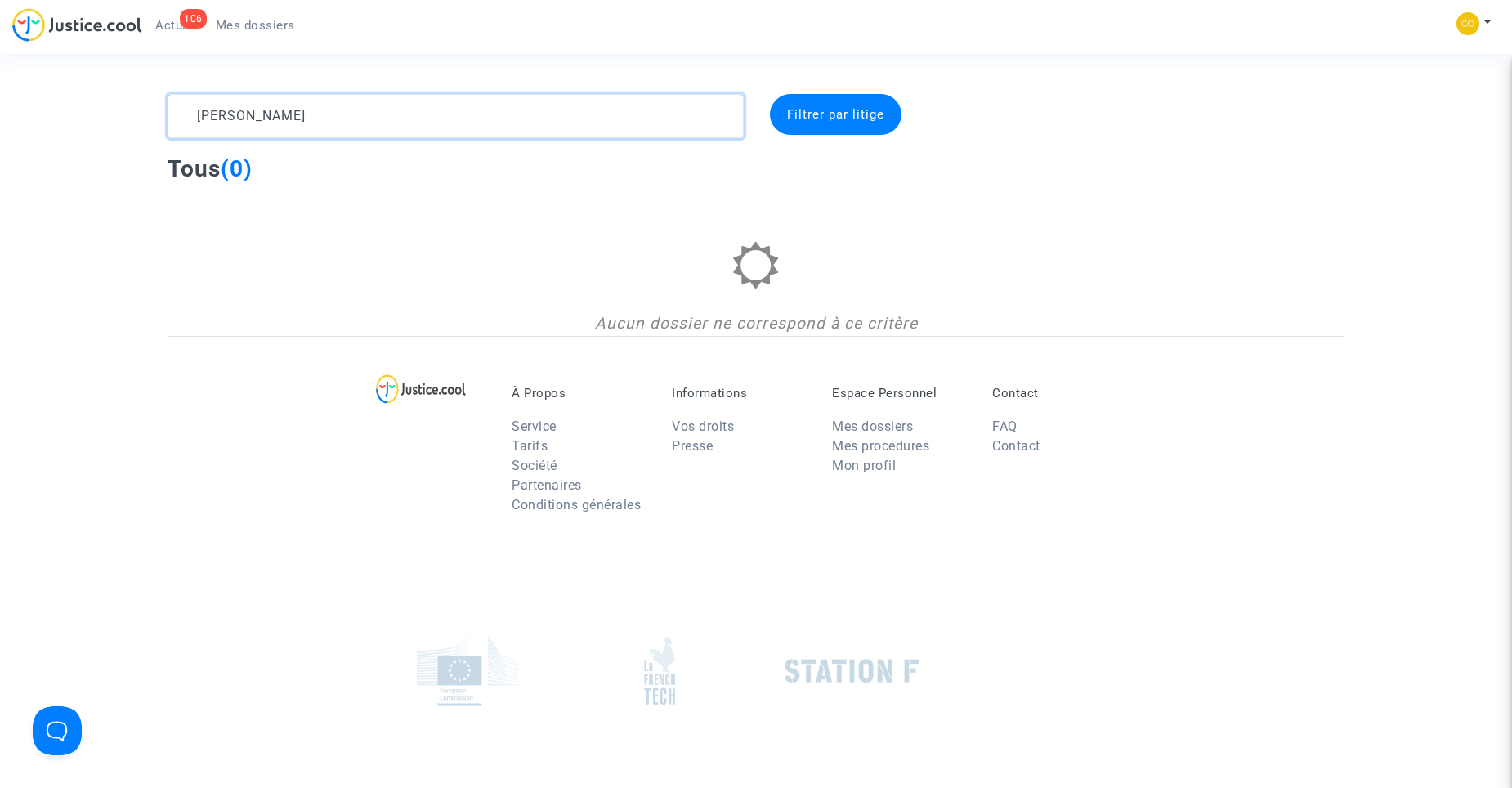 drag, startPoint x: 247, startPoint y: 123, endPoint x: 202, endPoint y: 128, distance: 45.276926 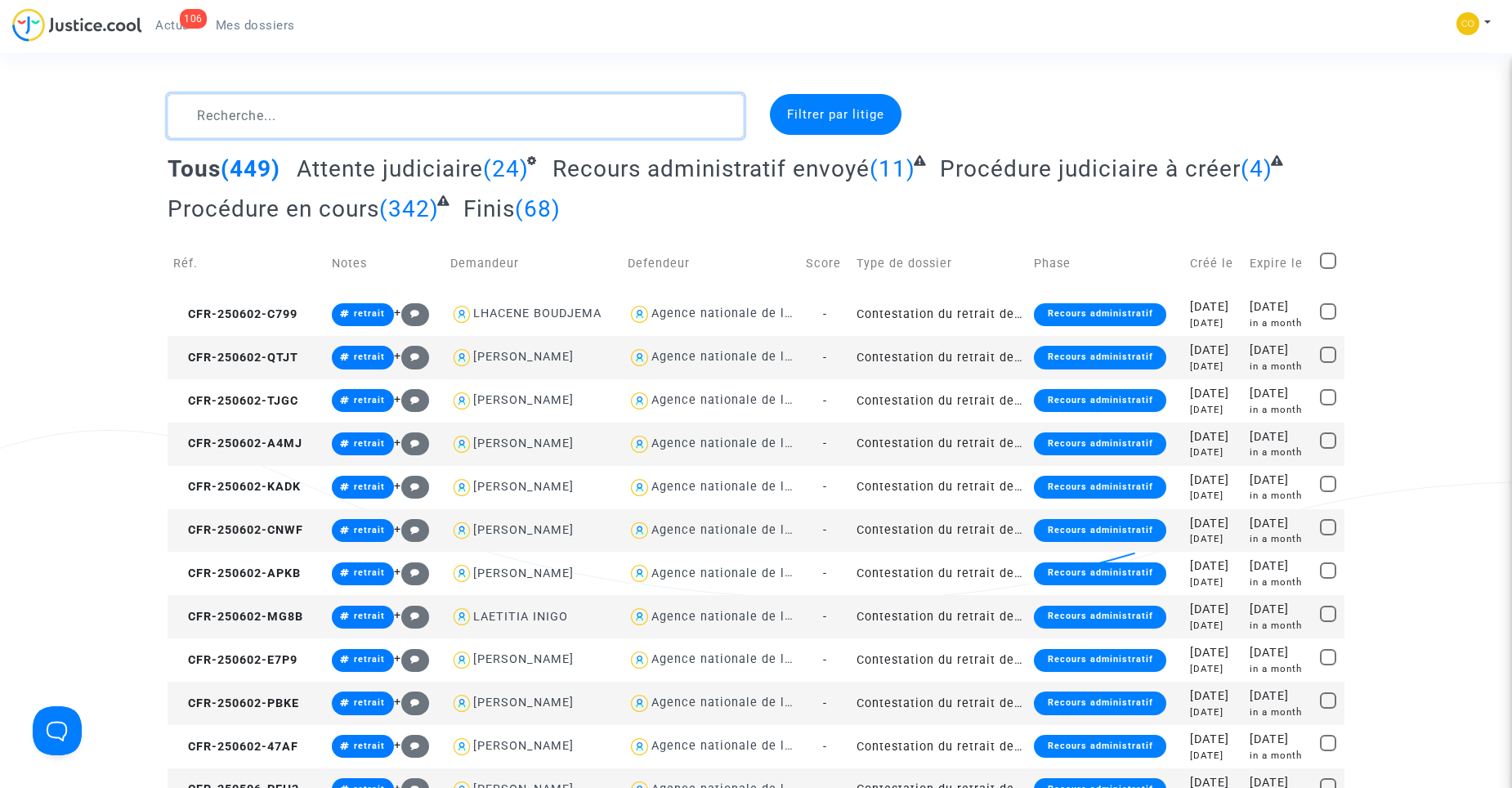 click 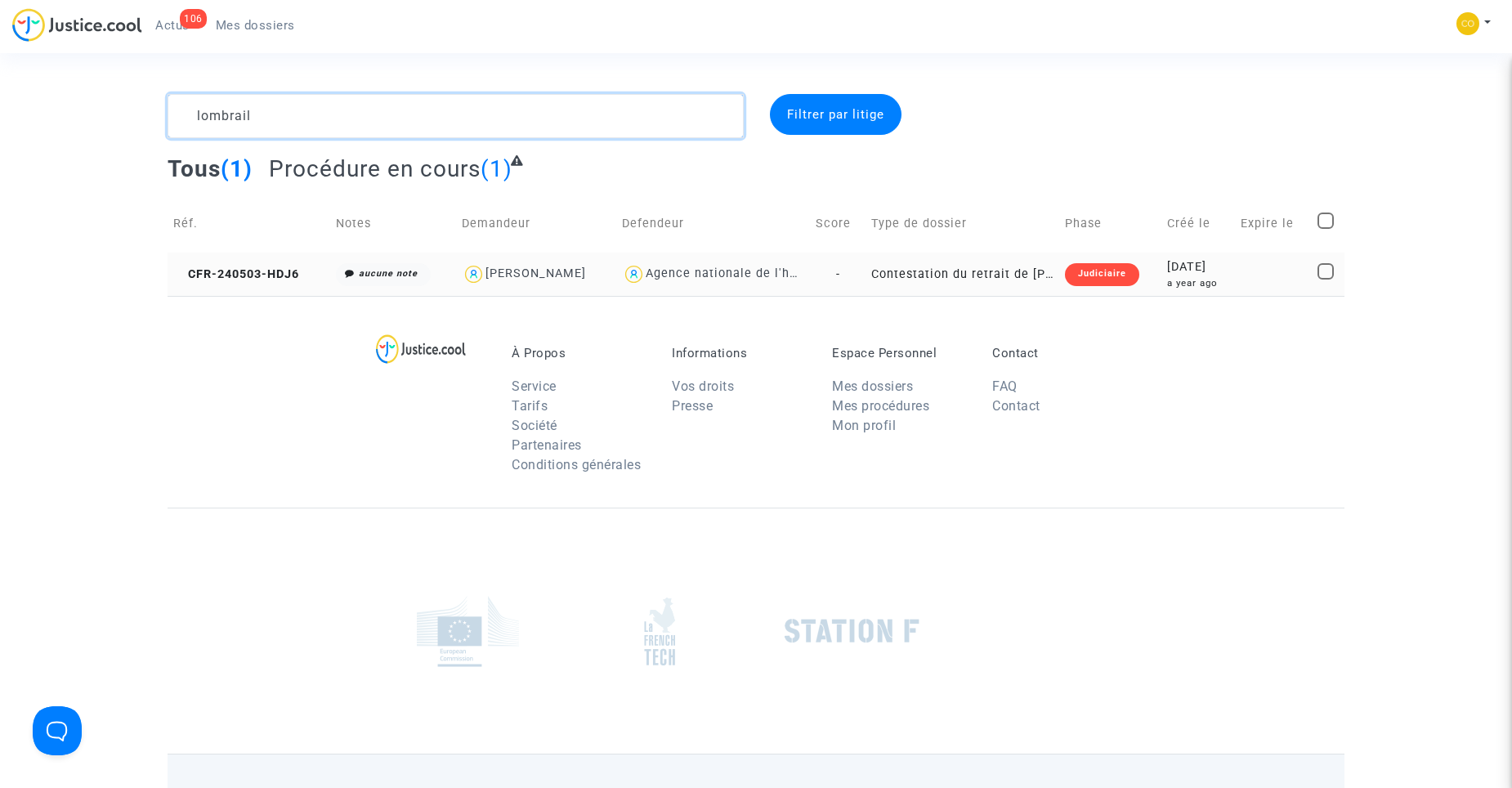 type on "lombrail" 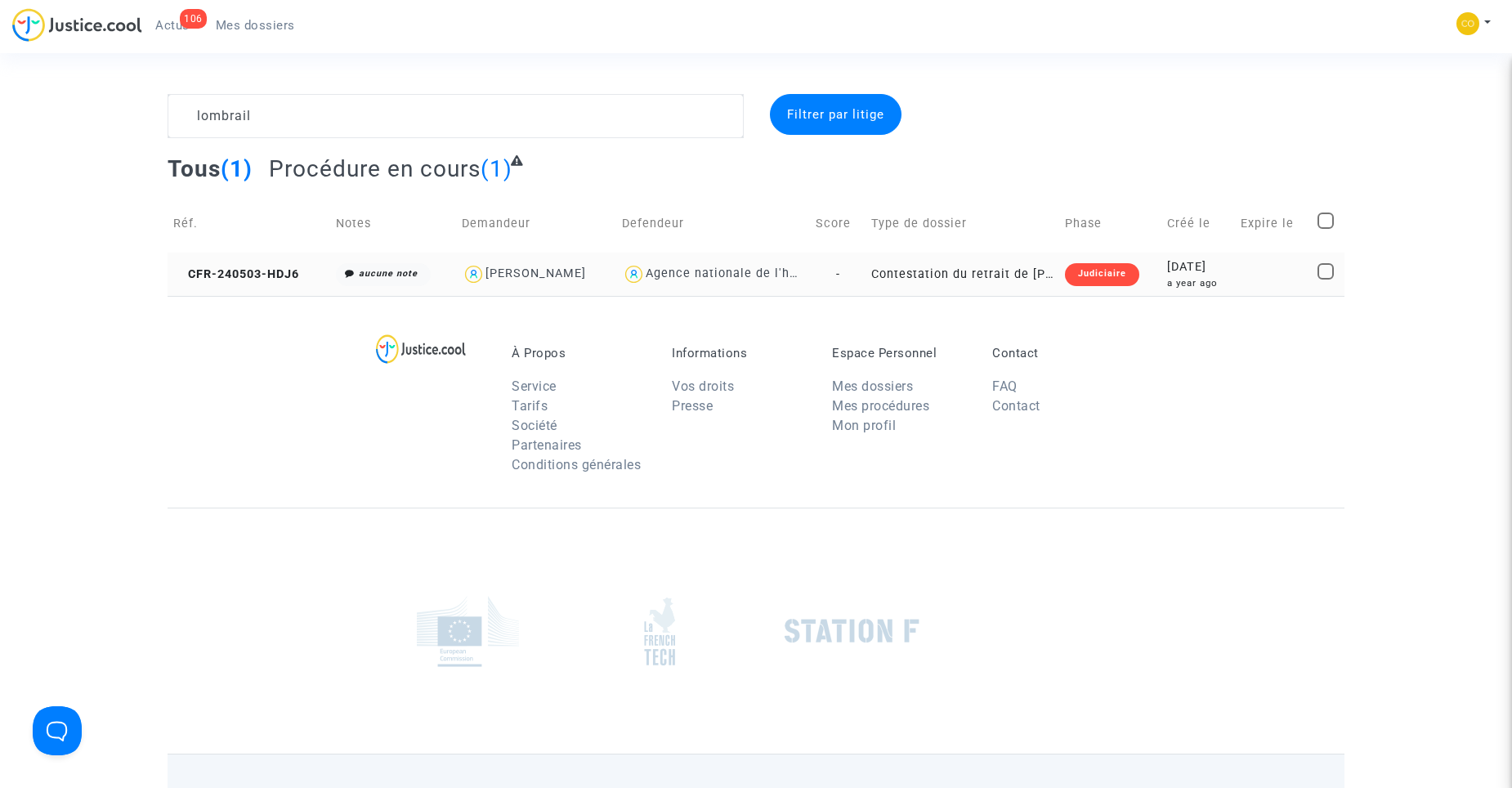 click on "Contestation du retrait de [PERSON_NAME] par l'ANAH (mandataire)" 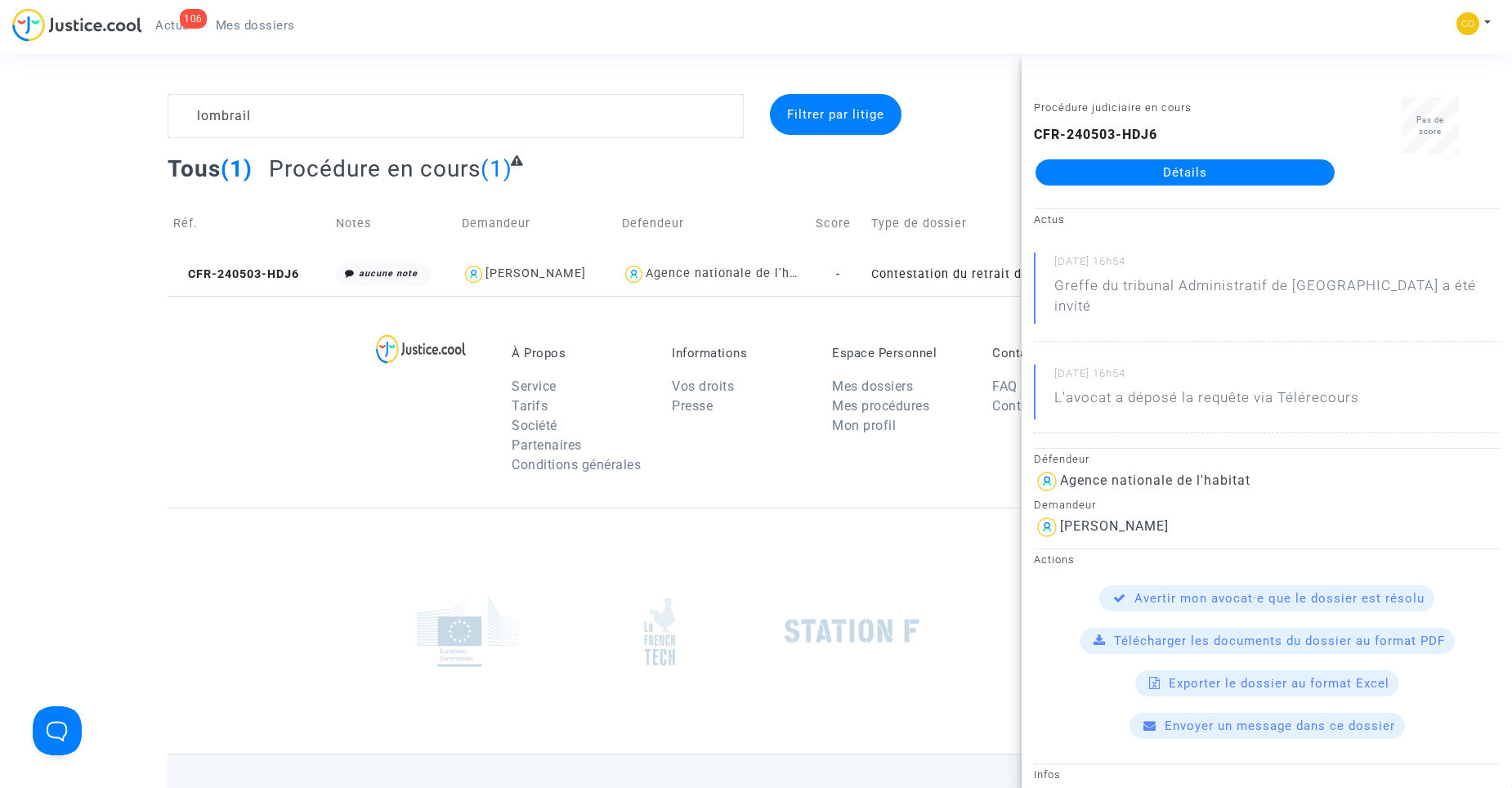 click on "Détails" 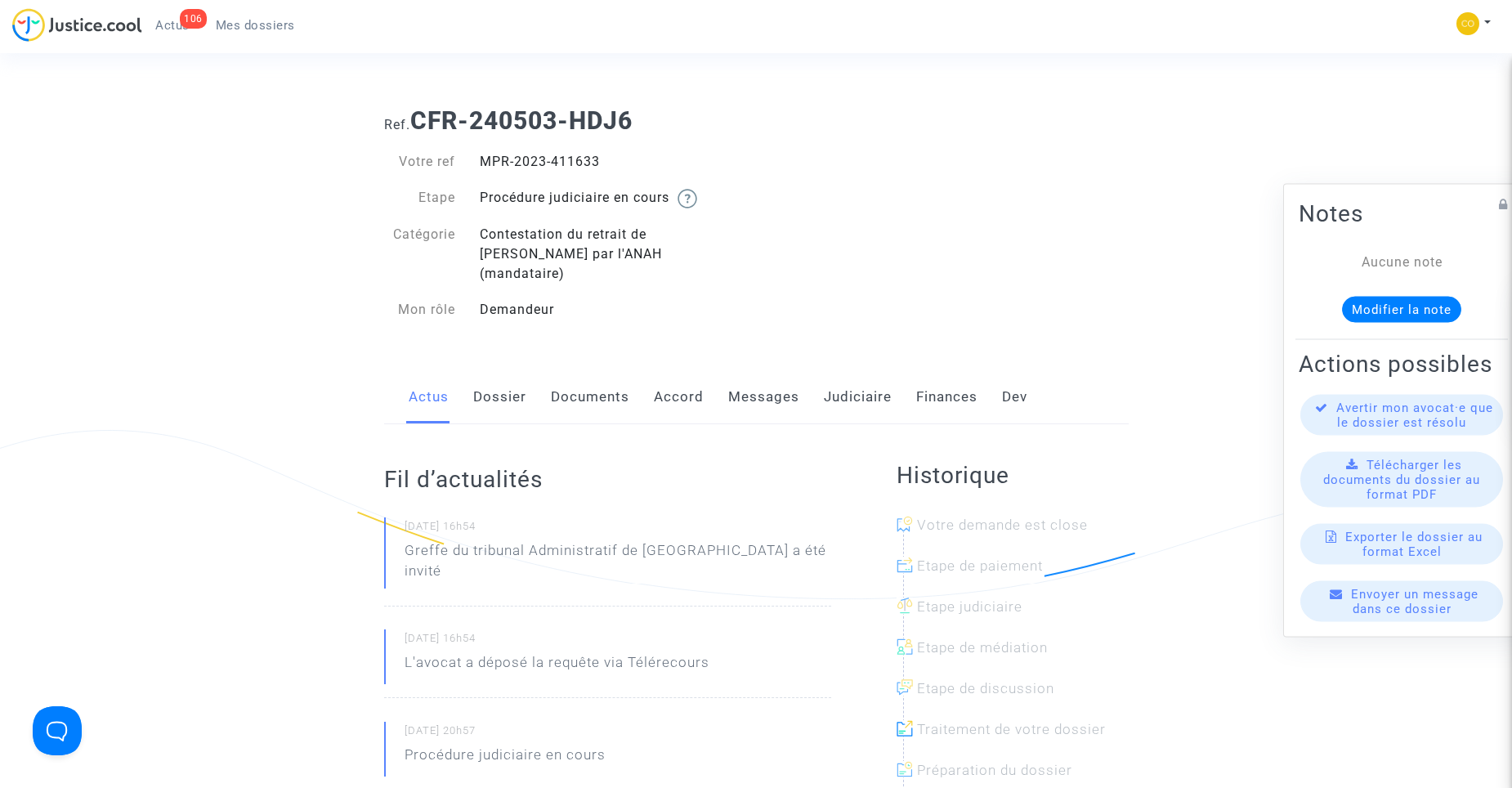 click on "Documents" 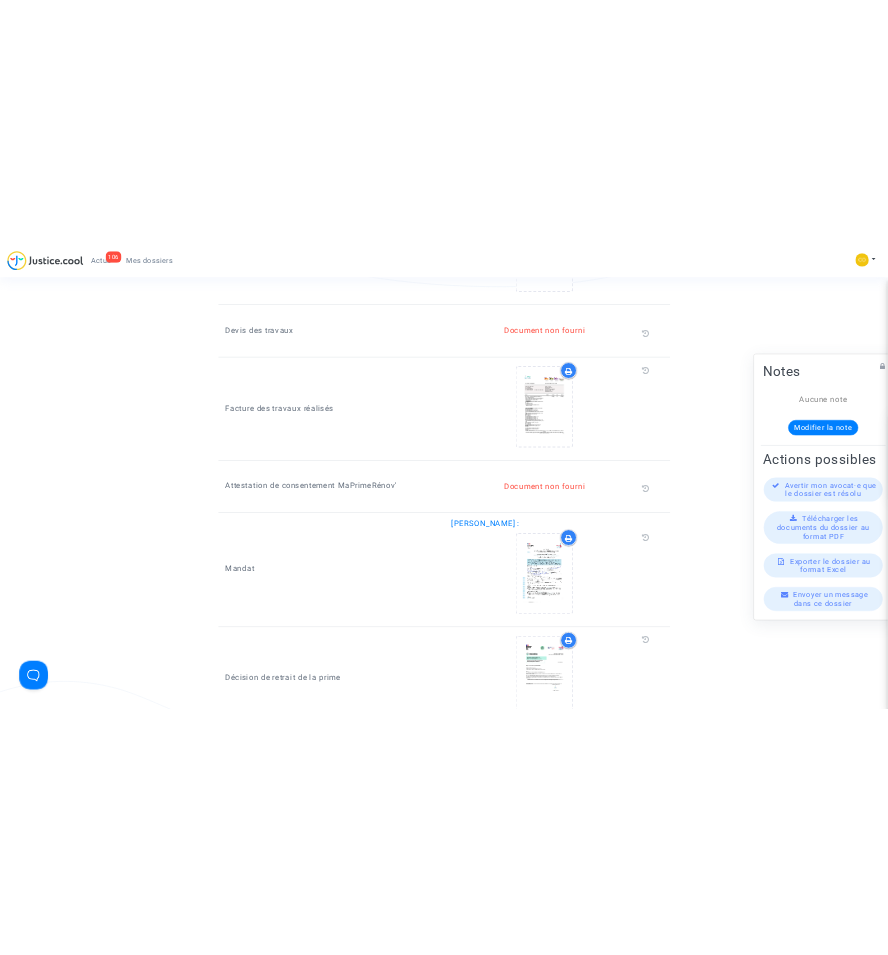 scroll, scrollTop: 1800, scrollLeft: 0, axis: vertical 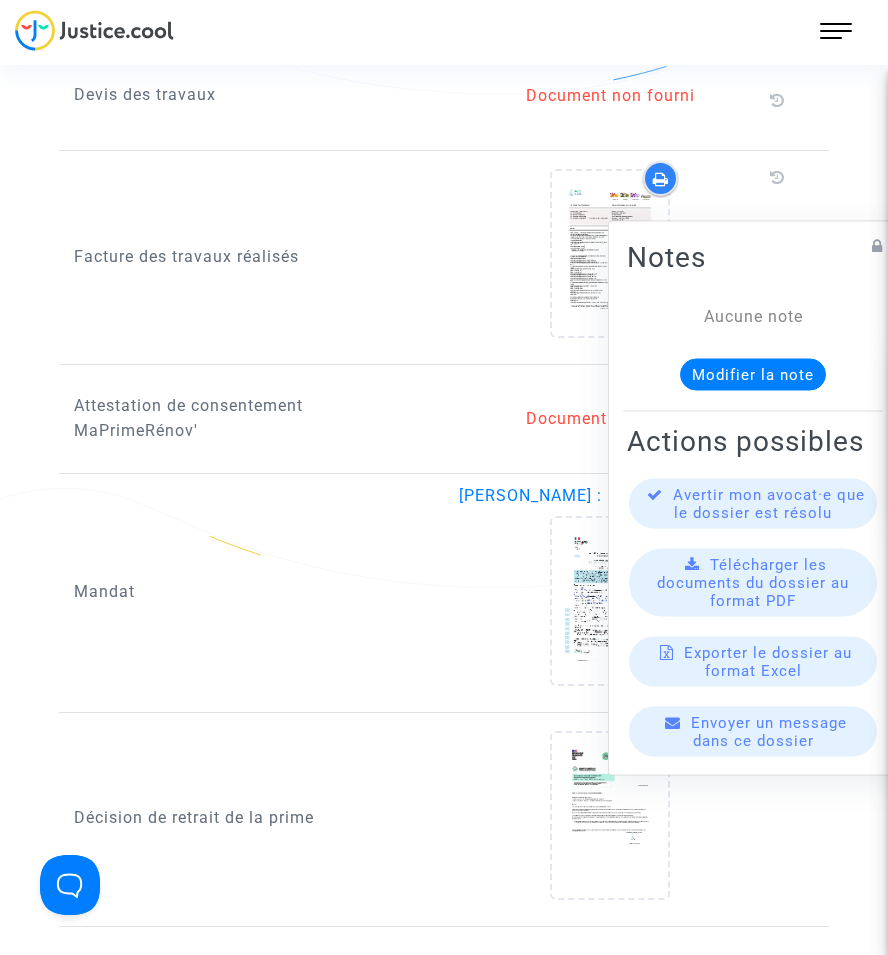 click on "Mandat" 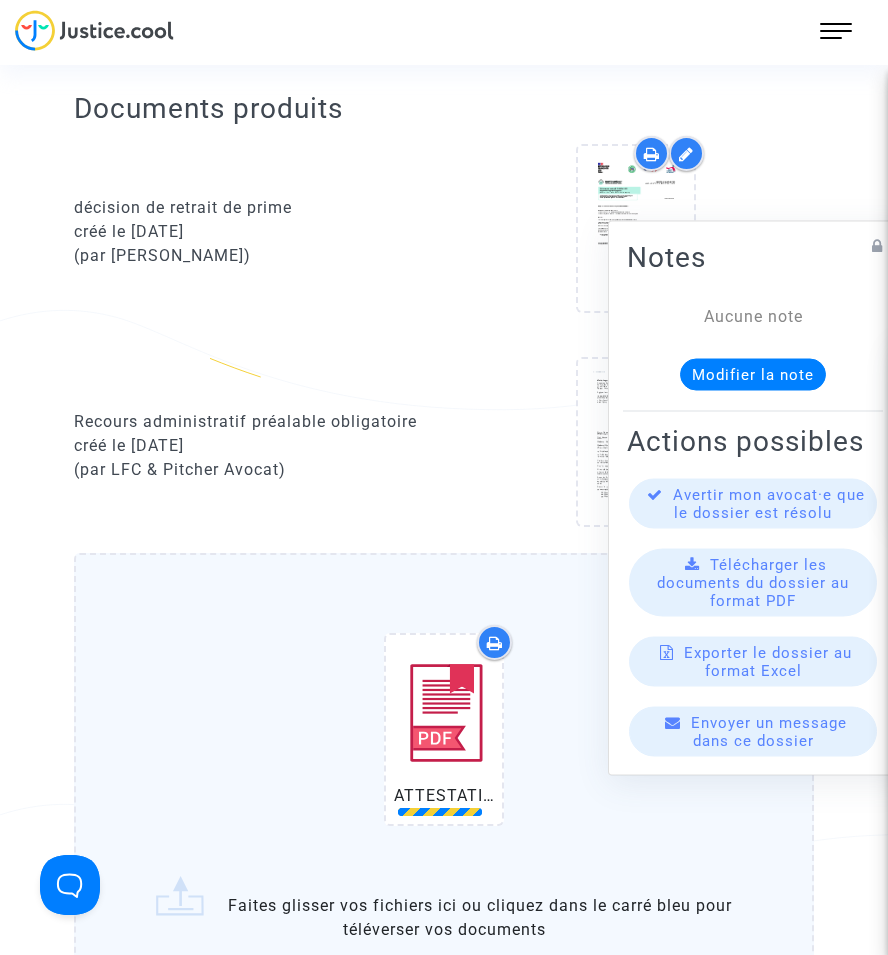 scroll, scrollTop: 800, scrollLeft: 0, axis: vertical 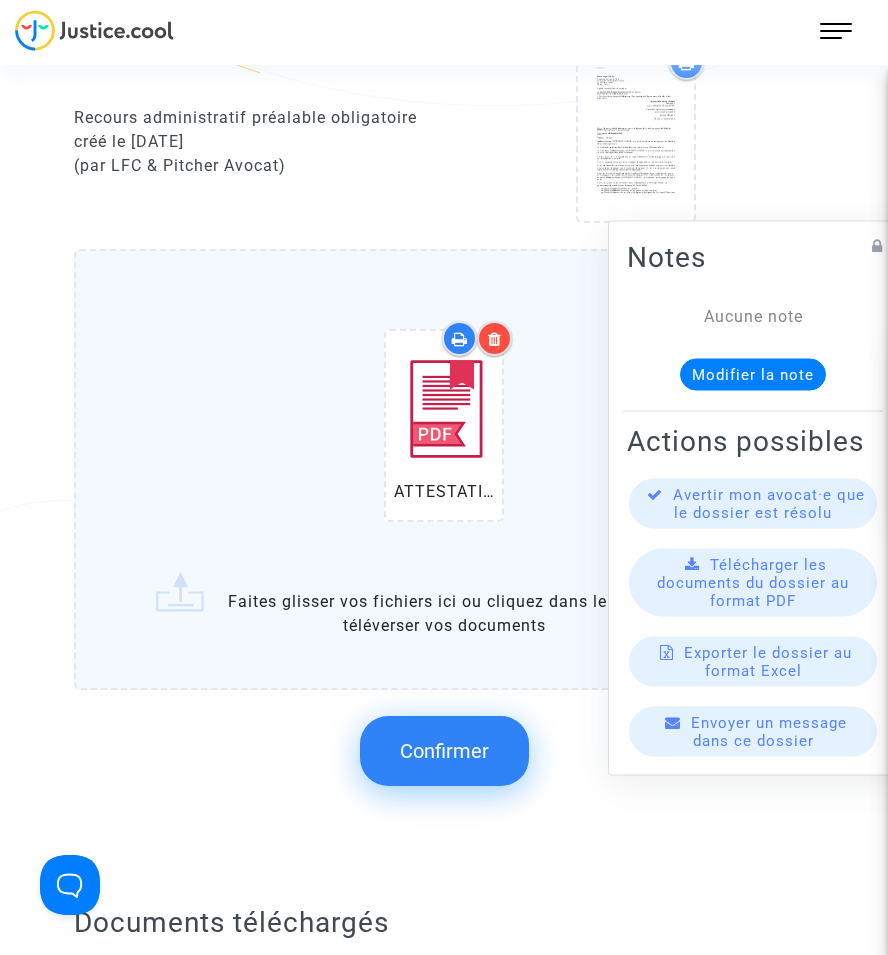 click on "Confirmer" 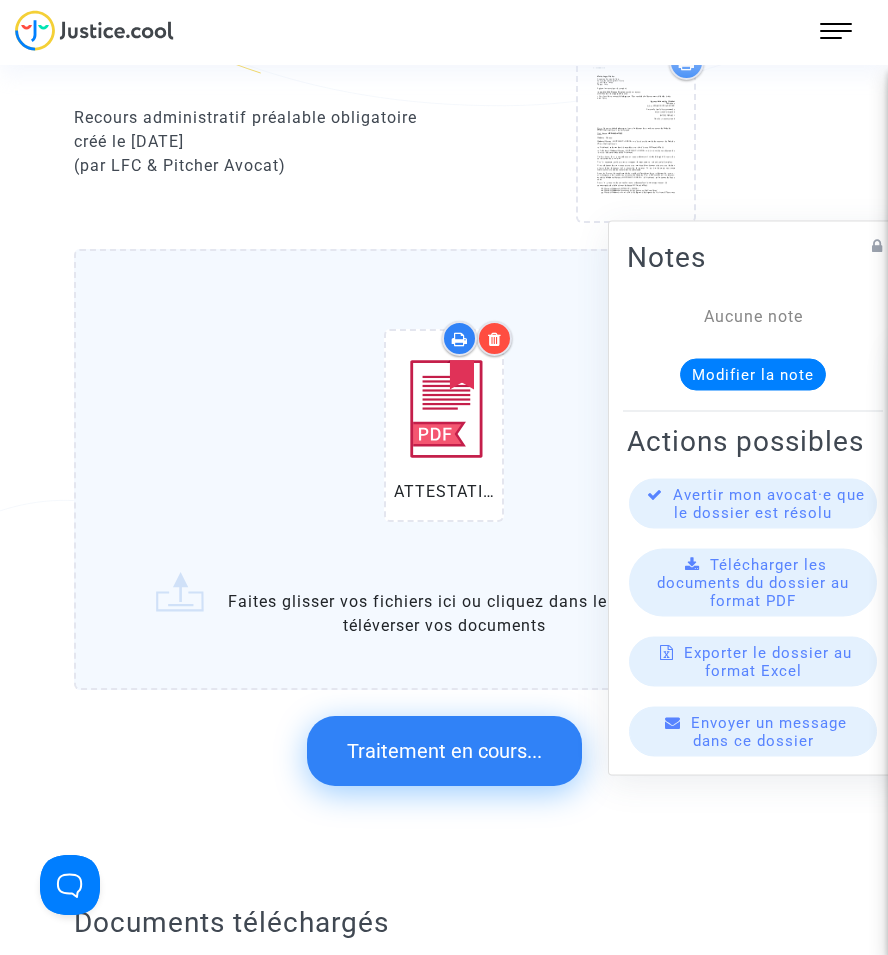 scroll, scrollTop: 0, scrollLeft: 0, axis: both 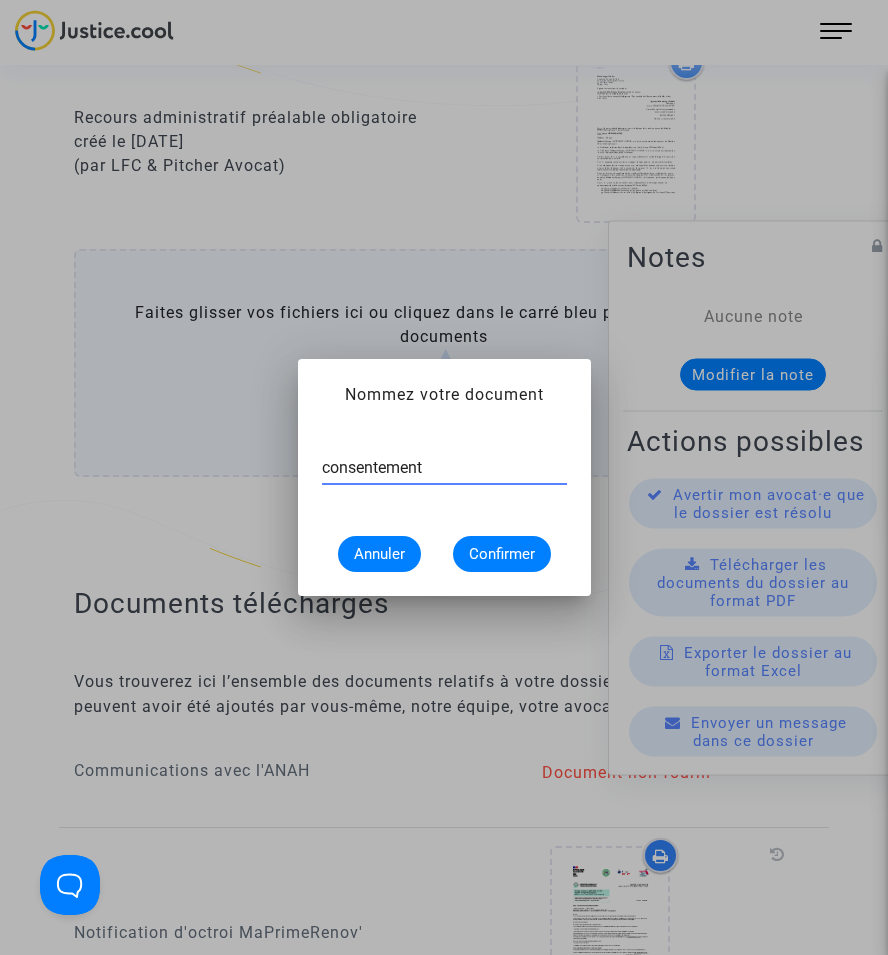 type on "consentement" 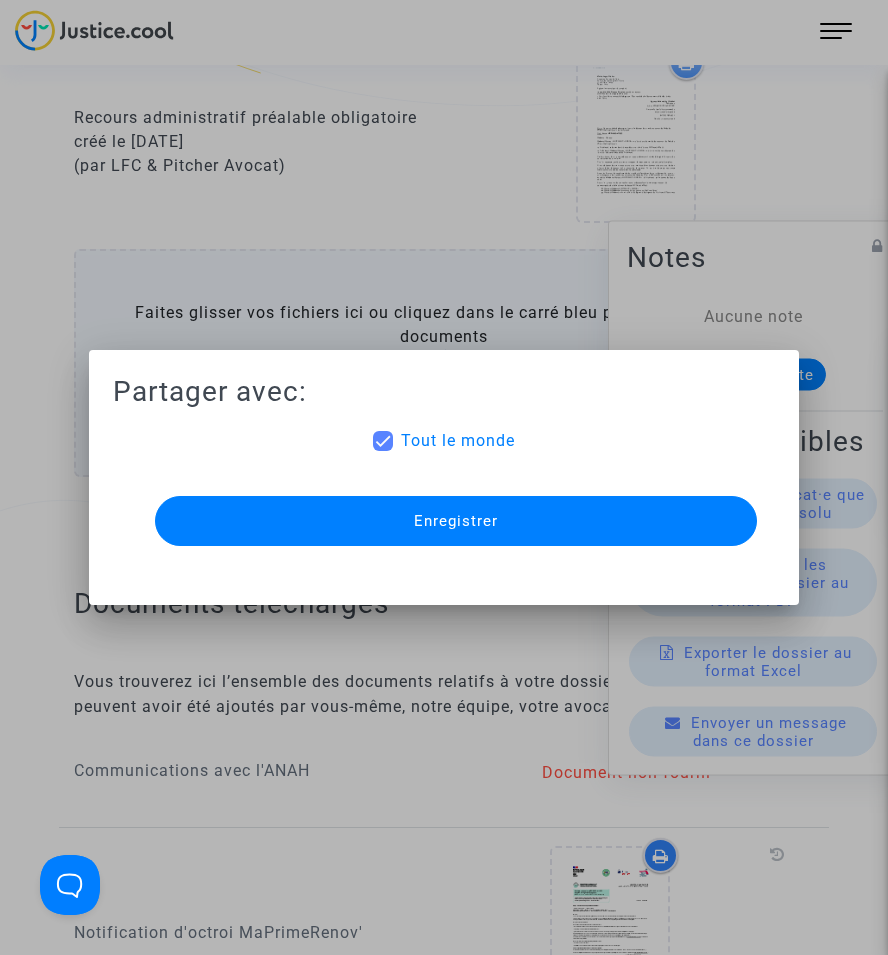 click on "Enregistrer" at bounding box center [456, 521] 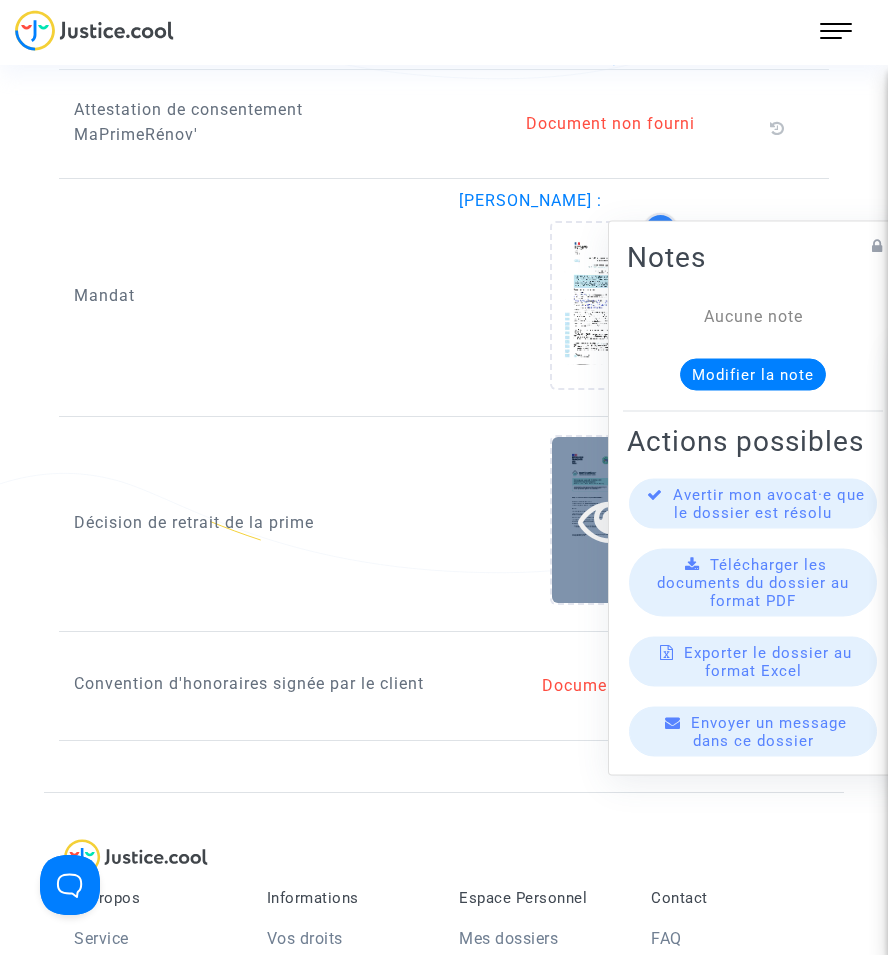 scroll, scrollTop: 2313, scrollLeft: 0, axis: vertical 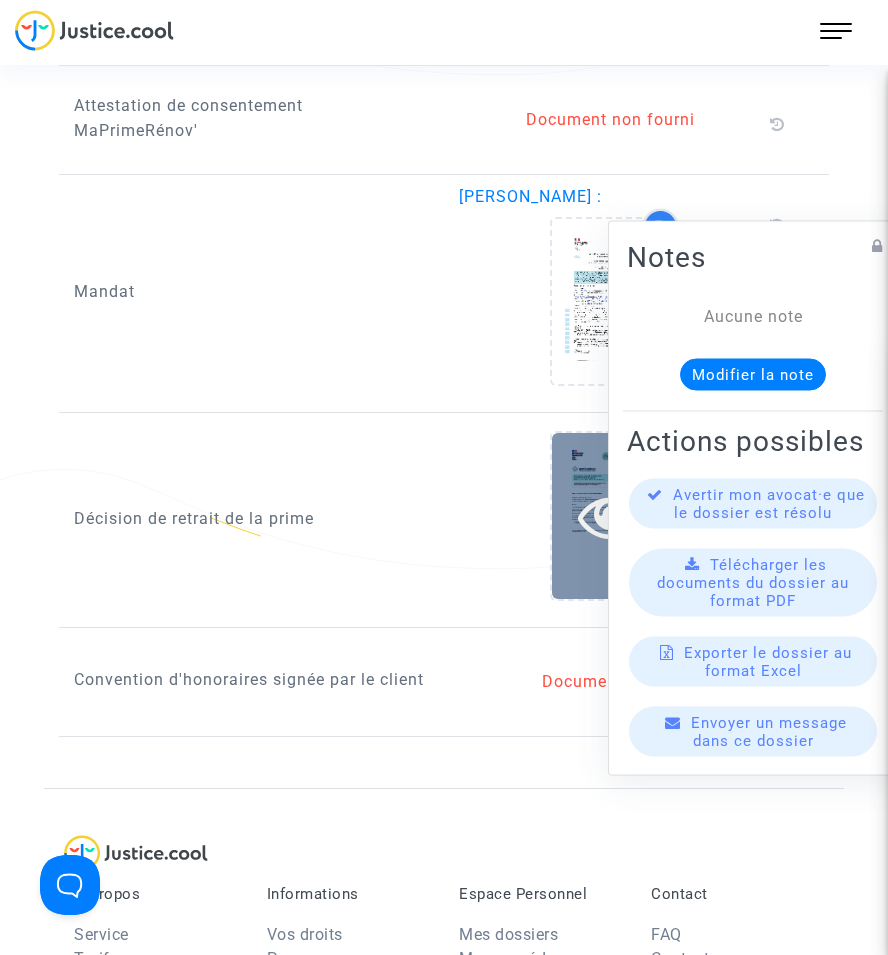 click at bounding box center [610, 516] 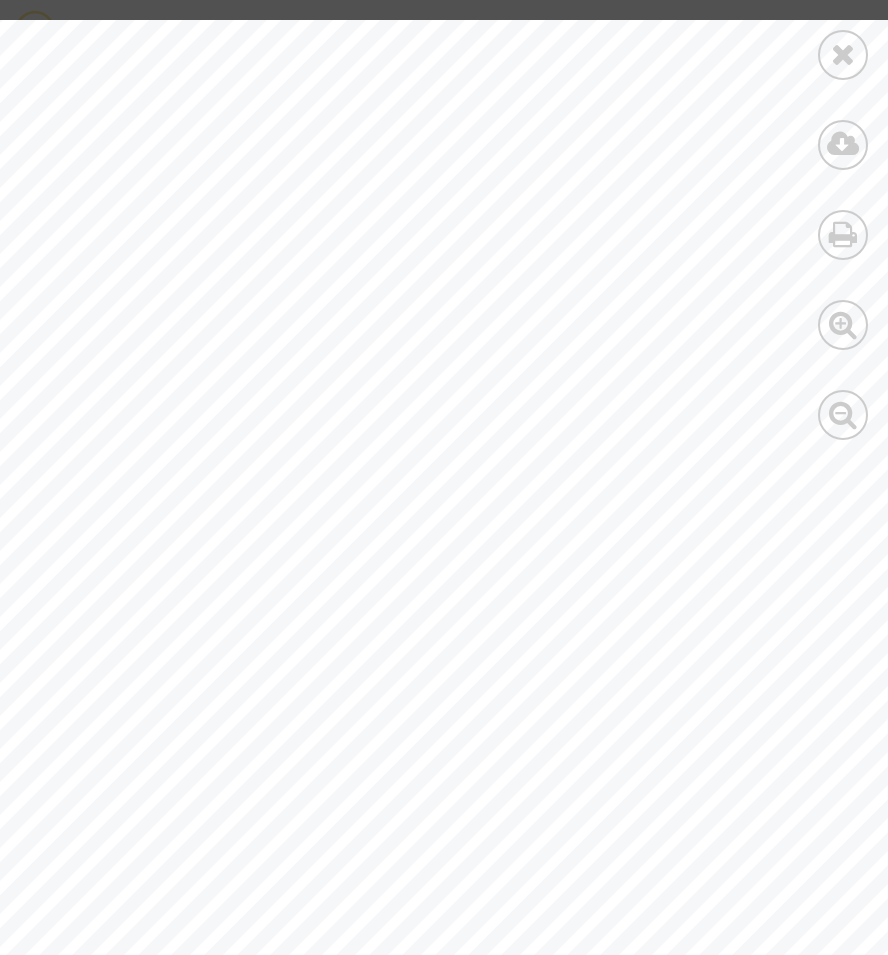 scroll, scrollTop: 0, scrollLeft: 455, axis: horizontal 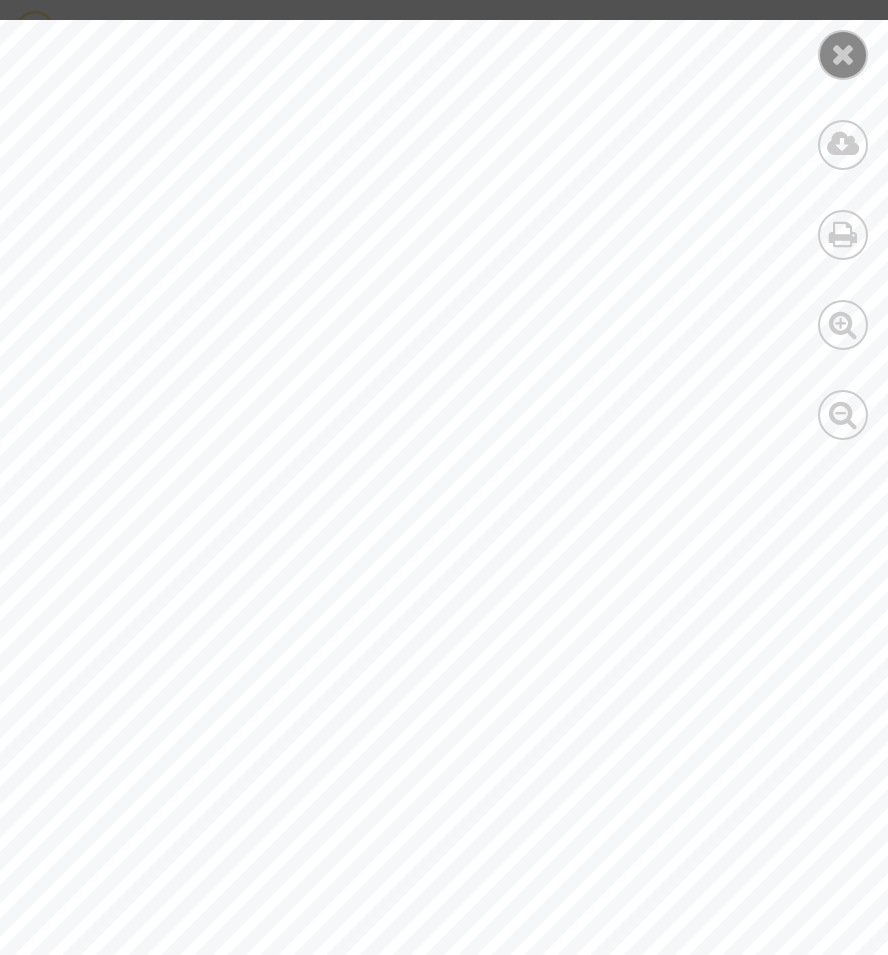 click at bounding box center [843, 54] 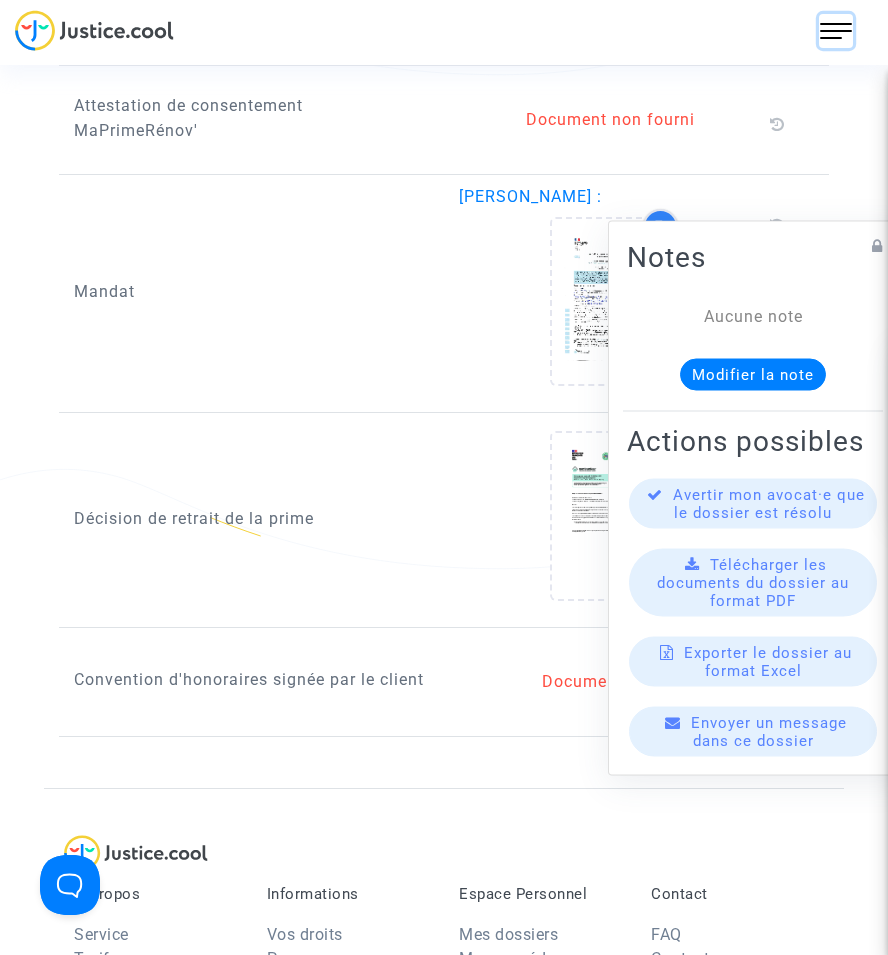 click at bounding box center (836, 31) 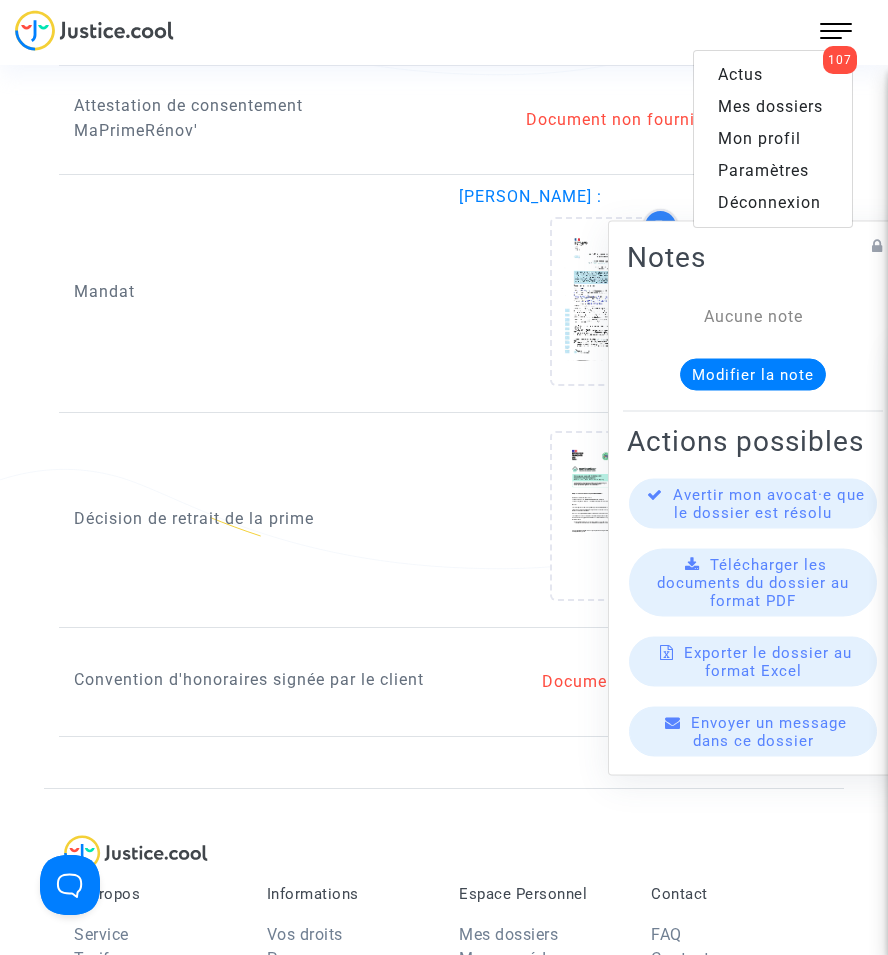 click on "Mon profil" at bounding box center [773, 139] 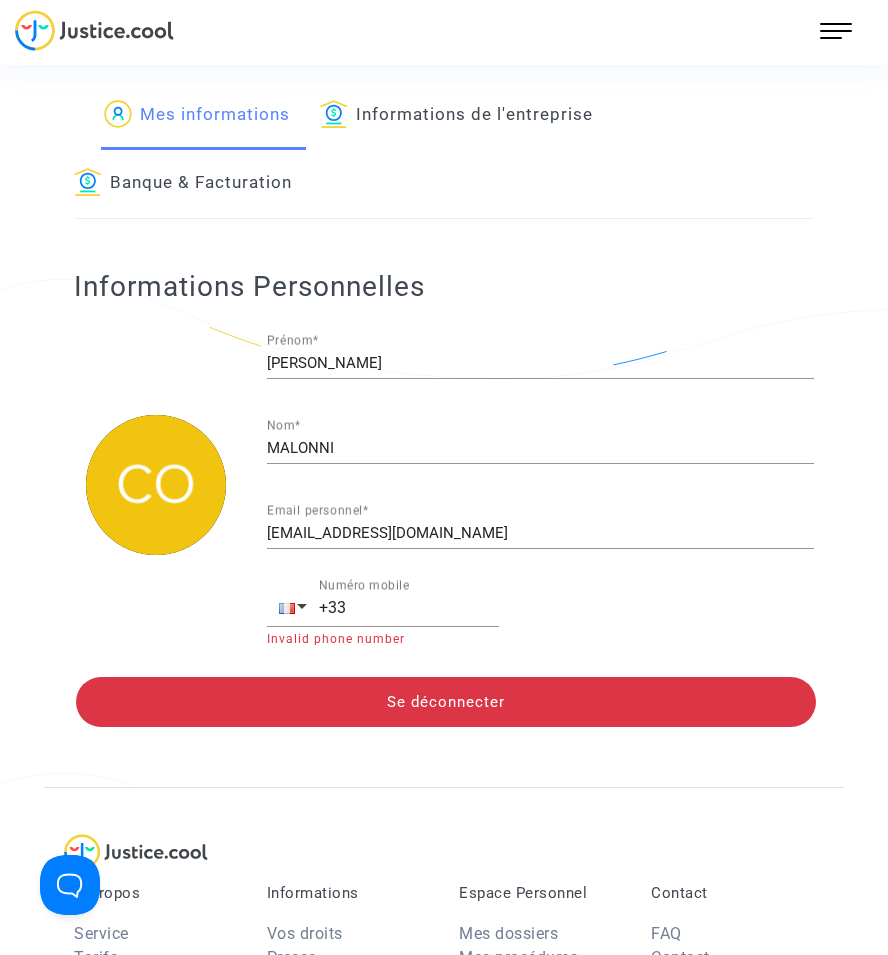 click on "107 Actus Mes dossiers Mon profil Paramètres Déconnexion" at bounding box center [836, 31] 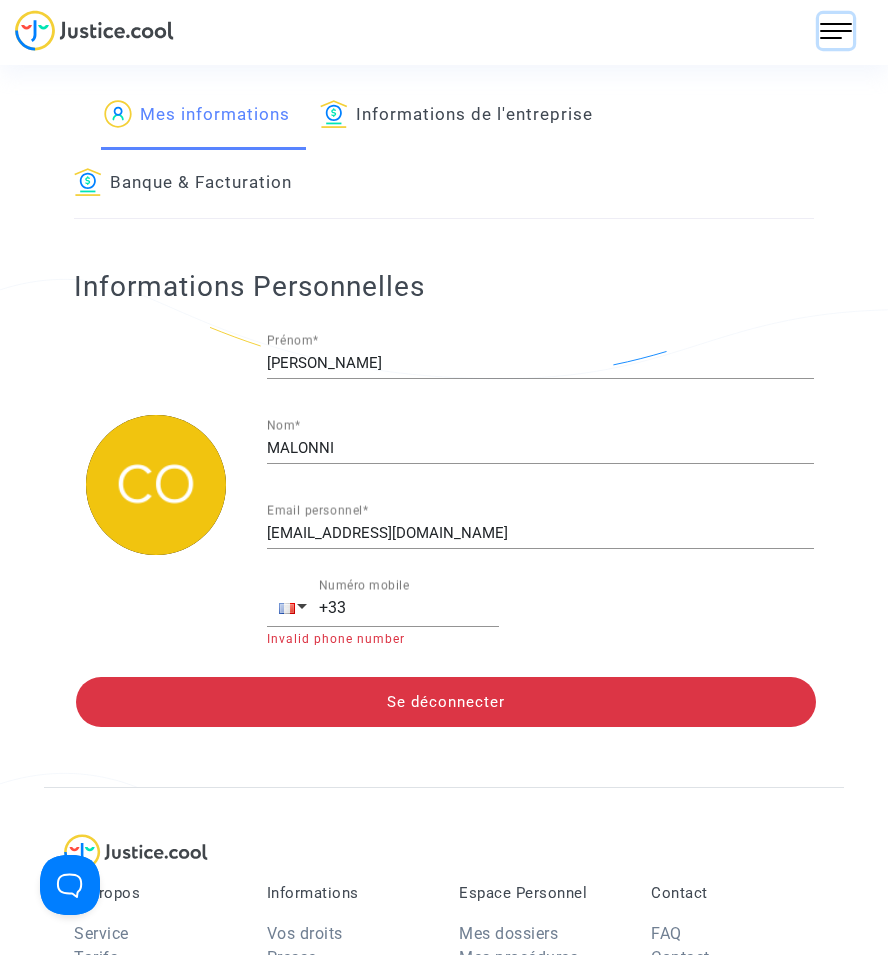 click at bounding box center [836, 31] 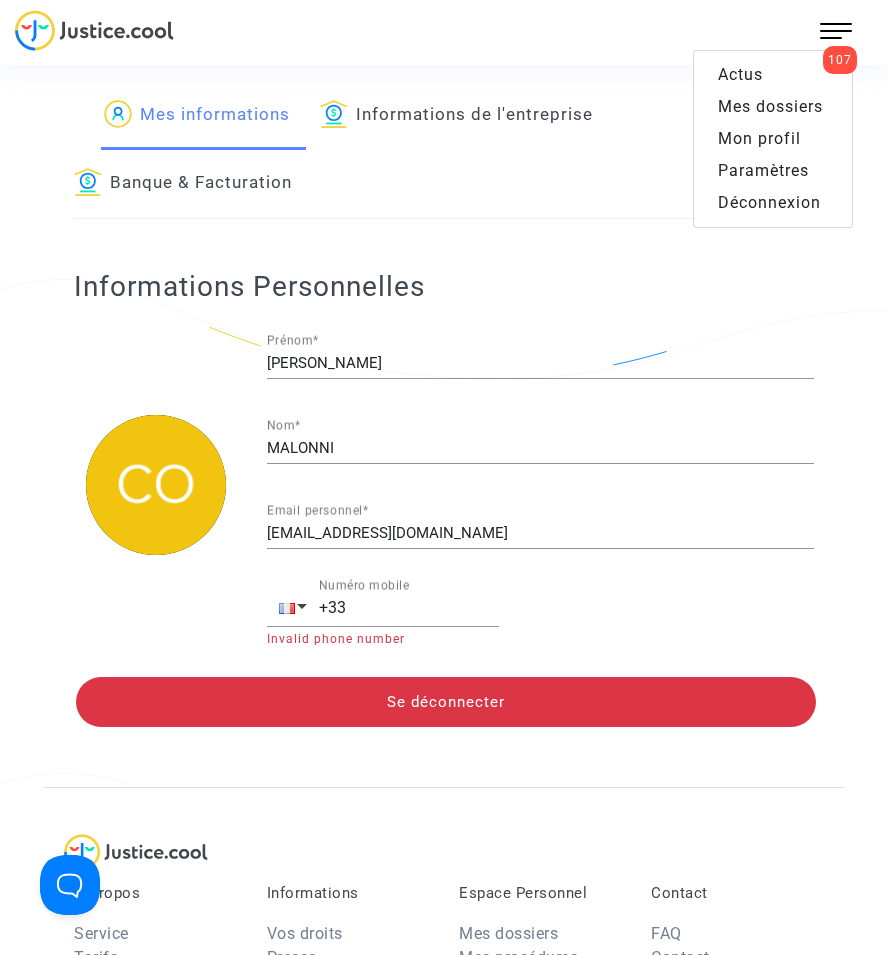 click on "Mes dossiers" at bounding box center [770, 106] 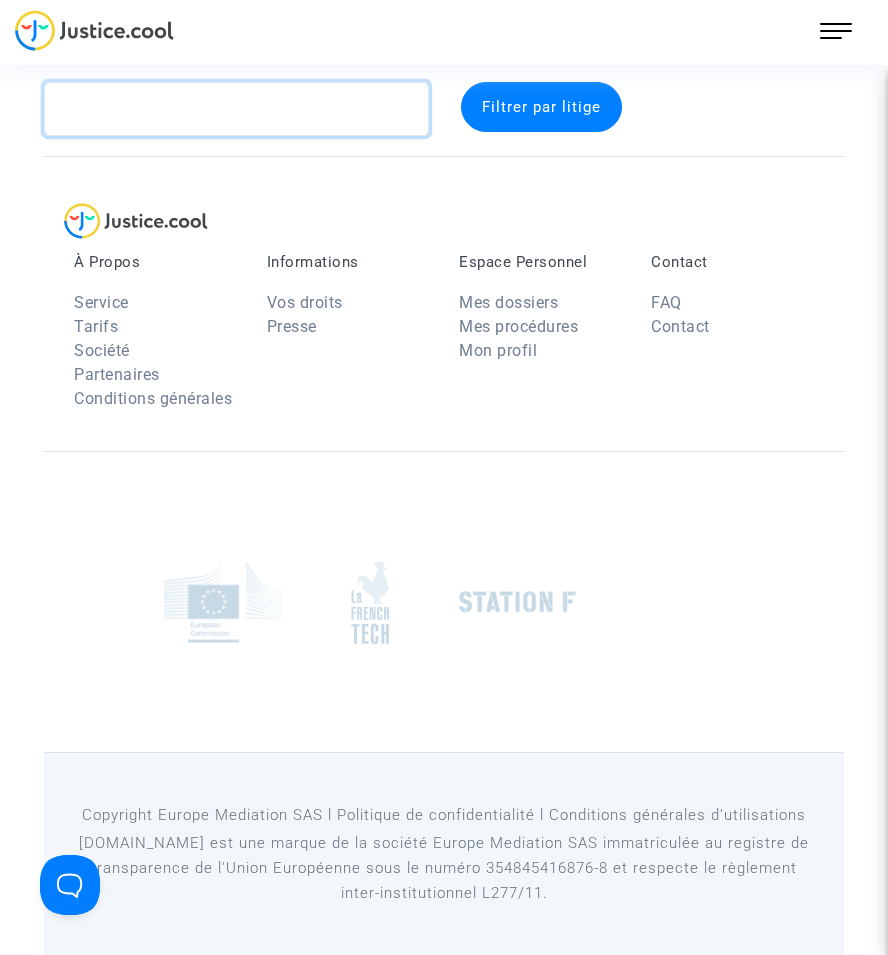 drag, startPoint x: 354, startPoint y: 108, endPoint x: 356, endPoint y: 119, distance: 11.18034 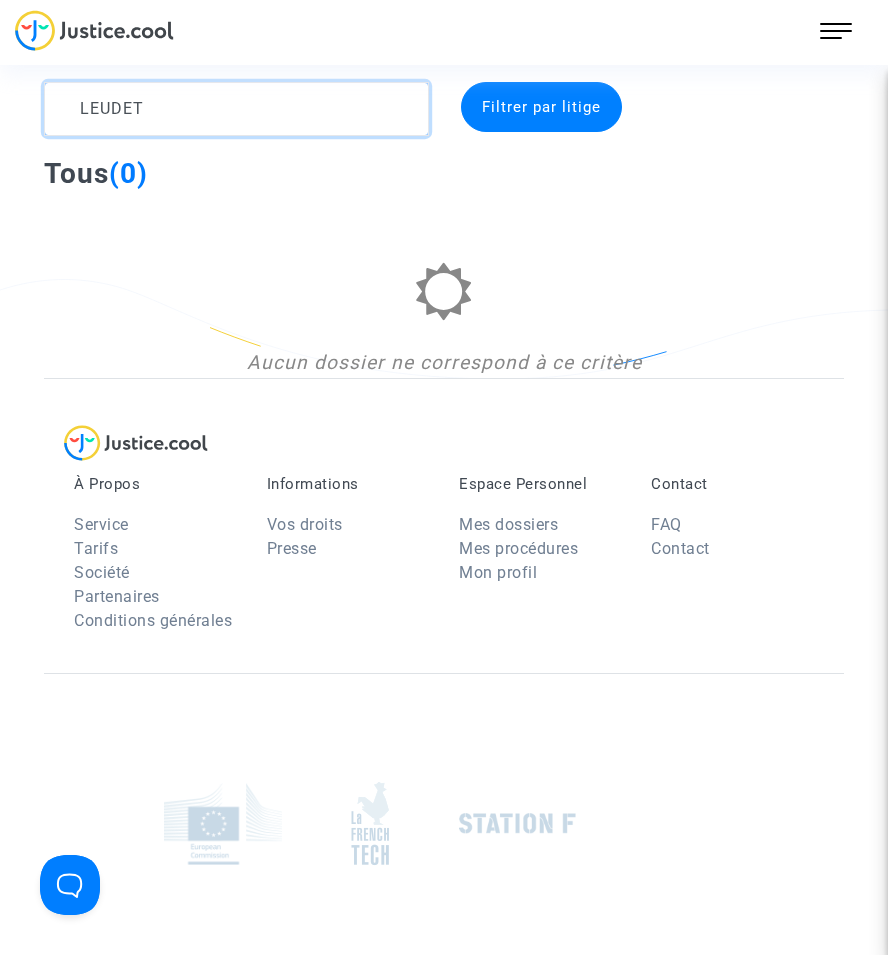 type on "LEUDET" 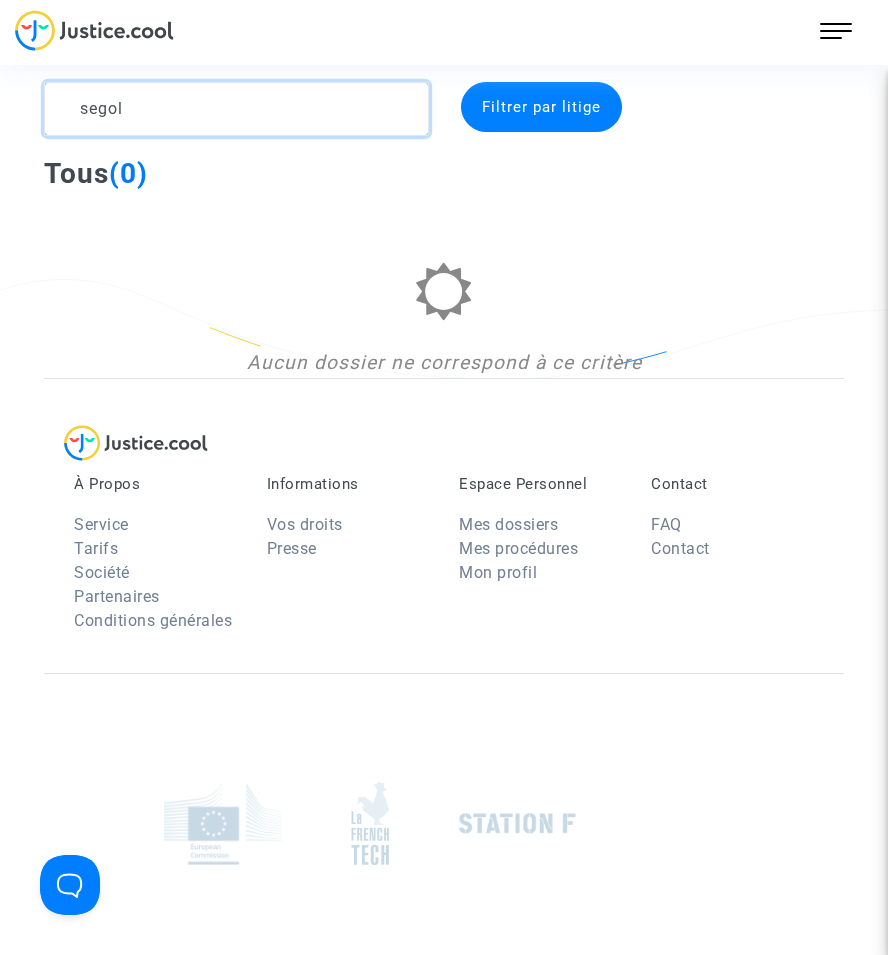 type on "segol" 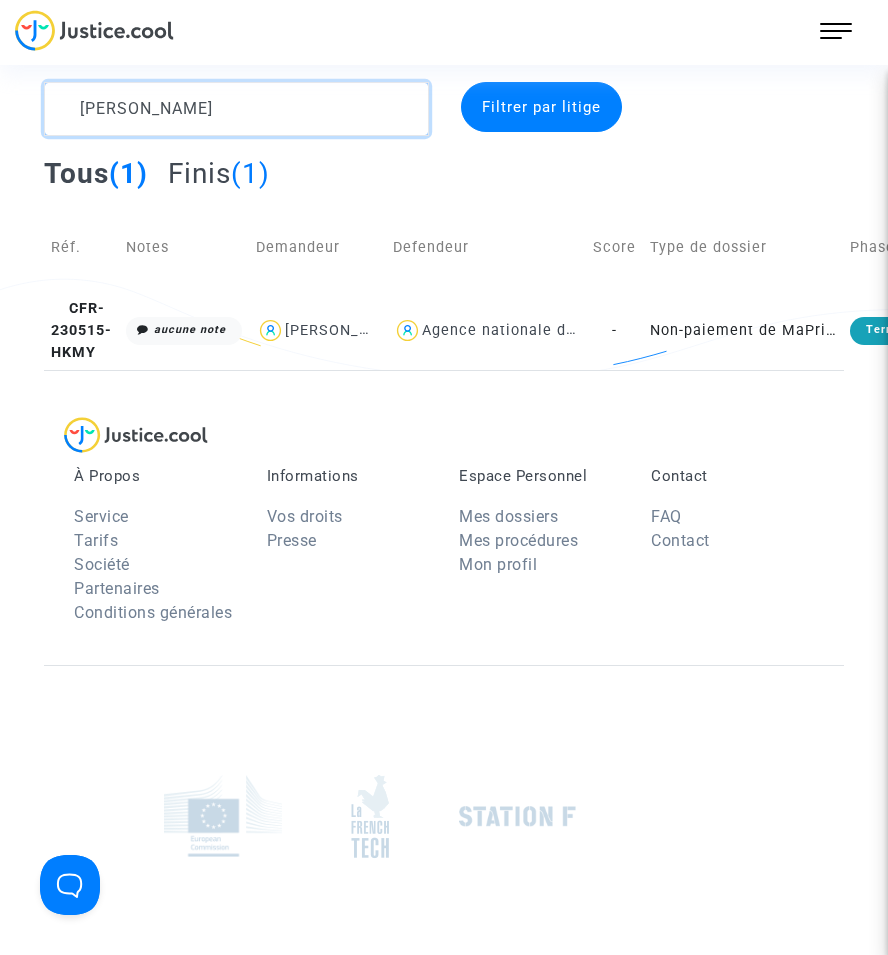 drag, startPoint x: 161, startPoint y: 94, endPoint x: 83, endPoint y: 97, distance: 78.05767 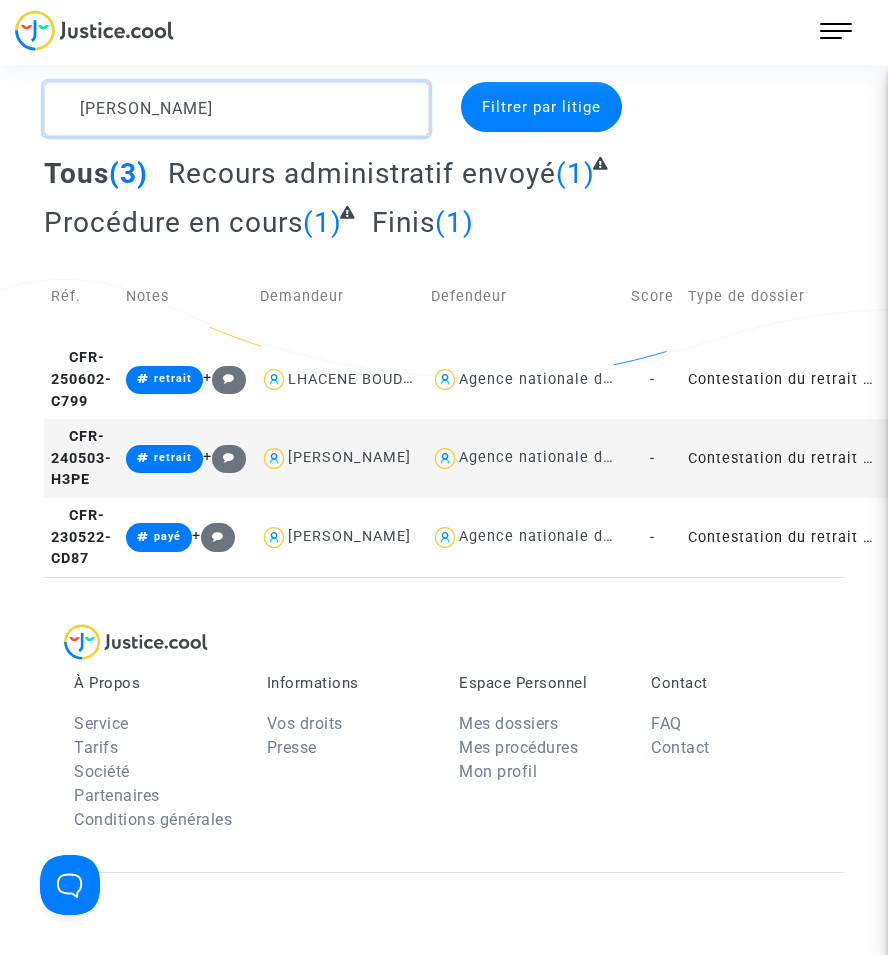 type on "[PERSON_NAME]" 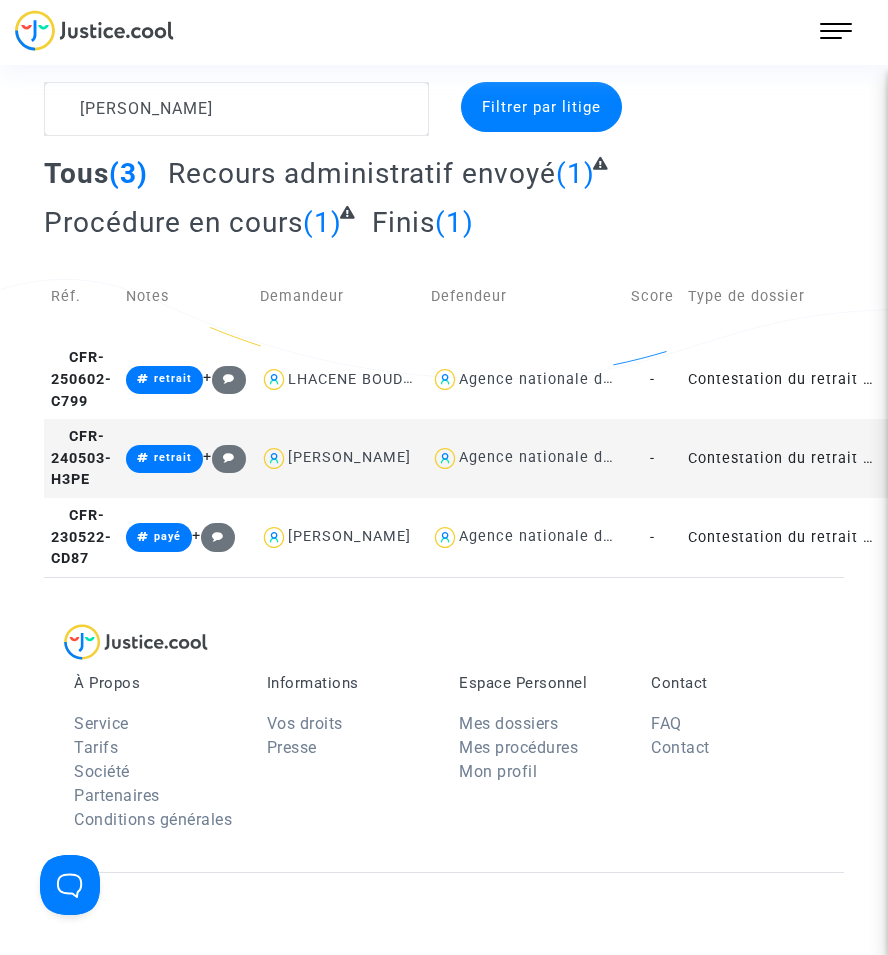 click on "Contestation du retrait de [PERSON_NAME] par l'ANAH (mandataire)" 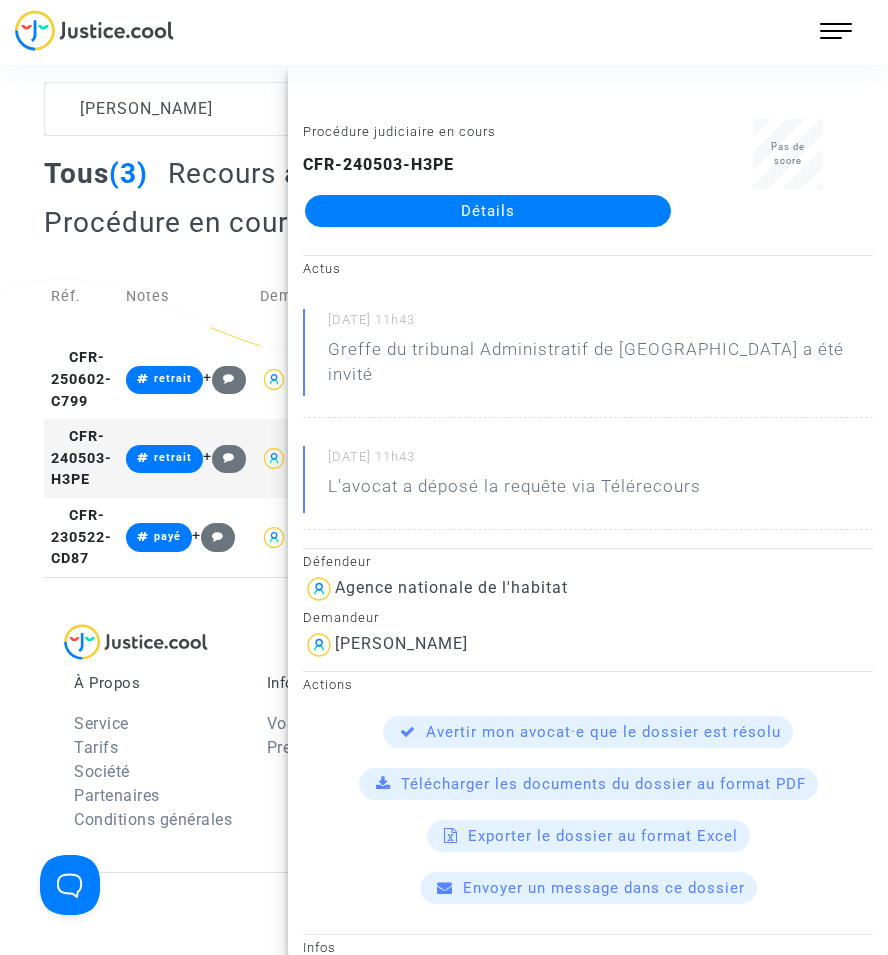 click on "[PERSON_NAME] par litige  Tous (3) Recours administratif envoyé (1) Procédure en cours (1) Finis (1)  Réf.   Notes   Demandeur   Defendeur   Score   Type de dossier   Phase   Créé le   Expire le    CFR-250602-C799 retrait  +  [PERSON_NAME] Agence nationale de l'habitat  -  Contestation du retrait de MaPrimeRénov par l'ANAH (mandataire)  Recours administratif
[DATE] [DATE] [DATE] in a month   CFR-240503-H3PE retrait  +  [PERSON_NAME] Agence nationale de l'habitat  -  Contestation du retrait de MaPrimeRénov par l'ANAH (mandataire)  Judiciaire
[DATE] a year ago   CFR-230522-CD87 payé  +  [PERSON_NAME] Agence nationale de l'habitat  -  Contestation du retrait de MaPrimeRénov par l'ANAH (mandataire)  Terminé
[DATE] [DATE]   Procédure judiciaire en cours CFR-240503-H3PE  Détails  Pas de  score Actus [DATE] 11h43 Greffe du tribunal Administratif de [GEOGRAPHIC_DATA] a été invité [DATE] 11h43 L'avocat a déposé la requête via Télérecours Infos" at bounding box center [444, 329] 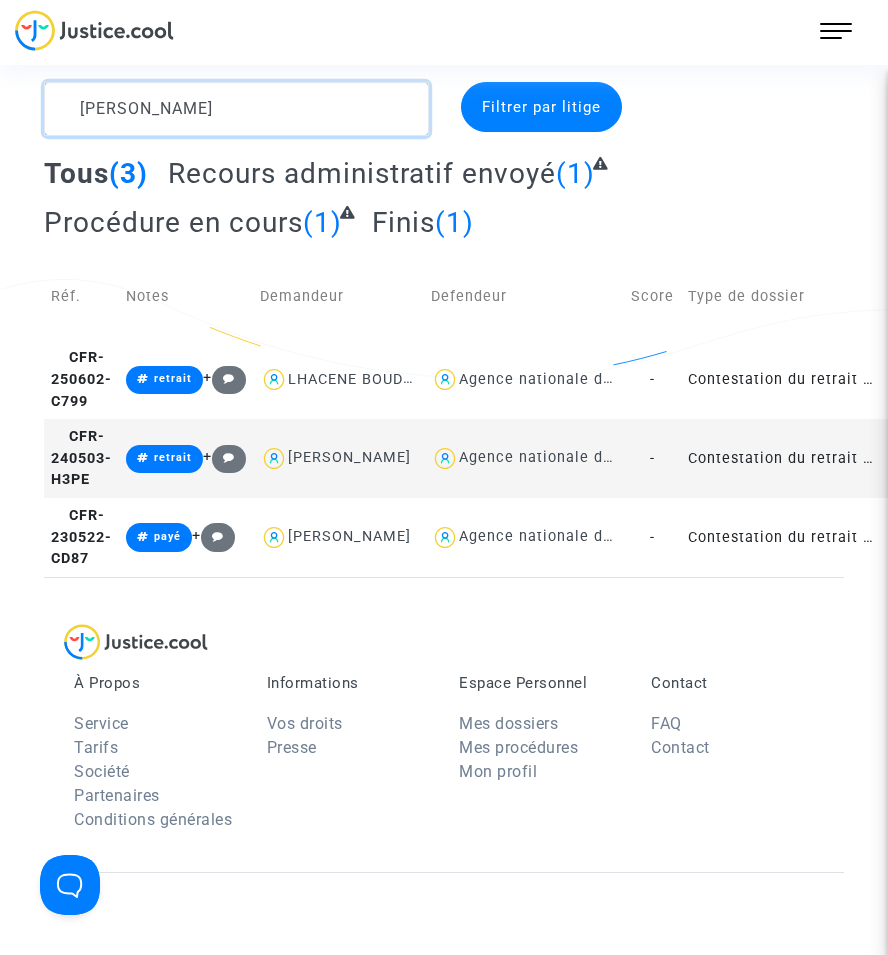 click 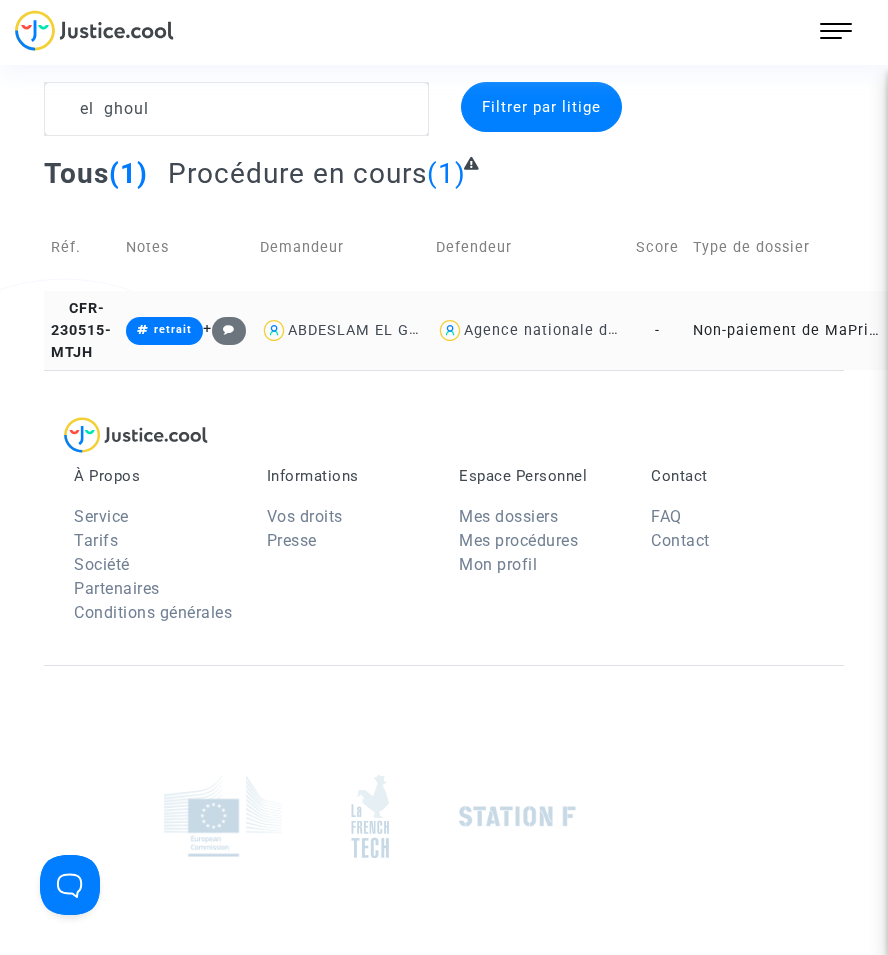 click on "Agence nationale de l'habitat" 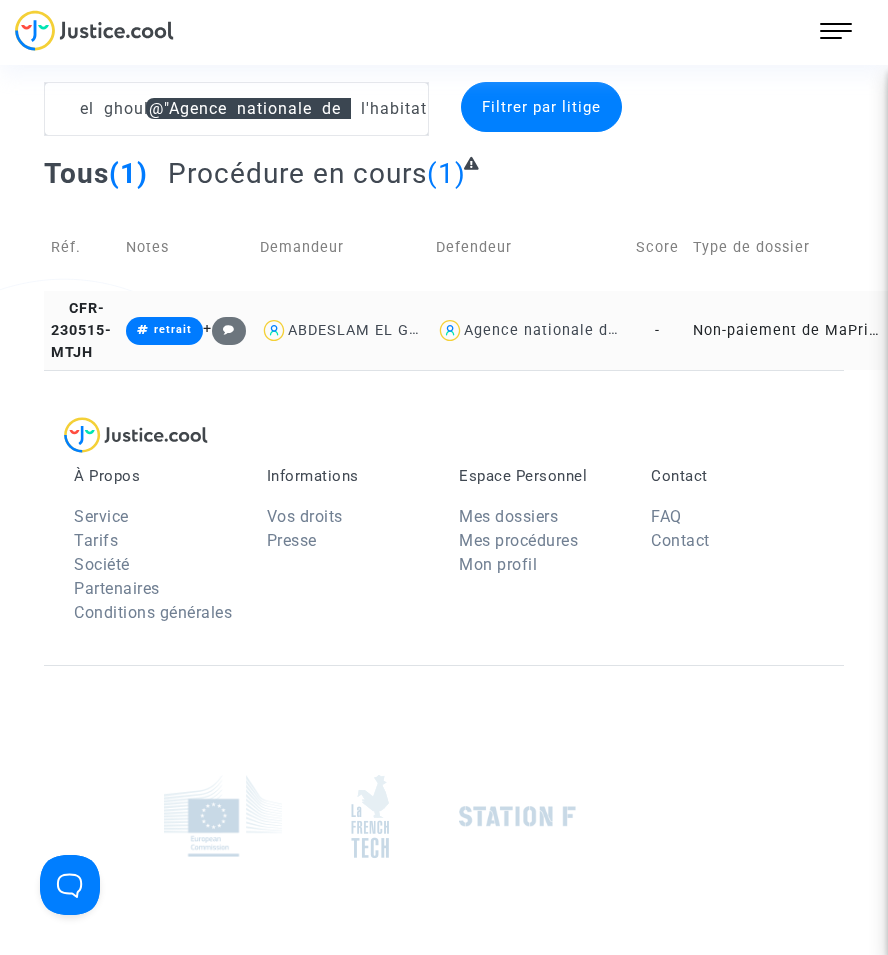 drag, startPoint x: 506, startPoint y: 340, endPoint x: 794, endPoint y: 337, distance: 288.01562 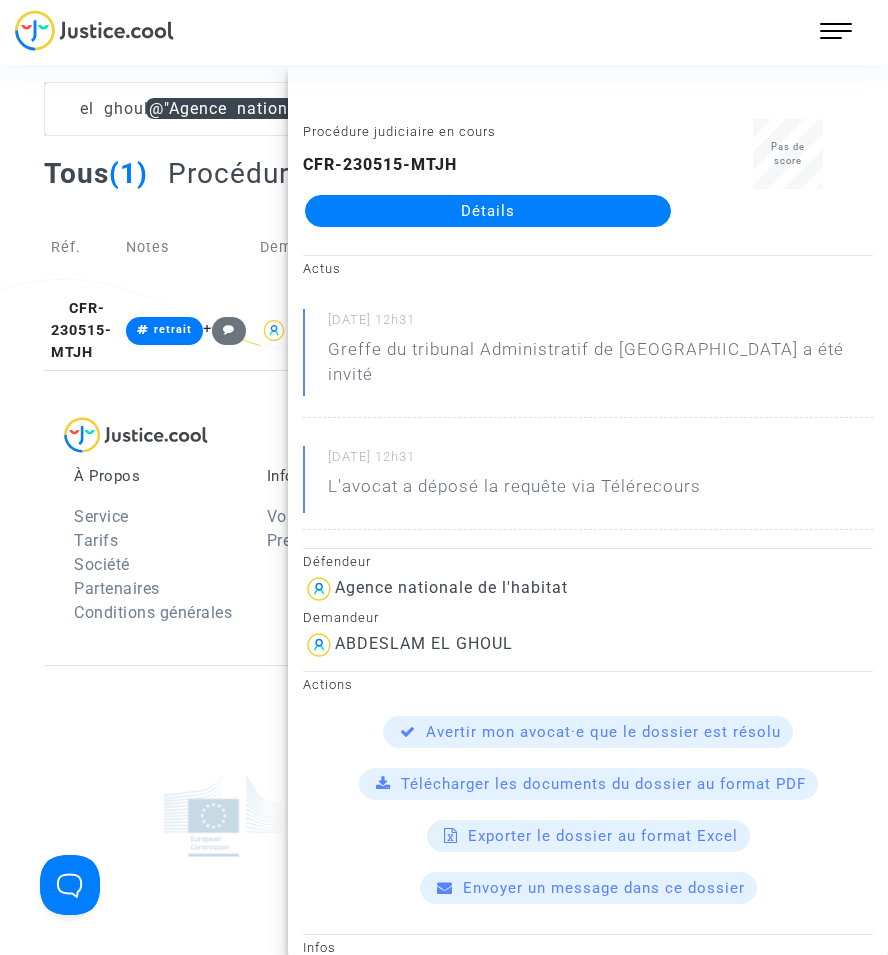 click on "Détails" 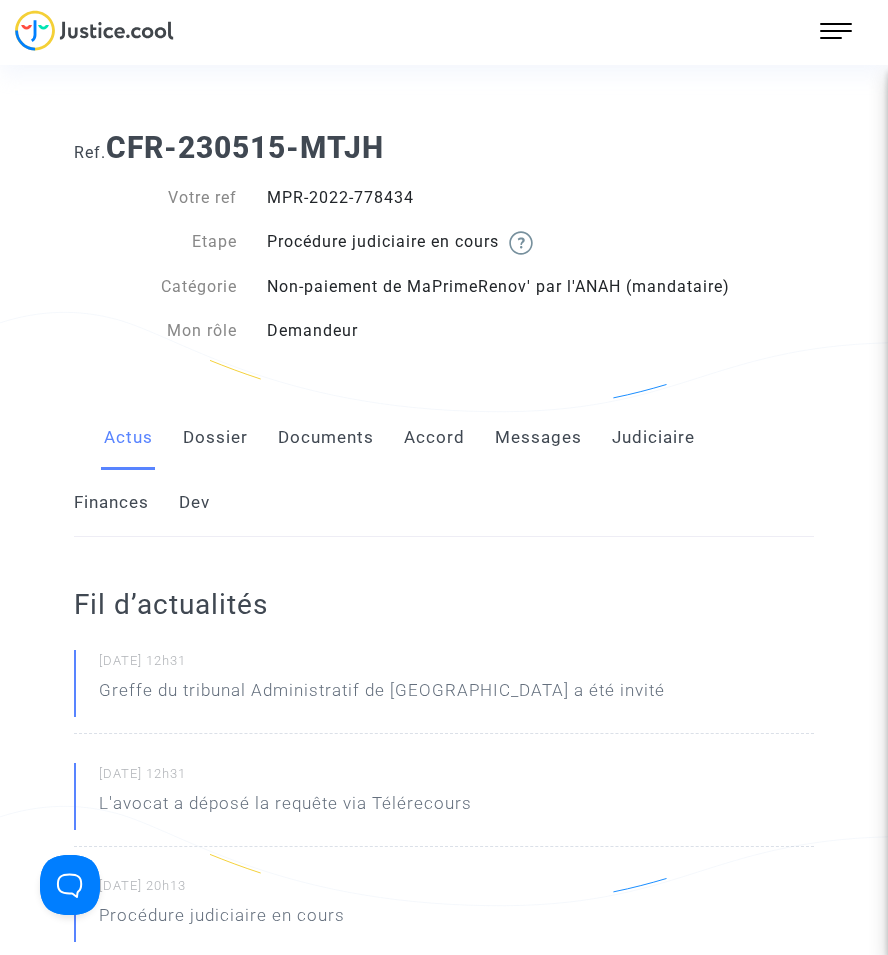 click on "Documents" 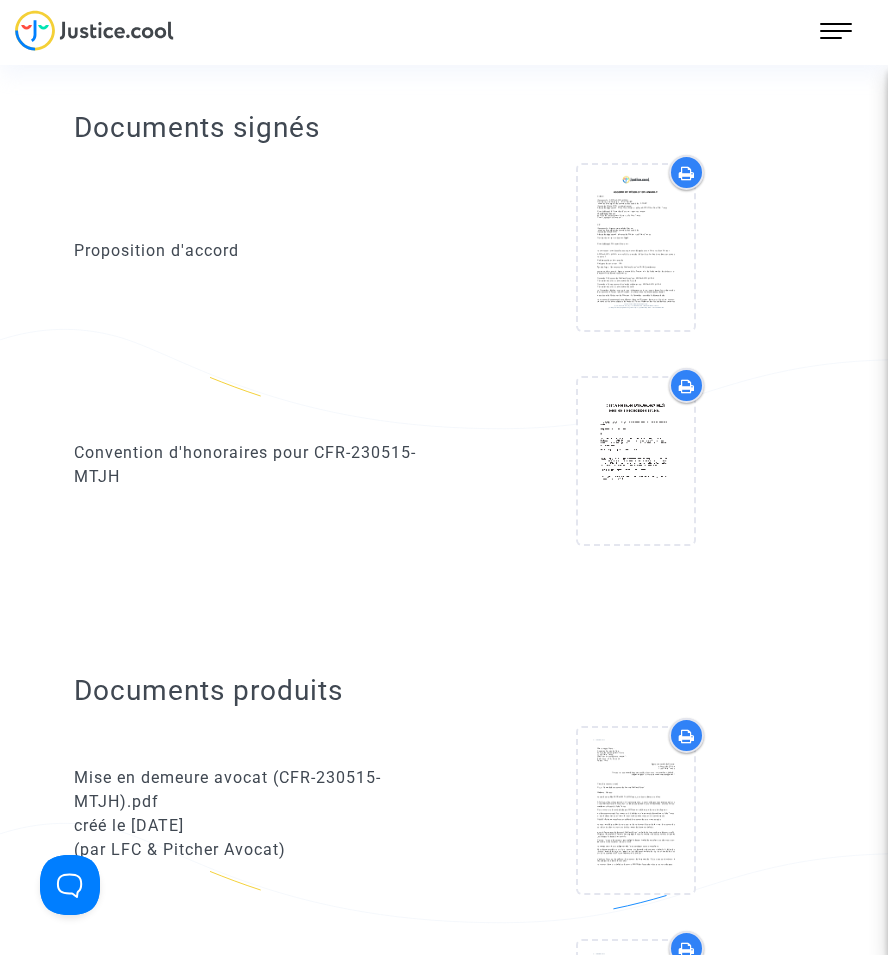 scroll, scrollTop: 500, scrollLeft: 0, axis: vertical 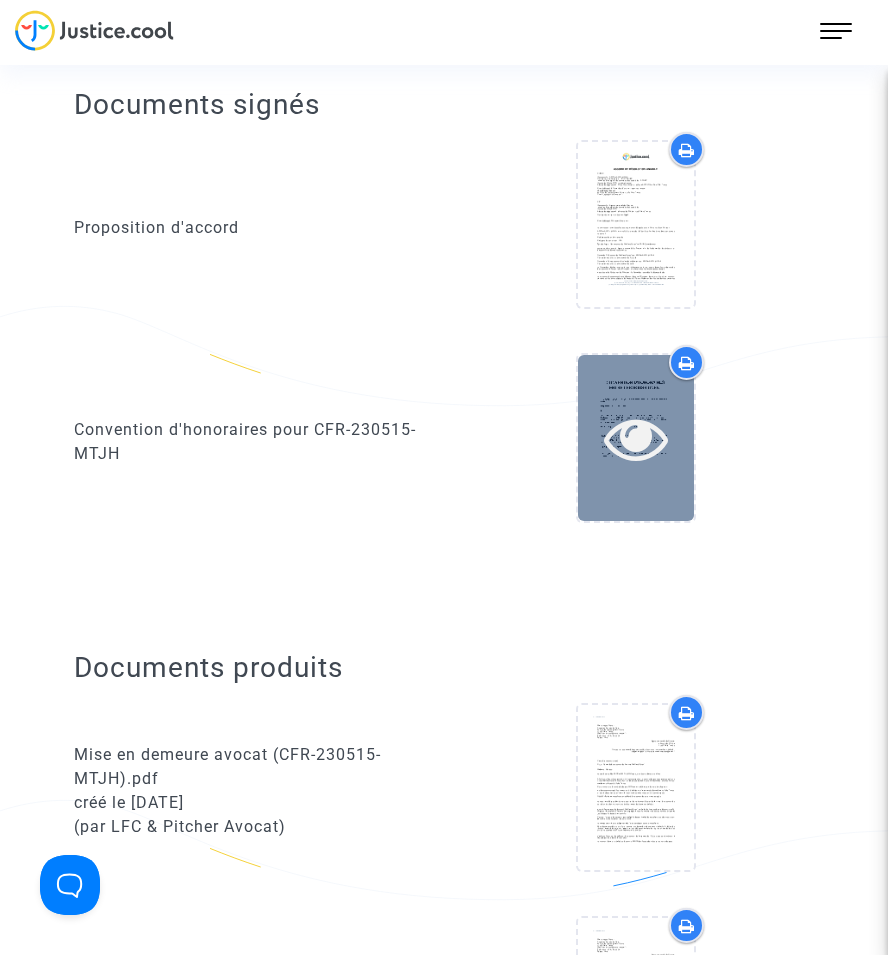 click at bounding box center [636, 438] 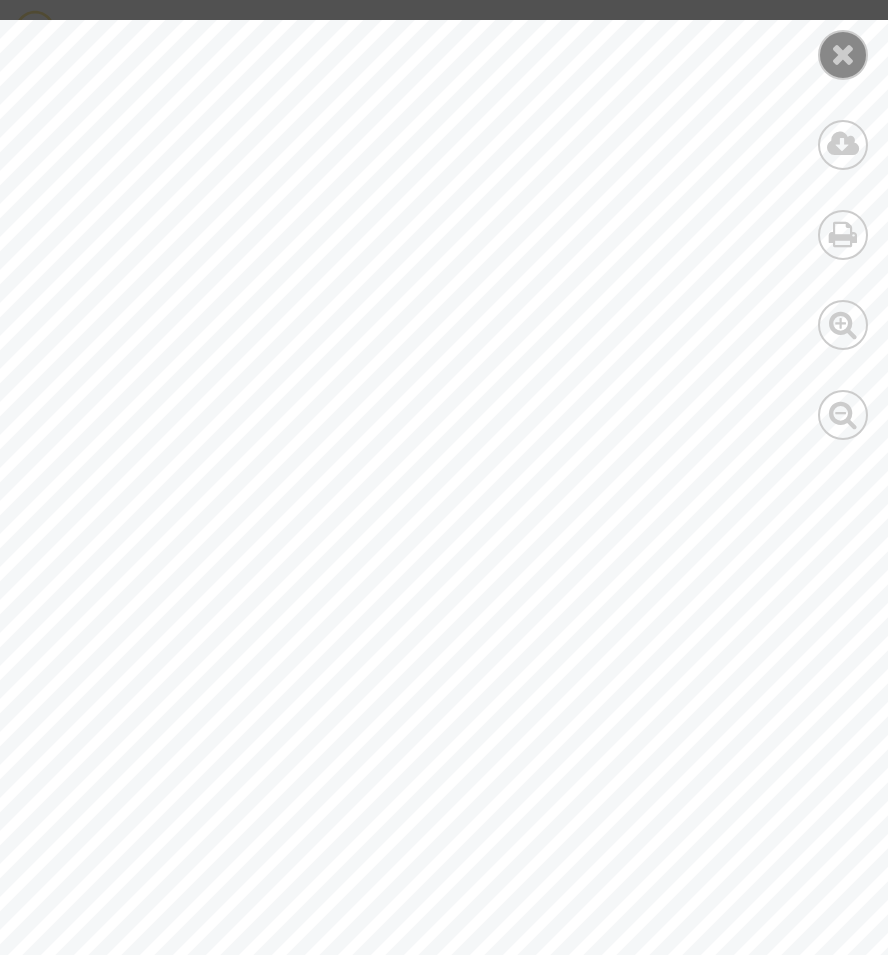 click at bounding box center (843, 54) 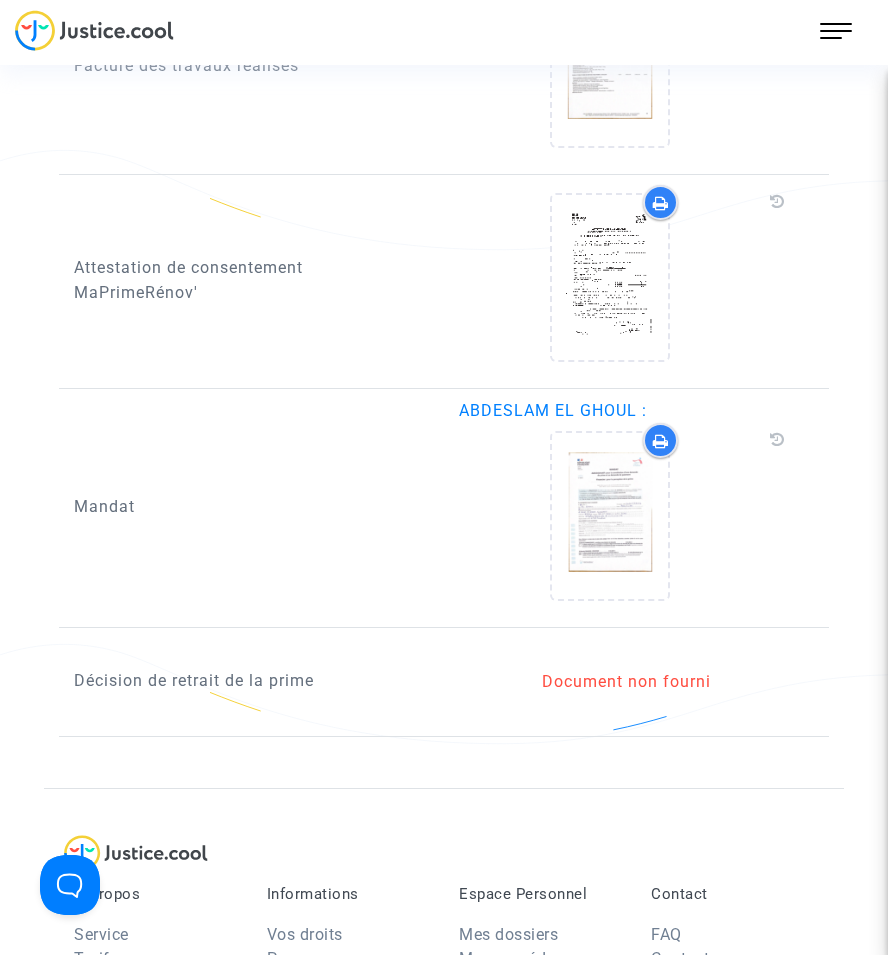 scroll, scrollTop: 3600, scrollLeft: 0, axis: vertical 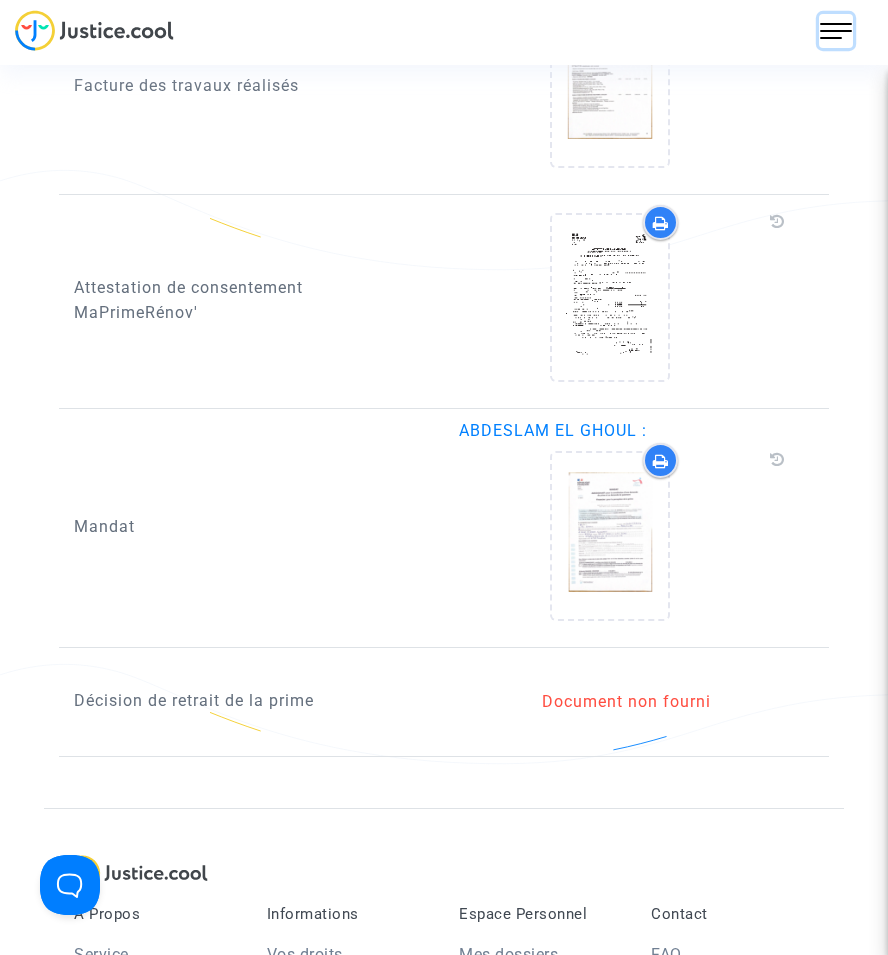 click at bounding box center [836, 31] 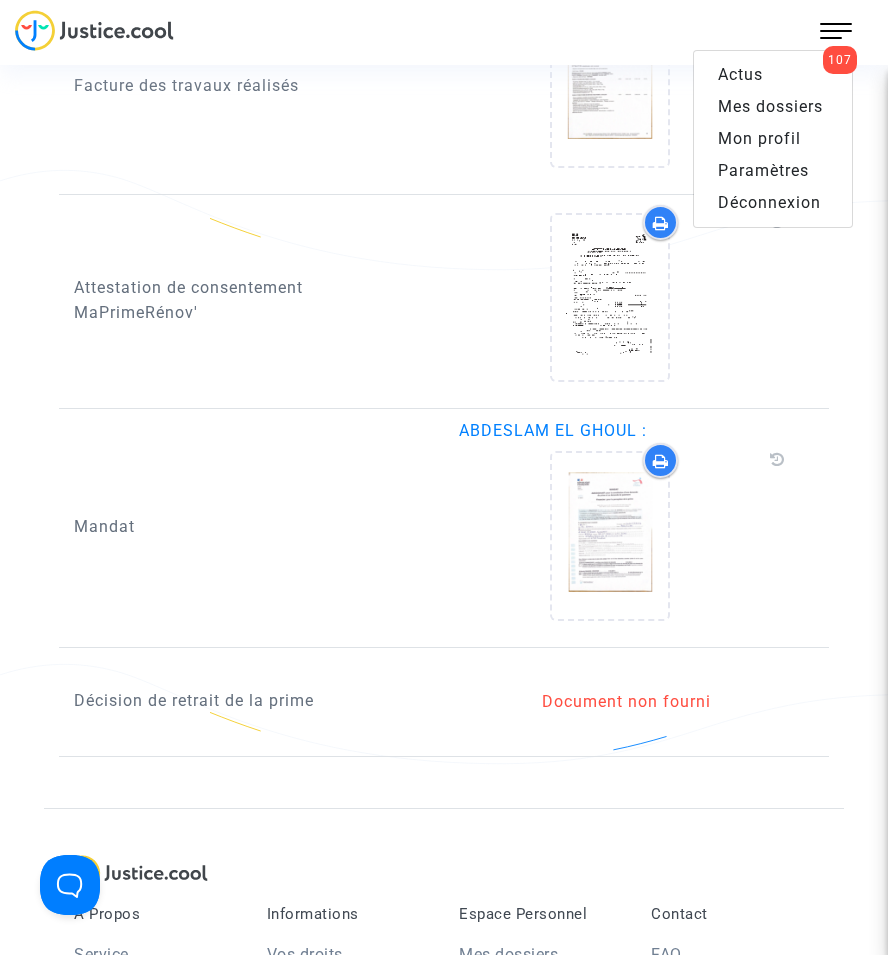 click on "Mes dossiers" at bounding box center [770, 106] 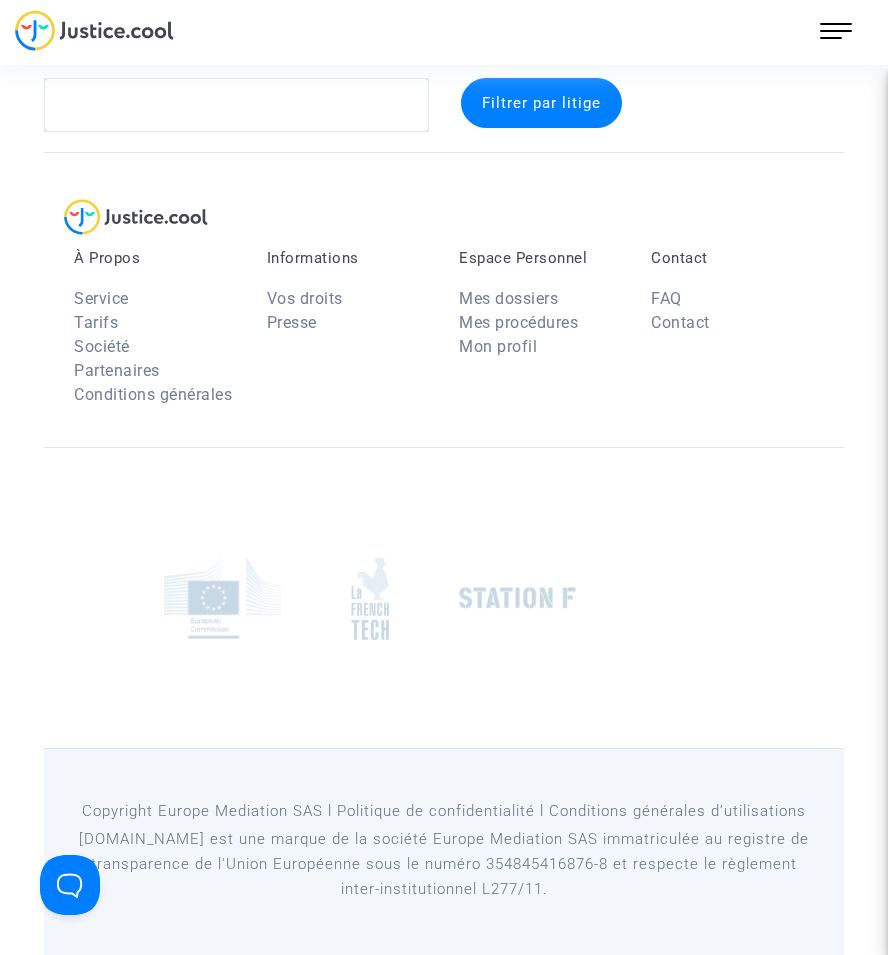 scroll, scrollTop: 37, scrollLeft: 0, axis: vertical 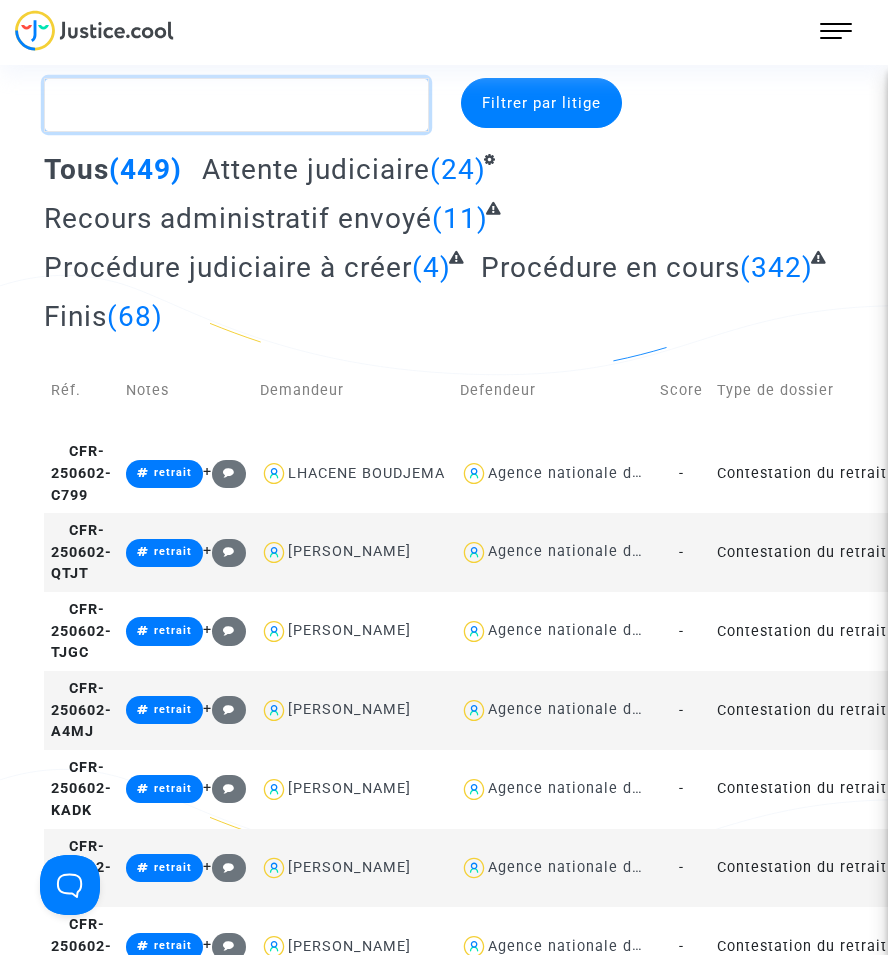 click 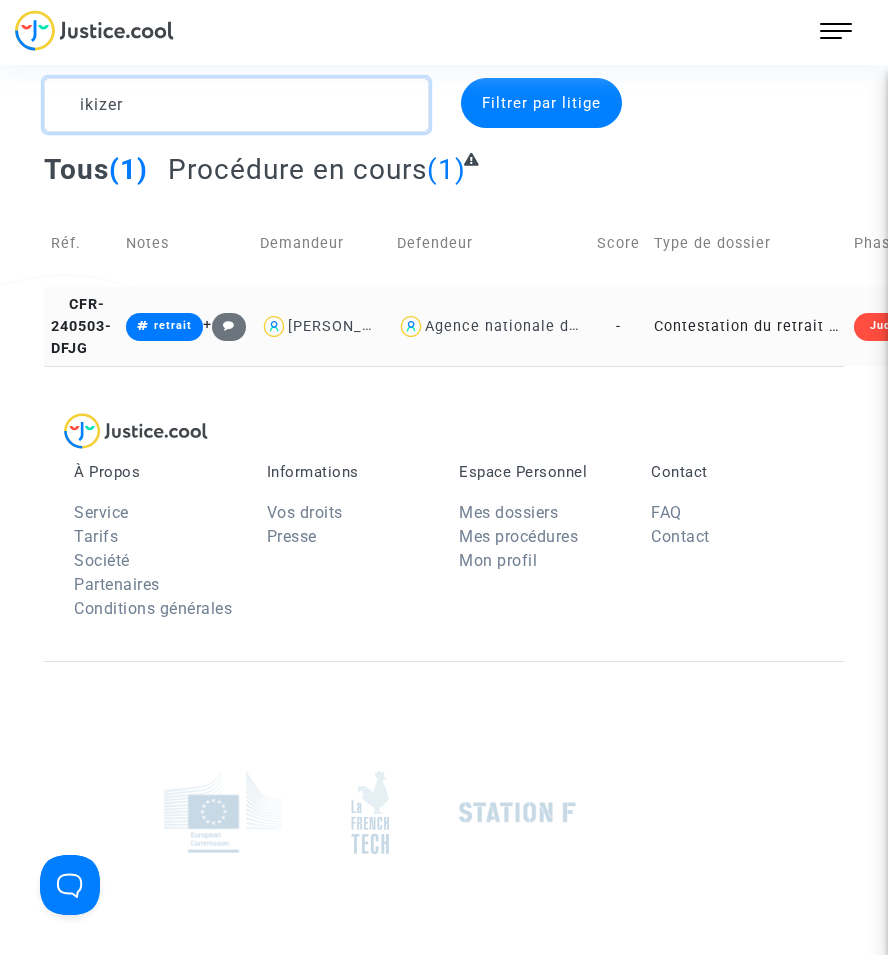 type on "ikizer" 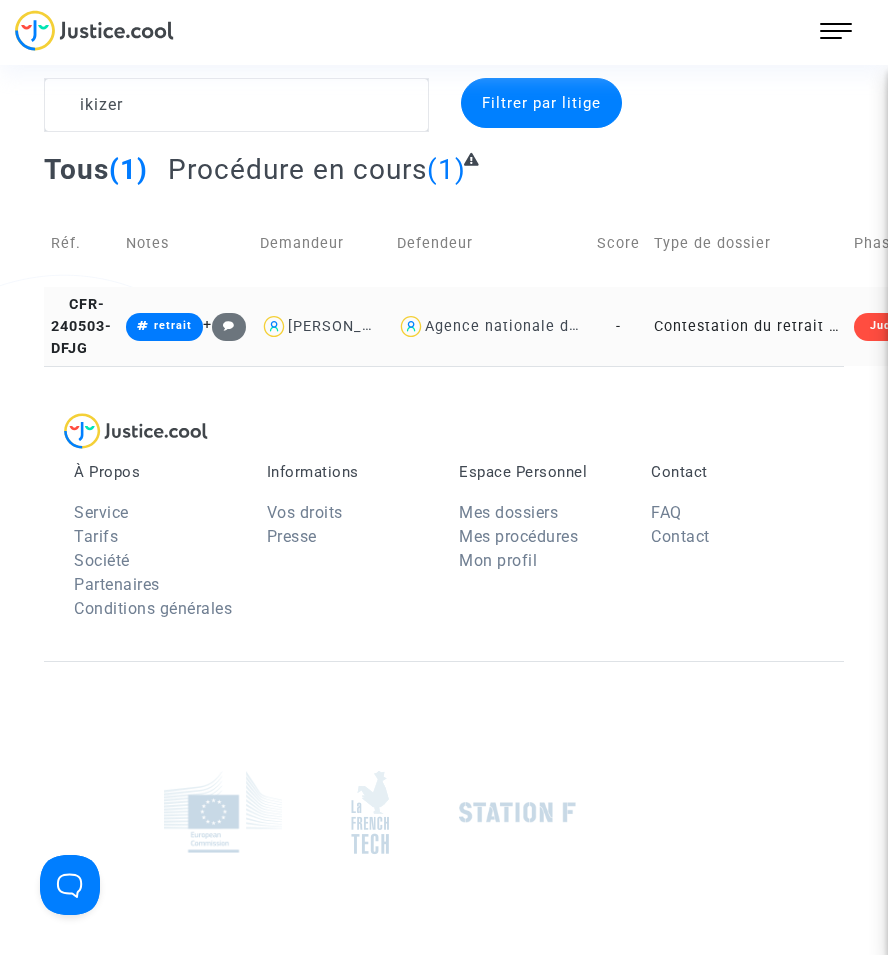 click on "Contestation du retrait de [PERSON_NAME] par l'ANAH (mandataire)" 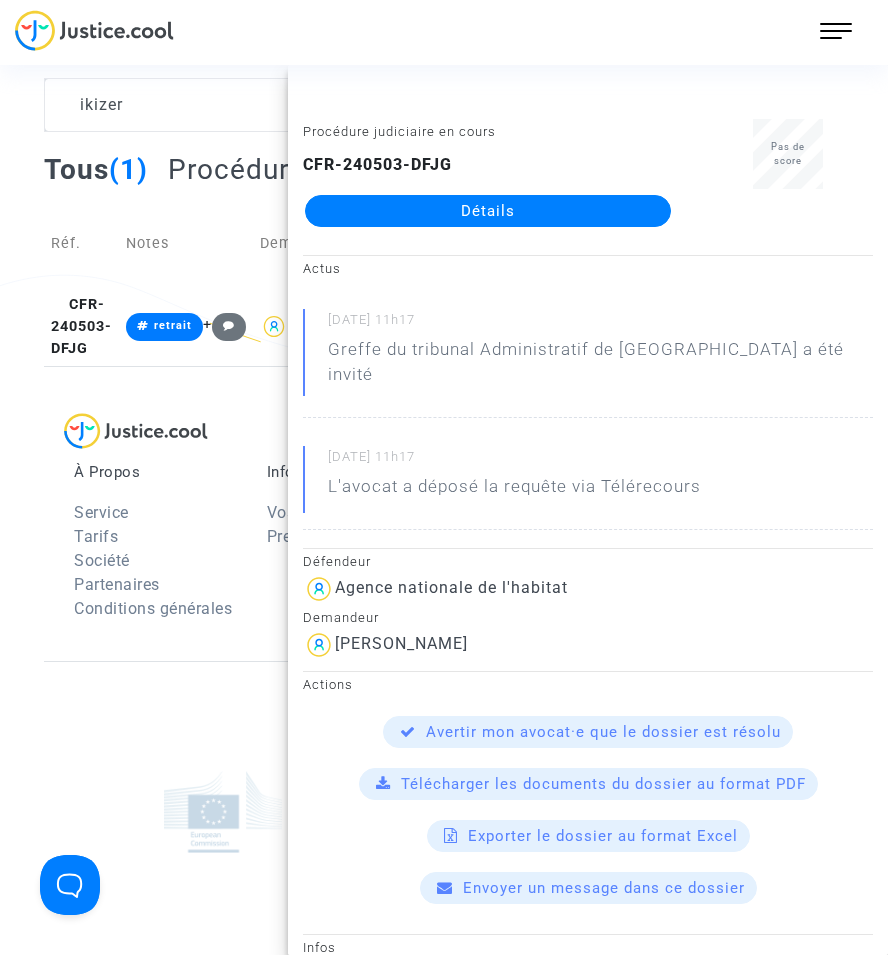 click on "Détails" 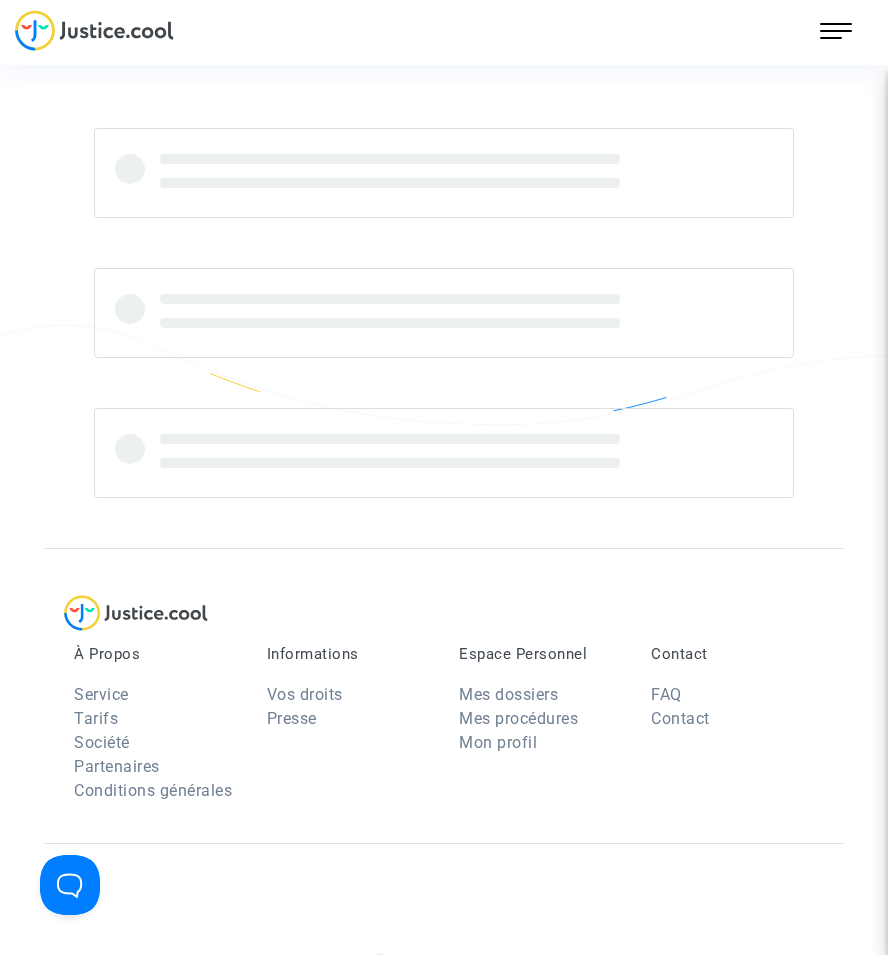 scroll, scrollTop: 0, scrollLeft: 0, axis: both 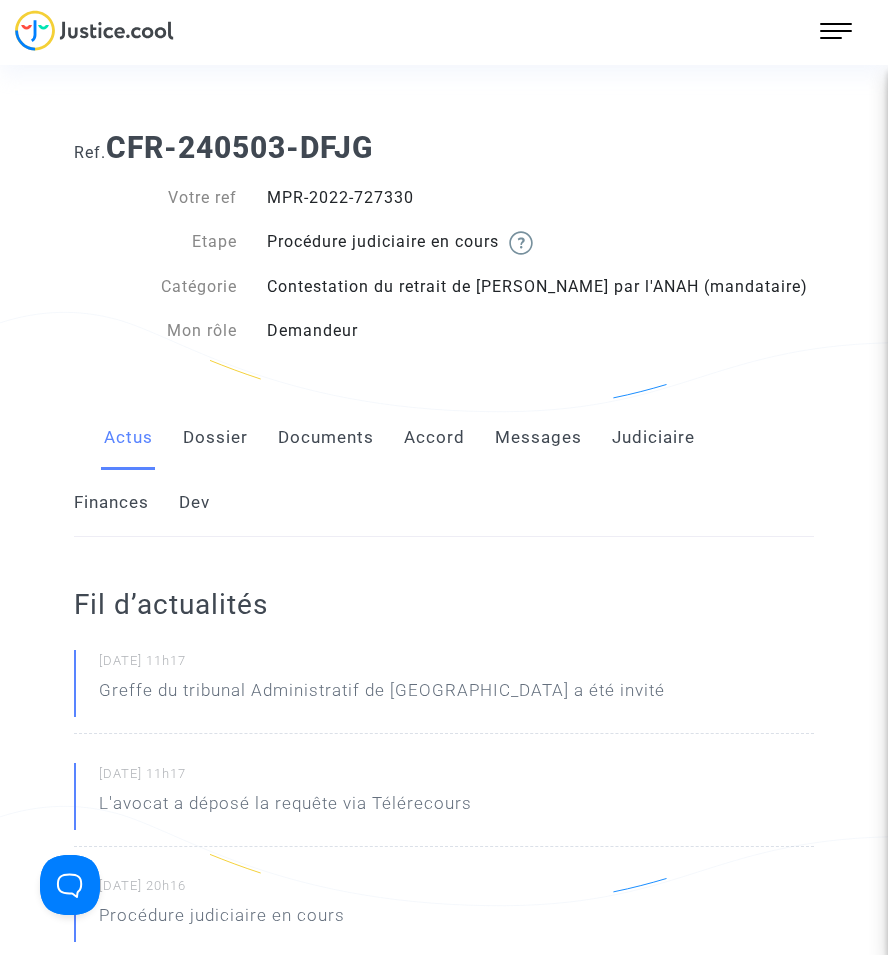 click on "Documents" 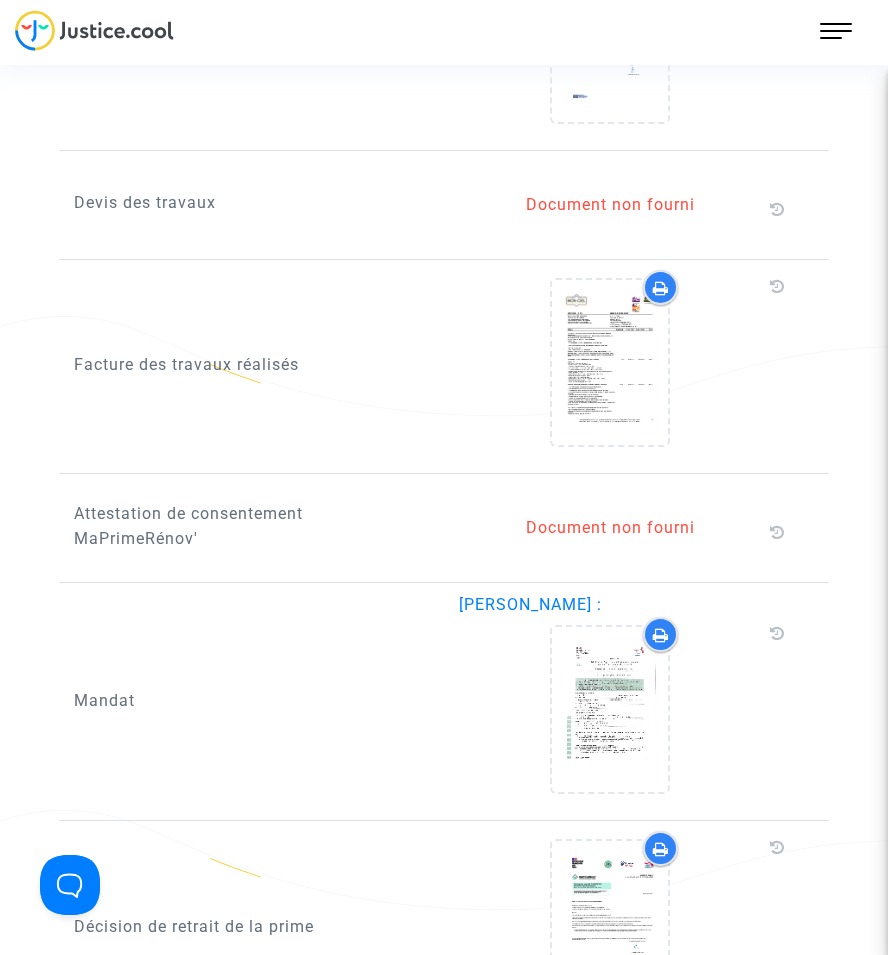 scroll, scrollTop: 1800, scrollLeft: 0, axis: vertical 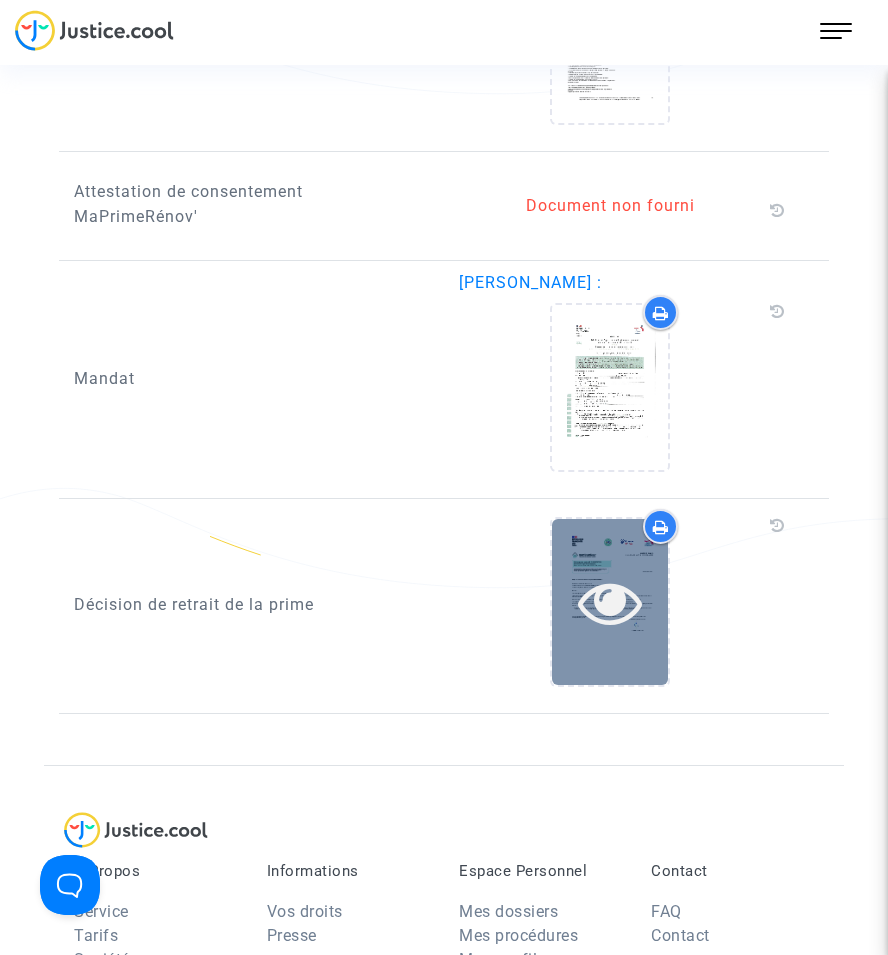 click at bounding box center [610, 602] 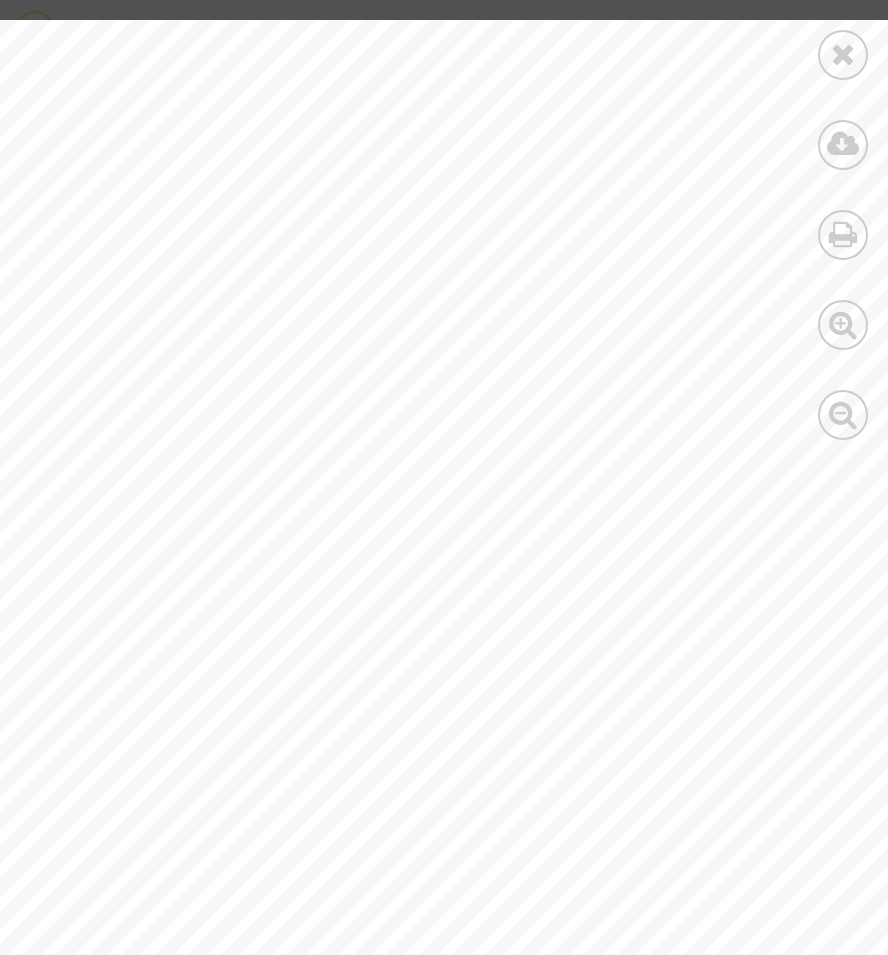 drag, startPoint x: 507, startPoint y: 921, endPoint x: 690, endPoint y: 915, distance: 183.09833 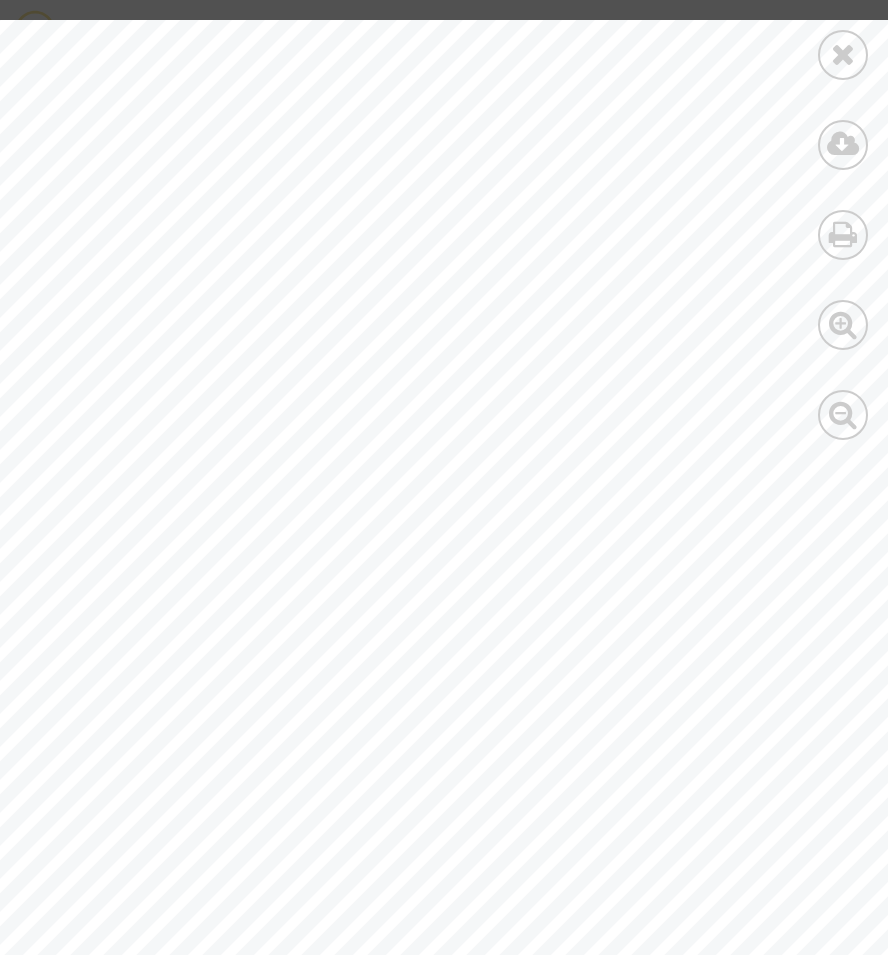 scroll, scrollTop: 0, scrollLeft: 471, axis: horizontal 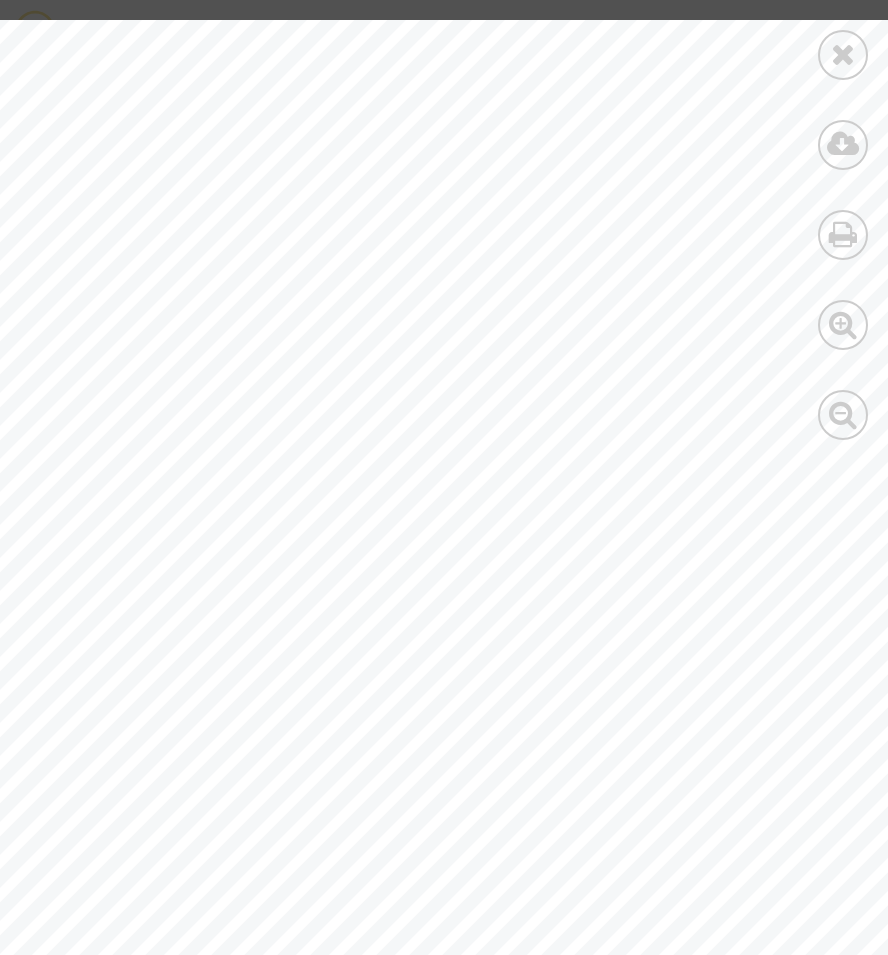 click at bounding box center [843, 54] 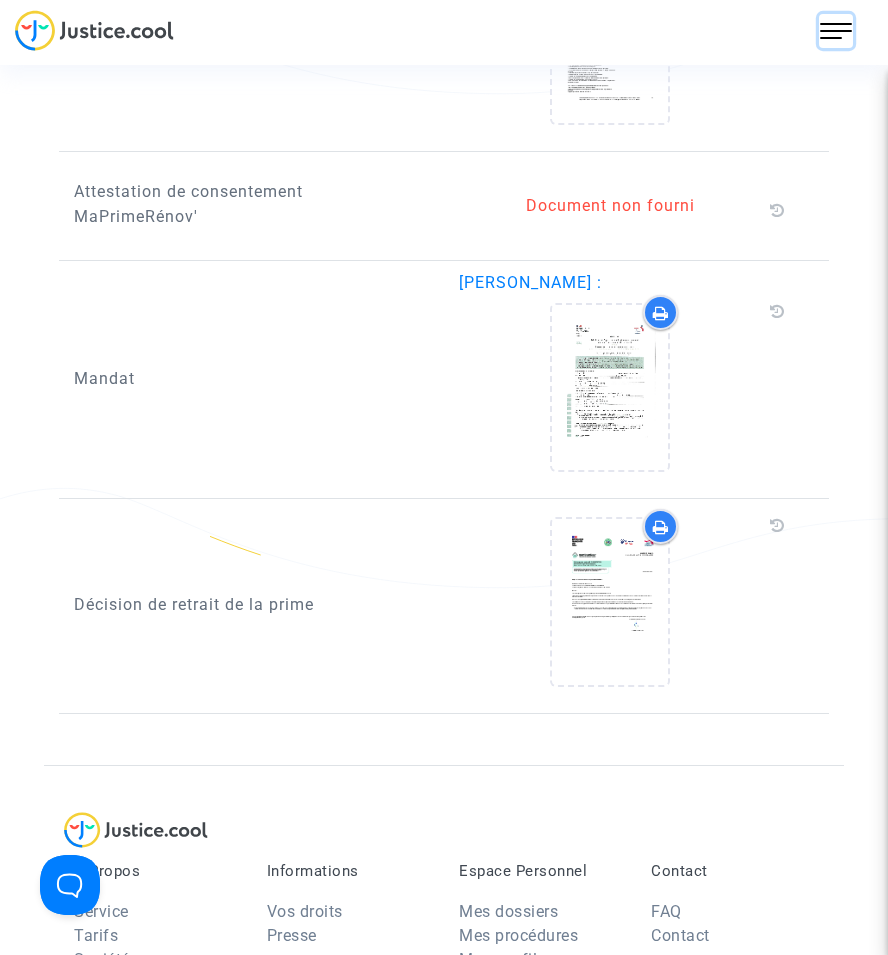 click at bounding box center (836, 31) 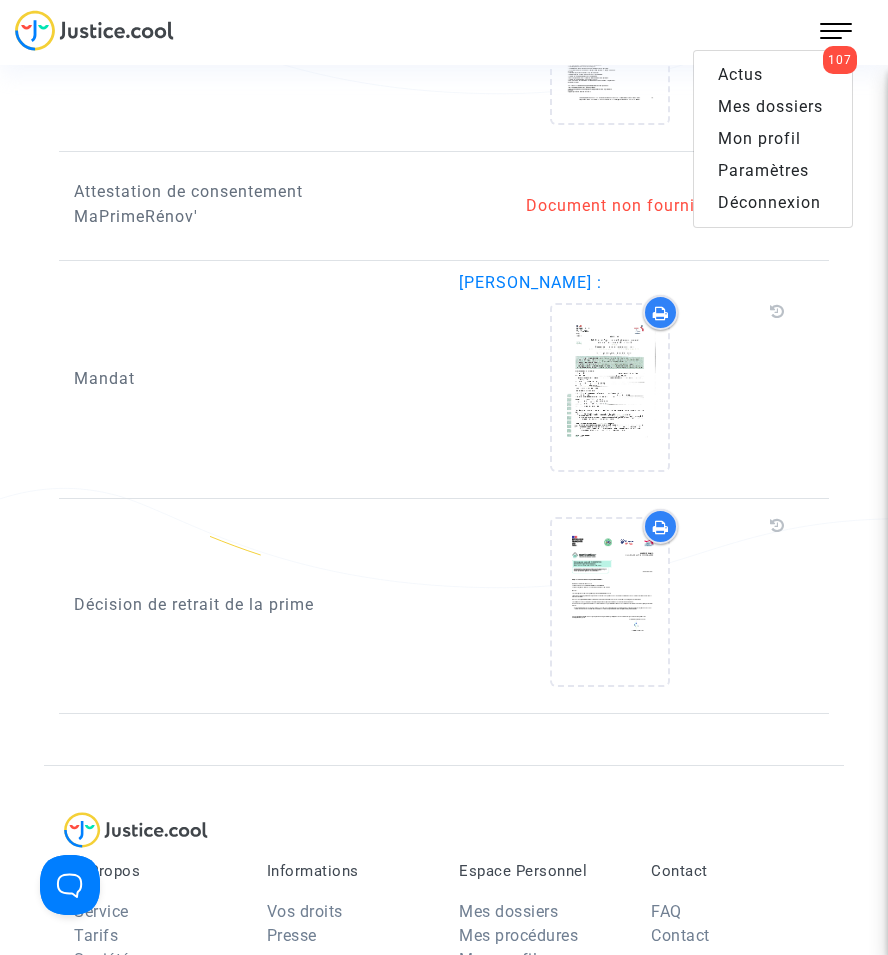 click on "Mes dossiers" at bounding box center [770, 106] 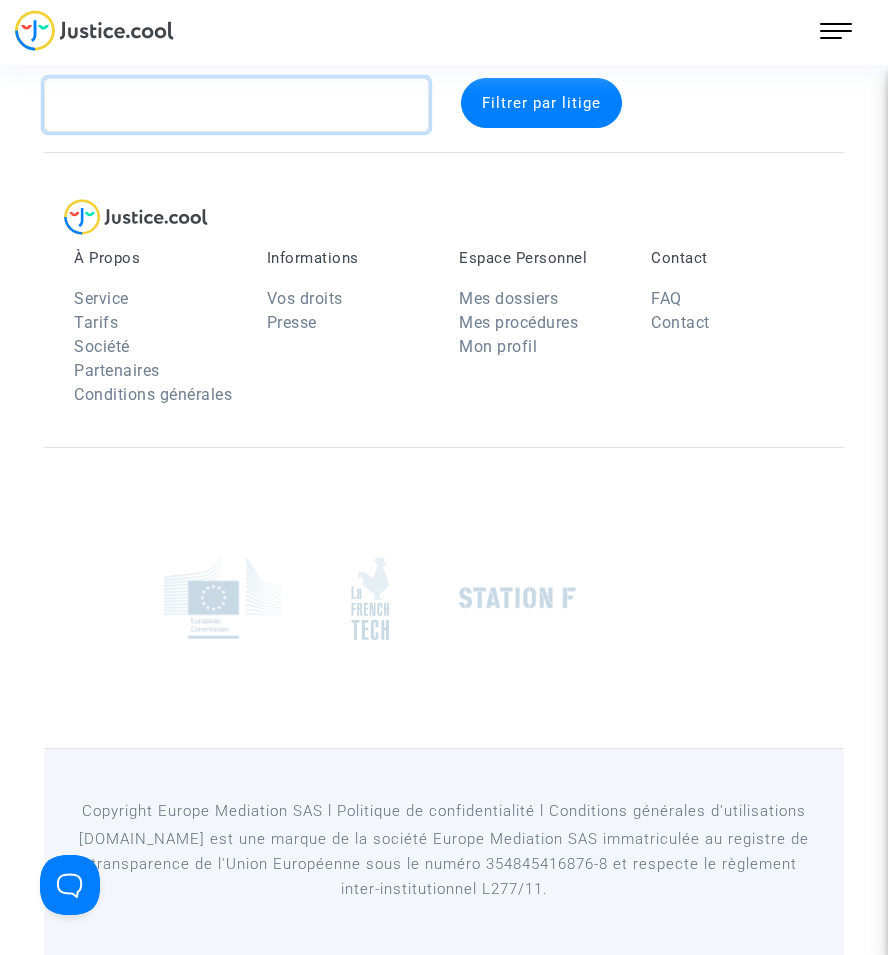 click 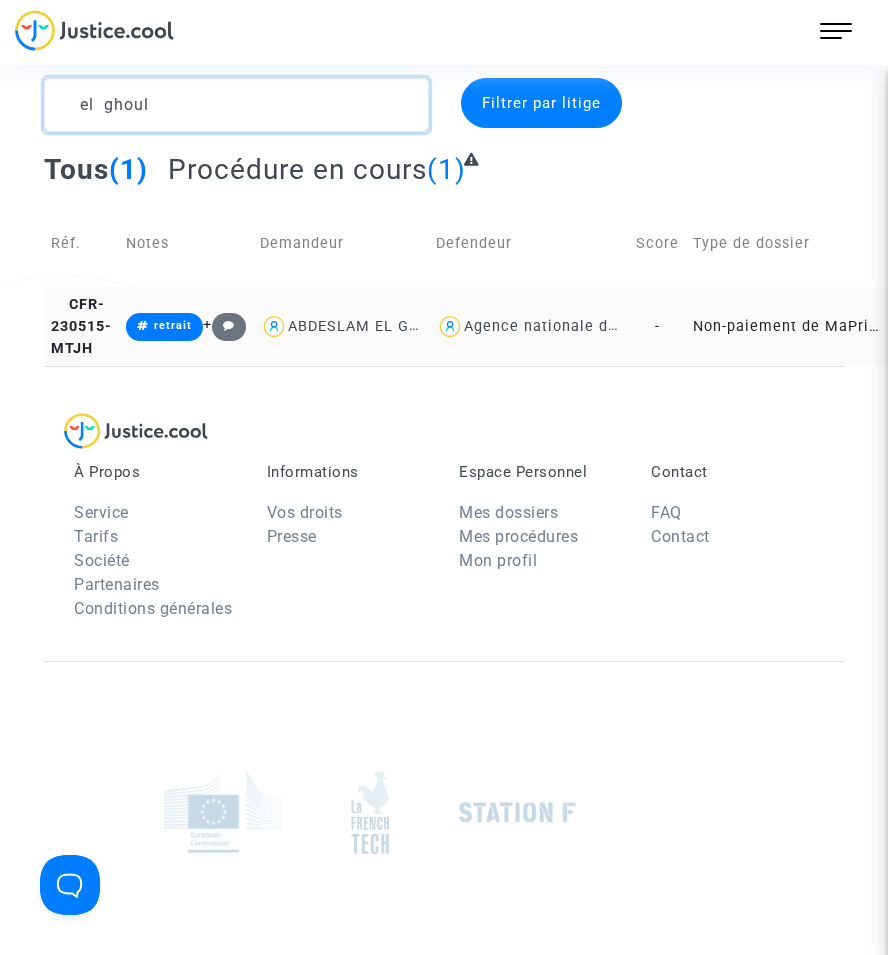 type on "el ghoul" 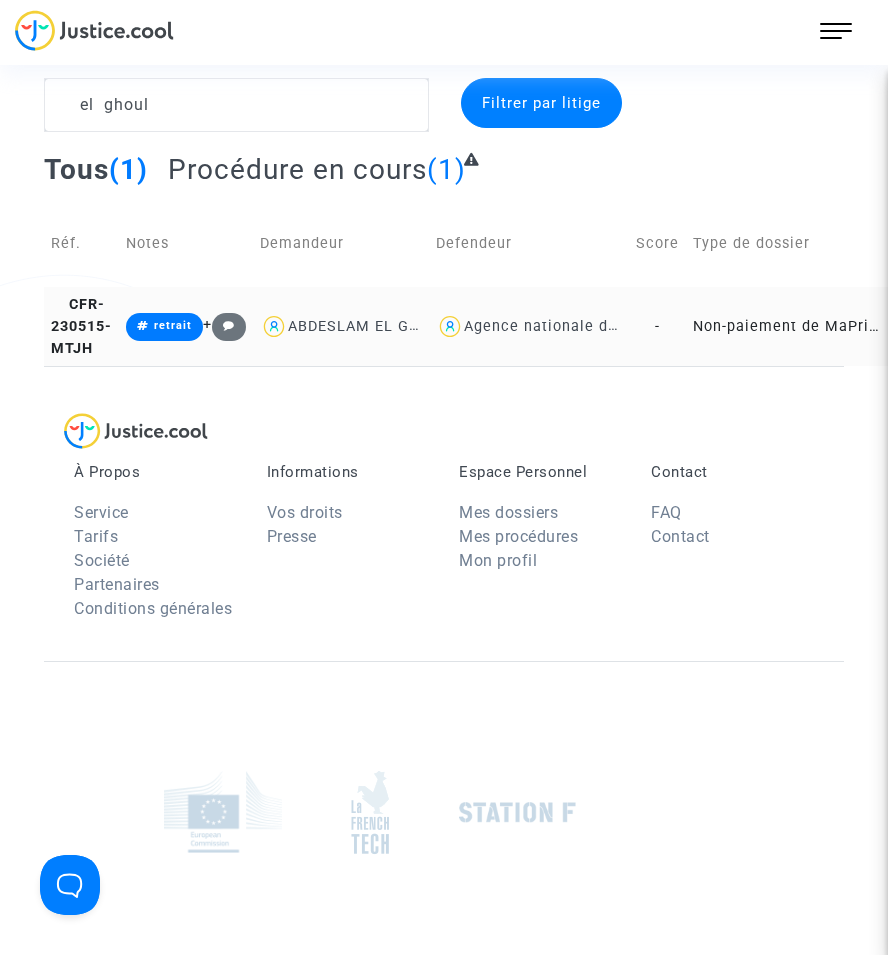 click on "-" 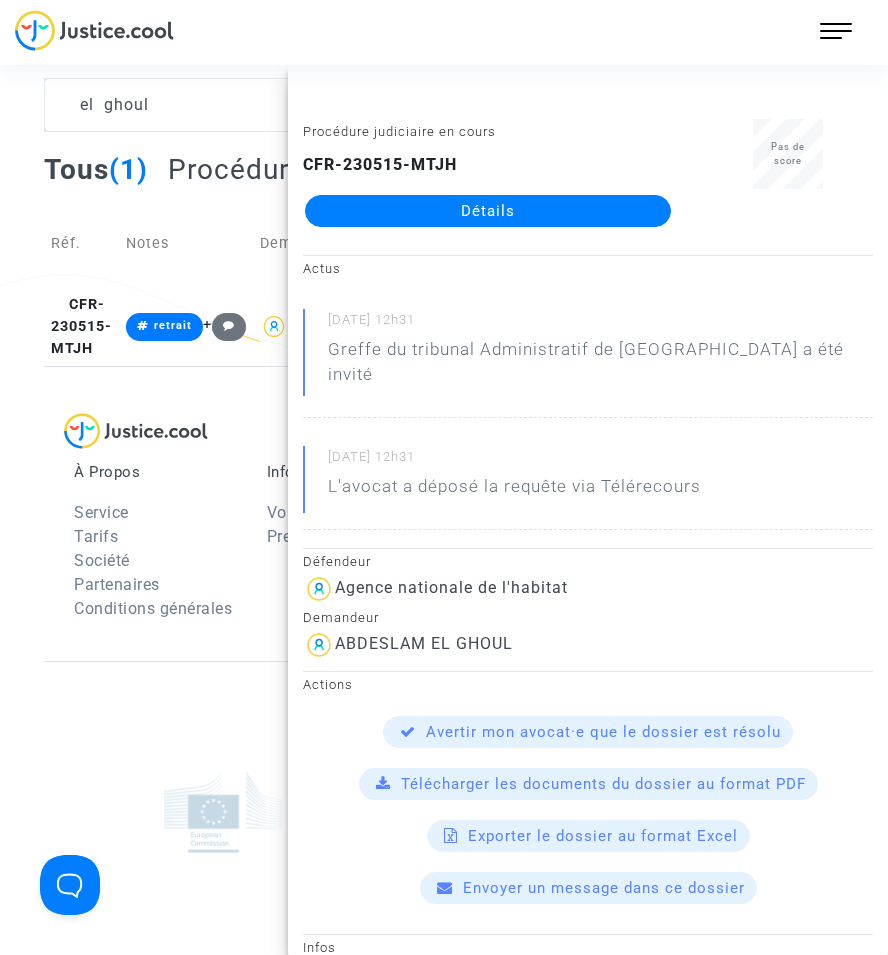 click on "Détails" 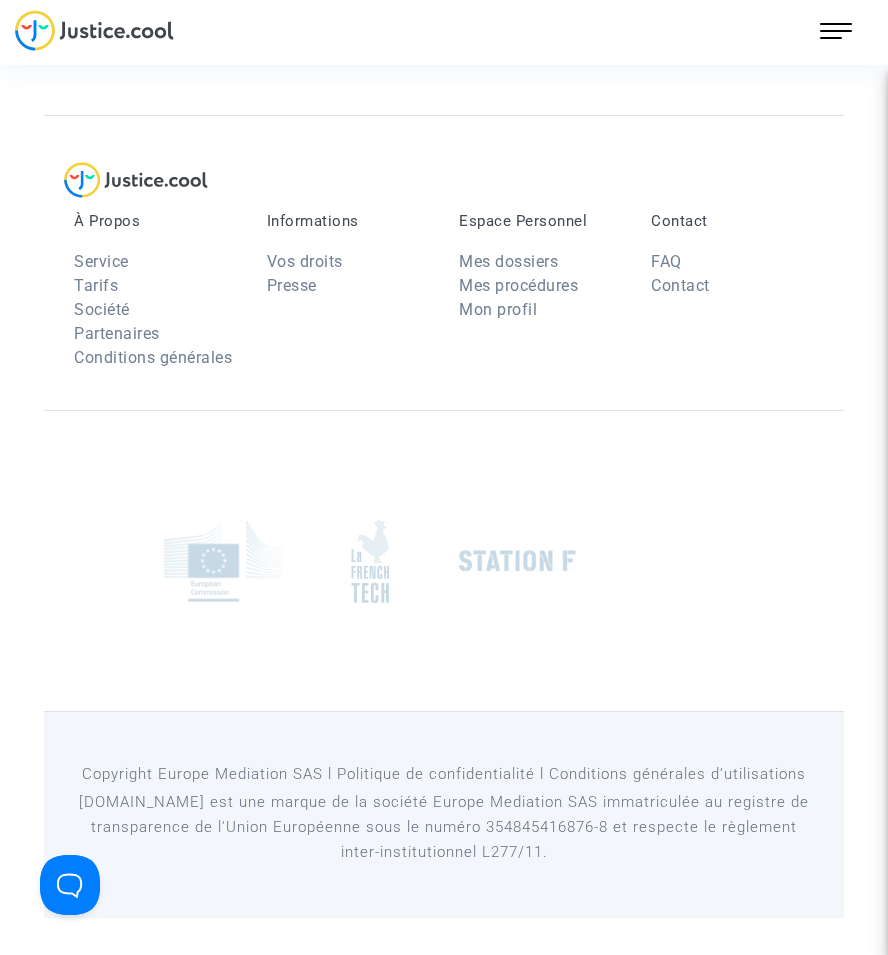 scroll, scrollTop: 0, scrollLeft: 0, axis: both 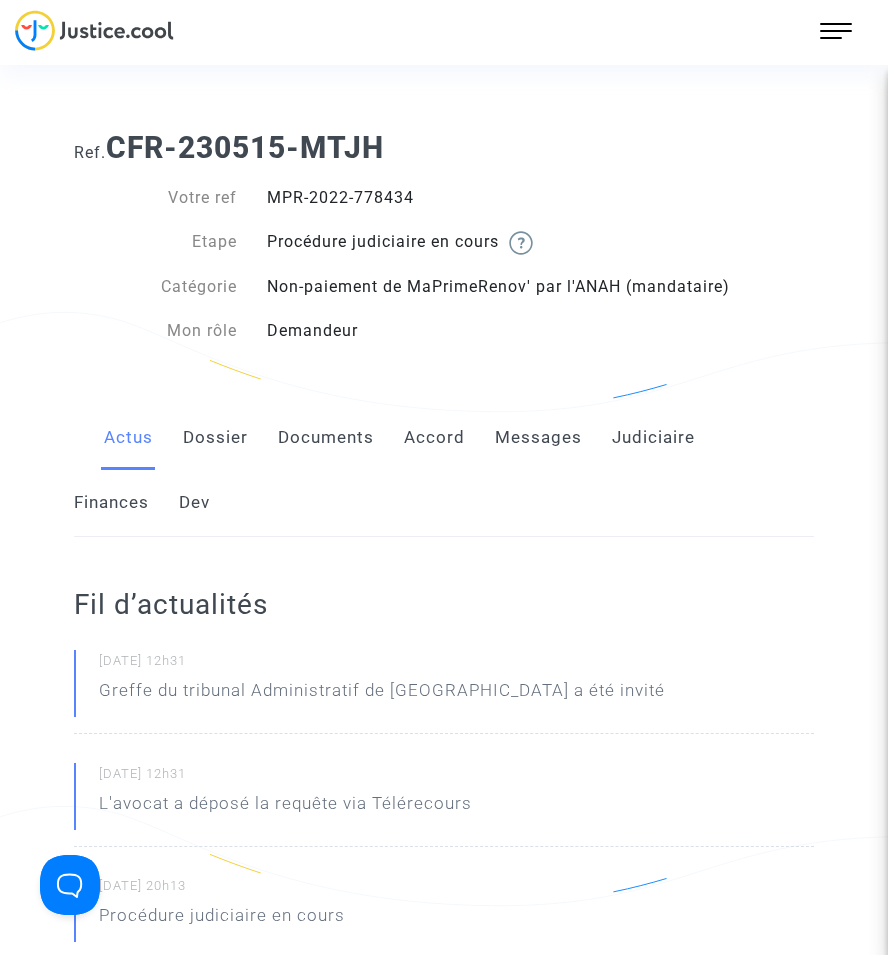 click on "Documents" 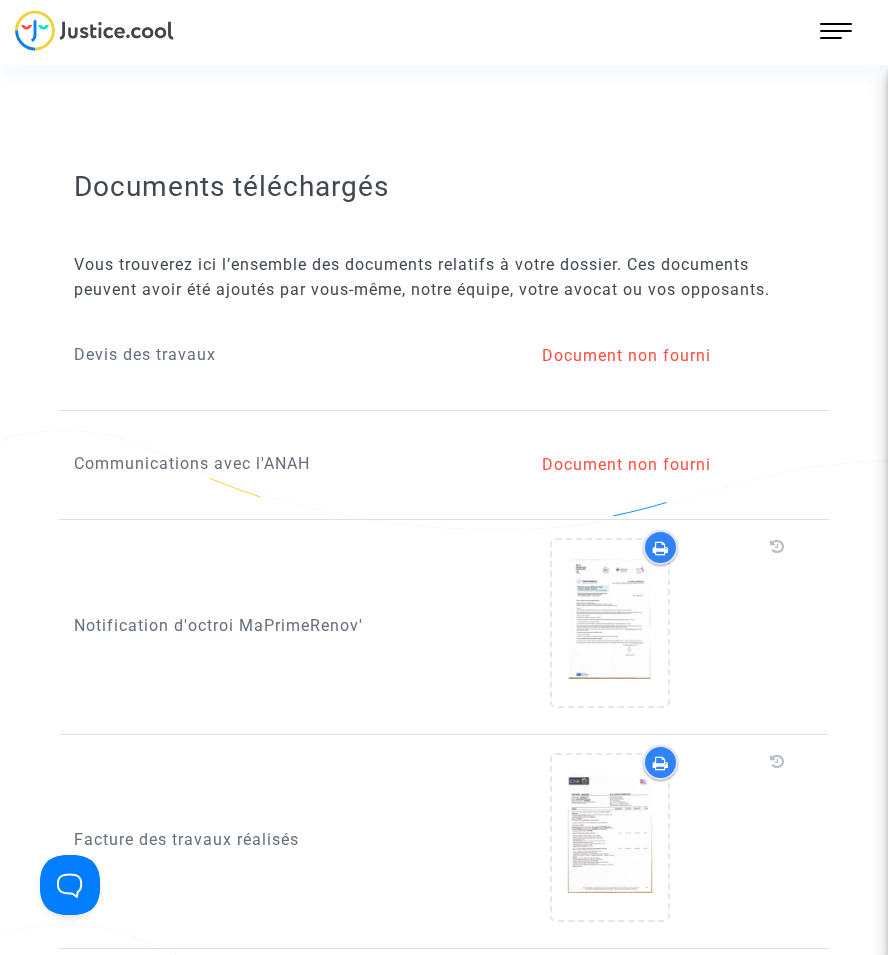 scroll, scrollTop: 2800, scrollLeft: 0, axis: vertical 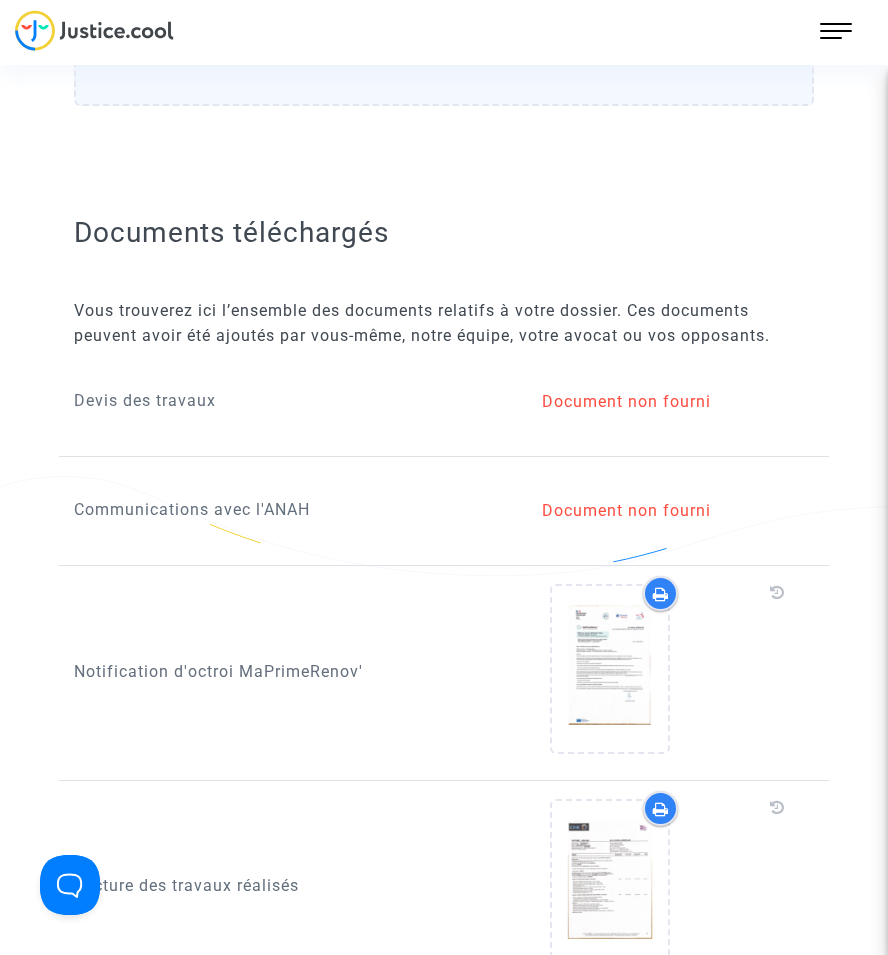 click on "107 Actus Mes dossiers Mon profil Paramètres Déconnexion" at bounding box center (836, 31) 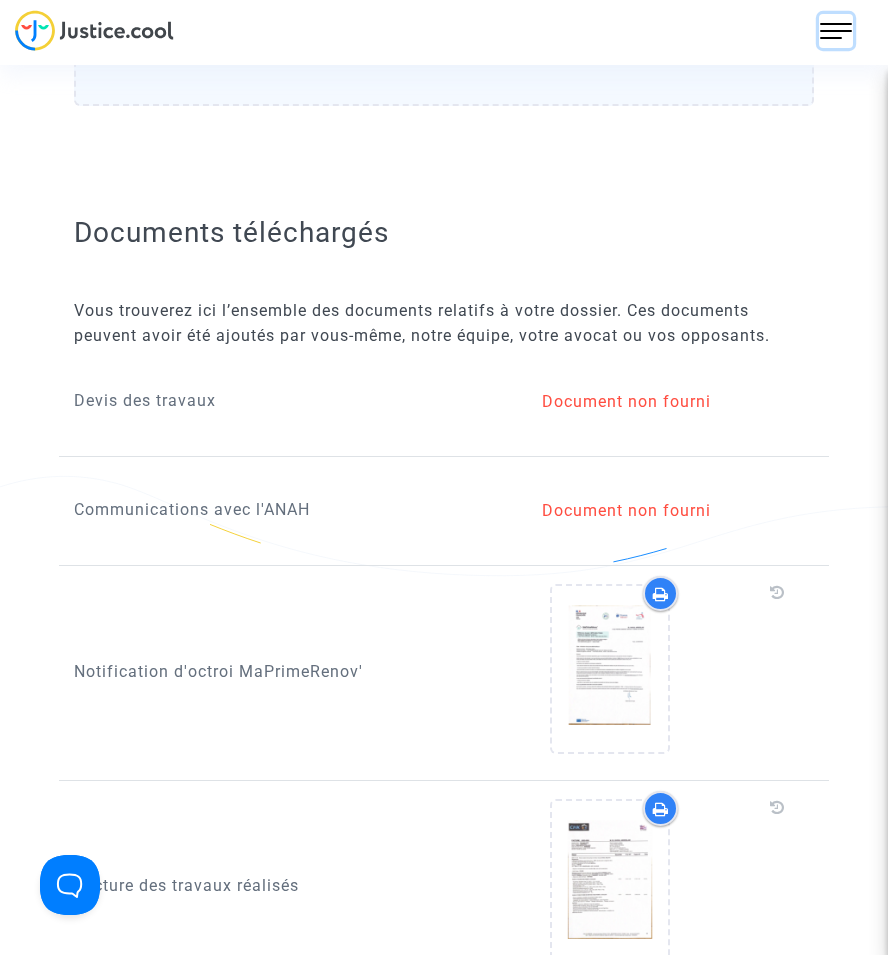 click at bounding box center [836, 31] 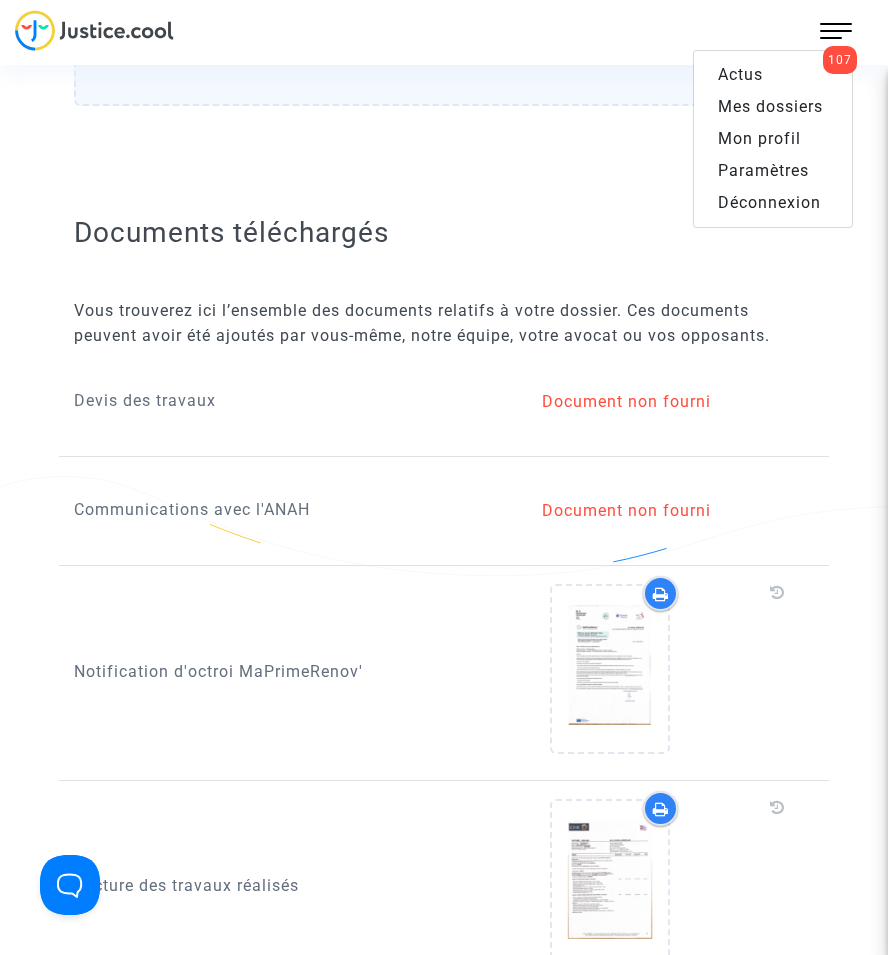 click on "Mes dossiers" at bounding box center (770, 106) 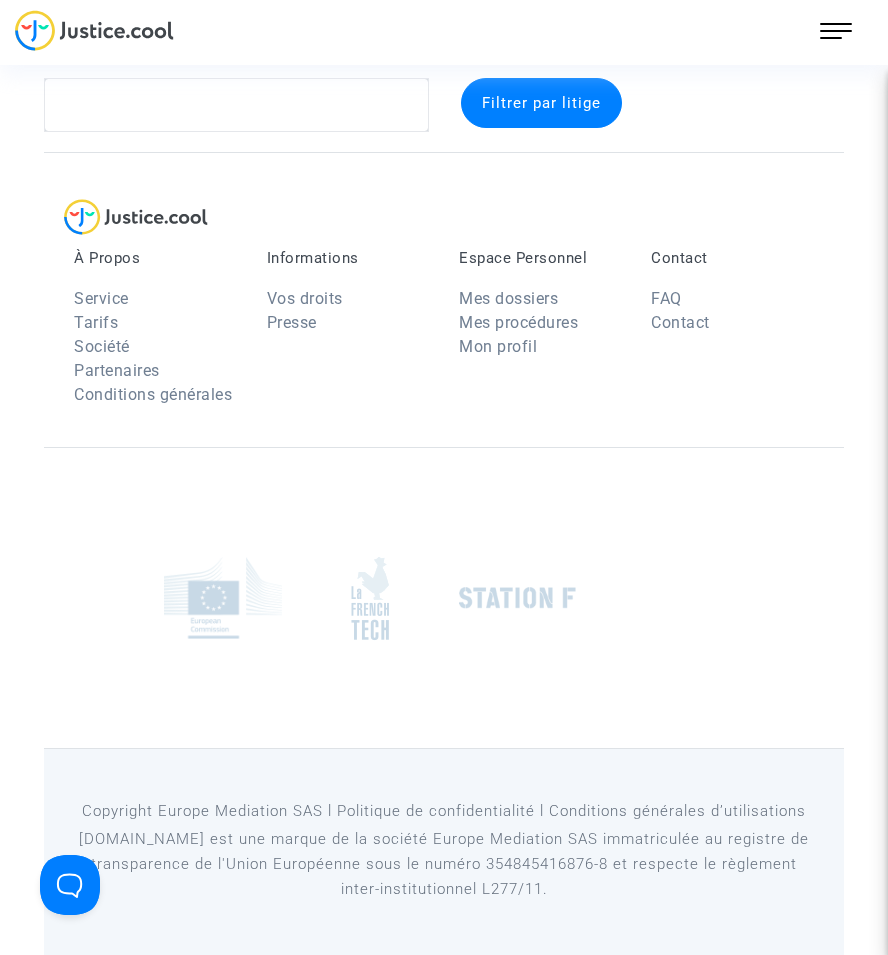 scroll, scrollTop: 37, scrollLeft: 0, axis: vertical 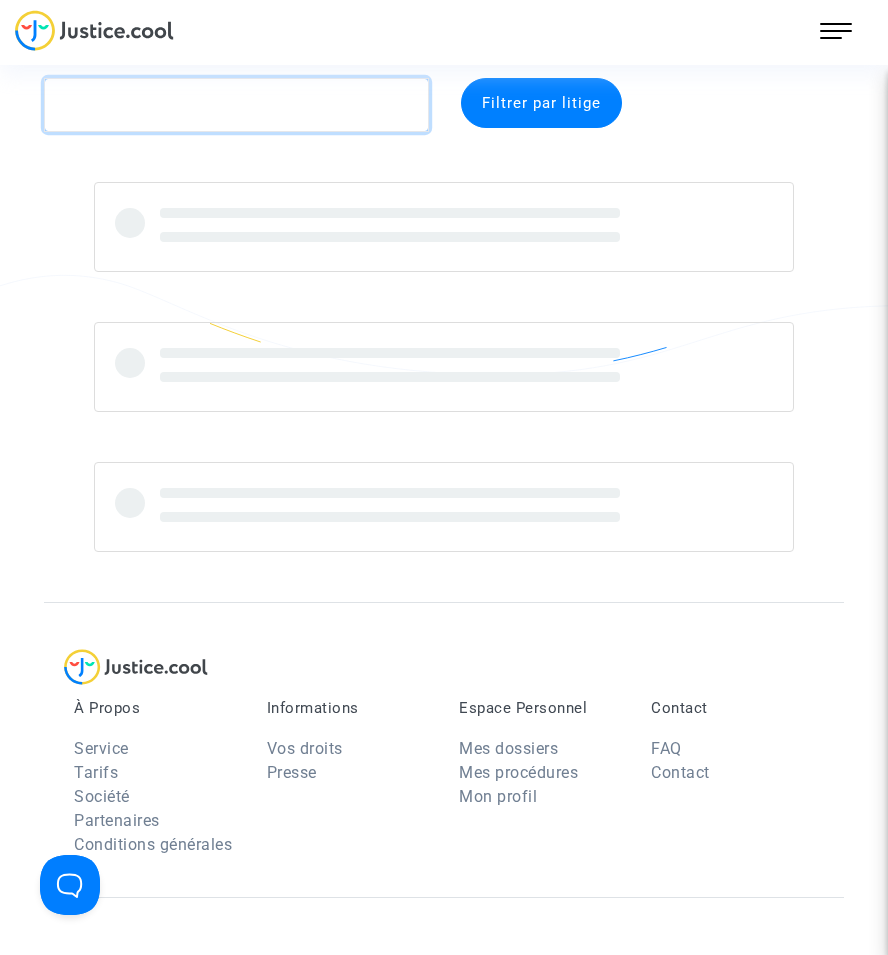 click 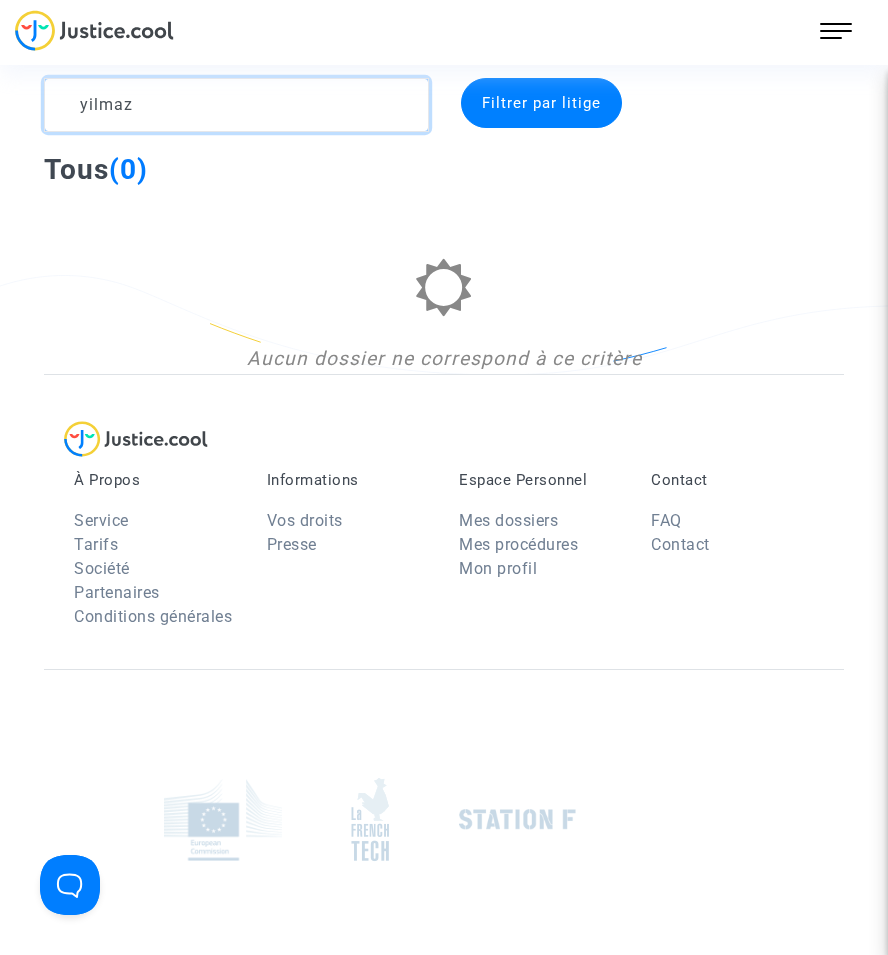 type on "yilmaz" 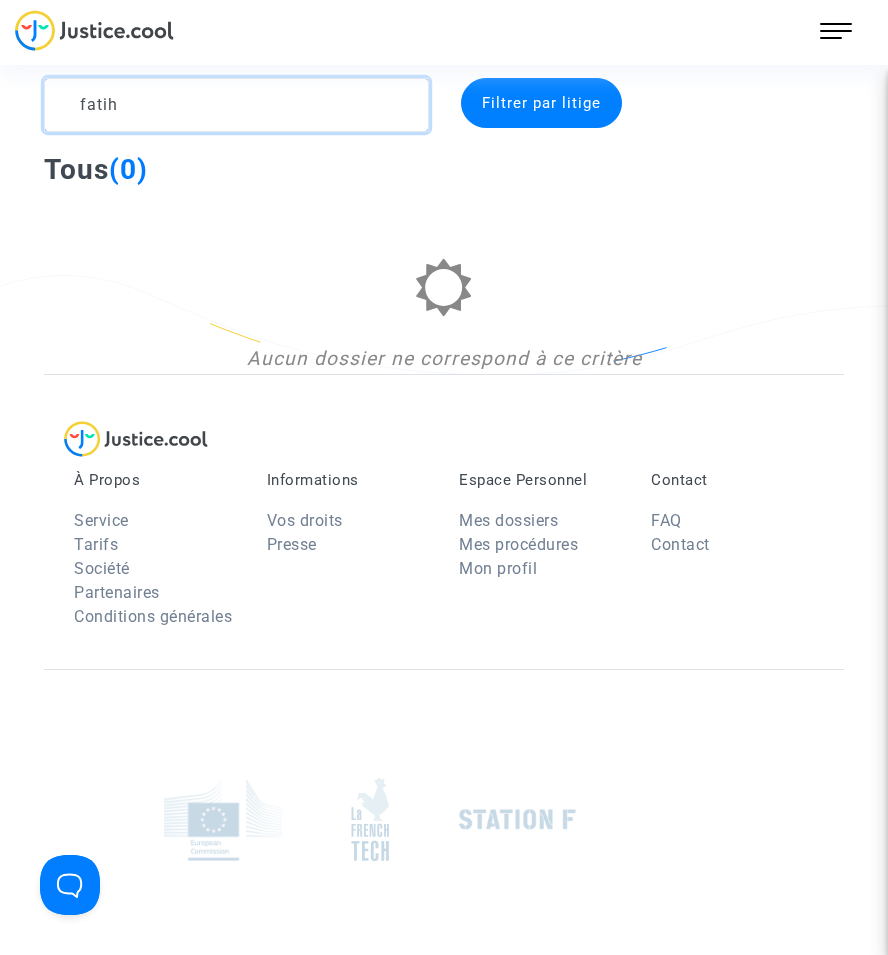 type on "fatih" 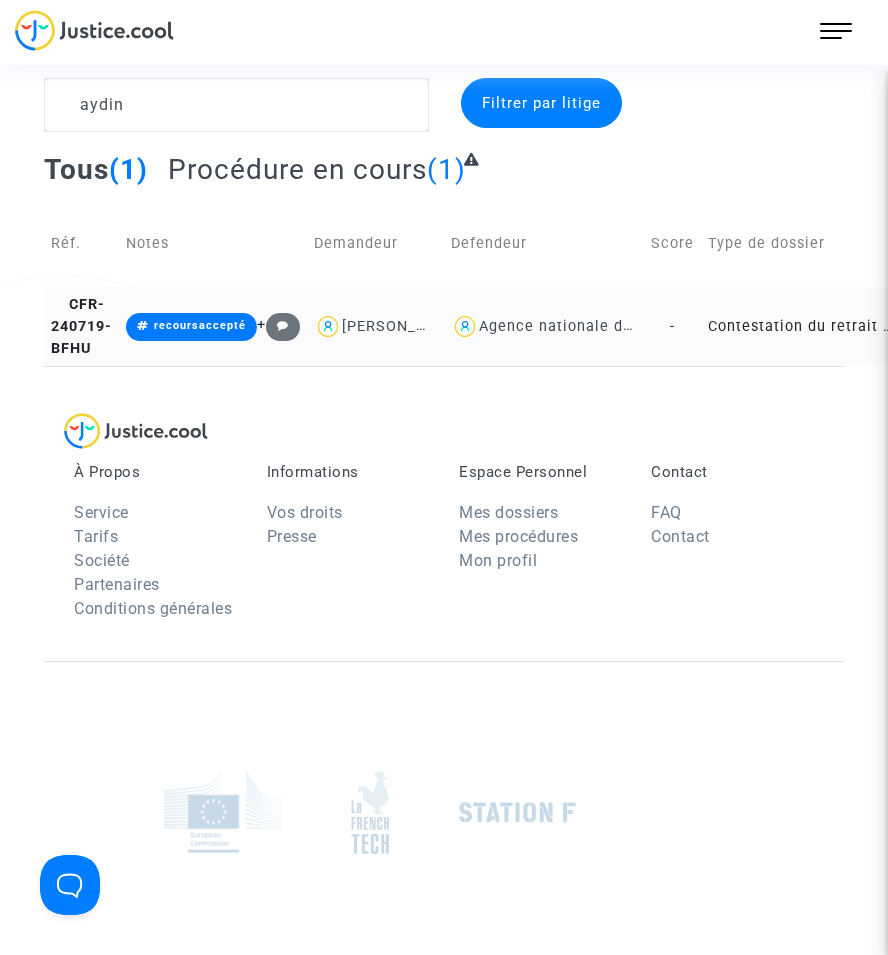 click on "Agence nationale de l'habitat" 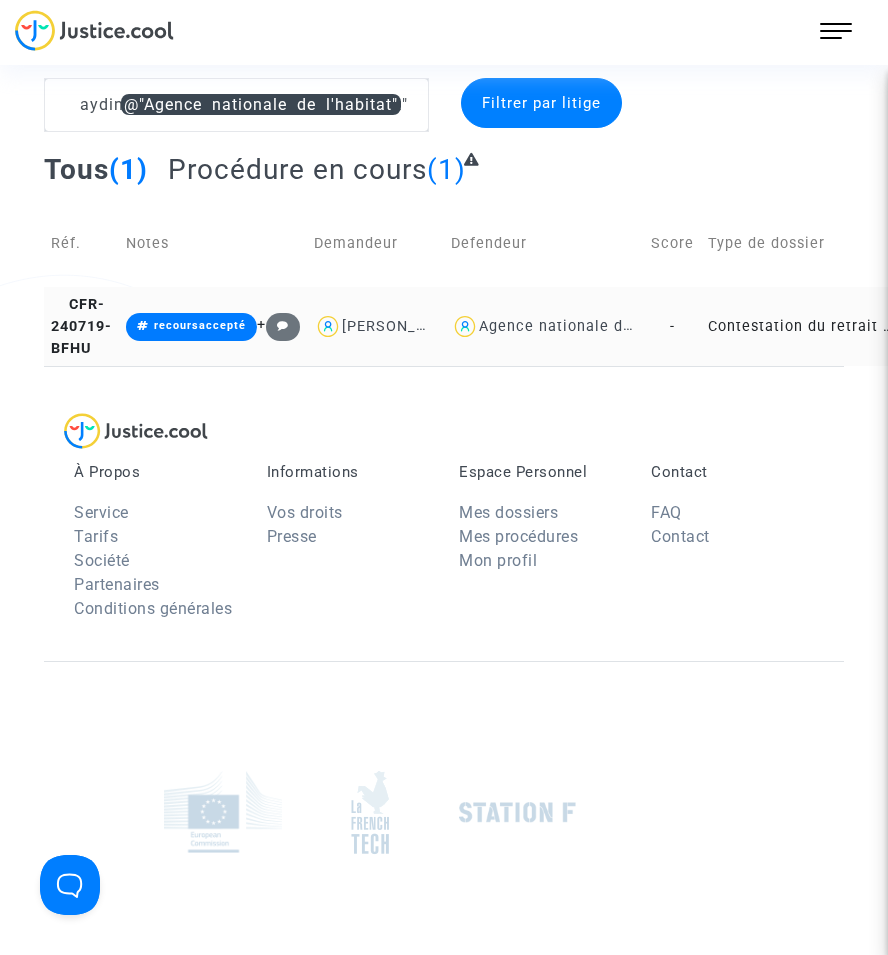 click on "Contestation du retrait de [PERSON_NAME] par l'ANAH (mandataire)" 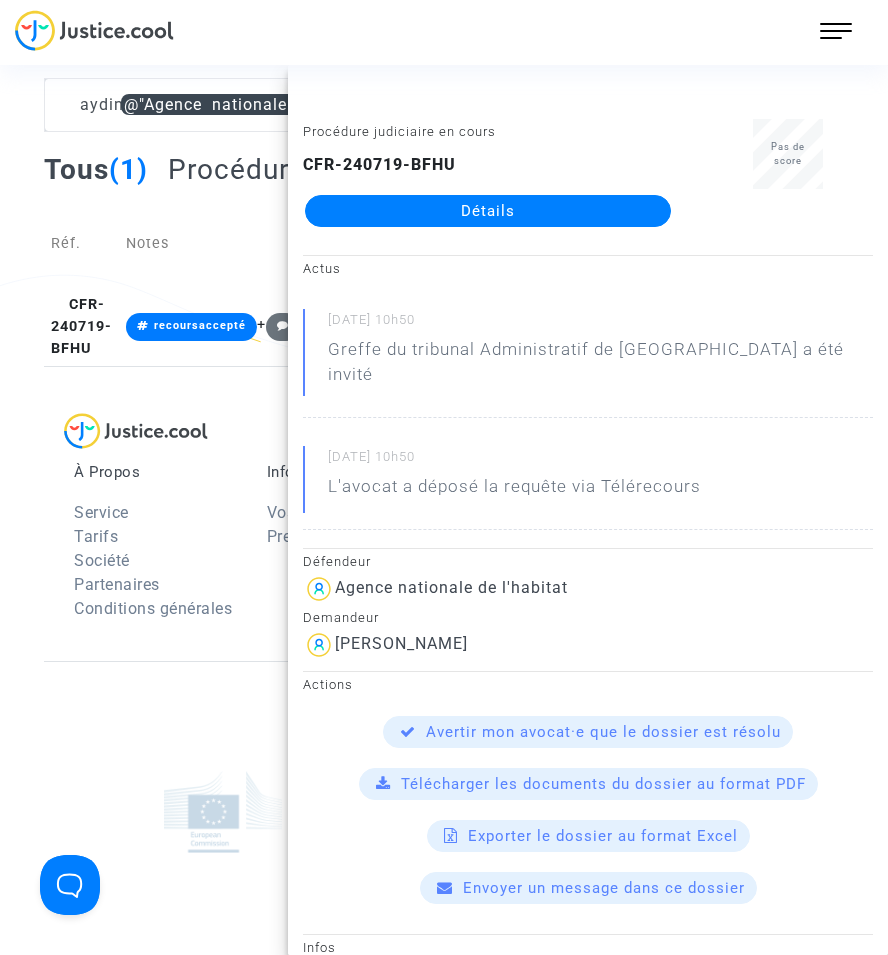 click on "Procédure judiciaire en cours CFR-240719-BFHU  Détails" 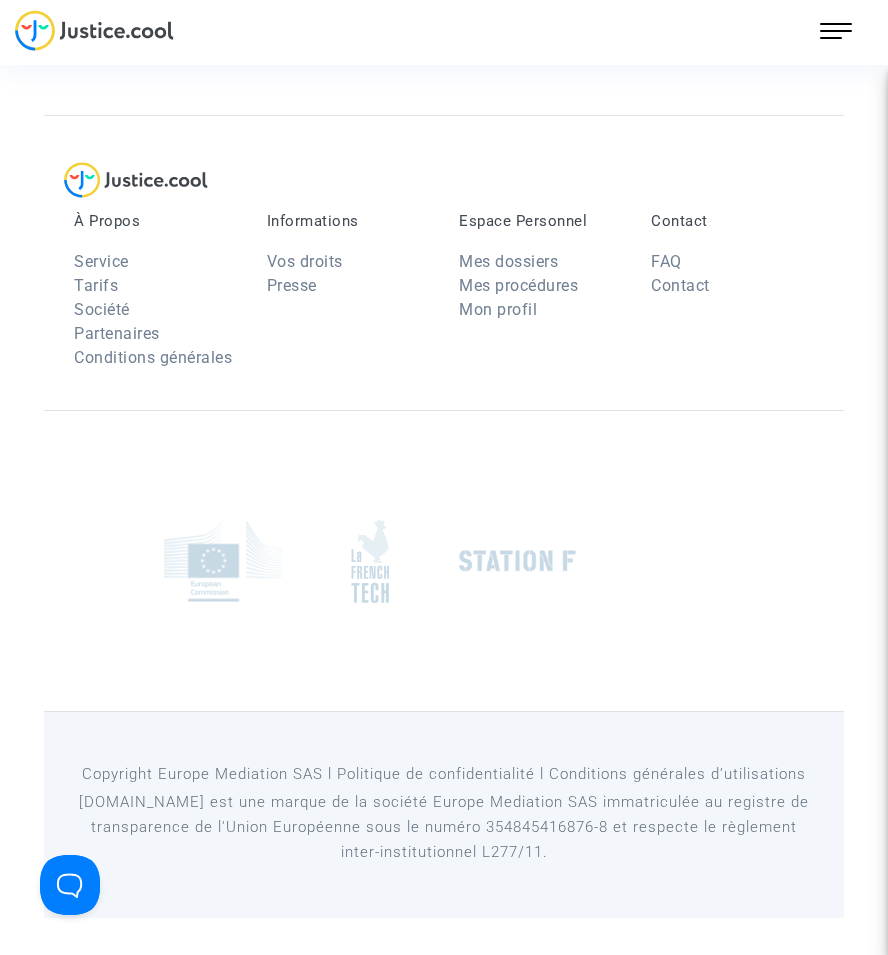 scroll, scrollTop: 0, scrollLeft: 0, axis: both 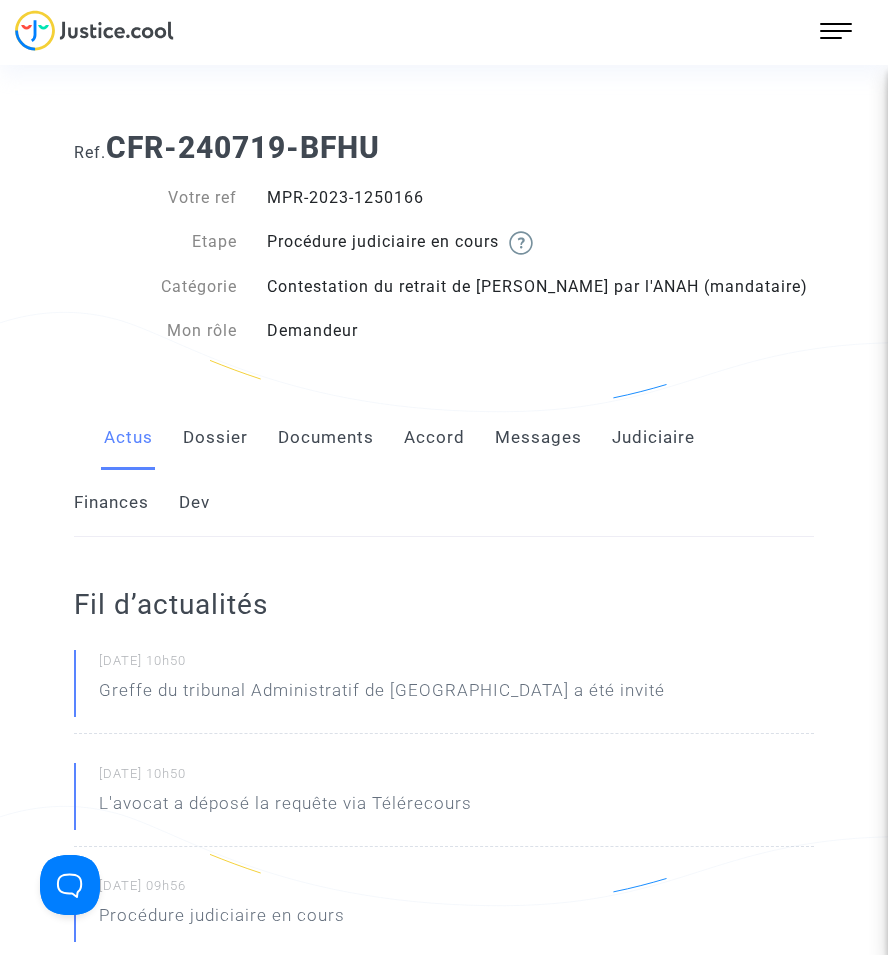 drag, startPoint x: 330, startPoint y: 431, endPoint x: 308, endPoint y: 431, distance: 22 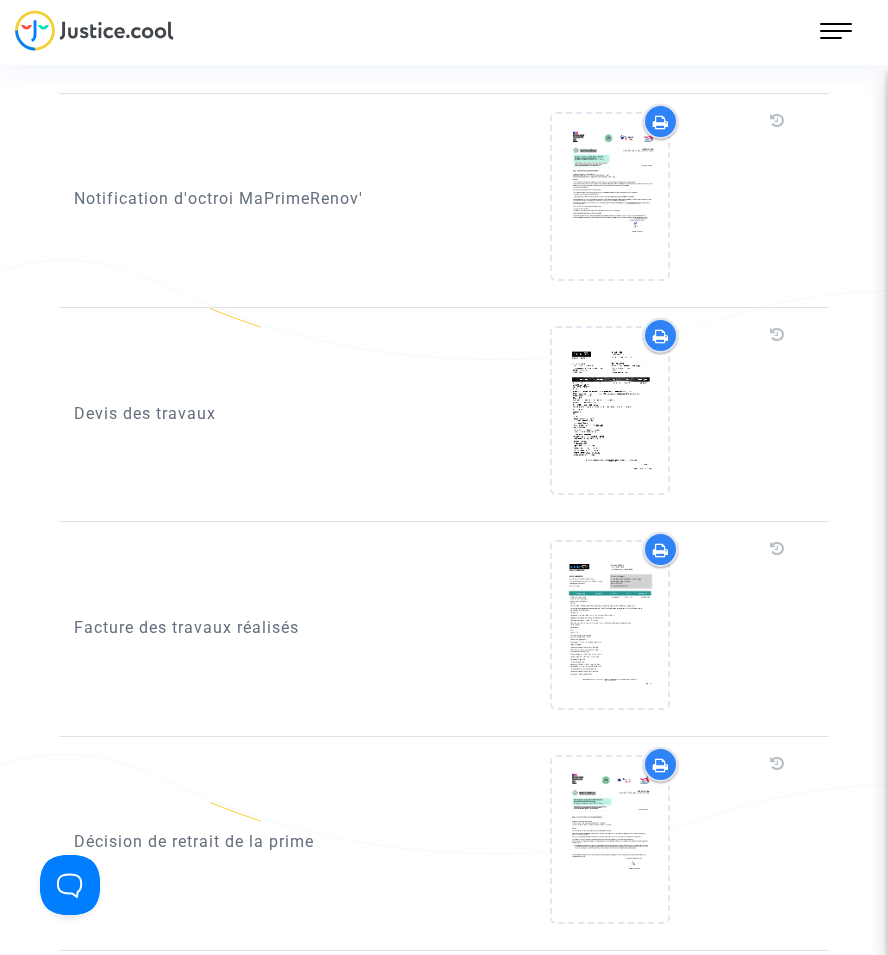 scroll, scrollTop: 2000, scrollLeft: 0, axis: vertical 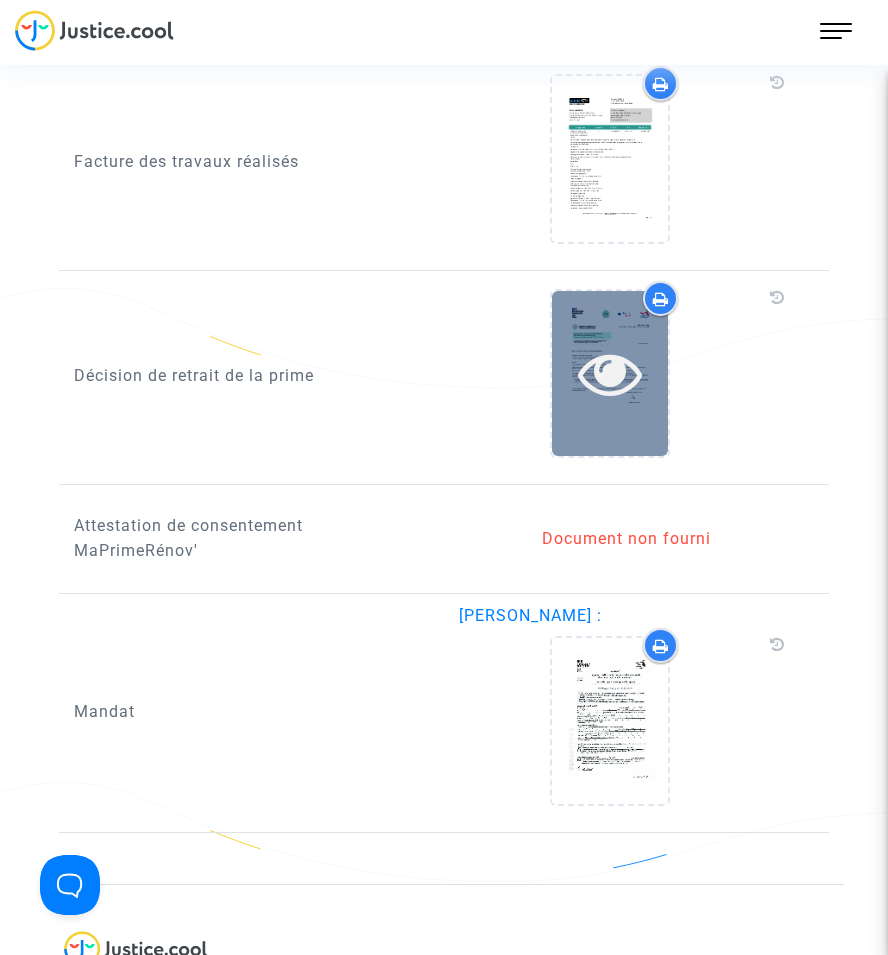 click at bounding box center [610, 373] 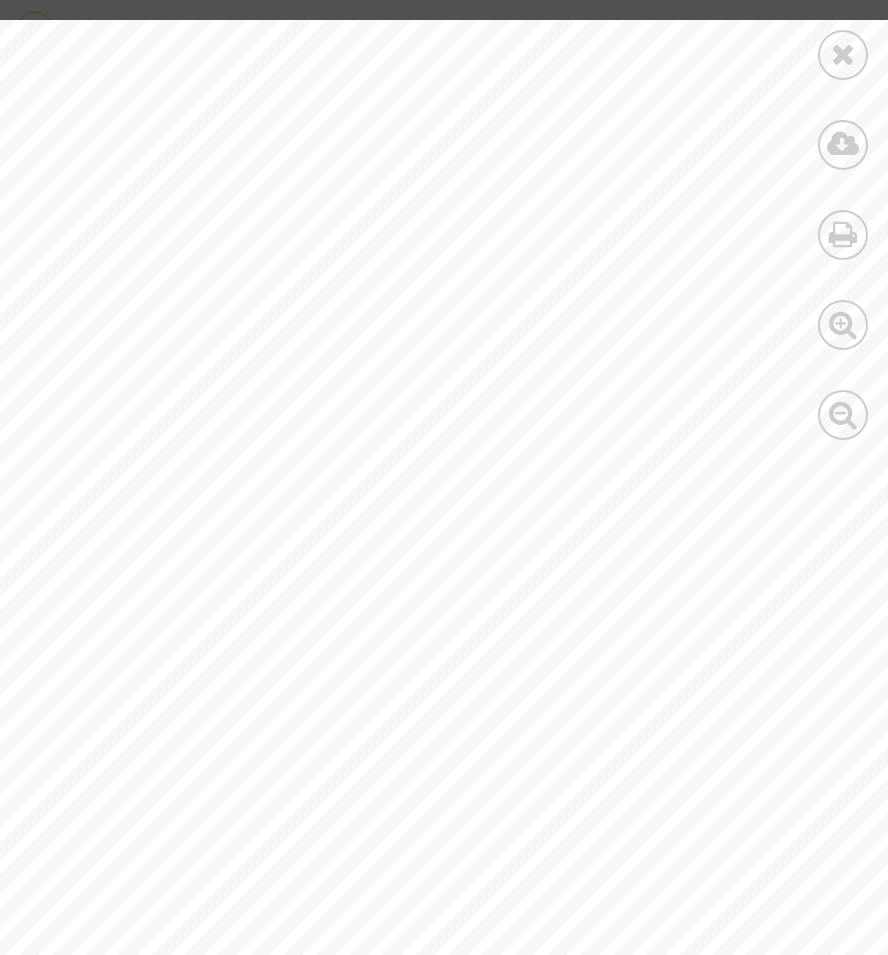 scroll, scrollTop: 0, scrollLeft: 0, axis: both 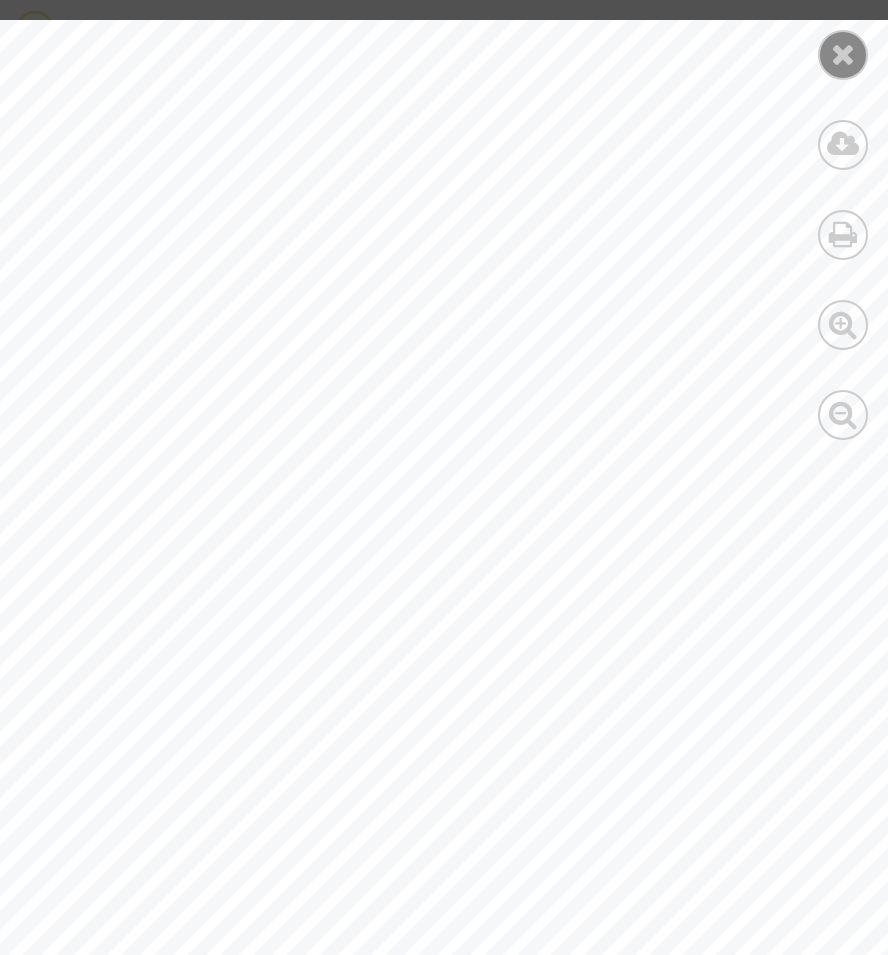 click at bounding box center [843, 55] 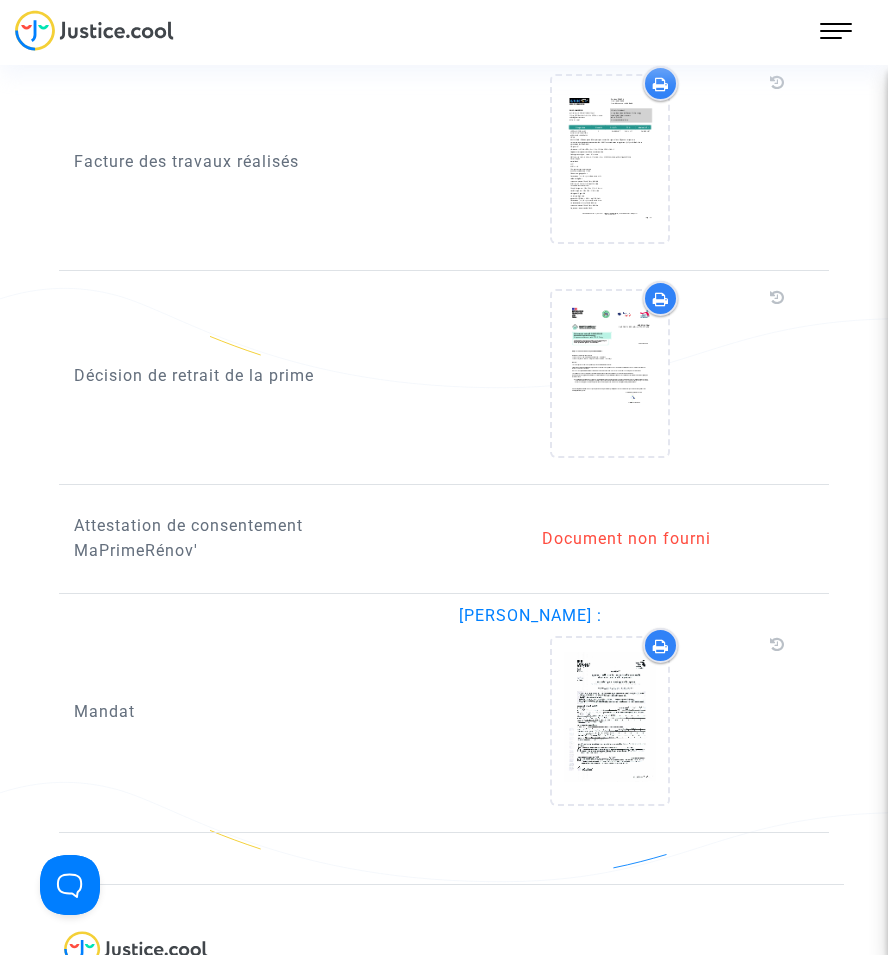 drag, startPoint x: 869, startPoint y: 38, endPoint x: 855, endPoint y: 36, distance: 14.142136 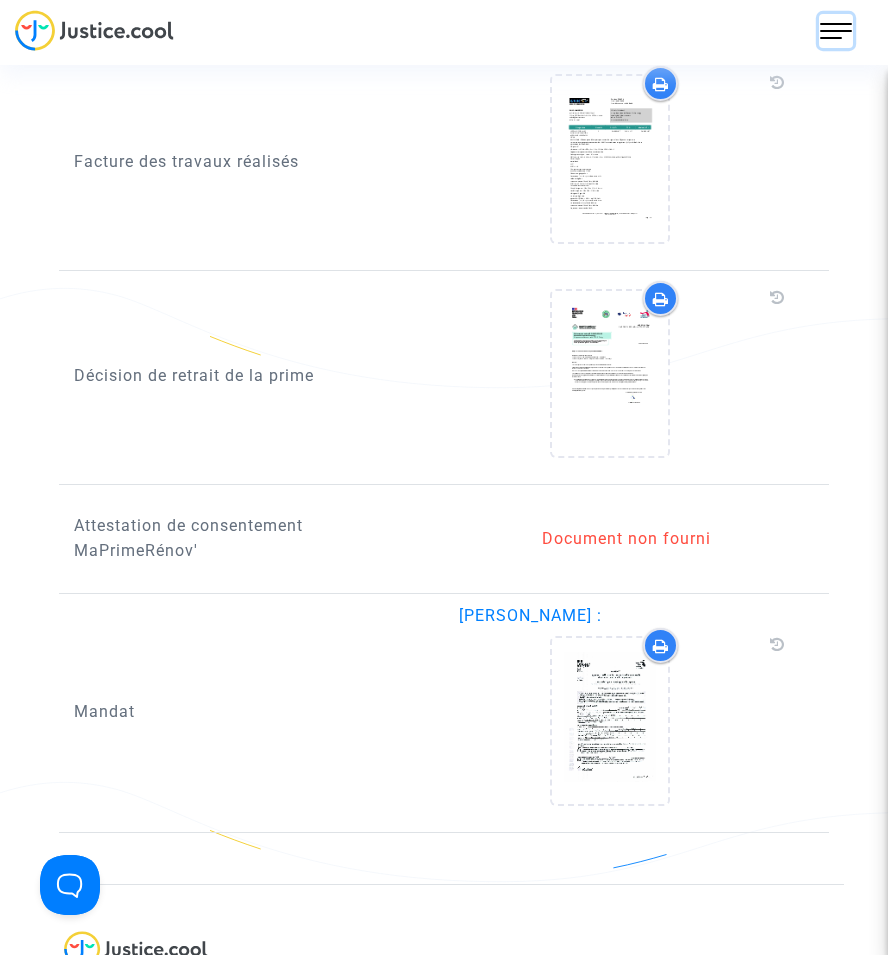 click at bounding box center [836, 31] 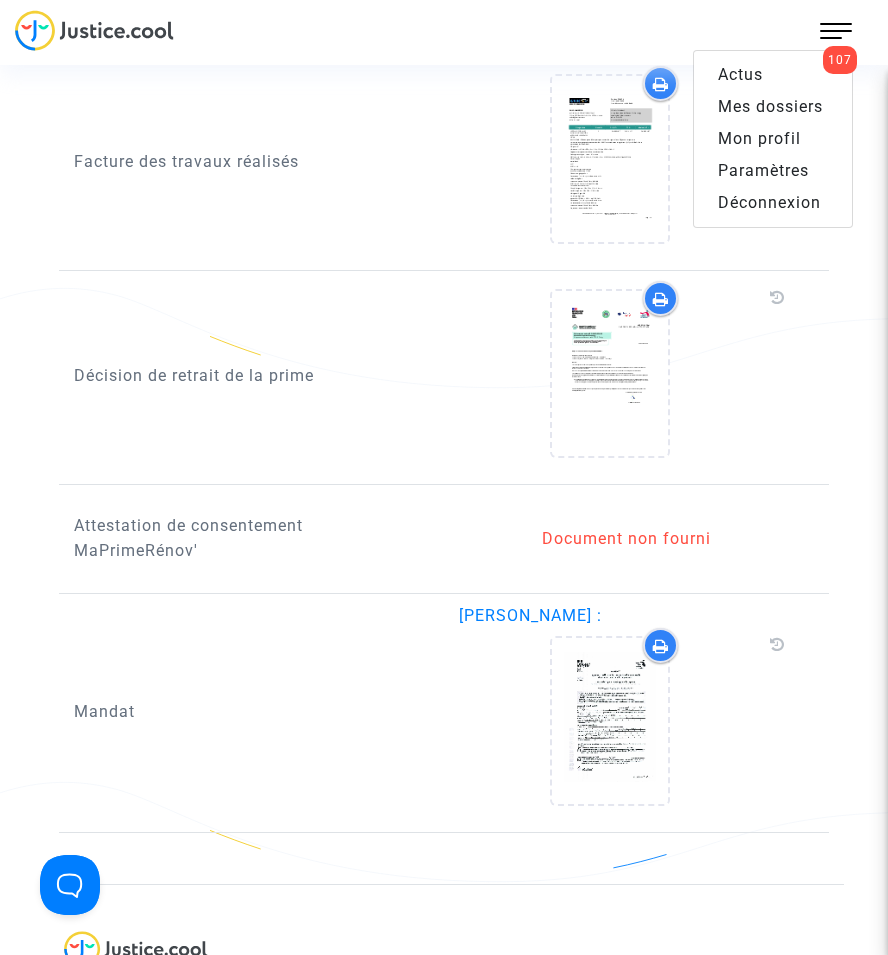 click on "Mes dossiers" at bounding box center (770, 106) 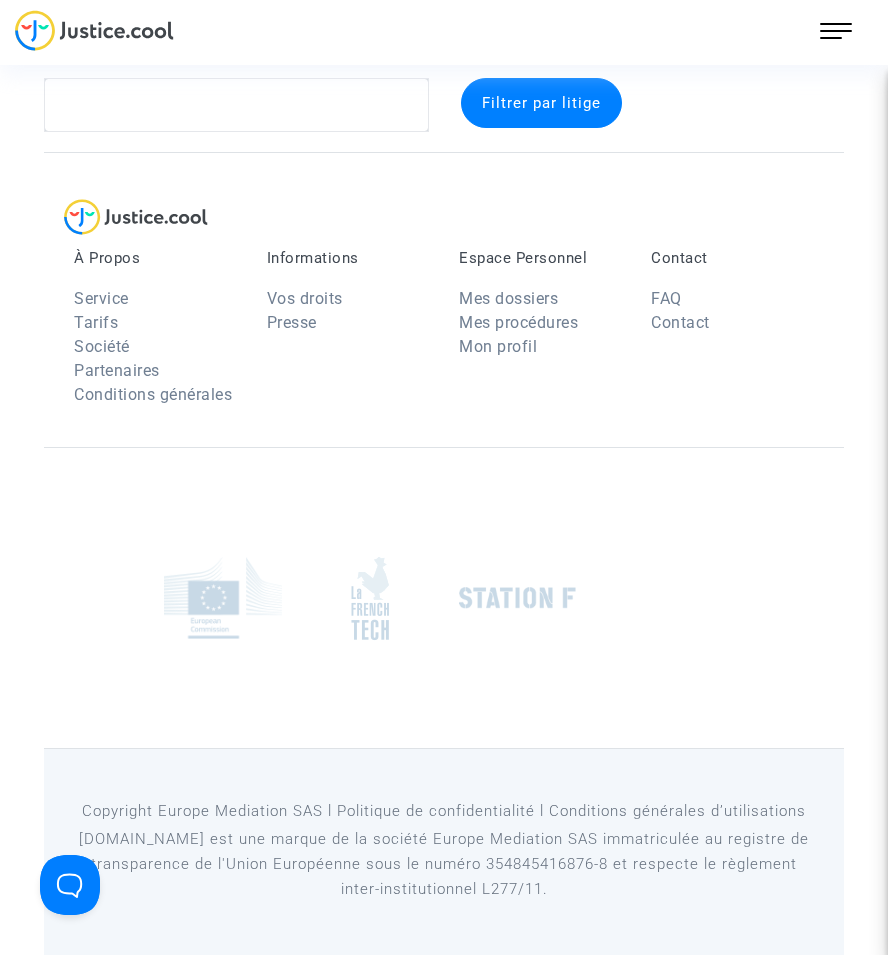 scroll, scrollTop: 37, scrollLeft: 0, axis: vertical 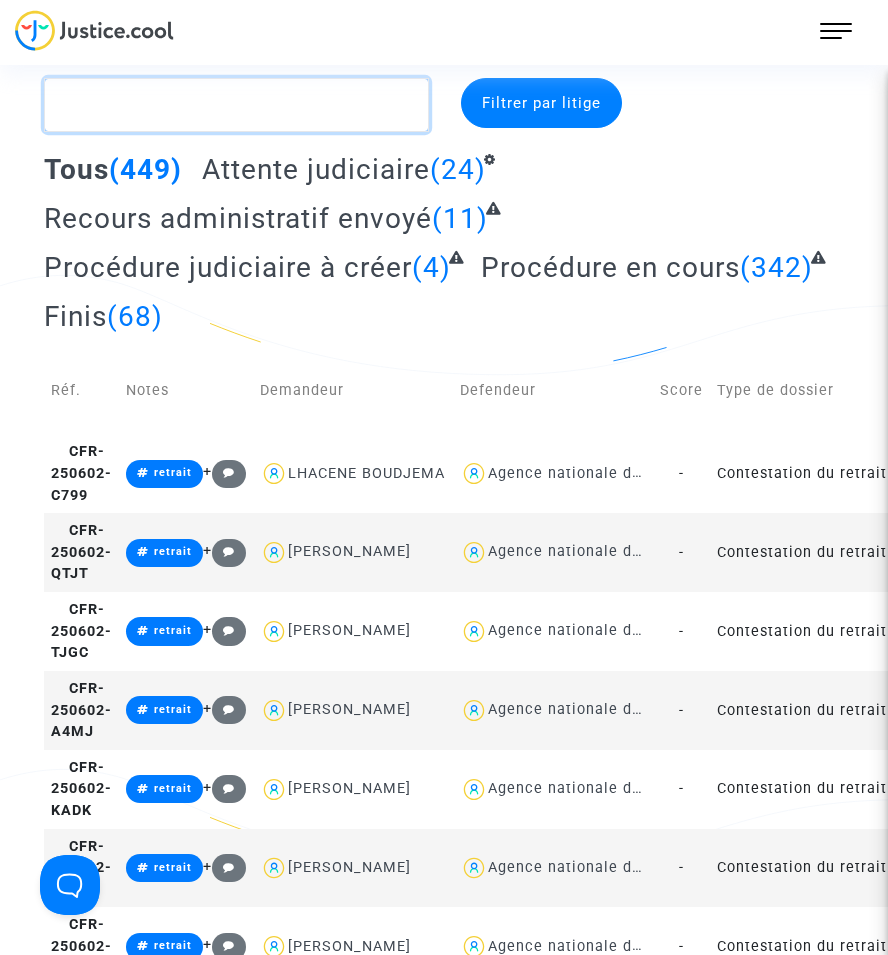 click 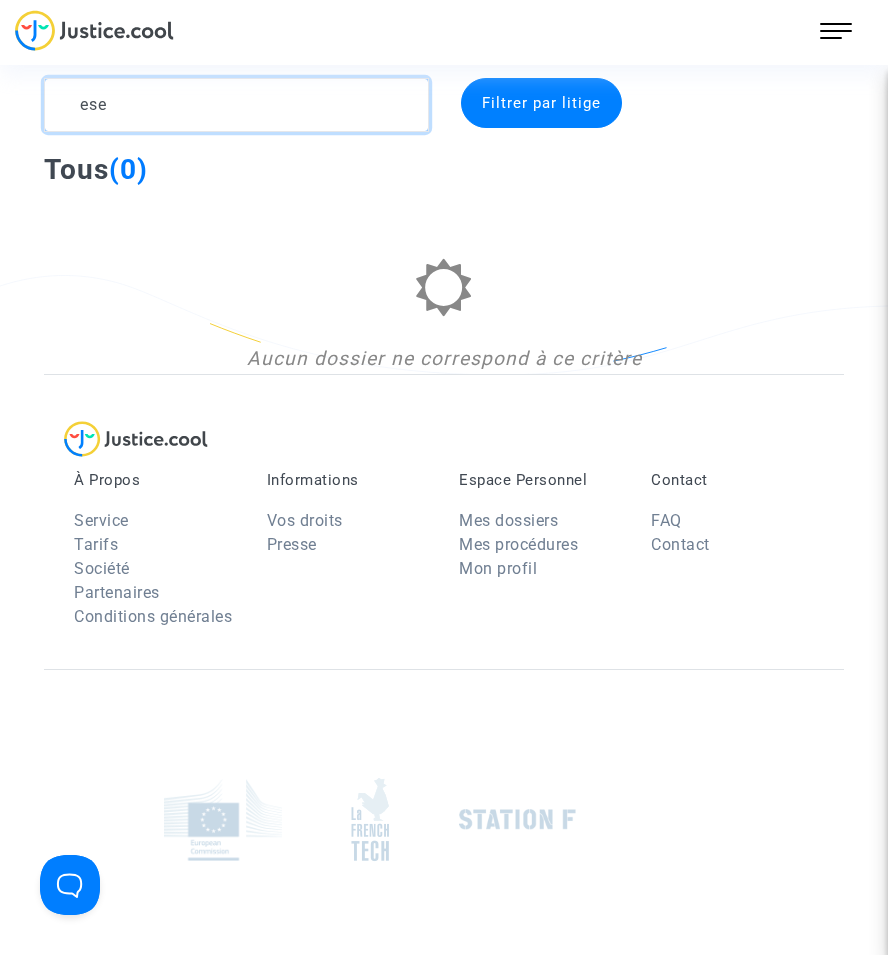 click 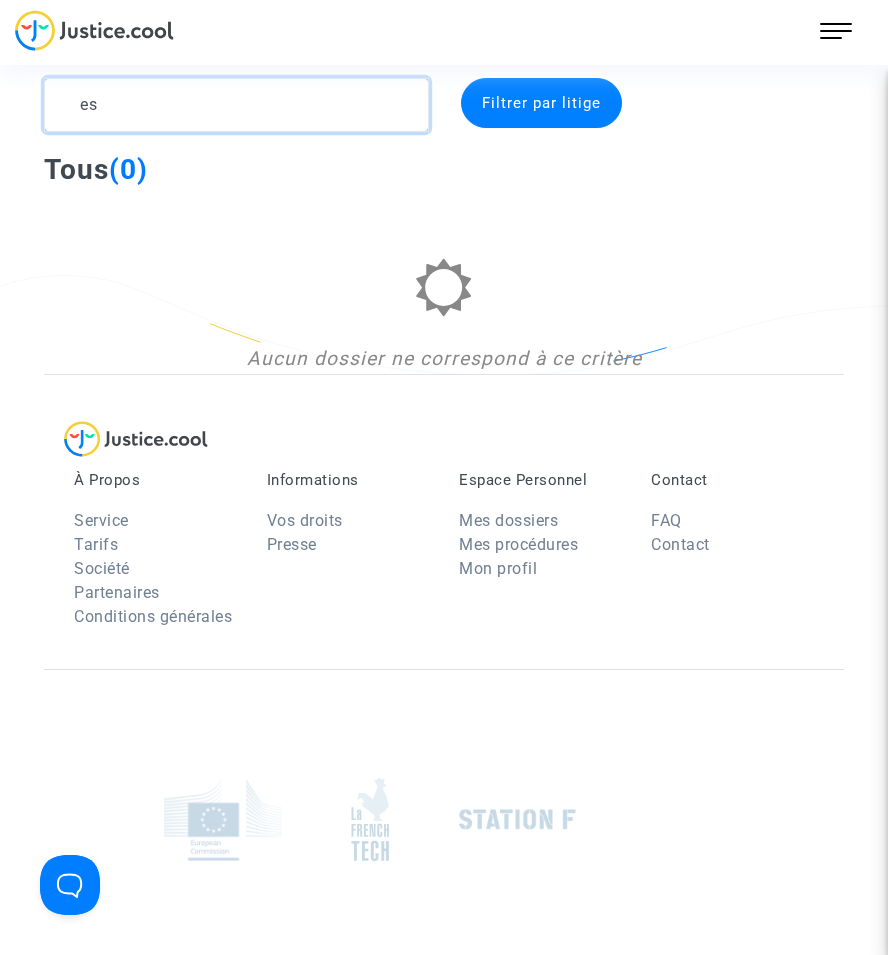 type on "e" 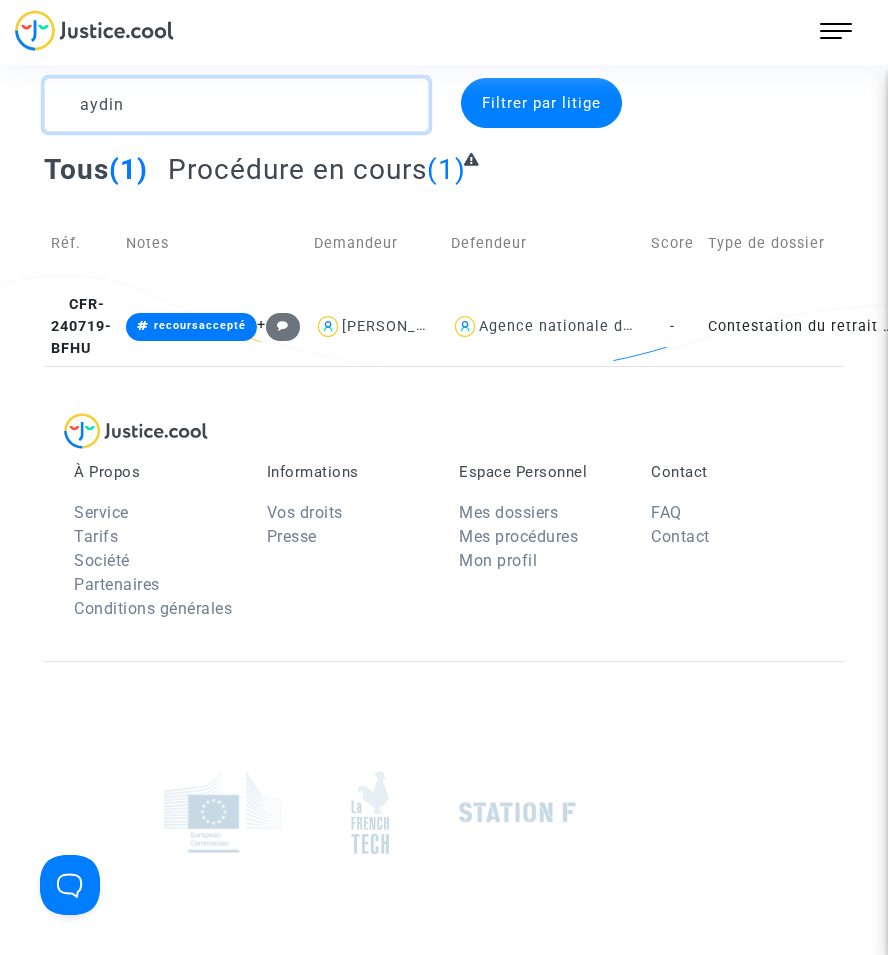 drag, startPoint x: 188, startPoint y: 101, endPoint x: 93, endPoint y: 101, distance: 95 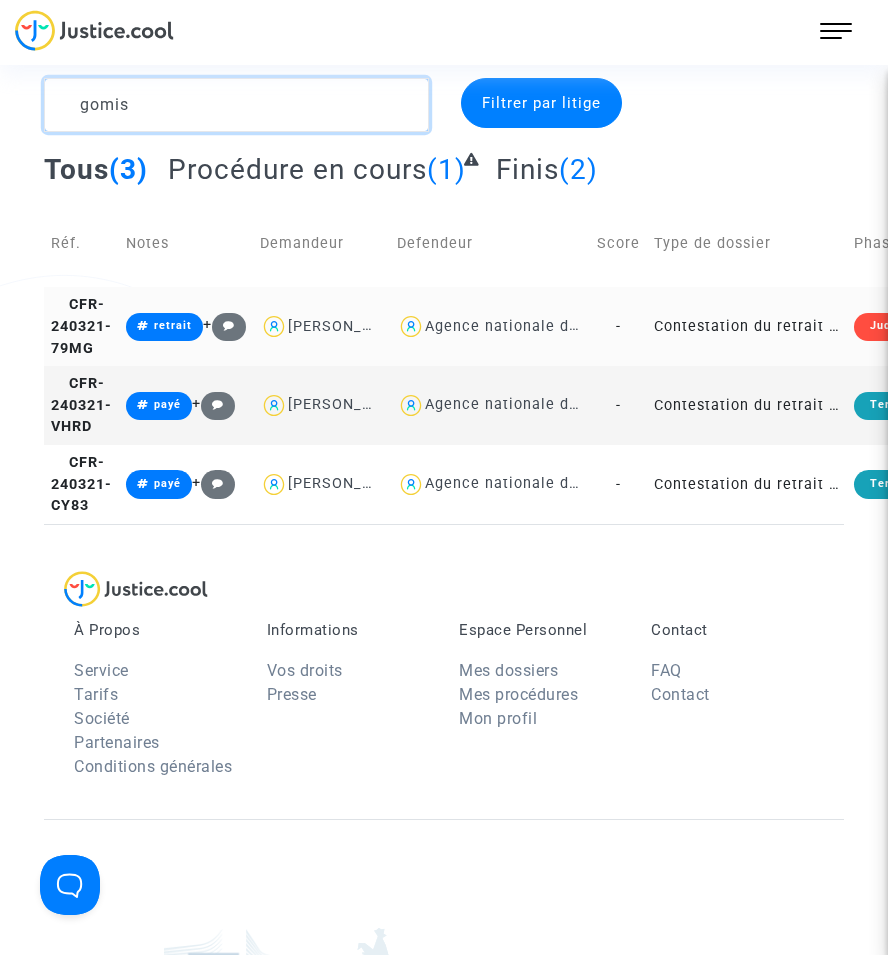 type on "gomis" 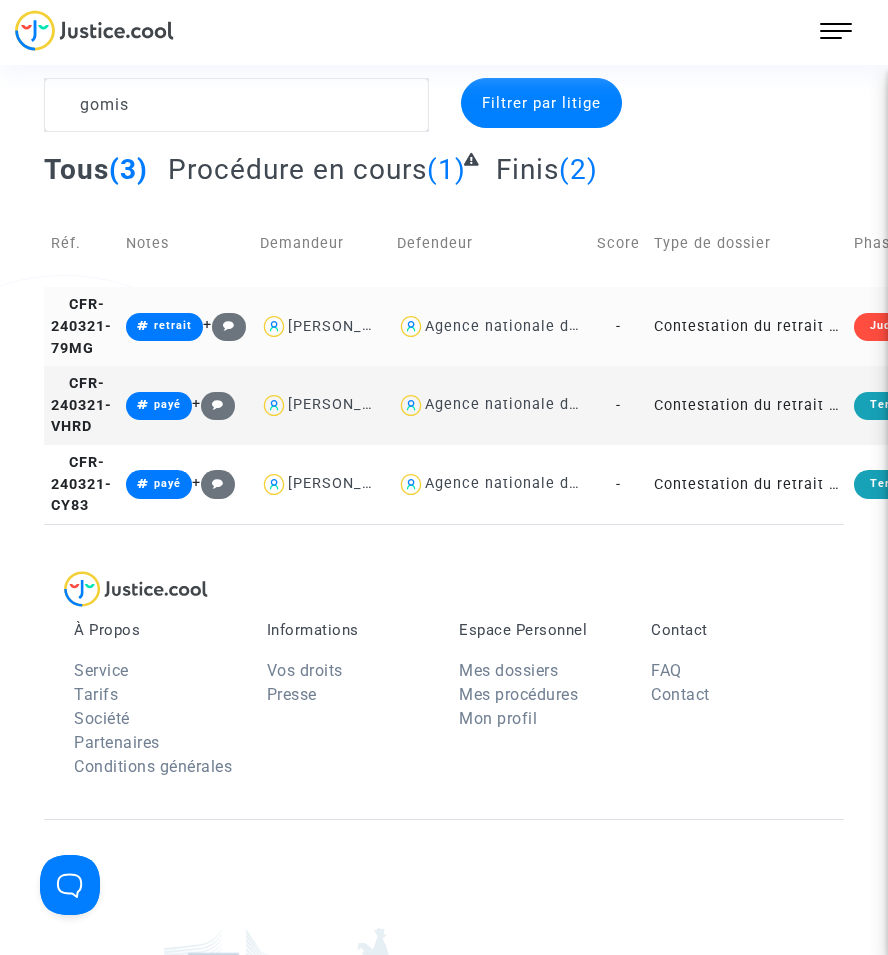 click on "Agence nationale de l'habitat" 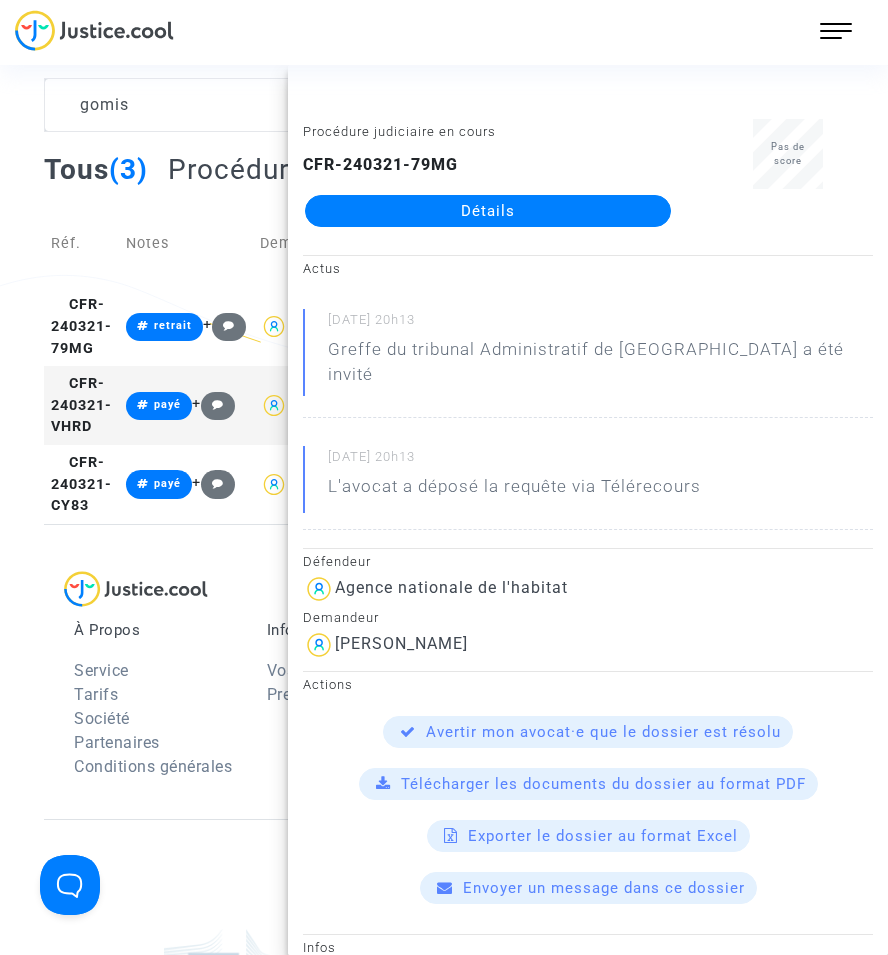 click on "Détails" 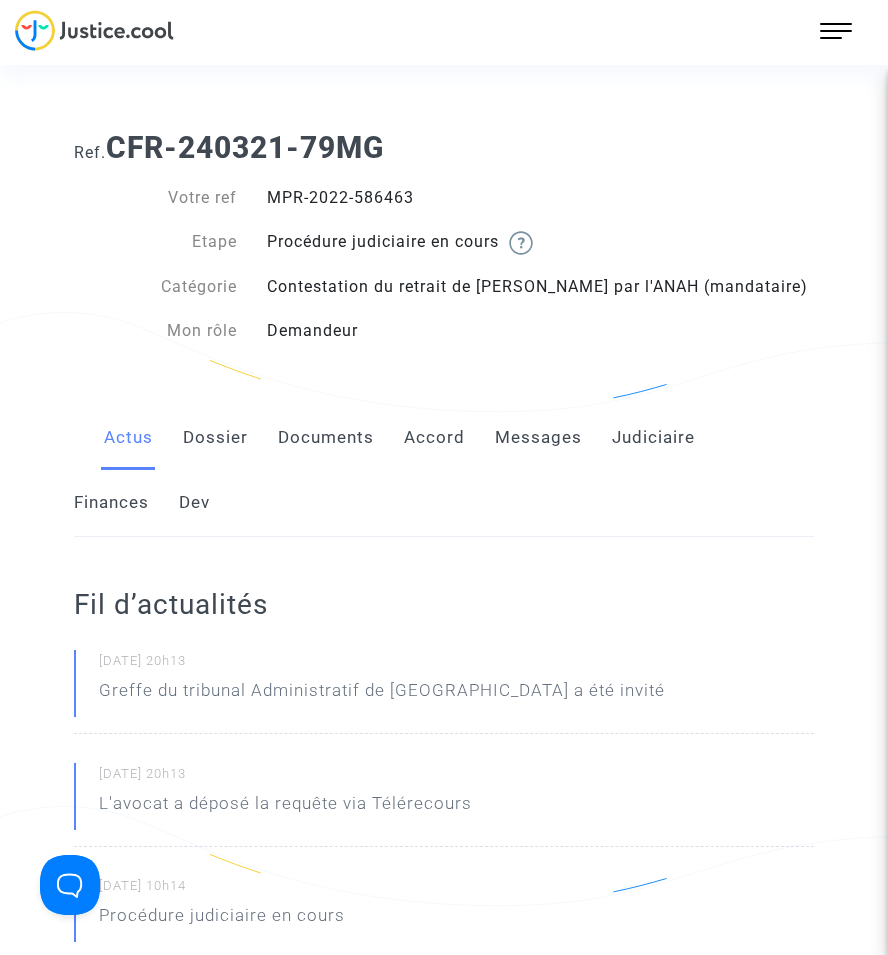 click on "Documents" 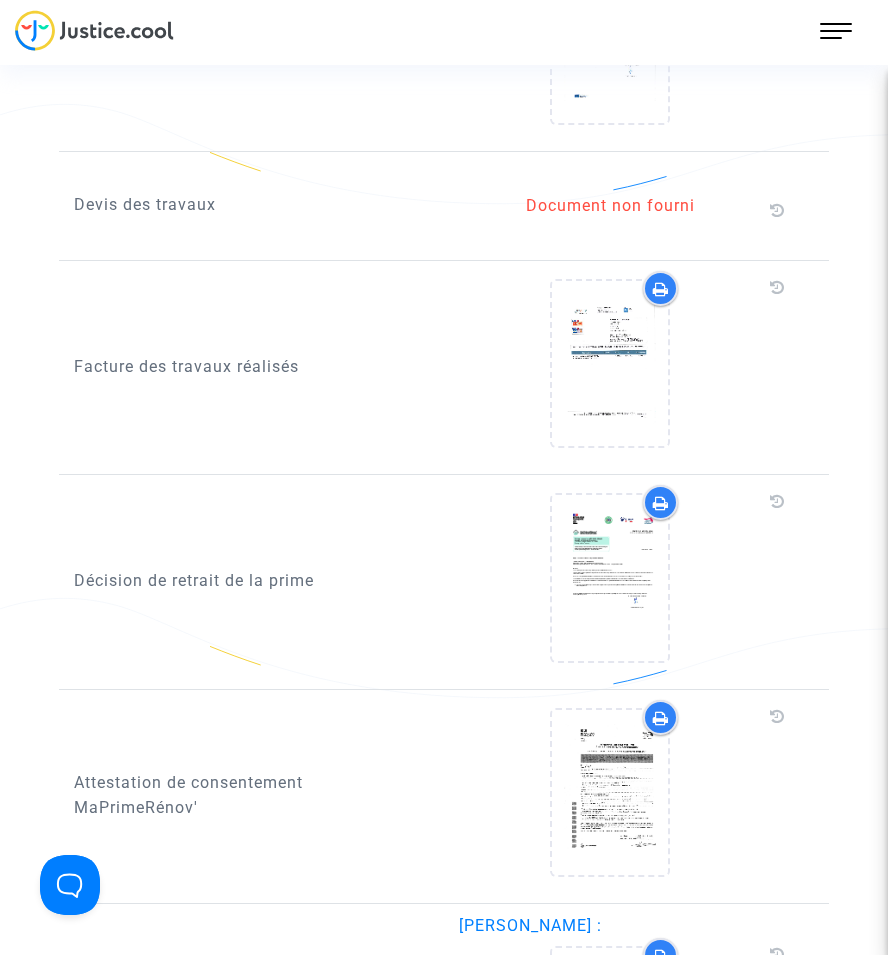 scroll, scrollTop: 2000, scrollLeft: 0, axis: vertical 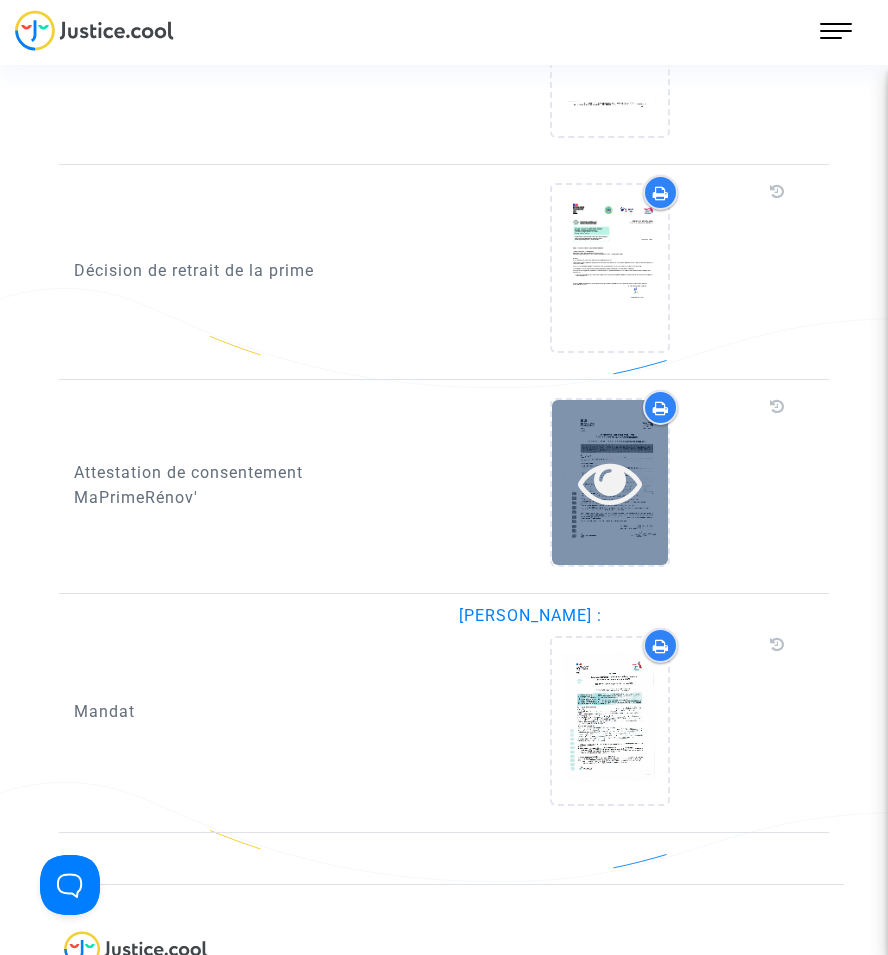 click at bounding box center [610, 482] 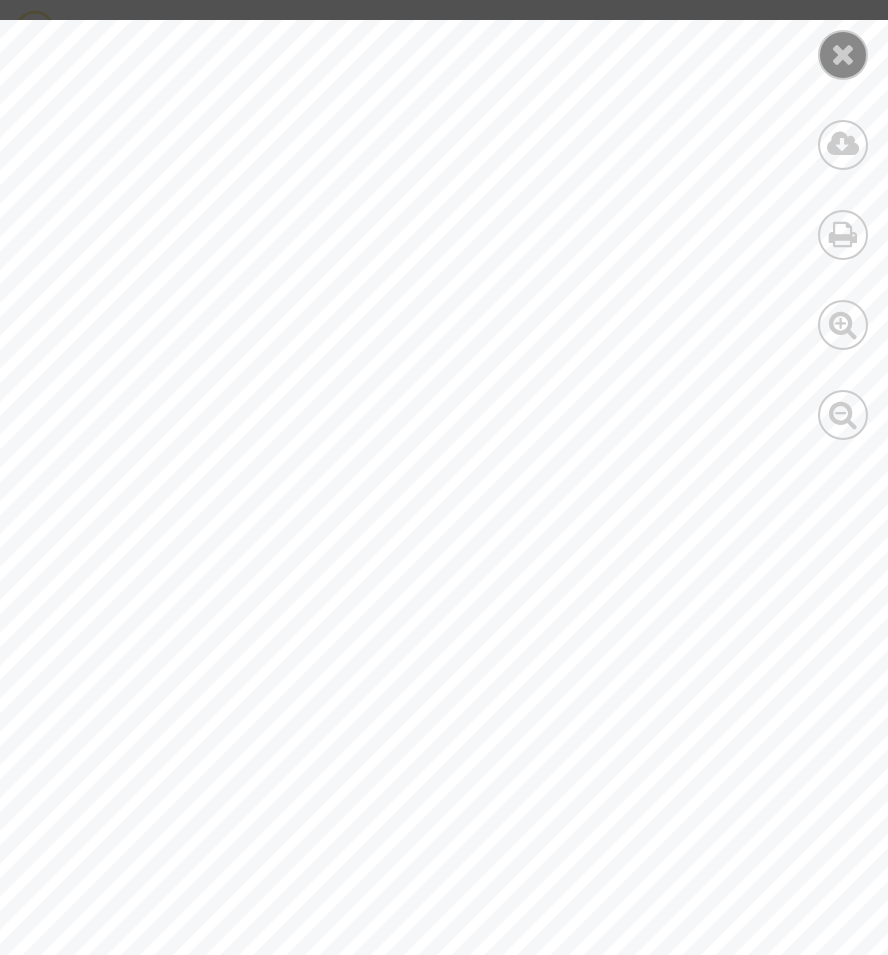 click at bounding box center (843, 54) 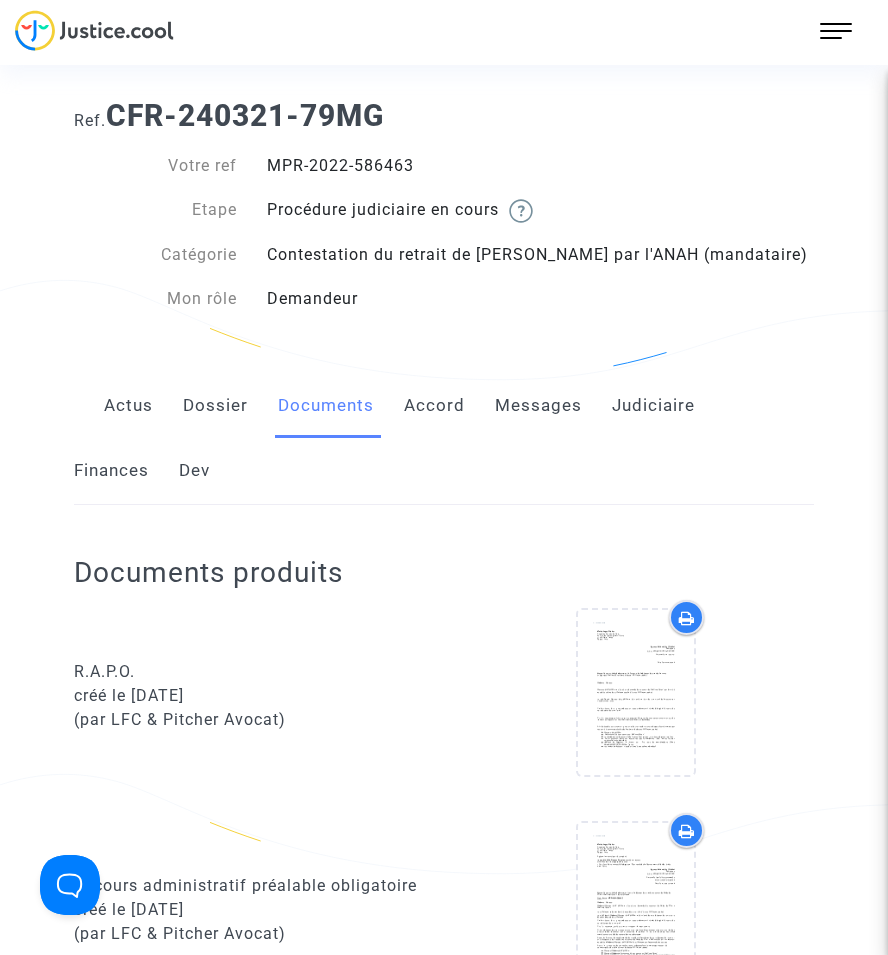scroll, scrollTop: 0, scrollLeft: 0, axis: both 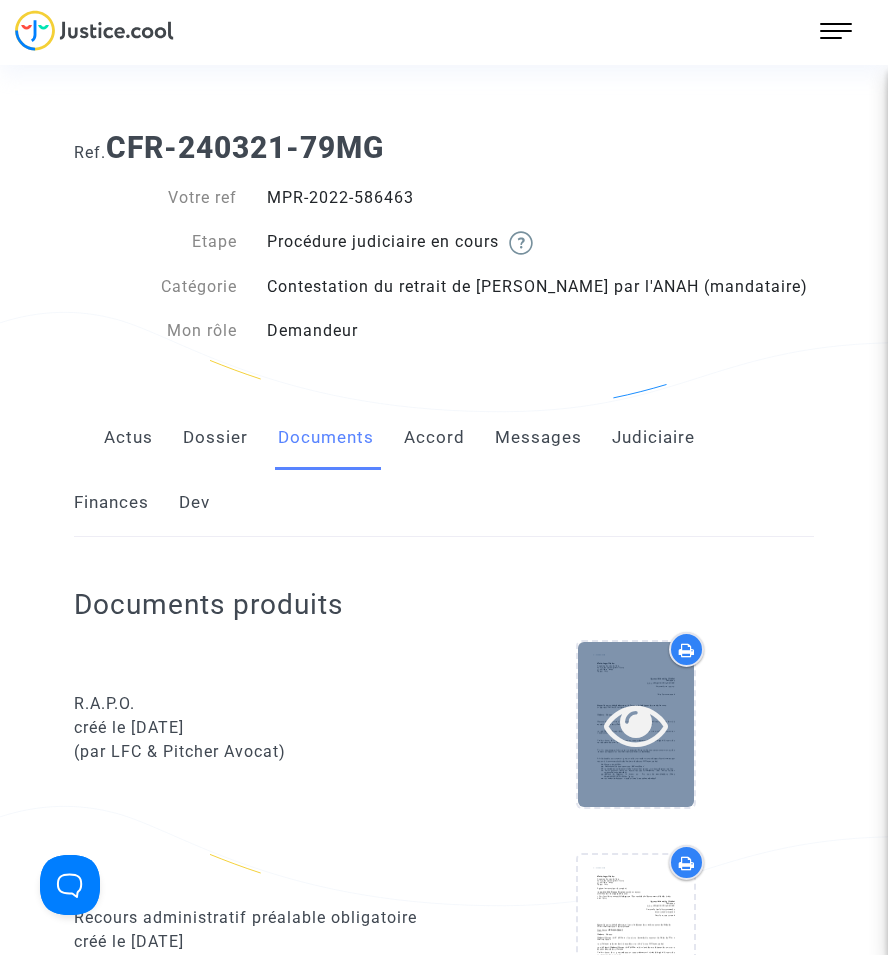 click at bounding box center [636, 724] 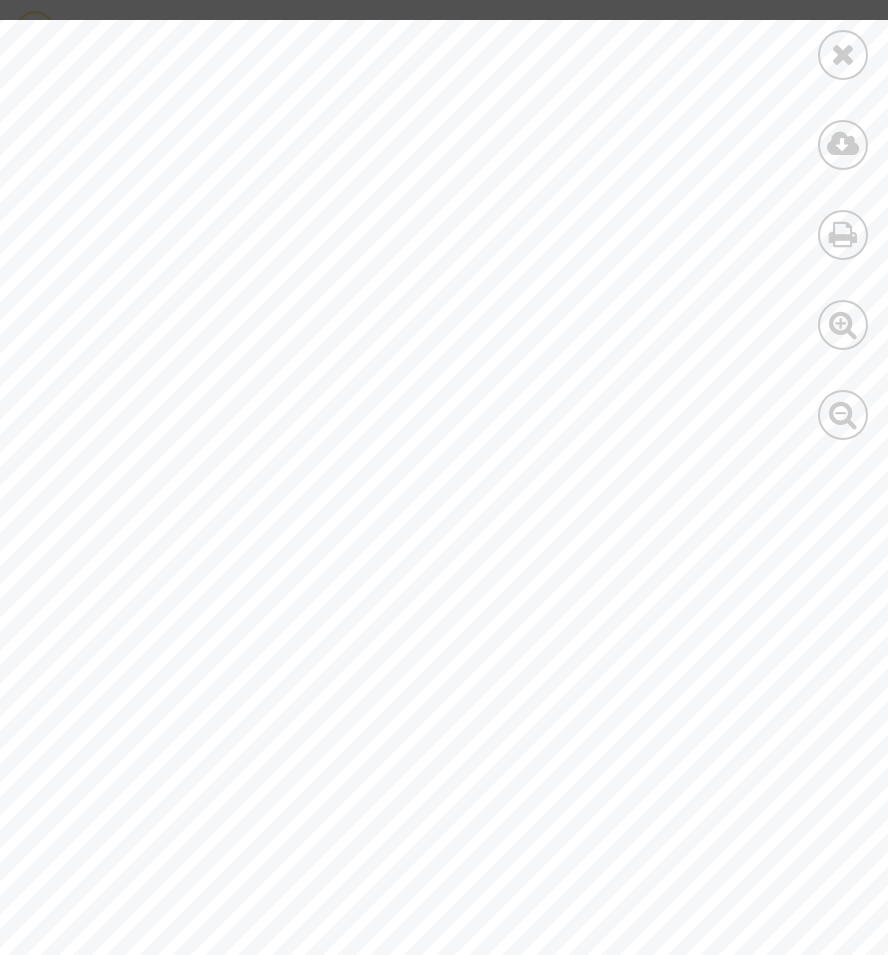 scroll, scrollTop: 0, scrollLeft: 0, axis: both 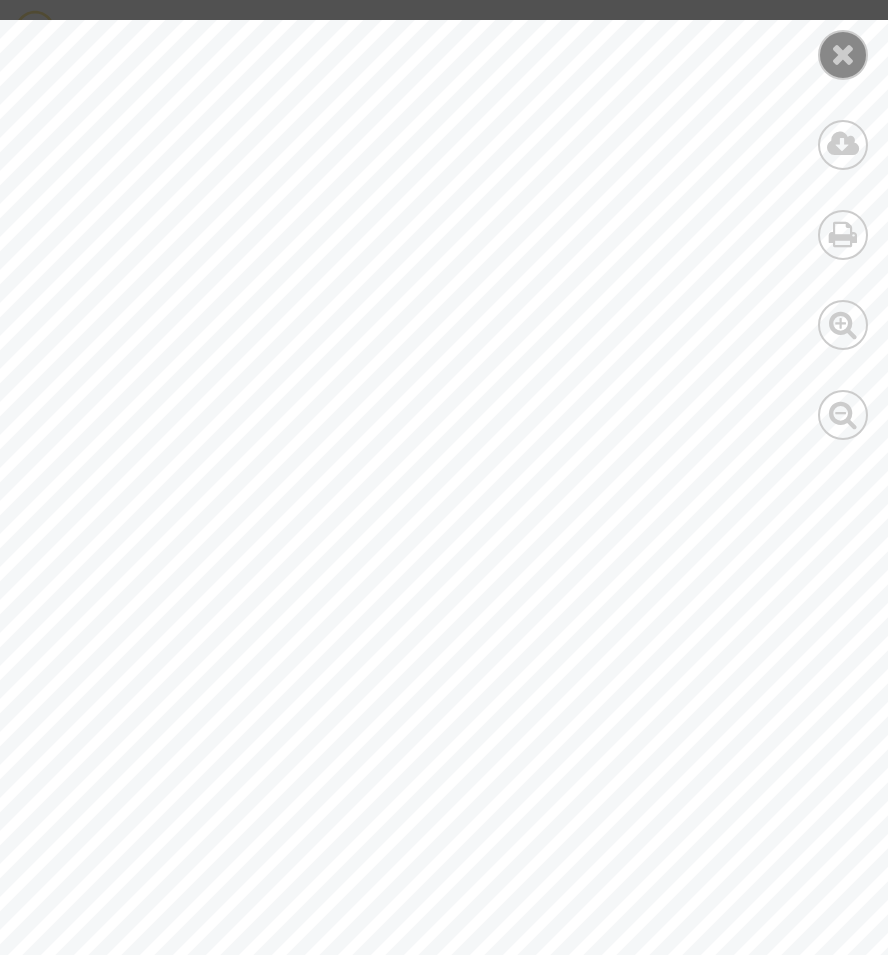 click at bounding box center [843, 54] 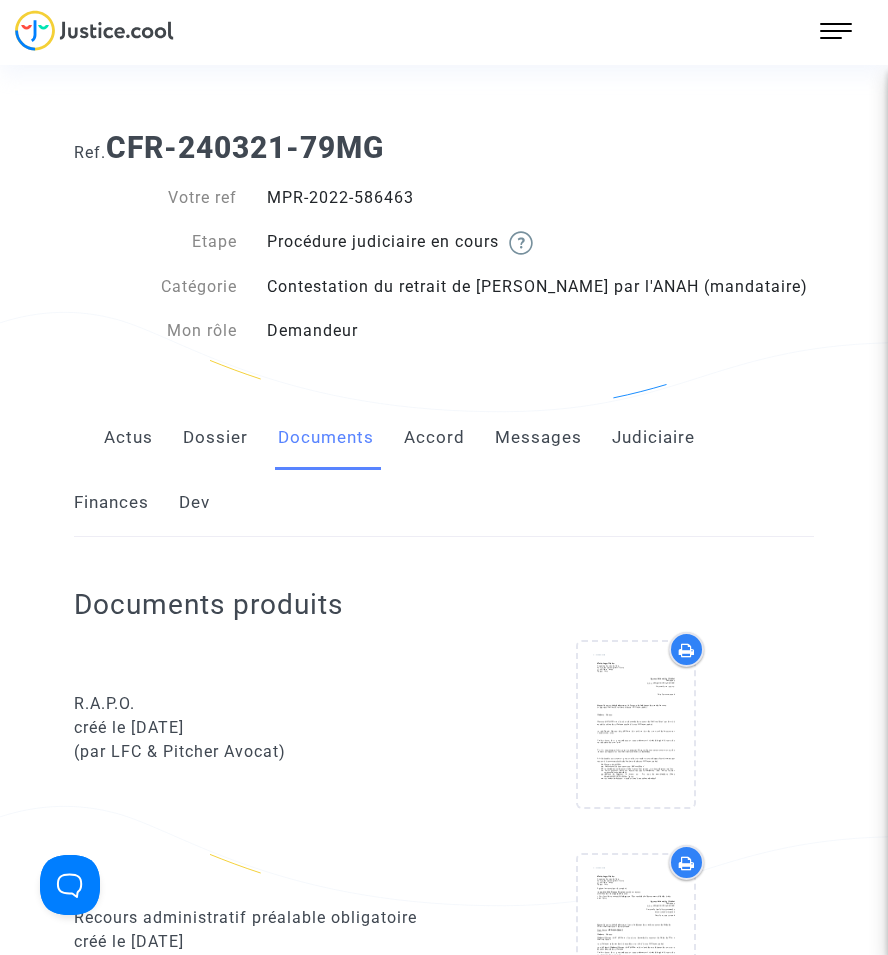 click on "Judiciaire" 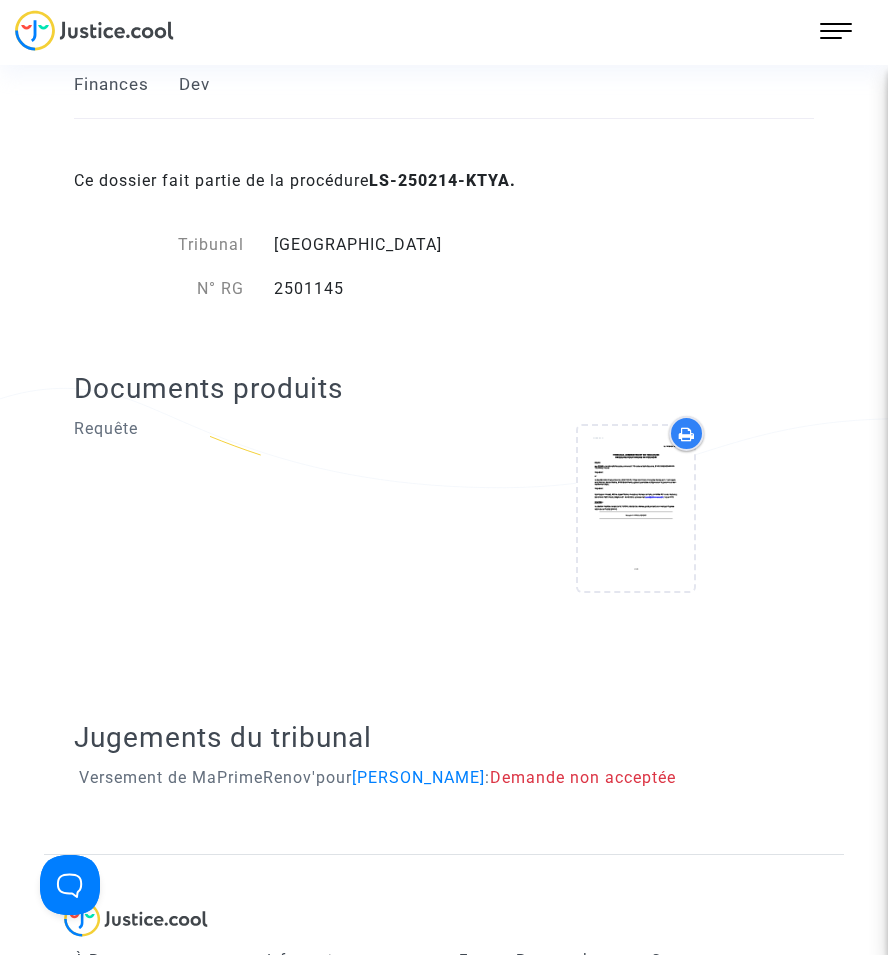 scroll, scrollTop: 500, scrollLeft: 0, axis: vertical 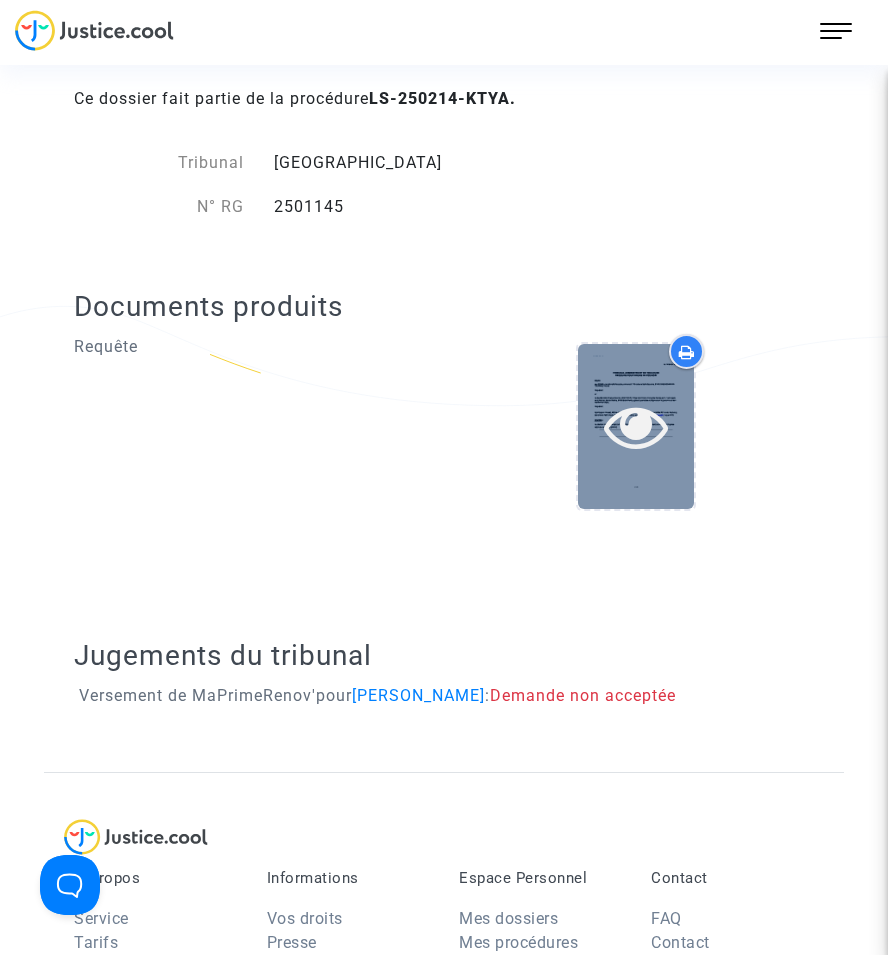 click at bounding box center [636, 426] 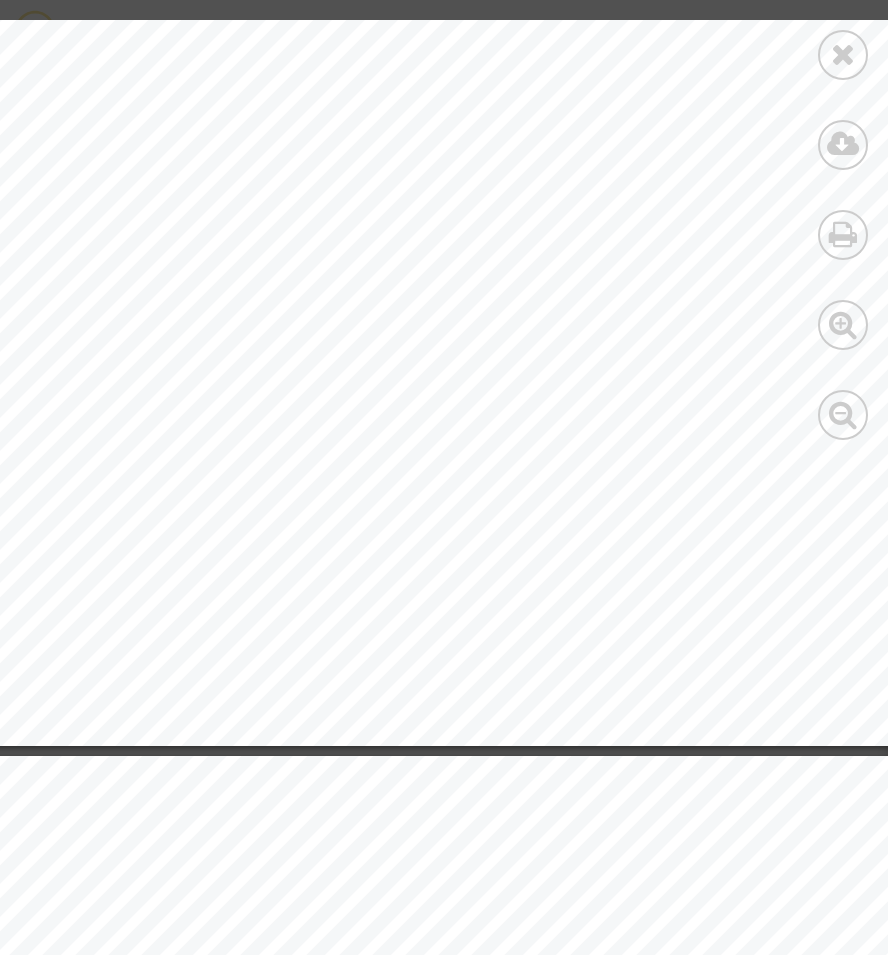 scroll, scrollTop: 4000, scrollLeft: 254, axis: both 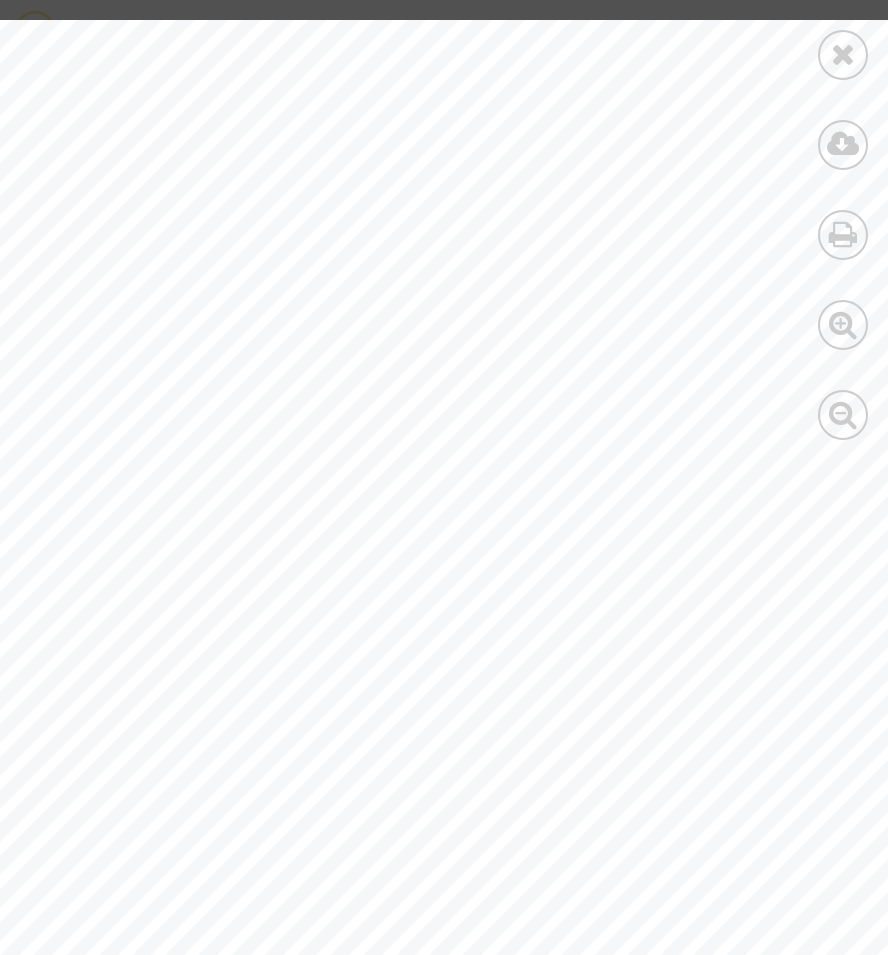 click at bounding box center [843, 55] 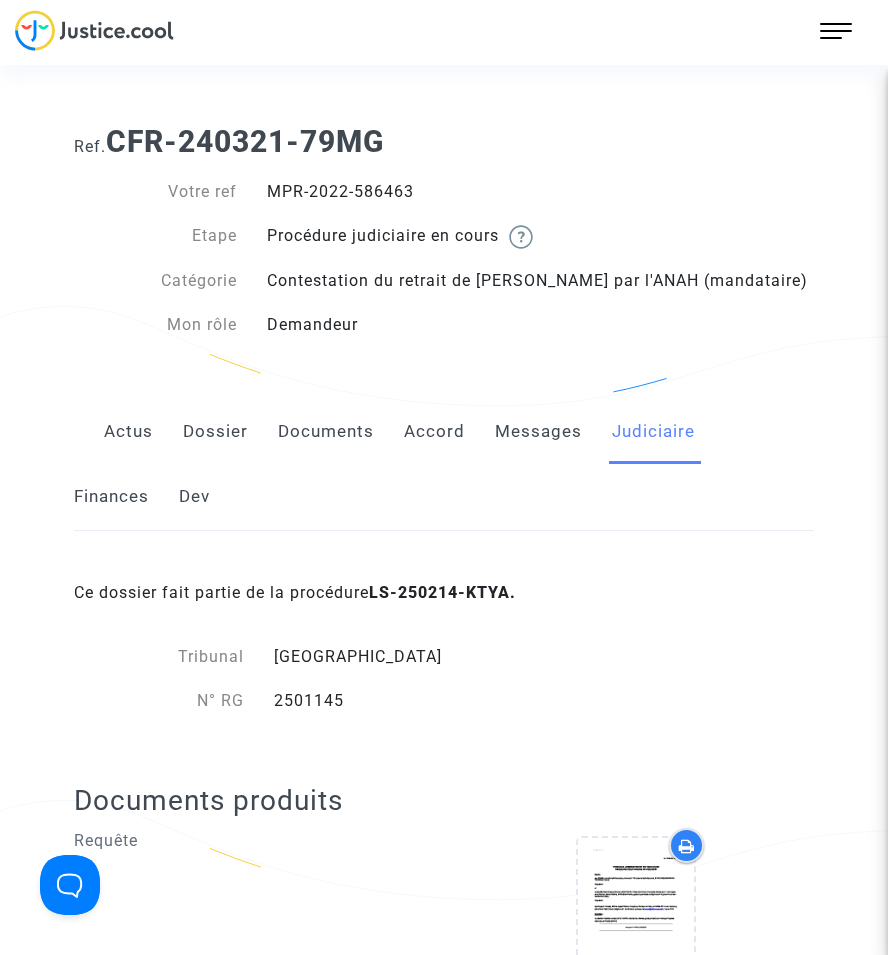 scroll, scrollTop: 0, scrollLeft: 0, axis: both 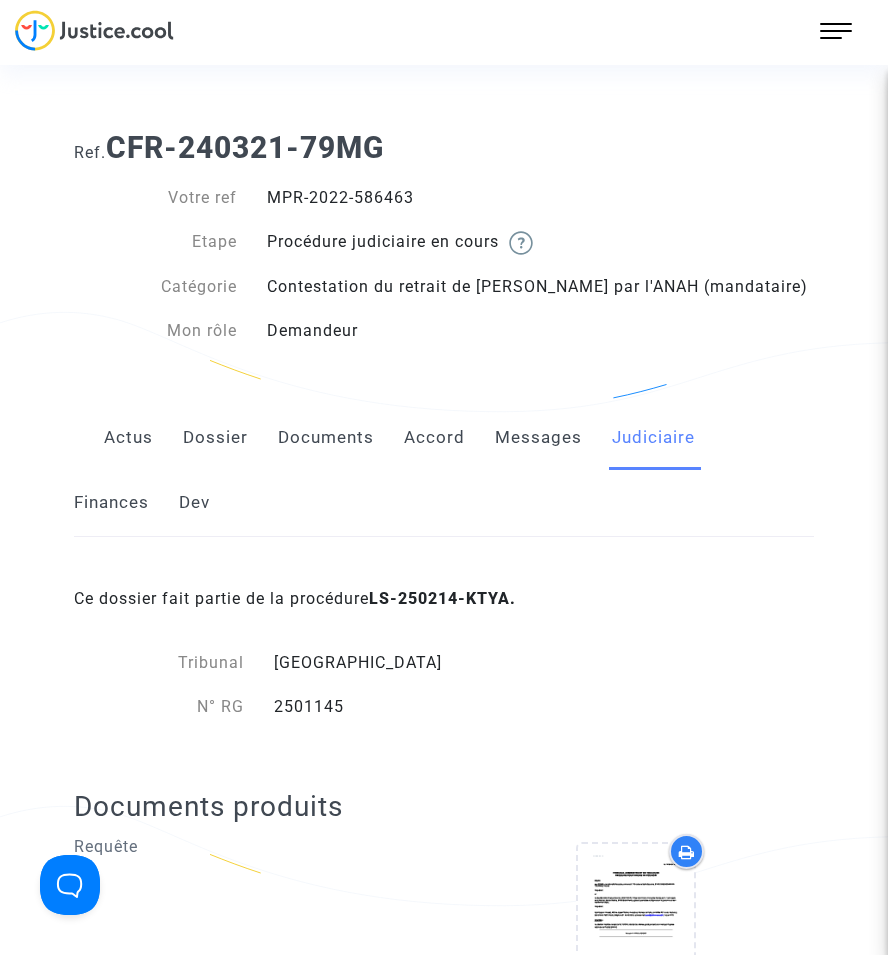 click on "Documents" 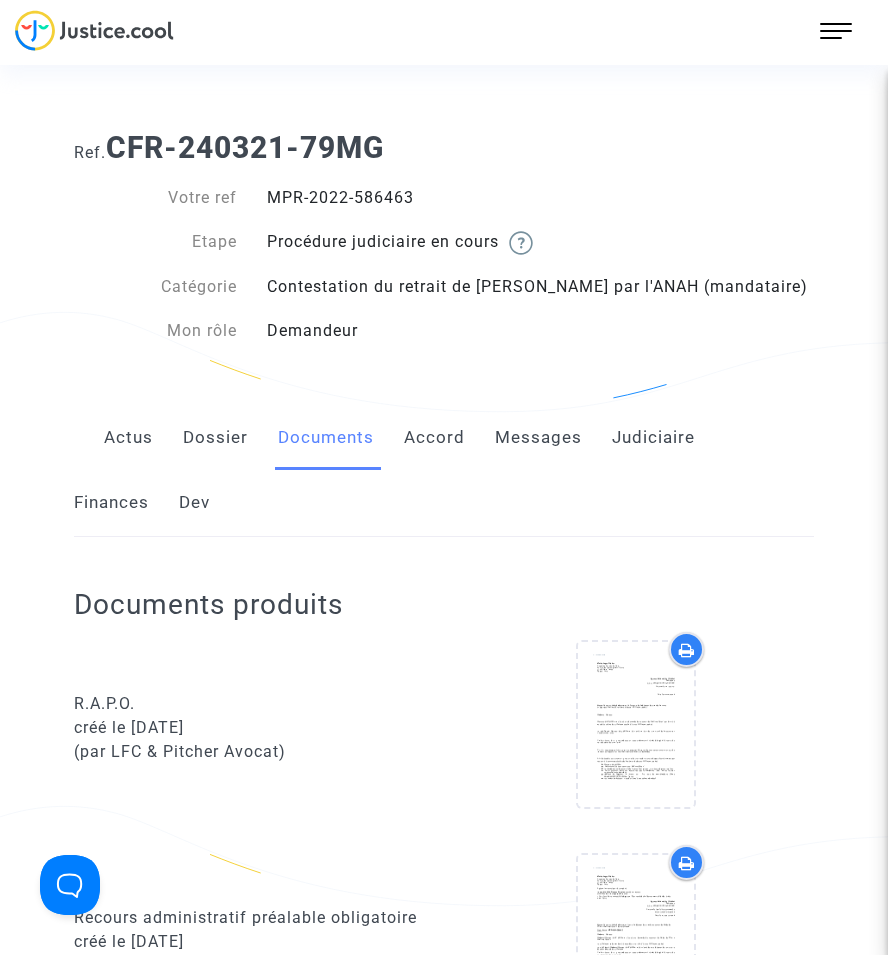 click on "107 Actus Mes dossiers Mon profil Paramètres Déconnexion" at bounding box center (444, 37) 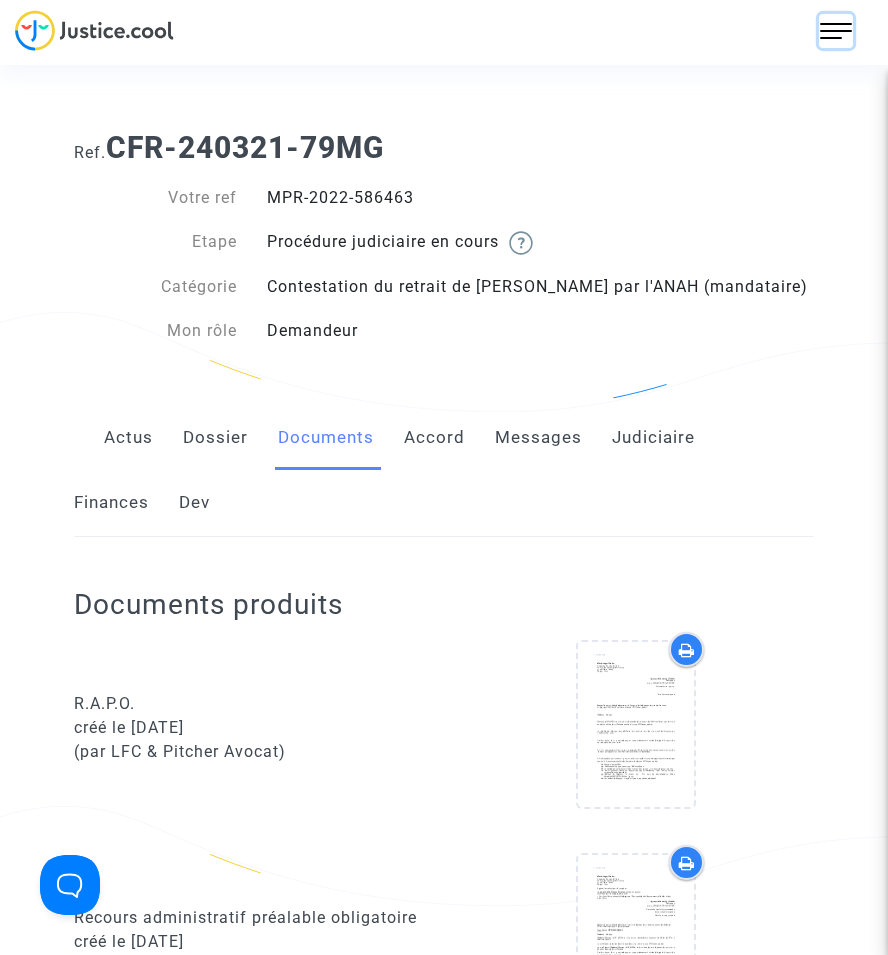 click at bounding box center [836, 31] 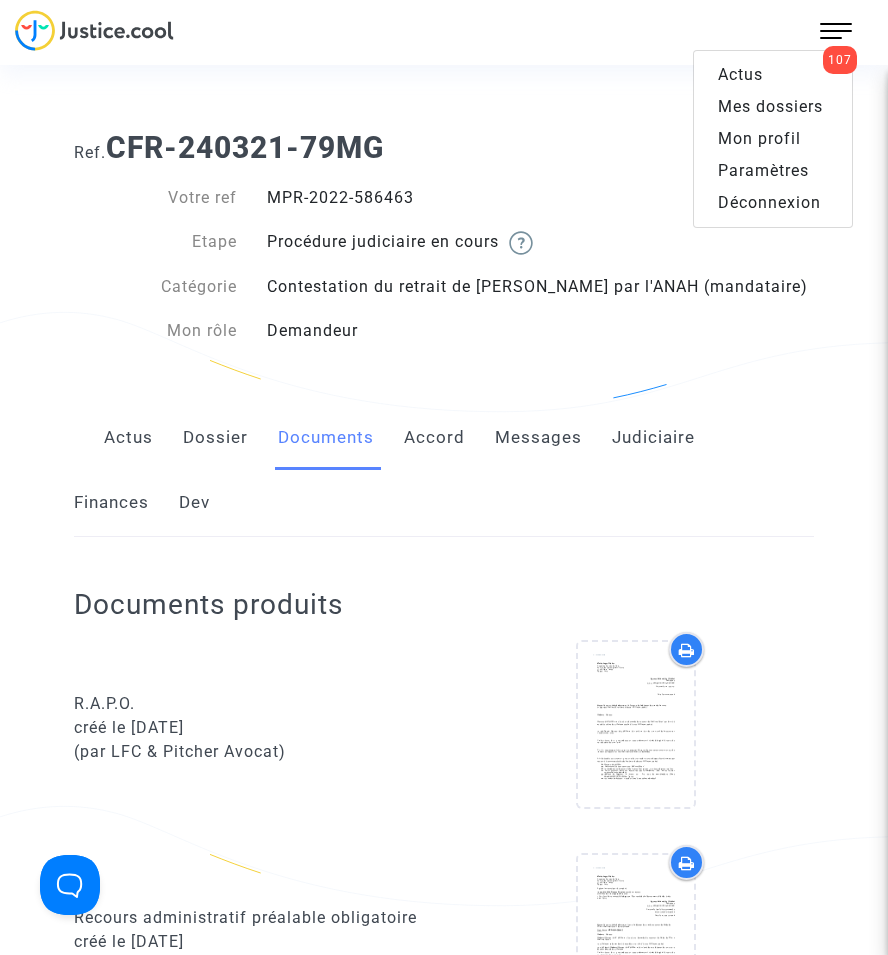 click on "Mes dossiers" at bounding box center (770, 106) 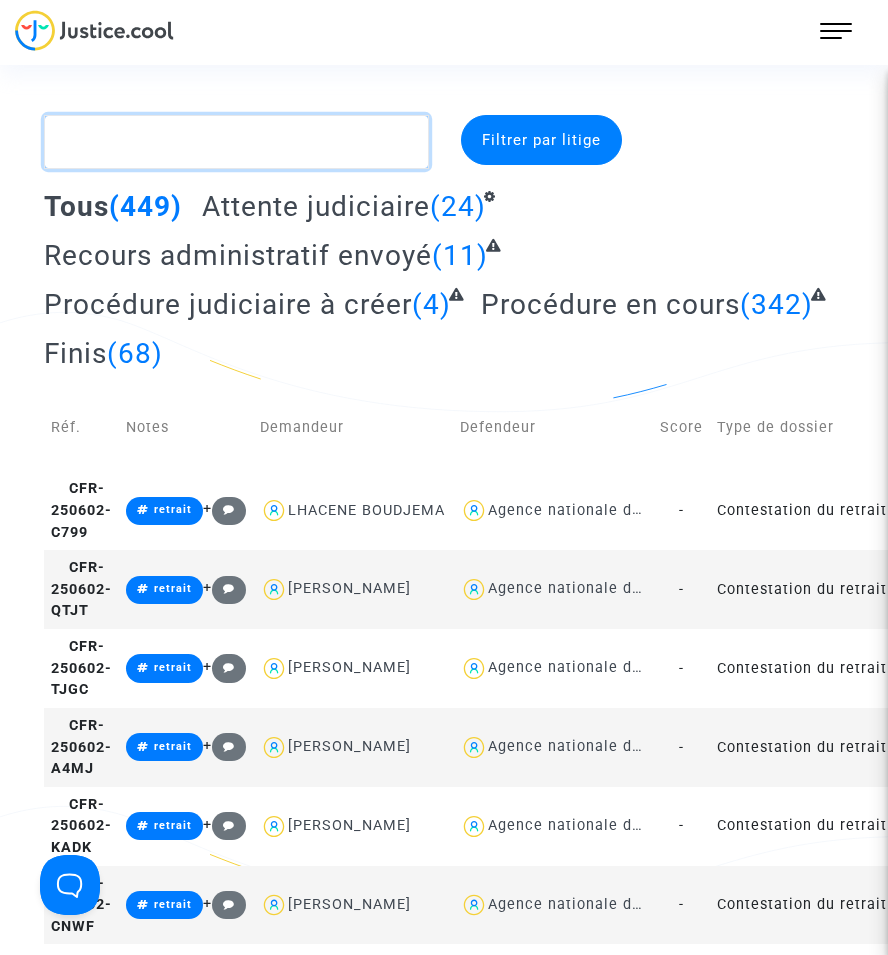 drag, startPoint x: 103, startPoint y: 141, endPoint x: 128, endPoint y: 163, distance: 33.30165 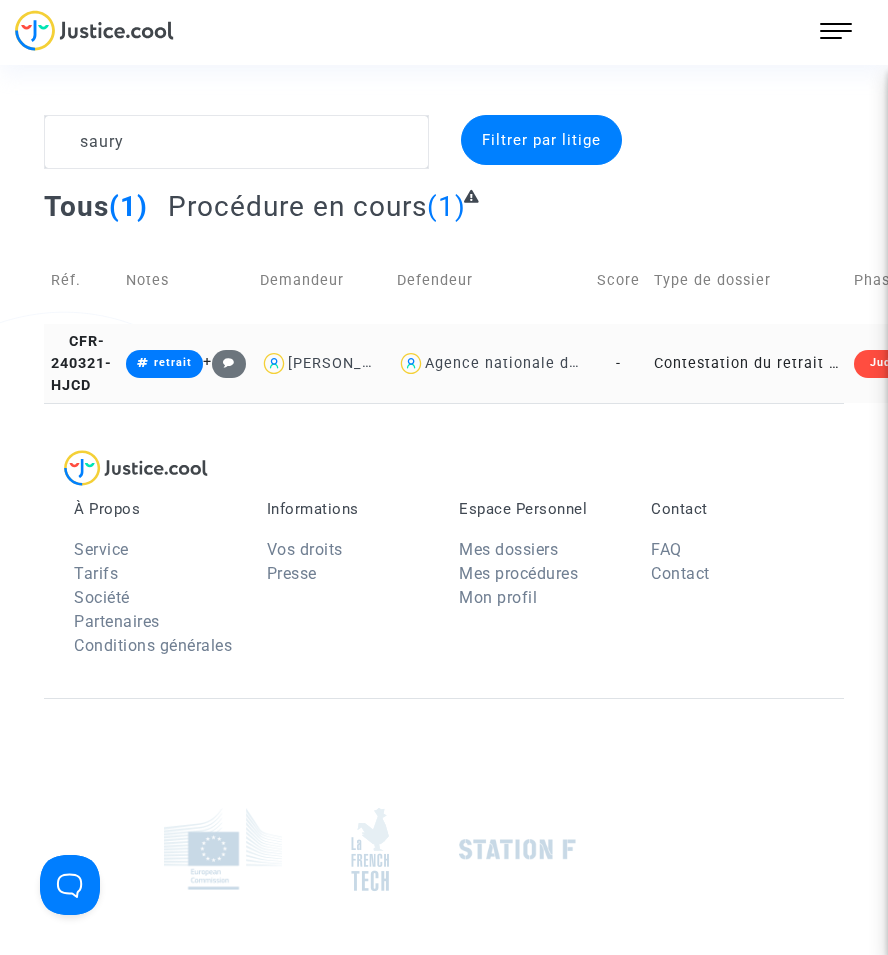 click on "Agence nationale de l'habitat" 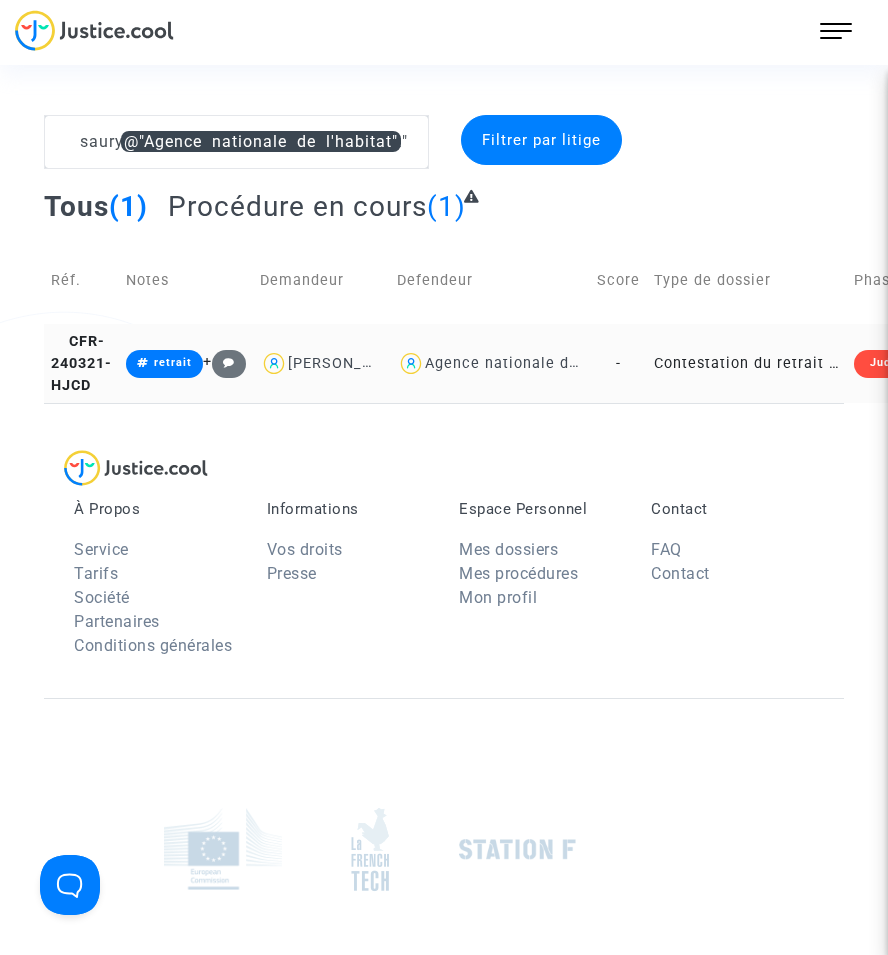 click on "Agence nationale de l'habitat" 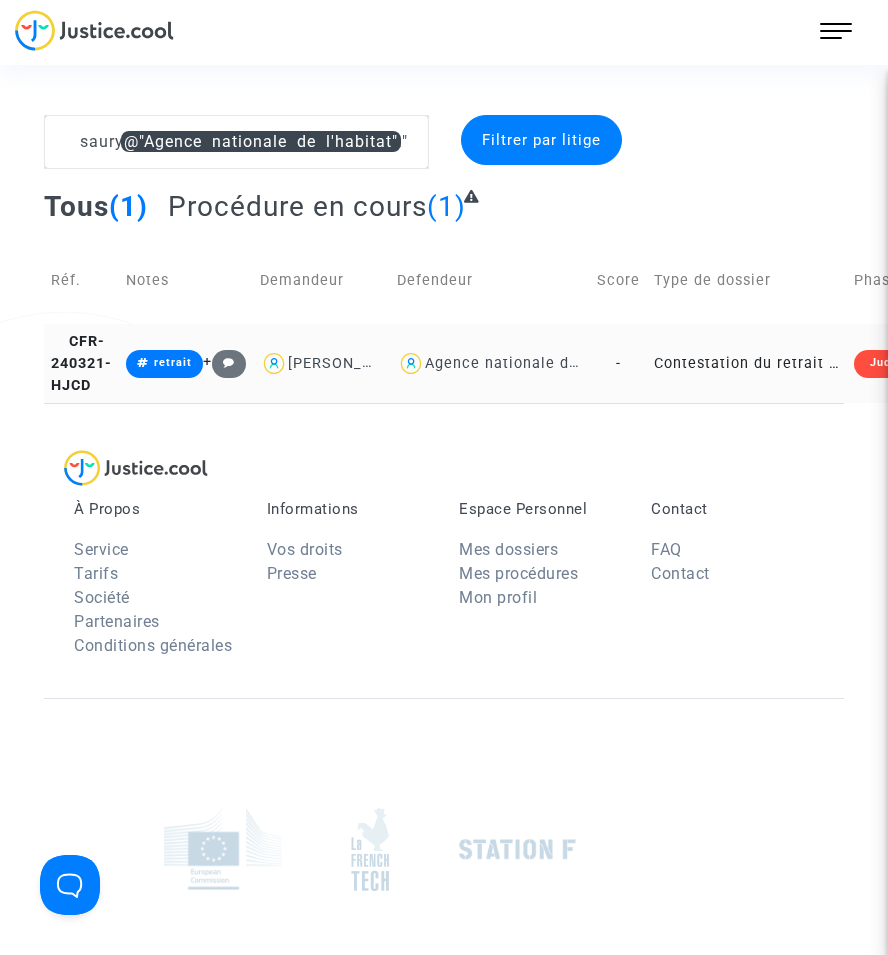 type on "saury" 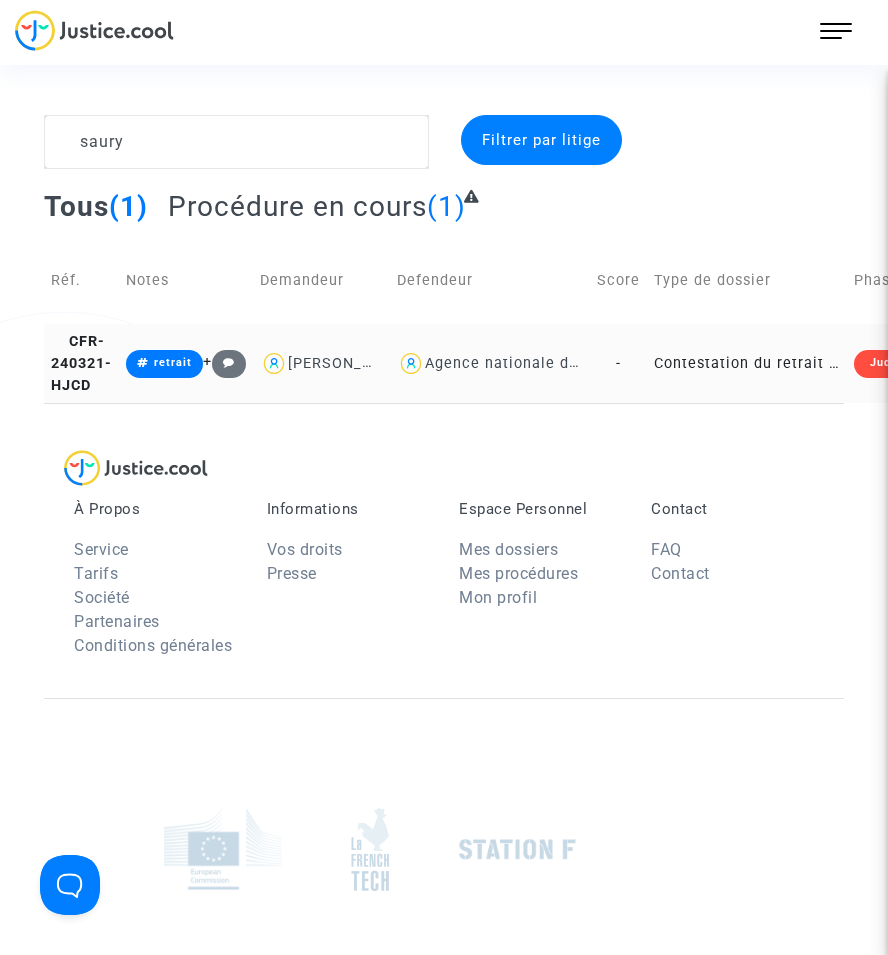 click on "Contestation du retrait de [PERSON_NAME] par l'ANAH (mandataire)" 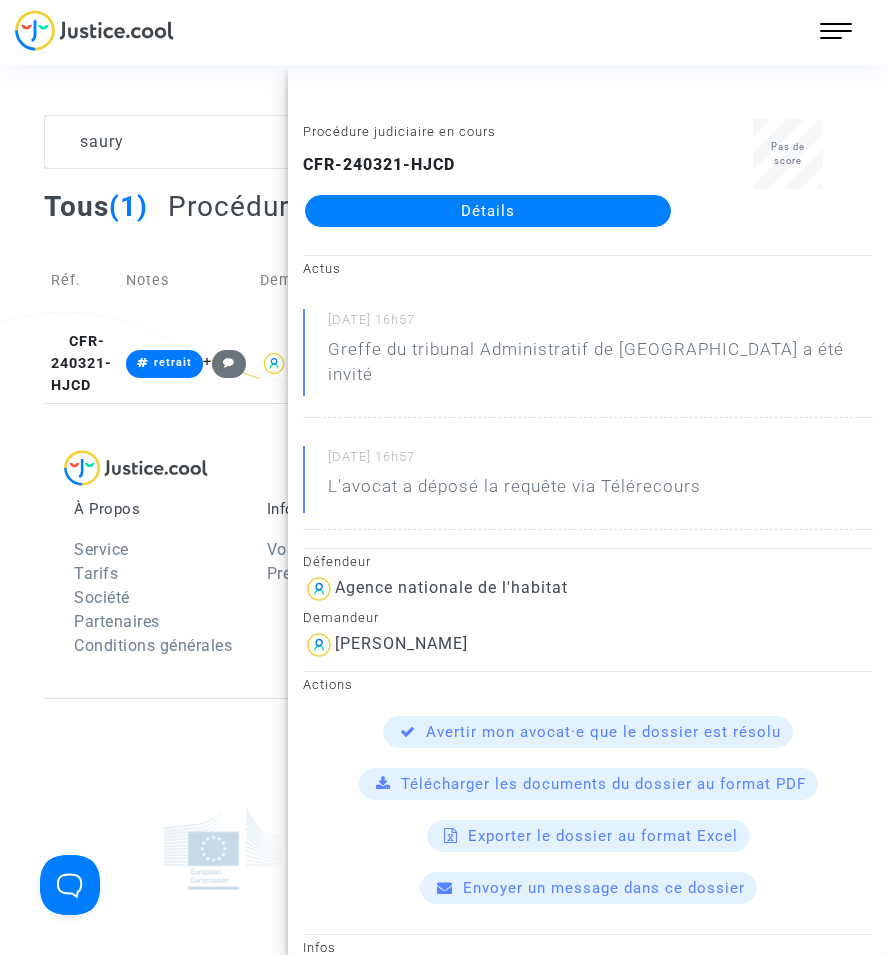 click on "Détails" 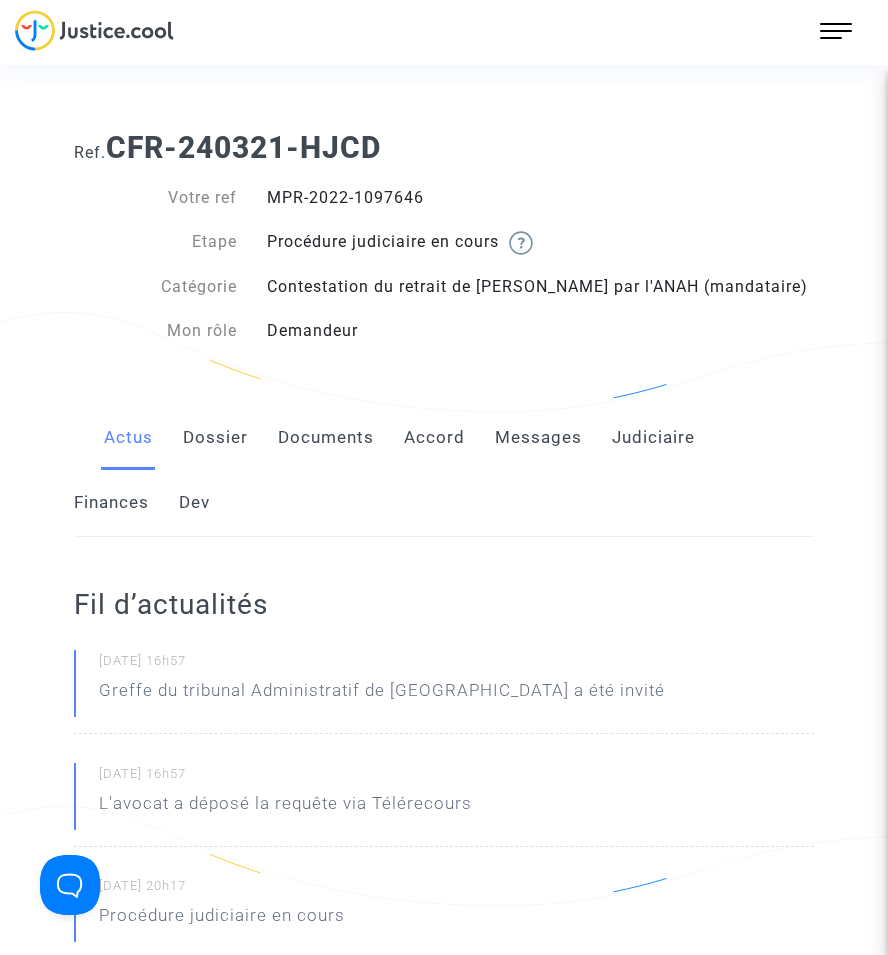 click on "Documents" 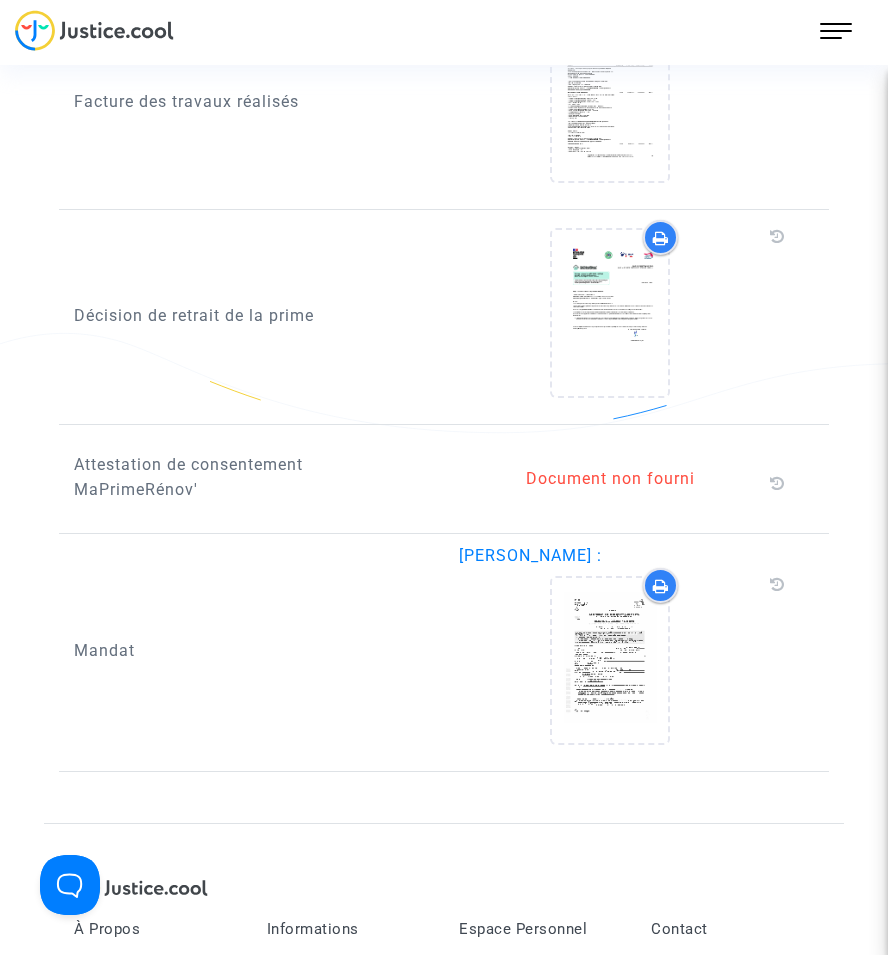 scroll, scrollTop: 2000, scrollLeft: 0, axis: vertical 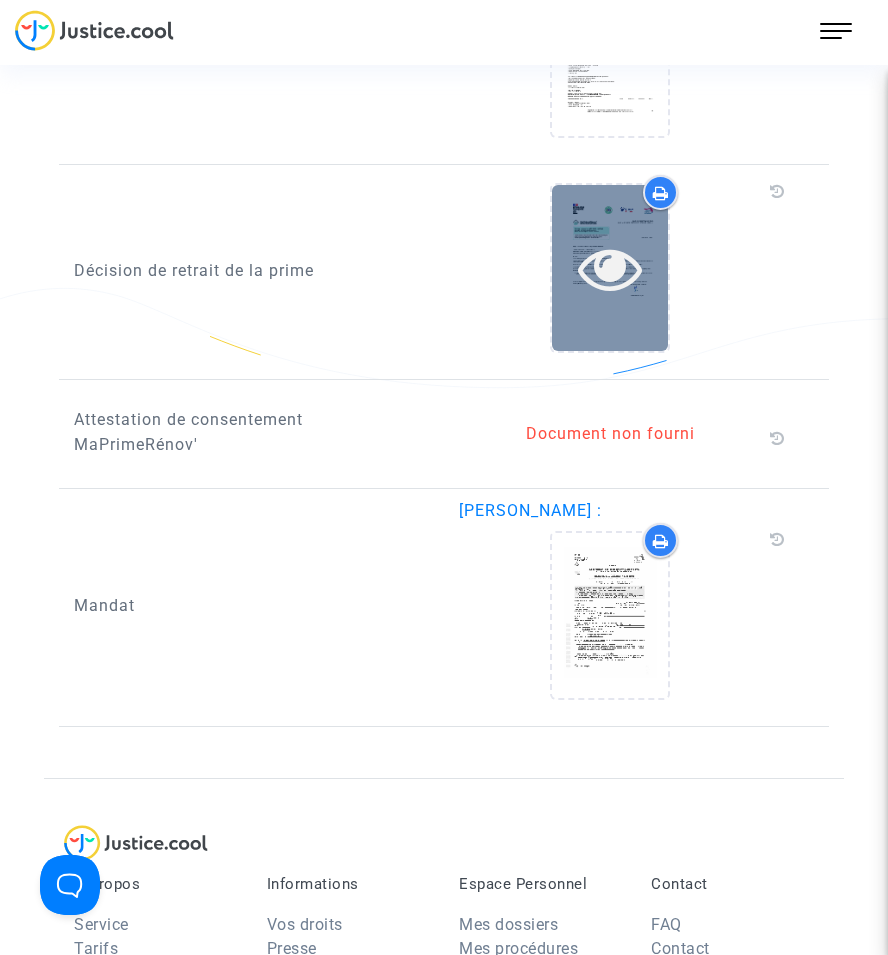 click at bounding box center [610, 268] 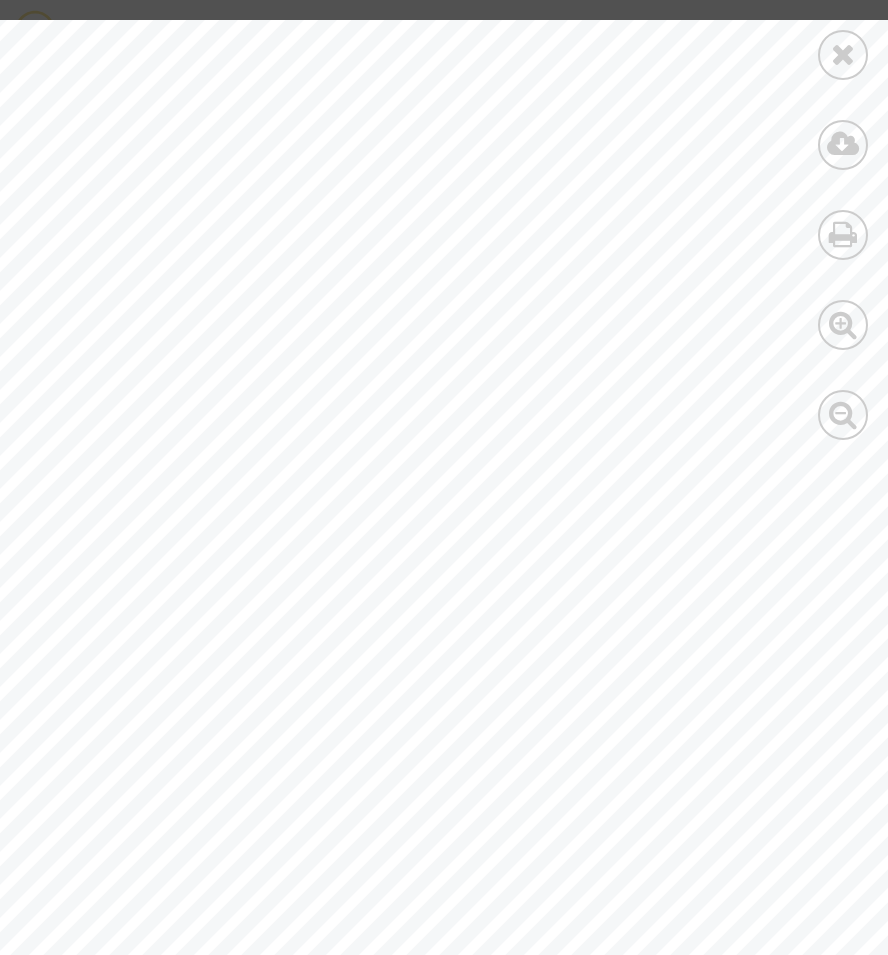 scroll, scrollTop: 0, scrollLeft: 504, axis: horizontal 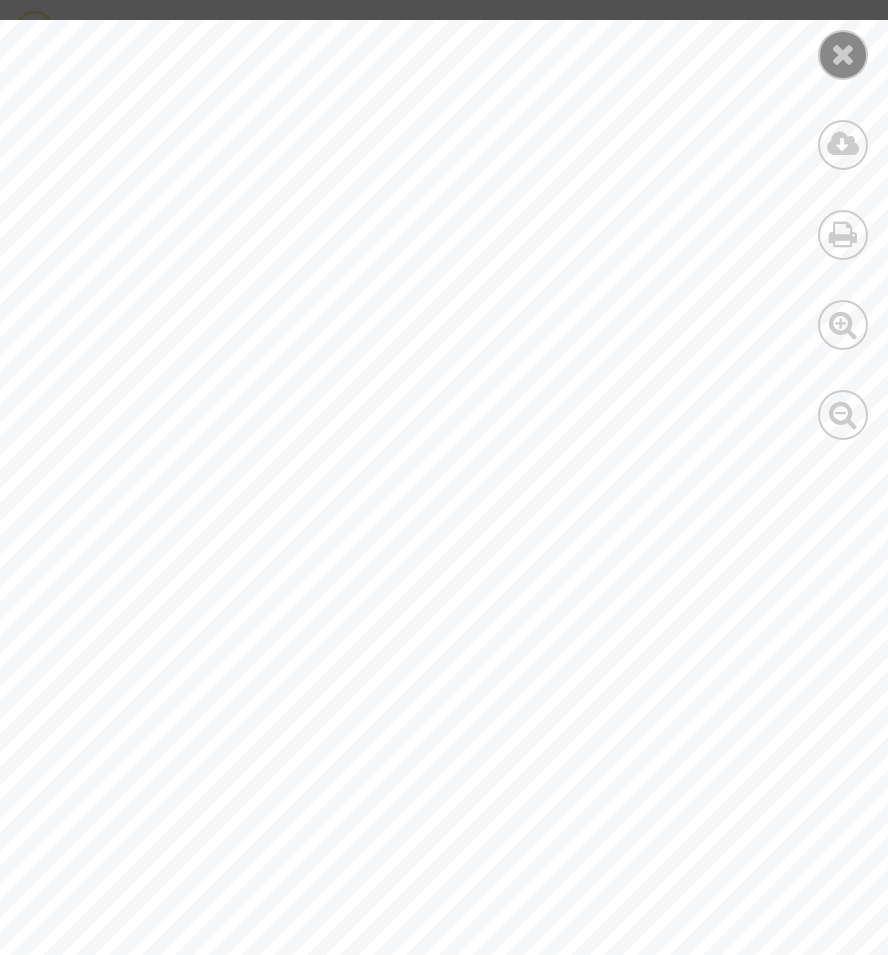 click at bounding box center [843, 55] 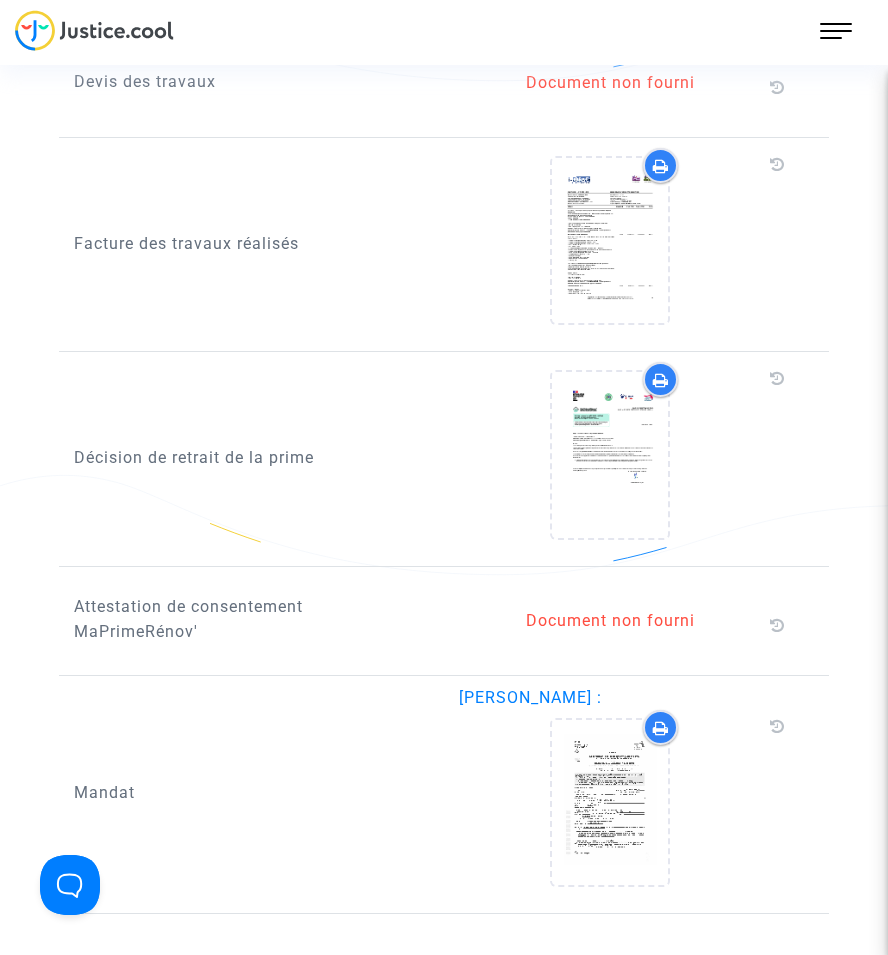 scroll, scrollTop: 1600, scrollLeft: 0, axis: vertical 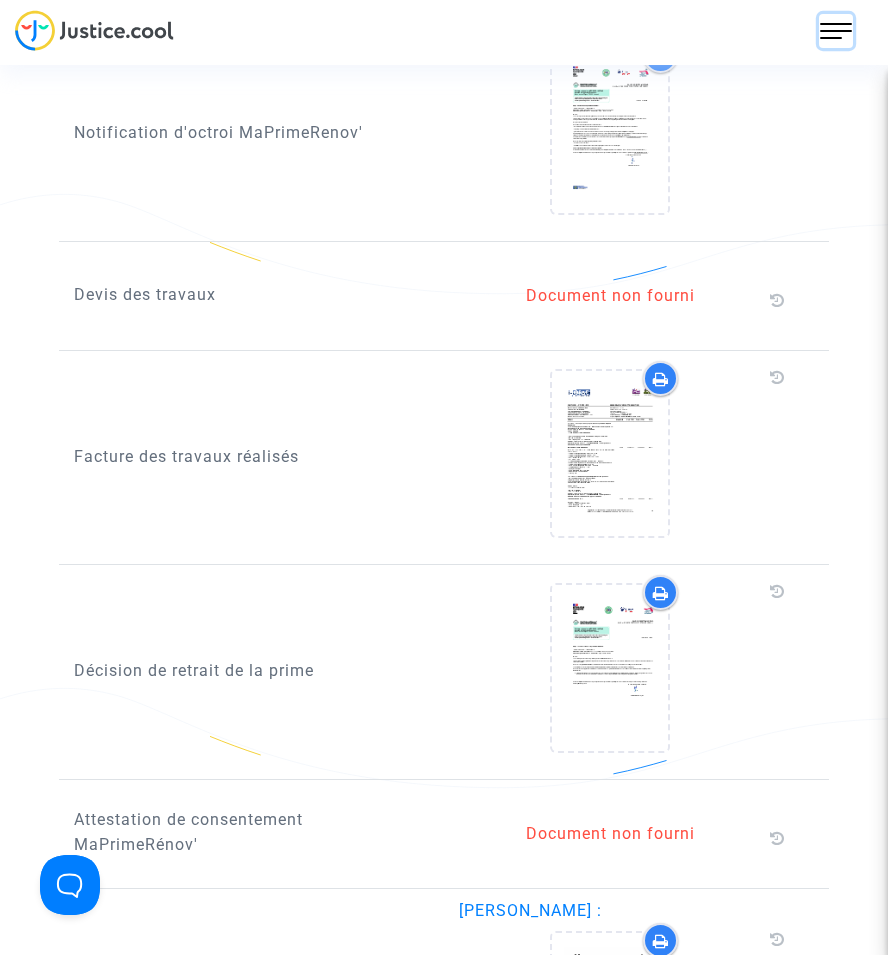 click at bounding box center (836, 31) 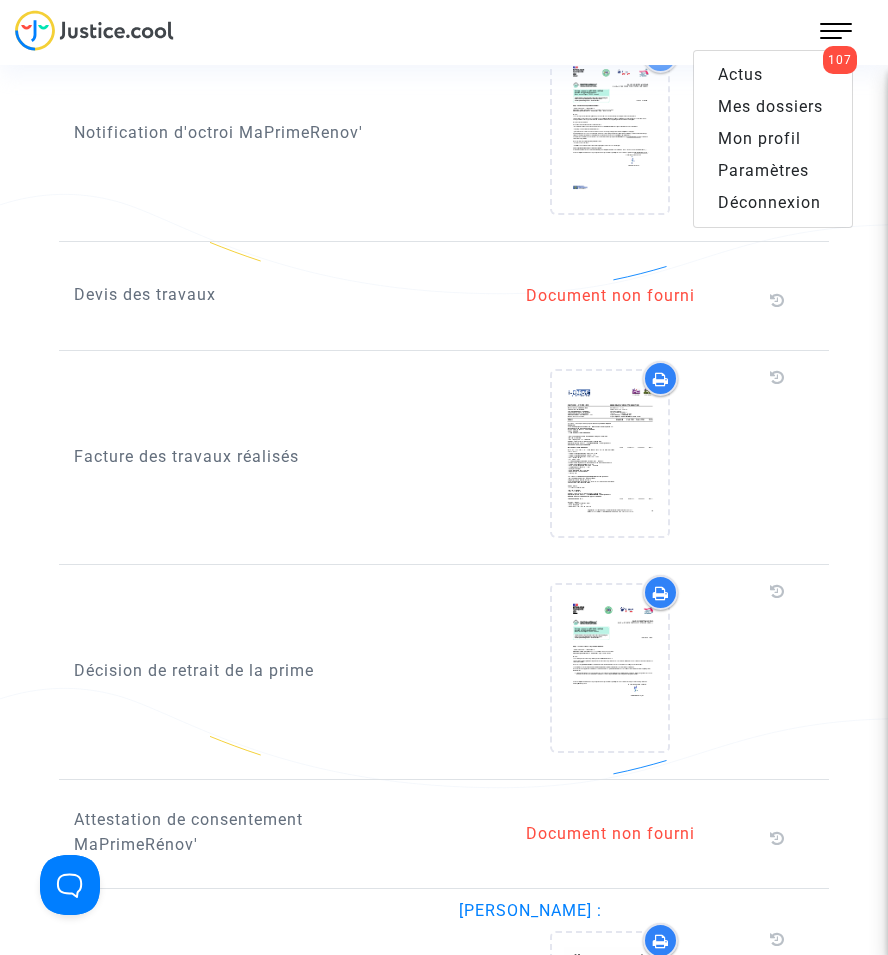 click on "Mes dossiers" at bounding box center (770, 106) 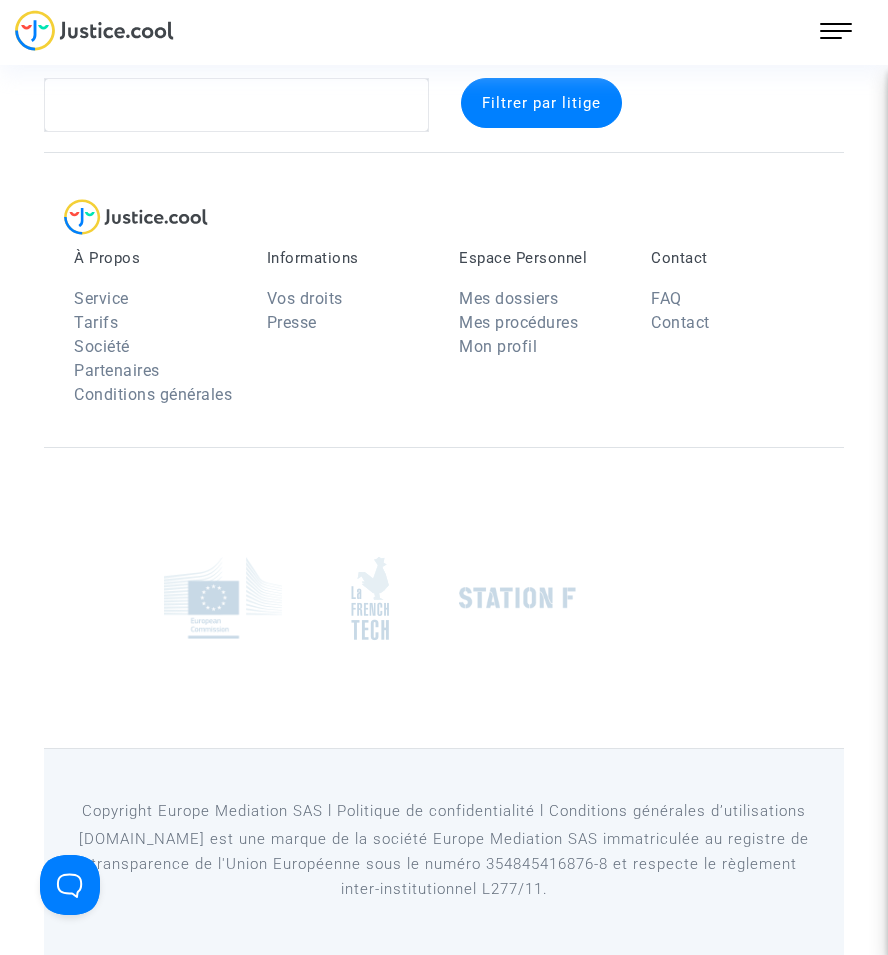 scroll, scrollTop: 37, scrollLeft: 0, axis: vertical 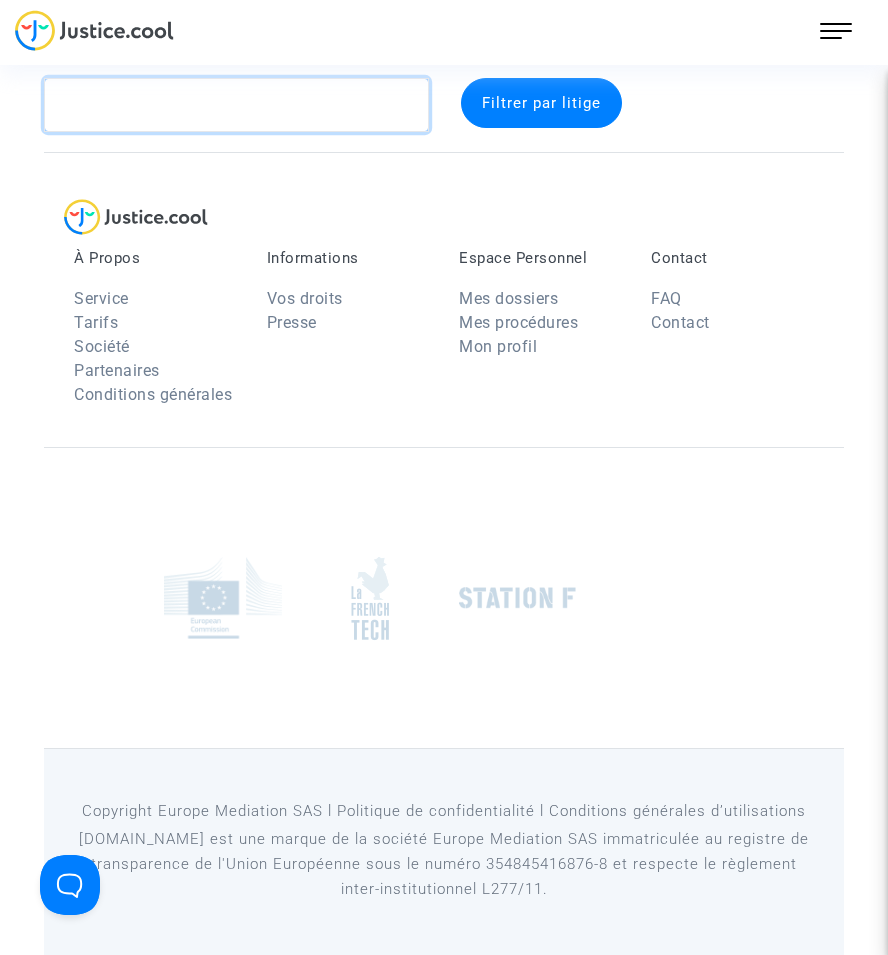 click 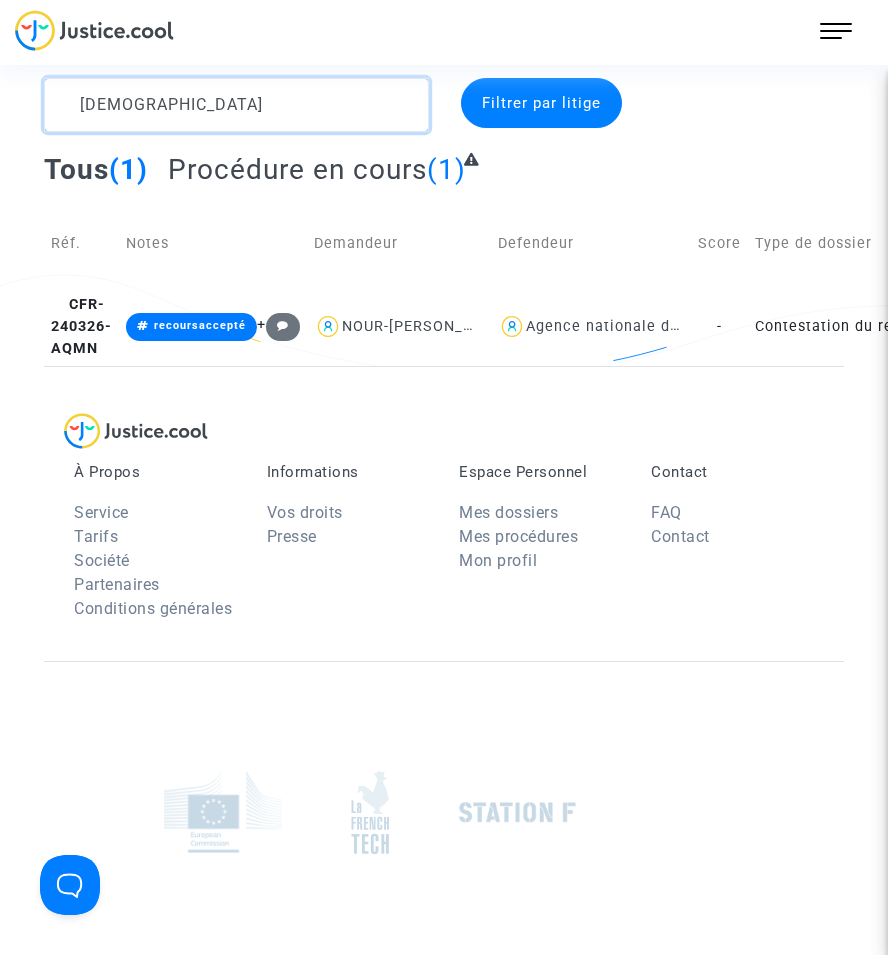type on "[DEMOGRAPHIC_DATA]" 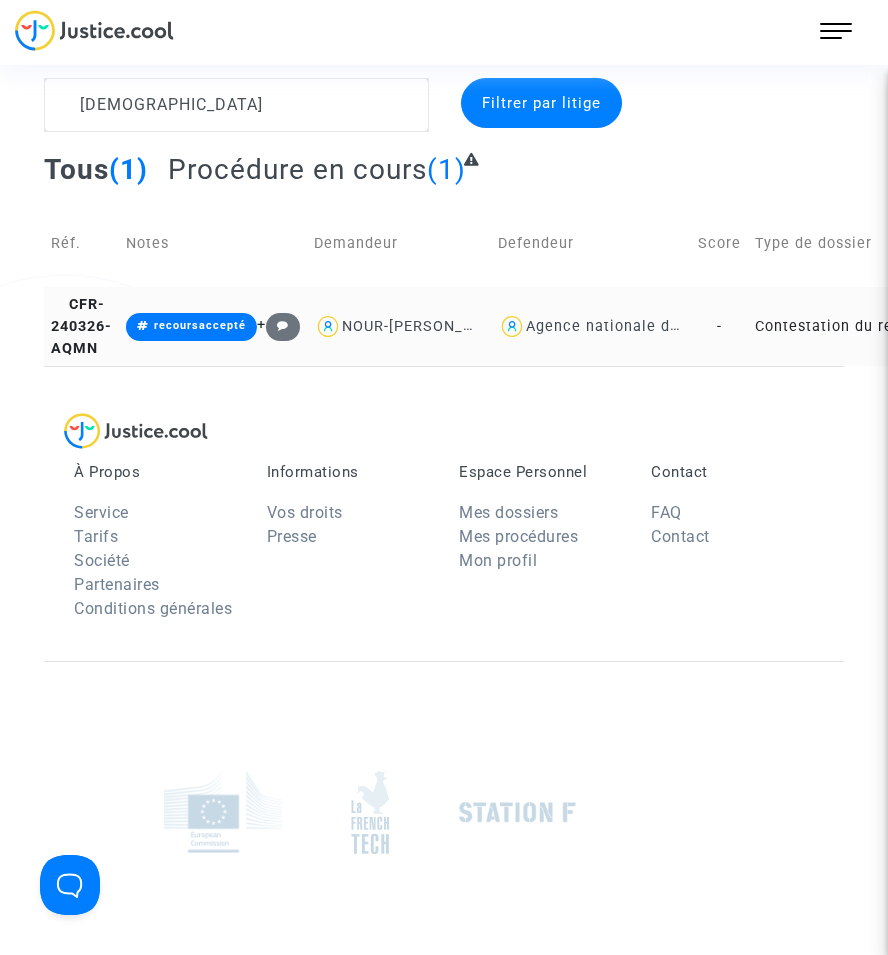 click on "-" 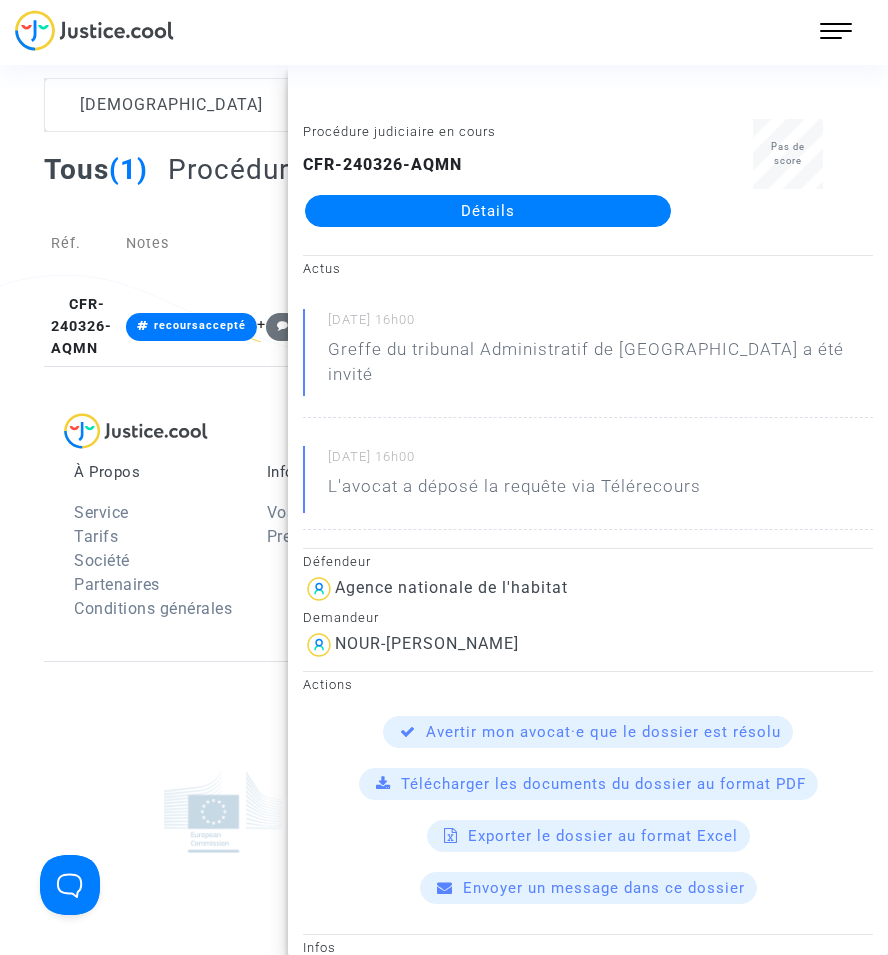 click on "Détails" 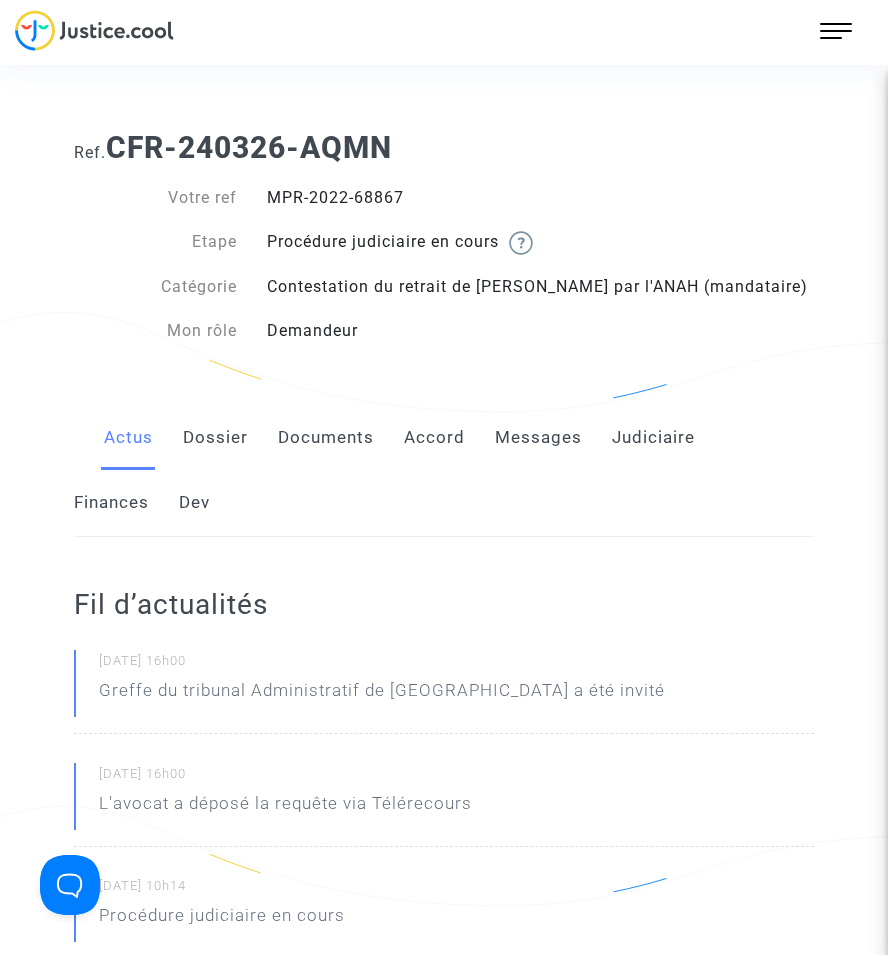 click on "Documents" 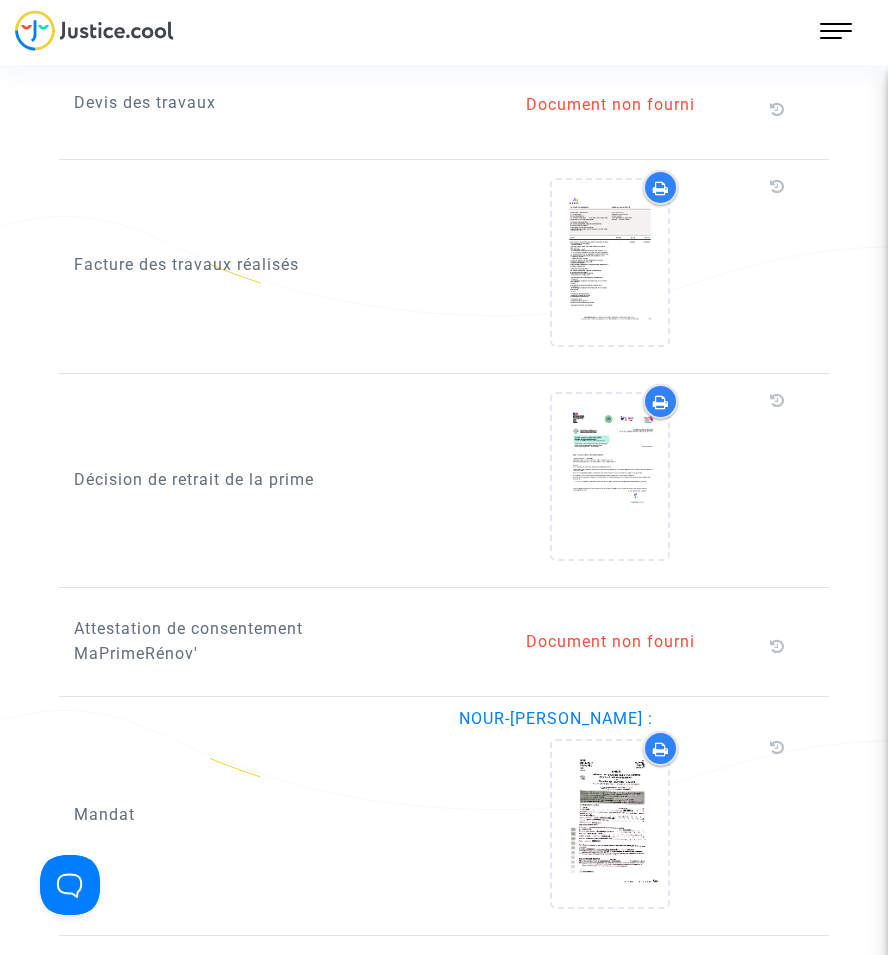 scroll, scrollTop: 1600, scrollLeft: 0, axis: vertical 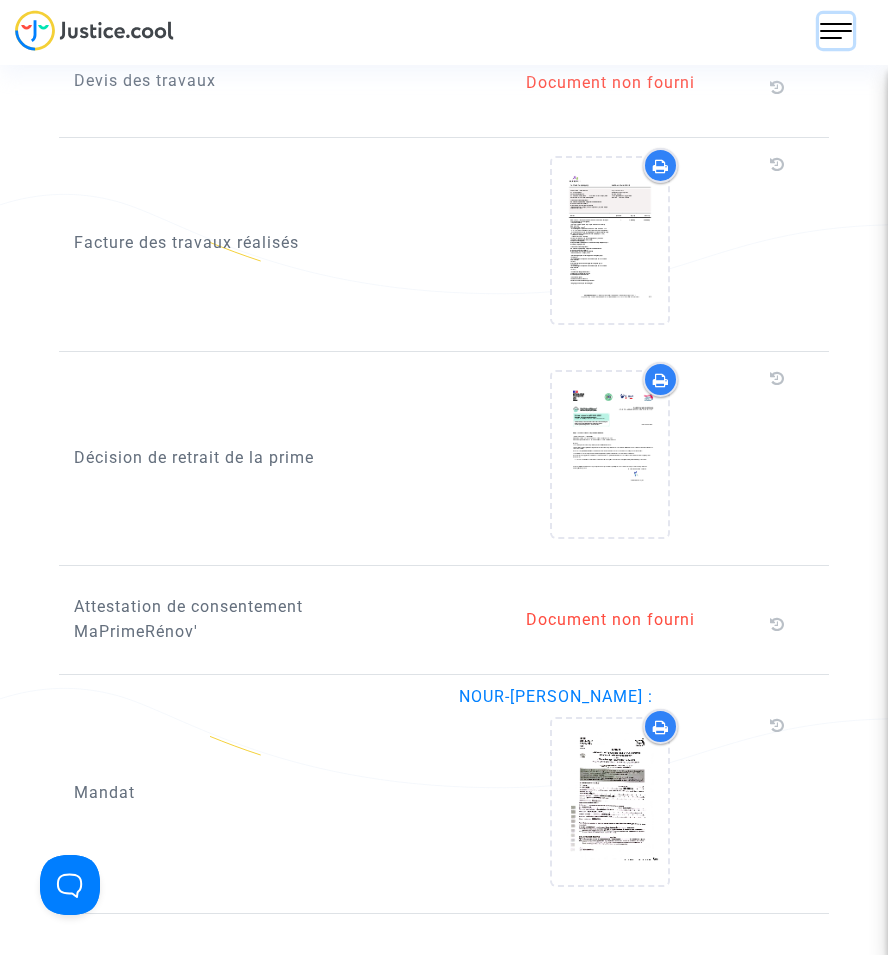 click at bounding box center (836, 31) 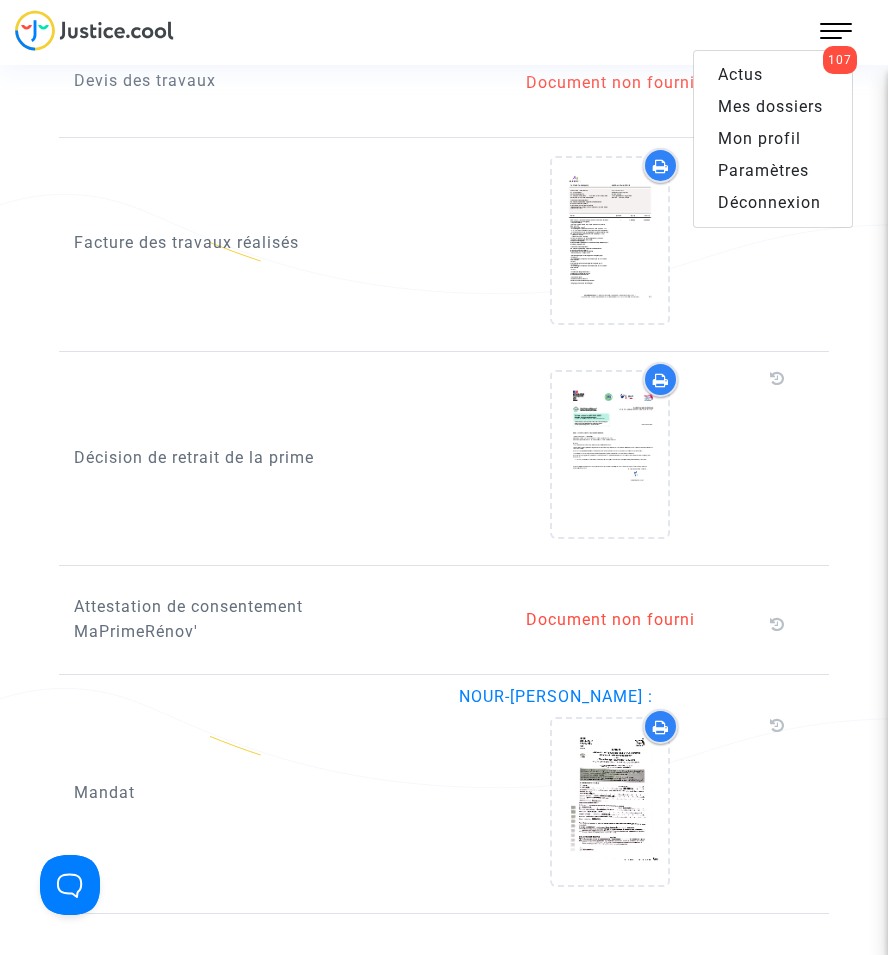 click on "Mes dossiers" at bounding box center (770, 106) 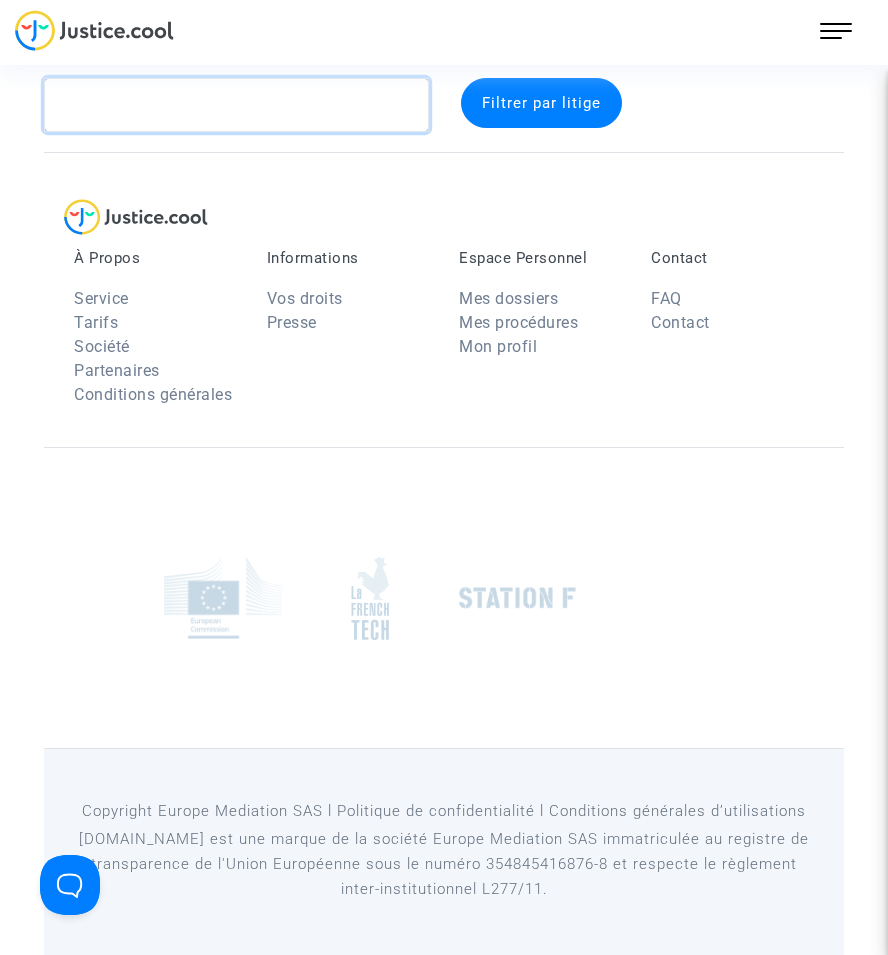 click 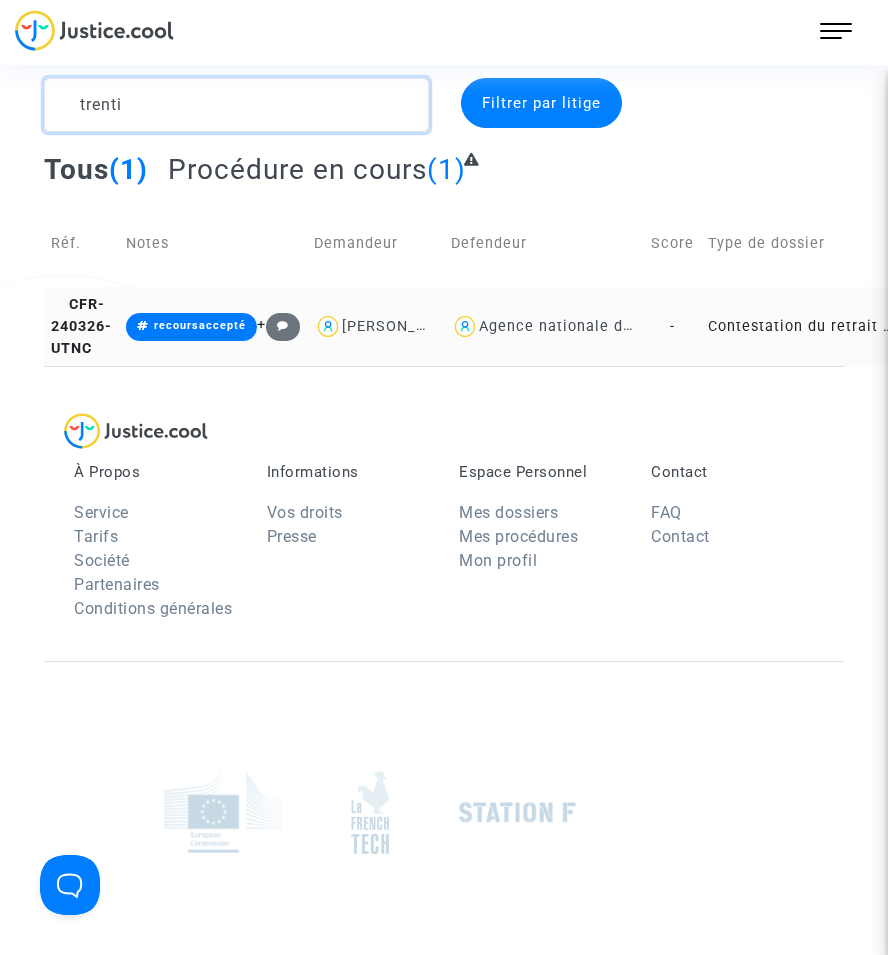 type on "trenti" 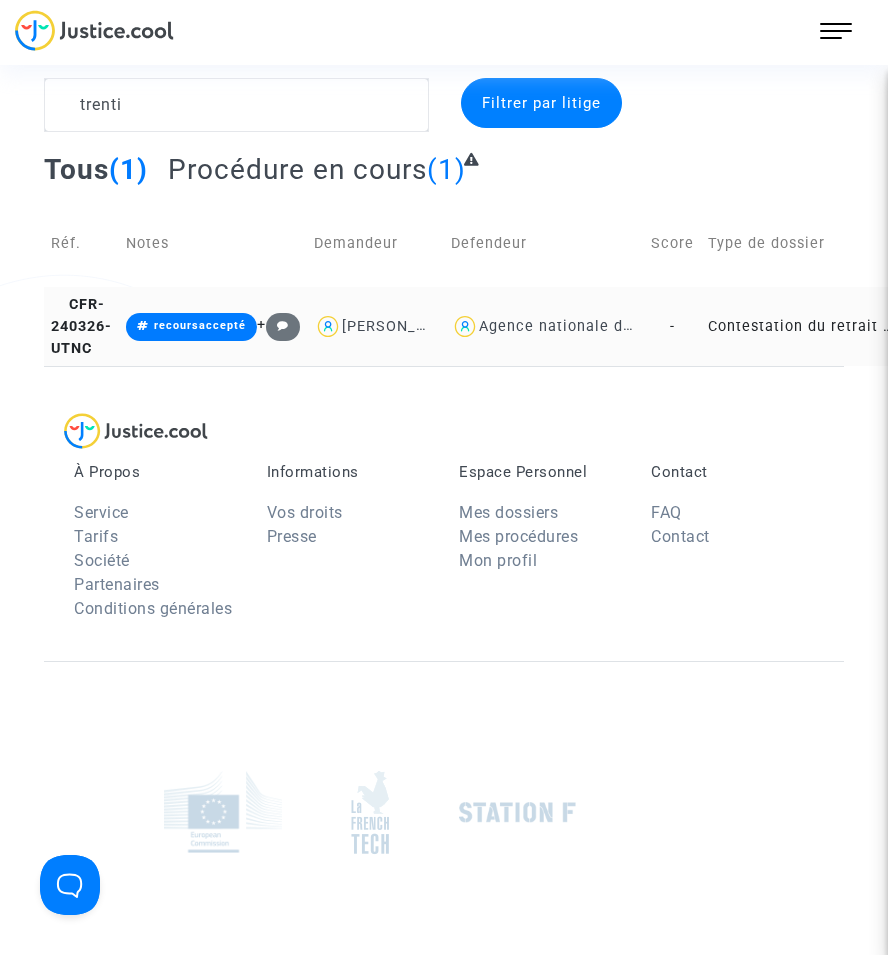 click on "Contestation du retrait de [PERSON_NAME] par l'ANAH (mandataire)" 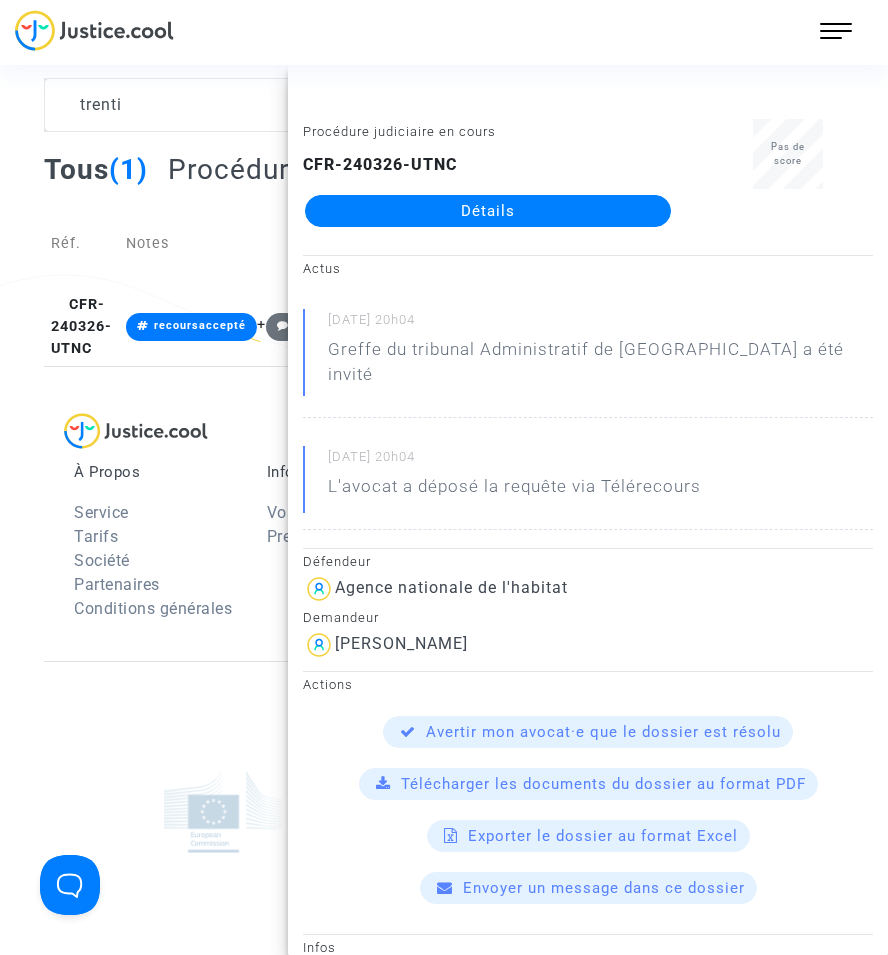 click on "Détails" 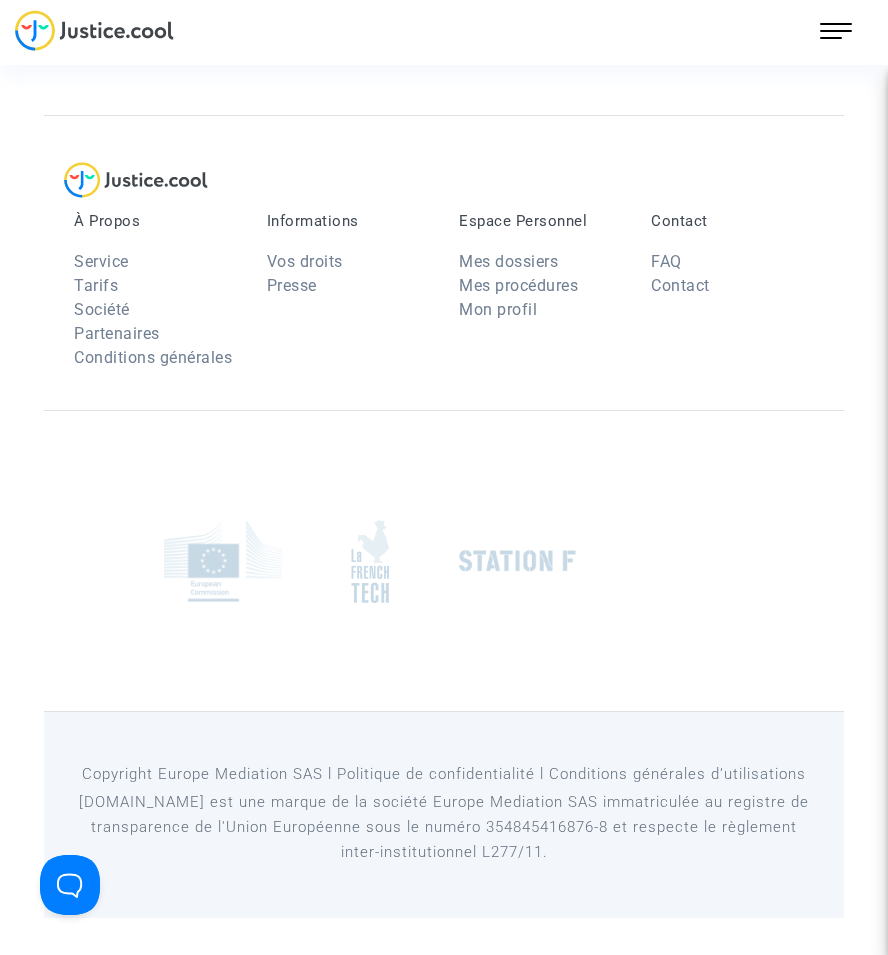 scroll, scrollTop: 0, scrollLeft: 0, axis: both 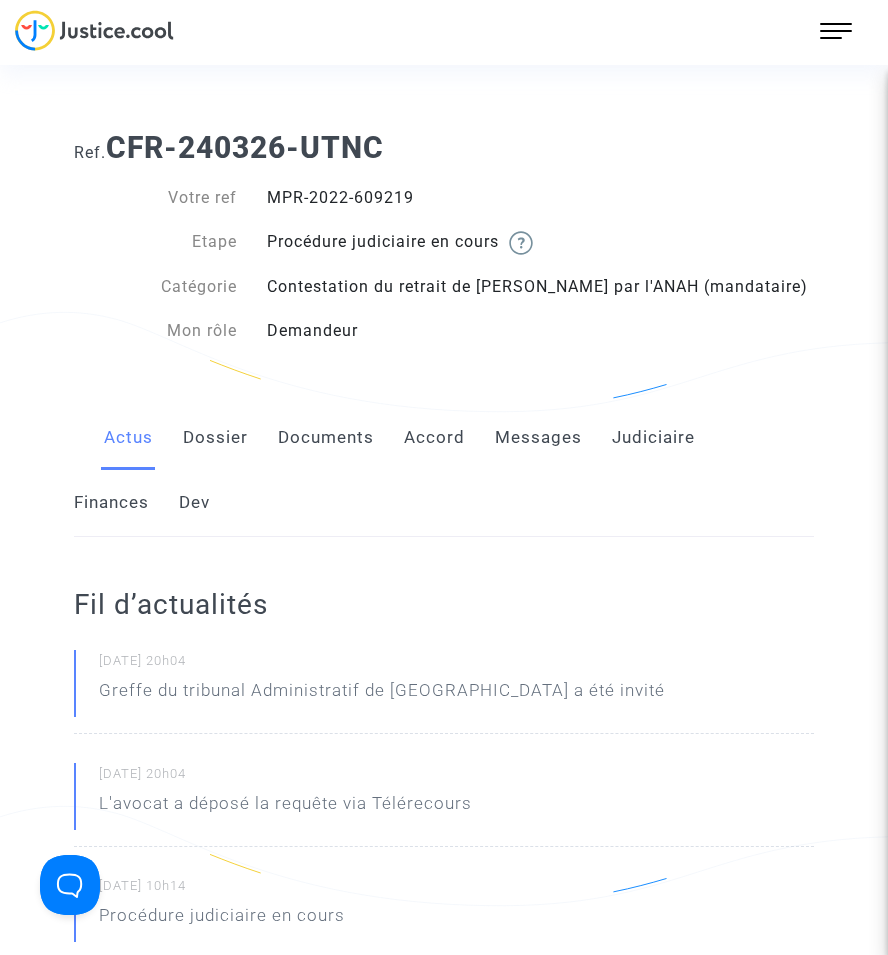 click on "Documents" 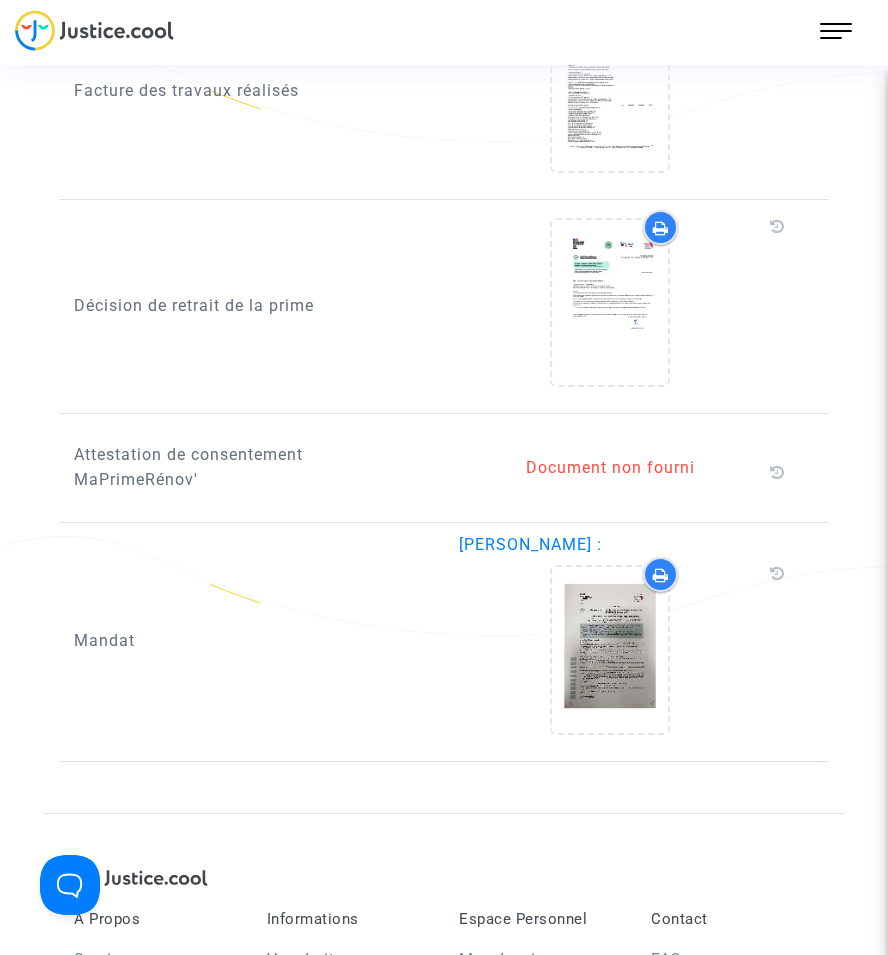 scroll, scrollTop: 1800, scrollLeft: 0, axis: vertical 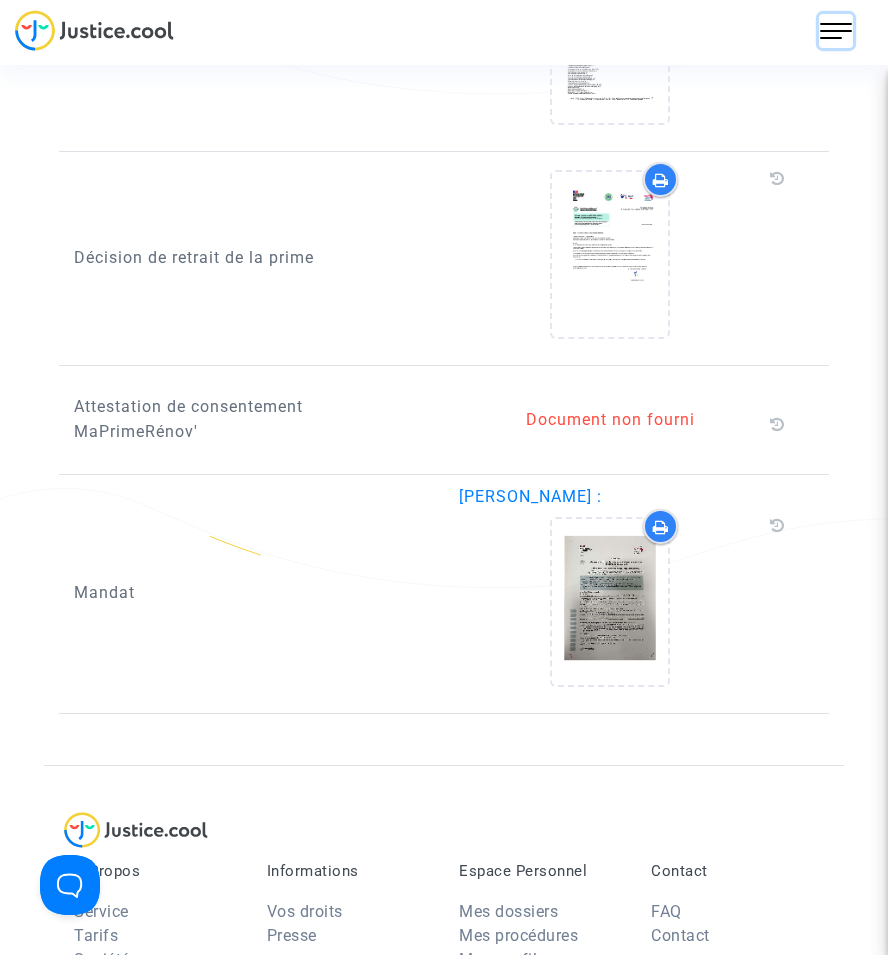click at bounding box center [836, 31] 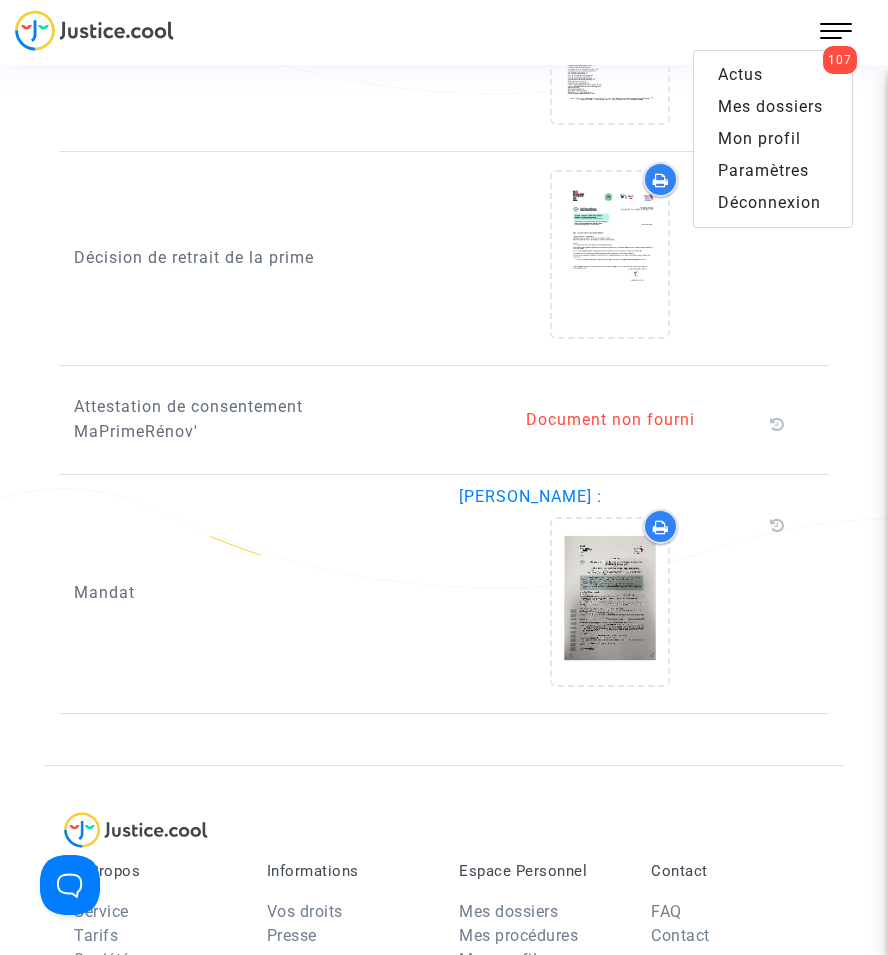 click on "Mes dossiers" at bounding box center [770, 106] 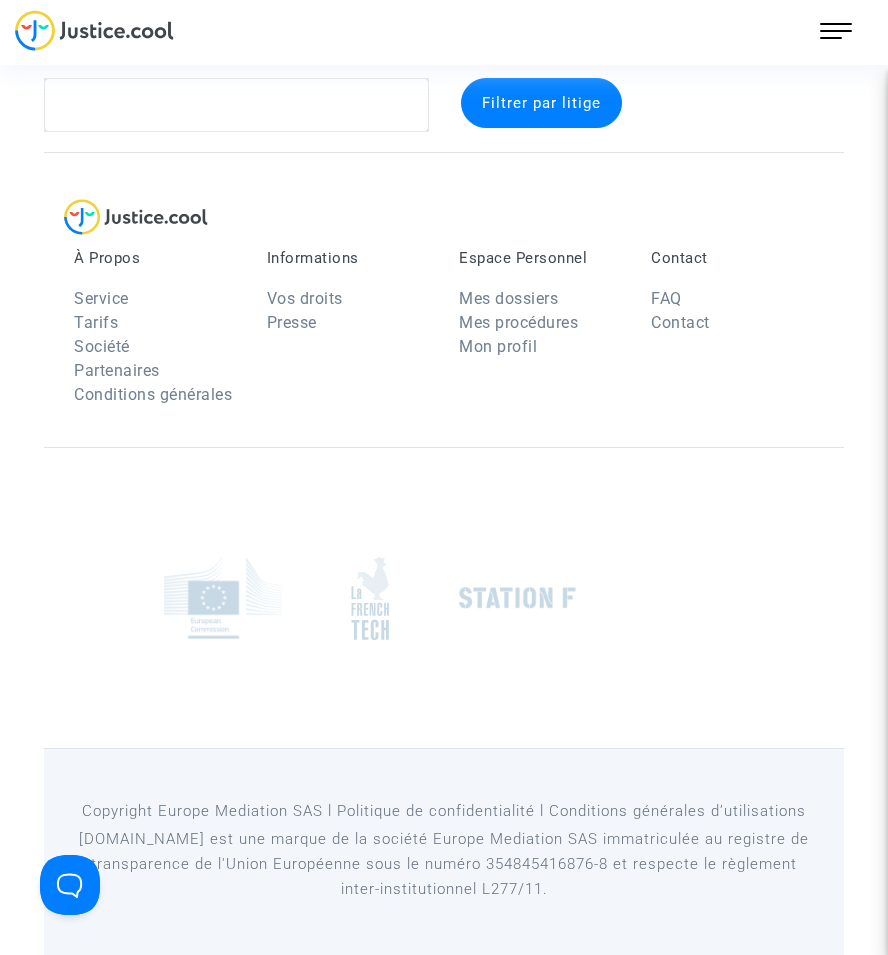 scroll, scrollTop: 37, scrollLeft: 0, axis: vertical 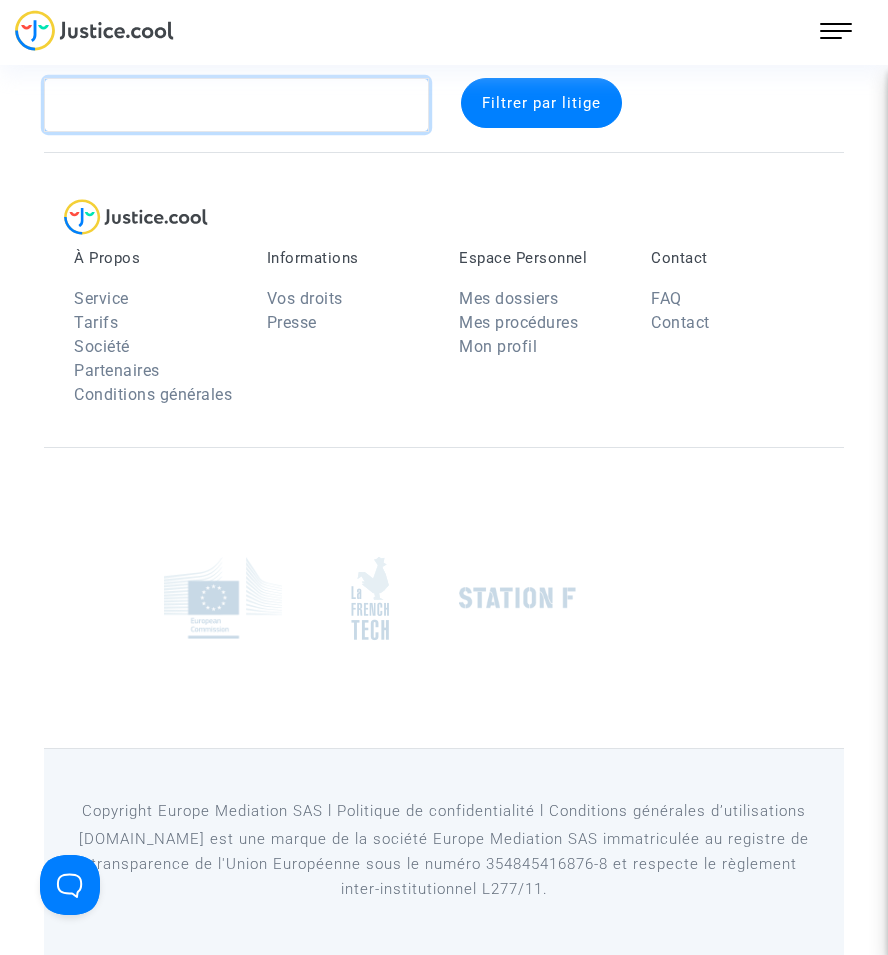 click 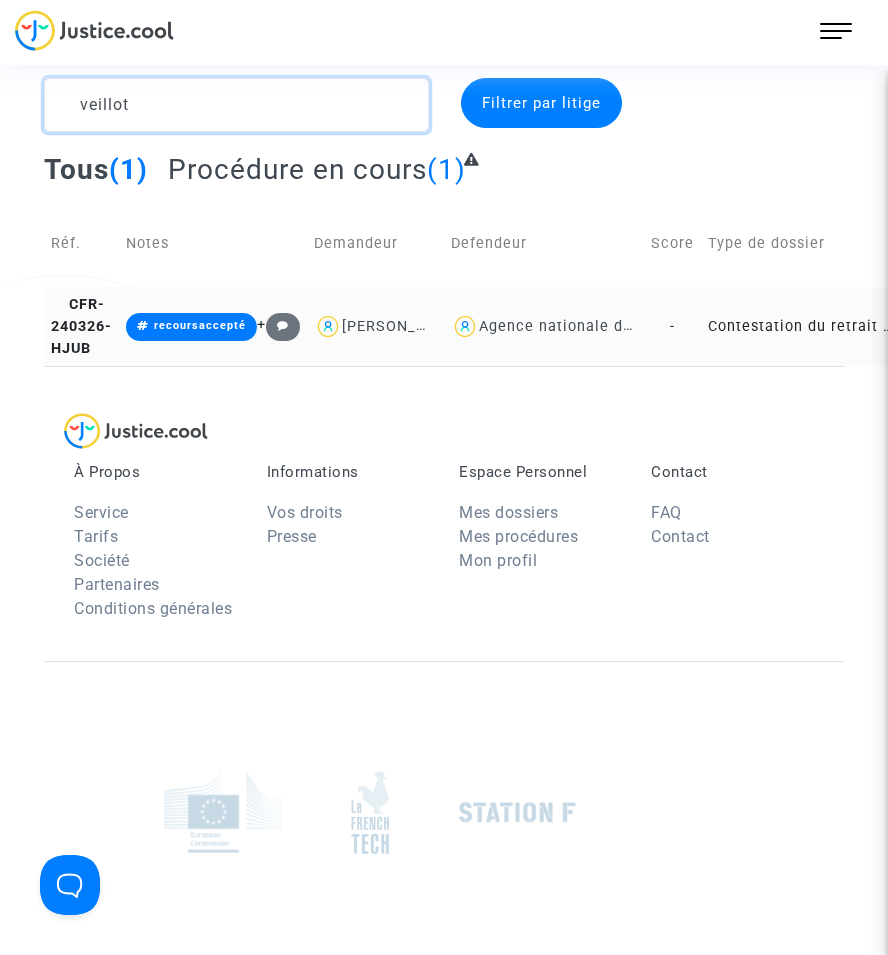type on "veillot" 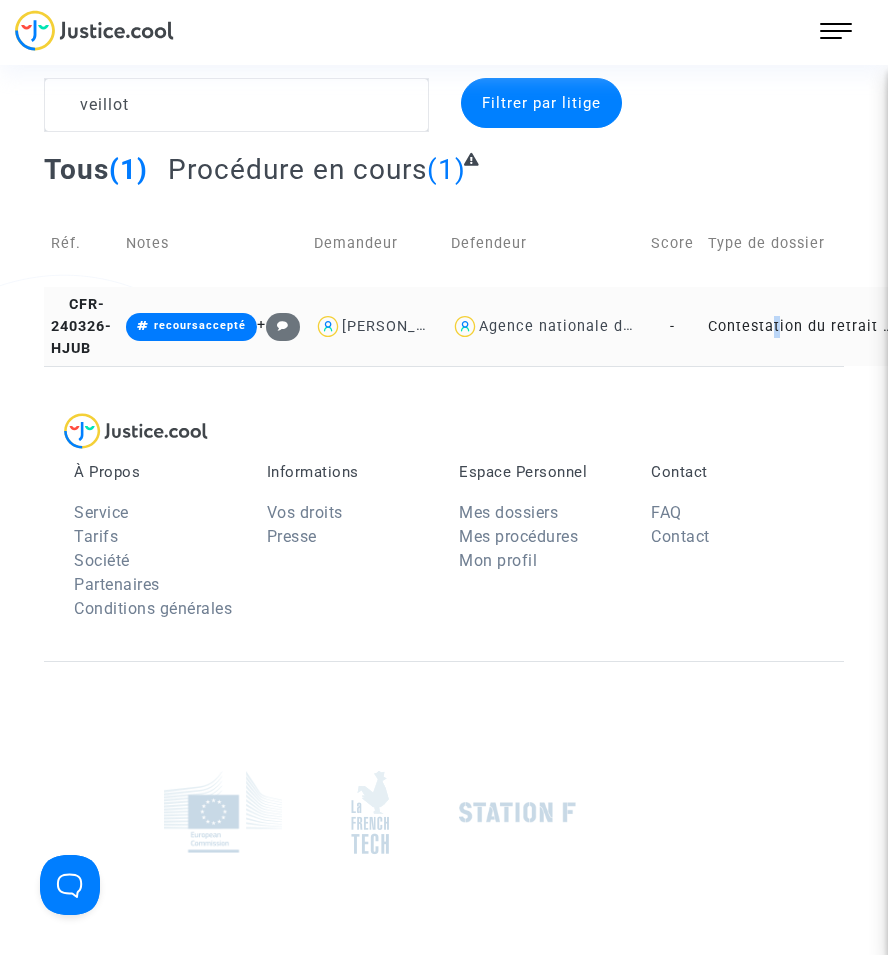 click on "Contestation du retrait de [PERSON_NAME] par l'ANAH (mandataire)" 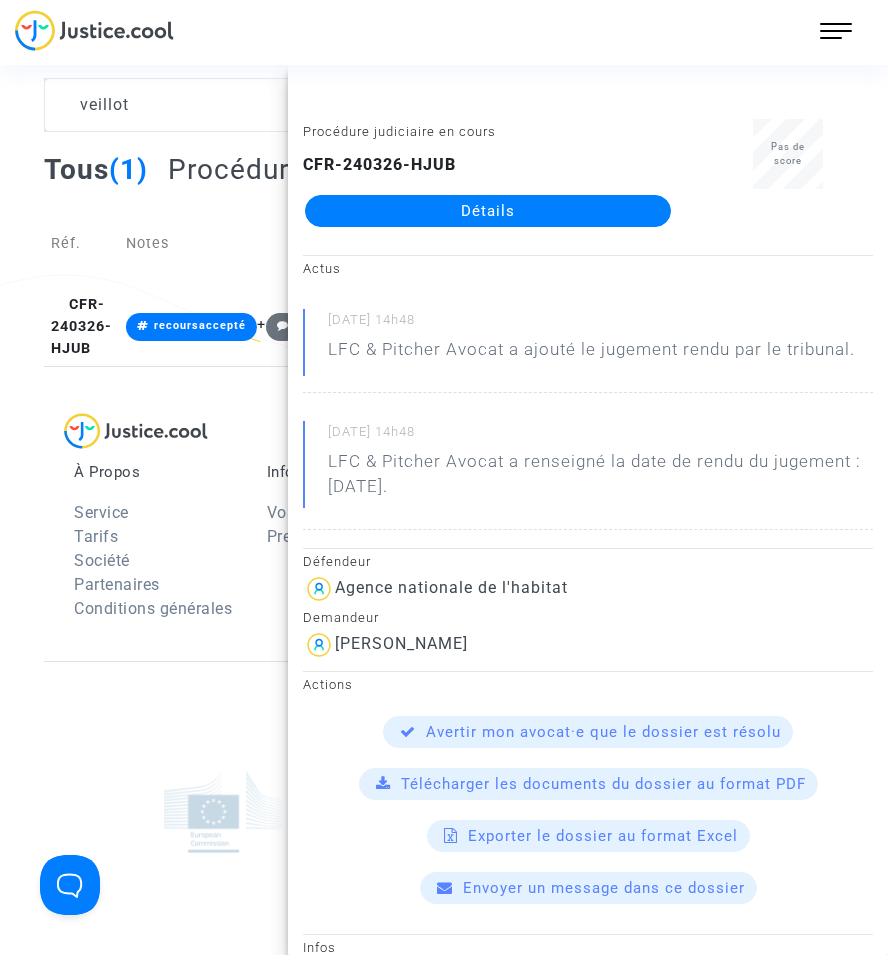 click on "Détails" 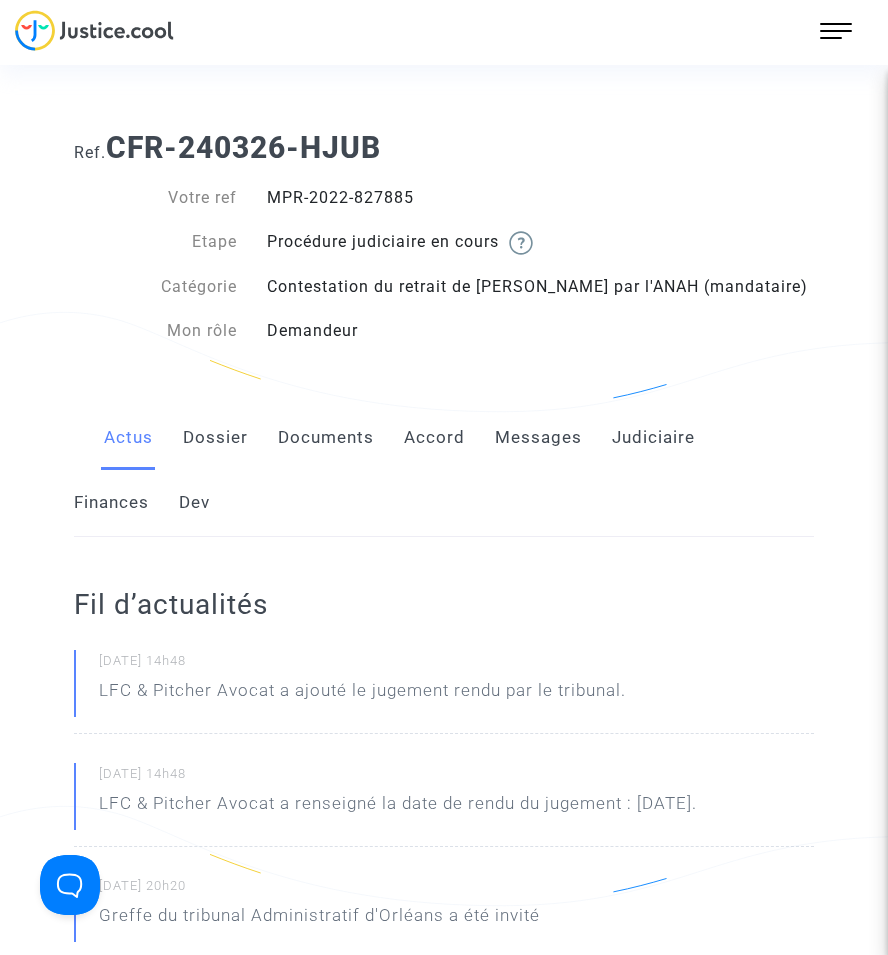 click on "Documents" 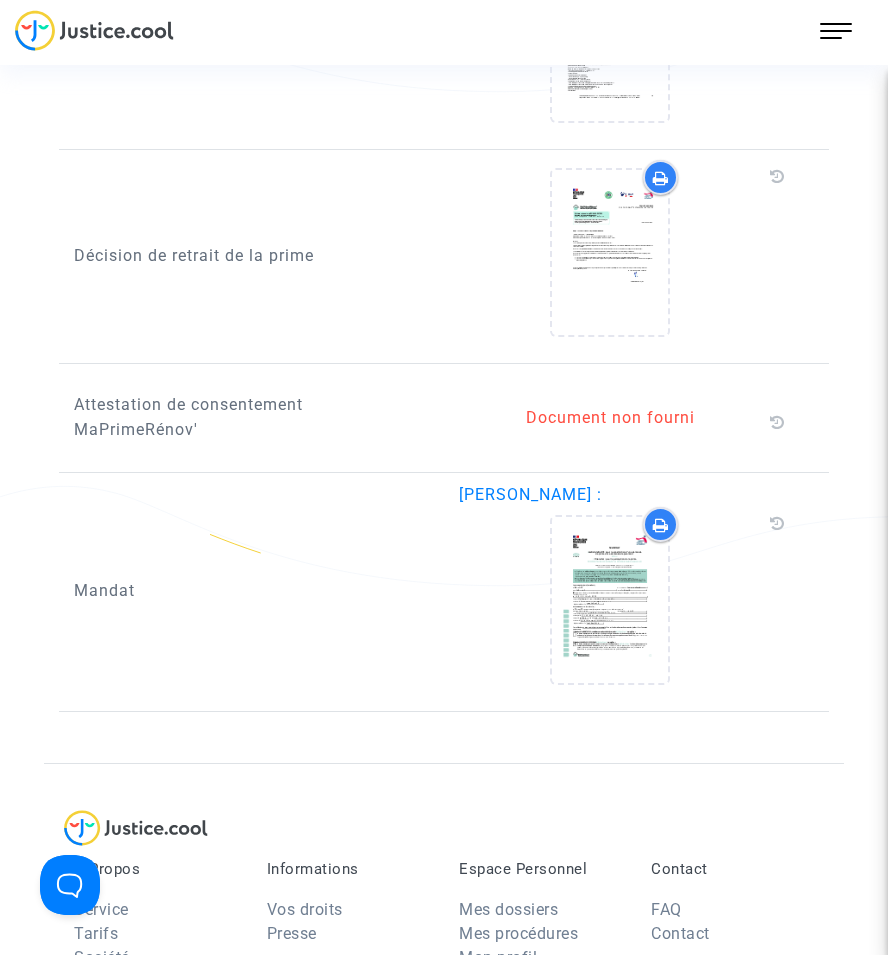 scroll, scrollTop: 1800, scrollLeft: 0, axis: vertical 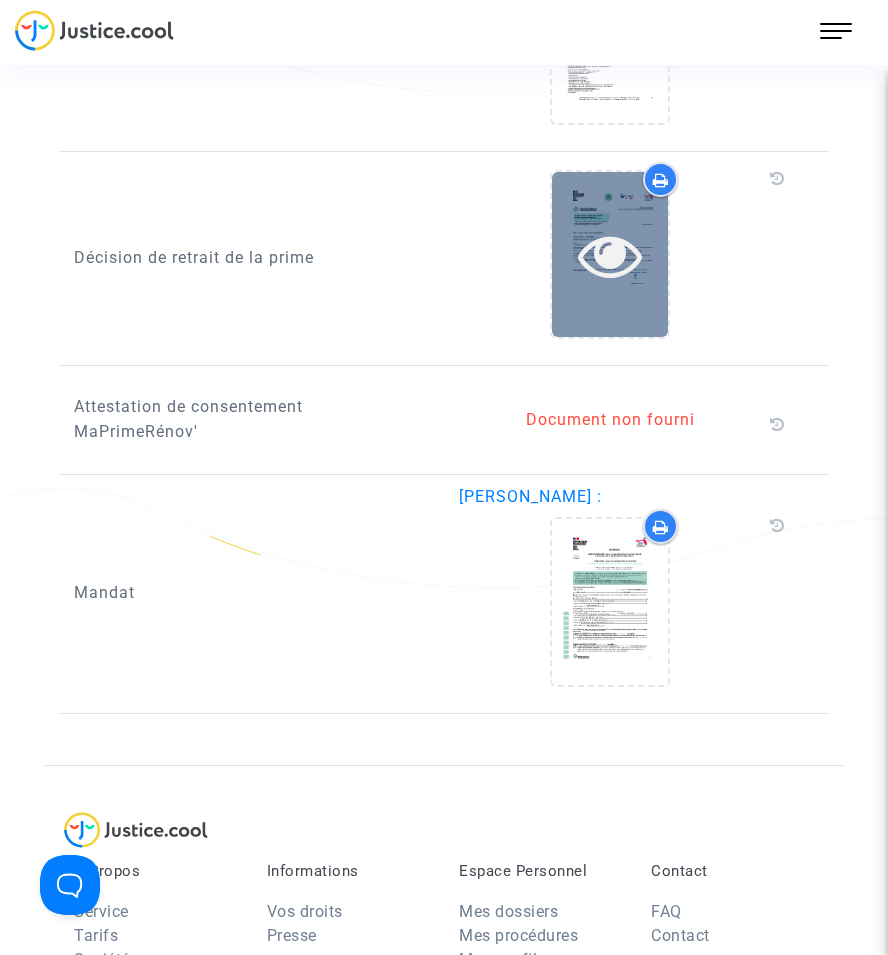 click at bounding box center [610, 255] 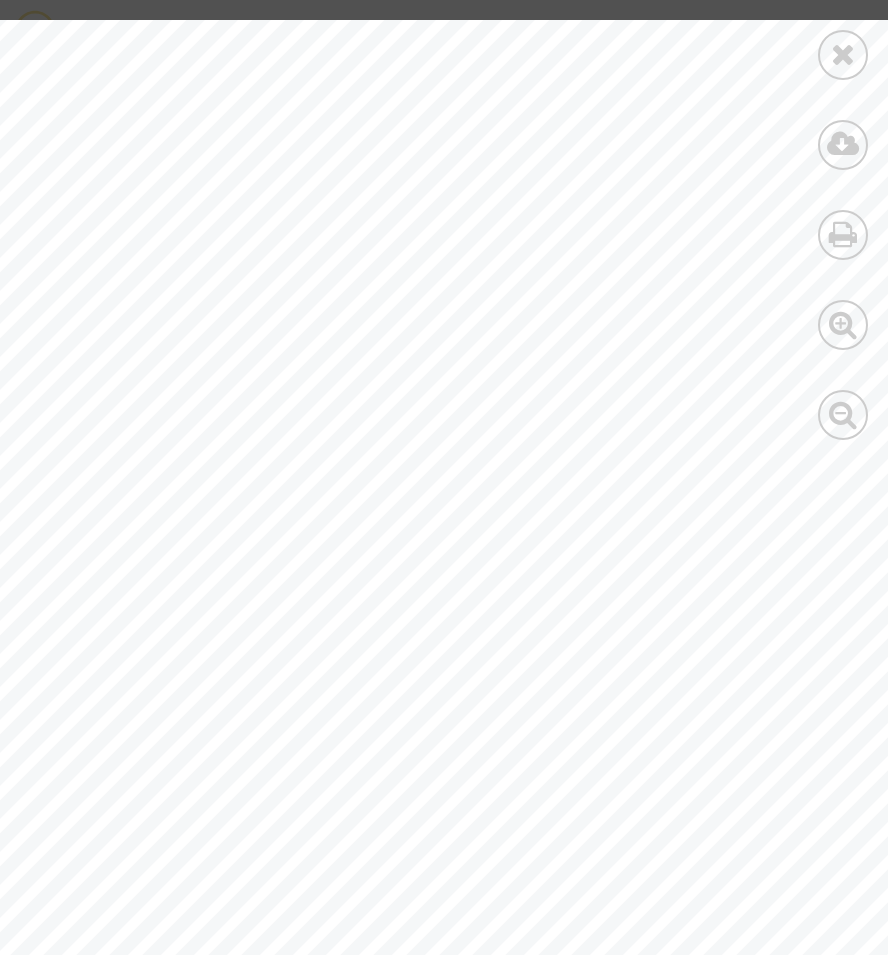 scroll, scrollTop: 0, scrollLeft: 484, axis: horizontal 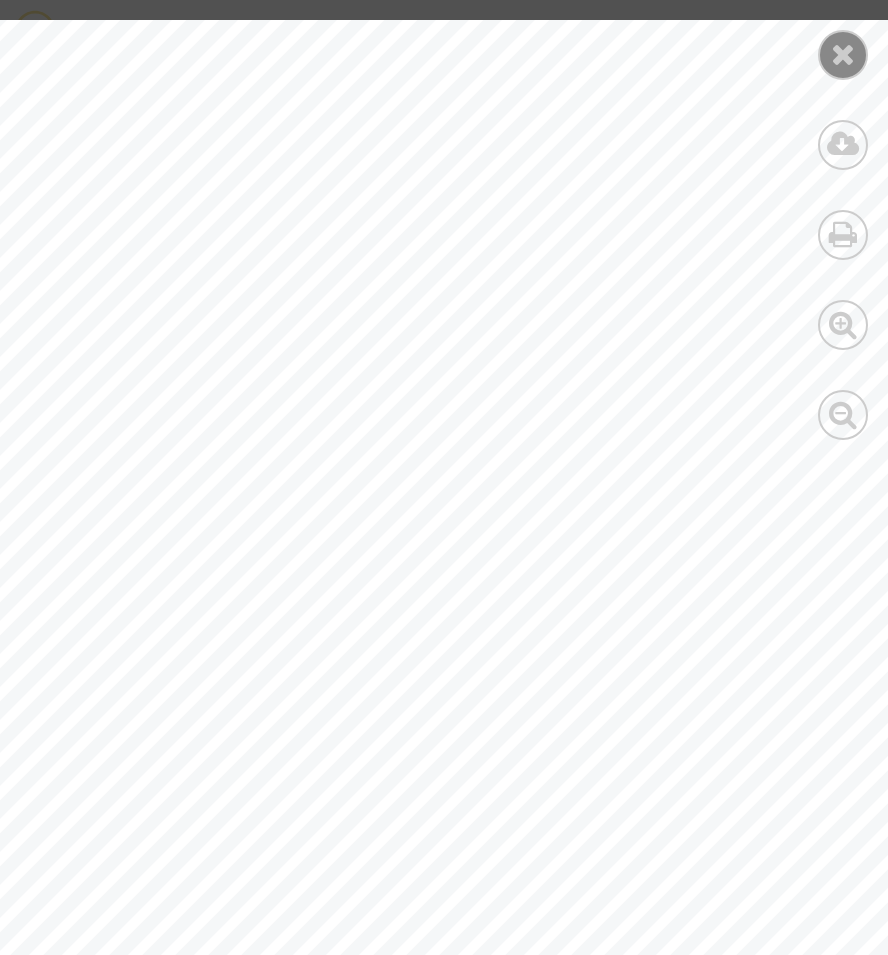 click at bounding box center (843, 55) 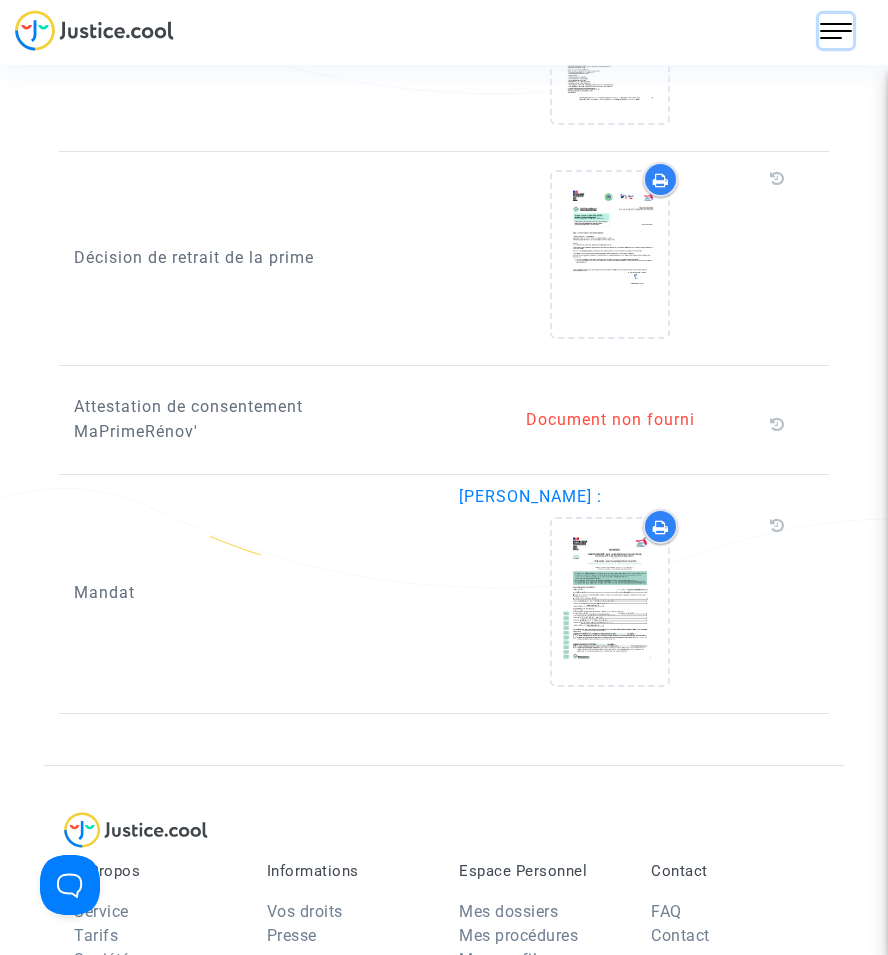 click at bounding box center [836, 31] 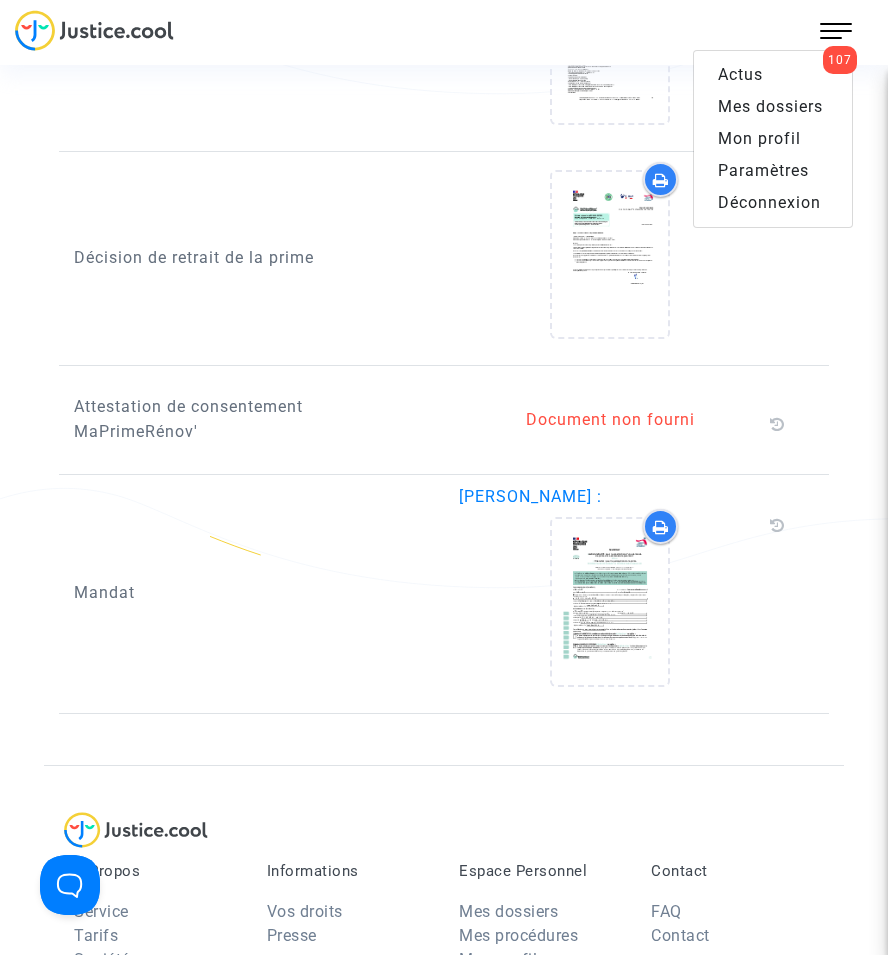 click on "Mes dossiers" at bounding box center (770, 106) 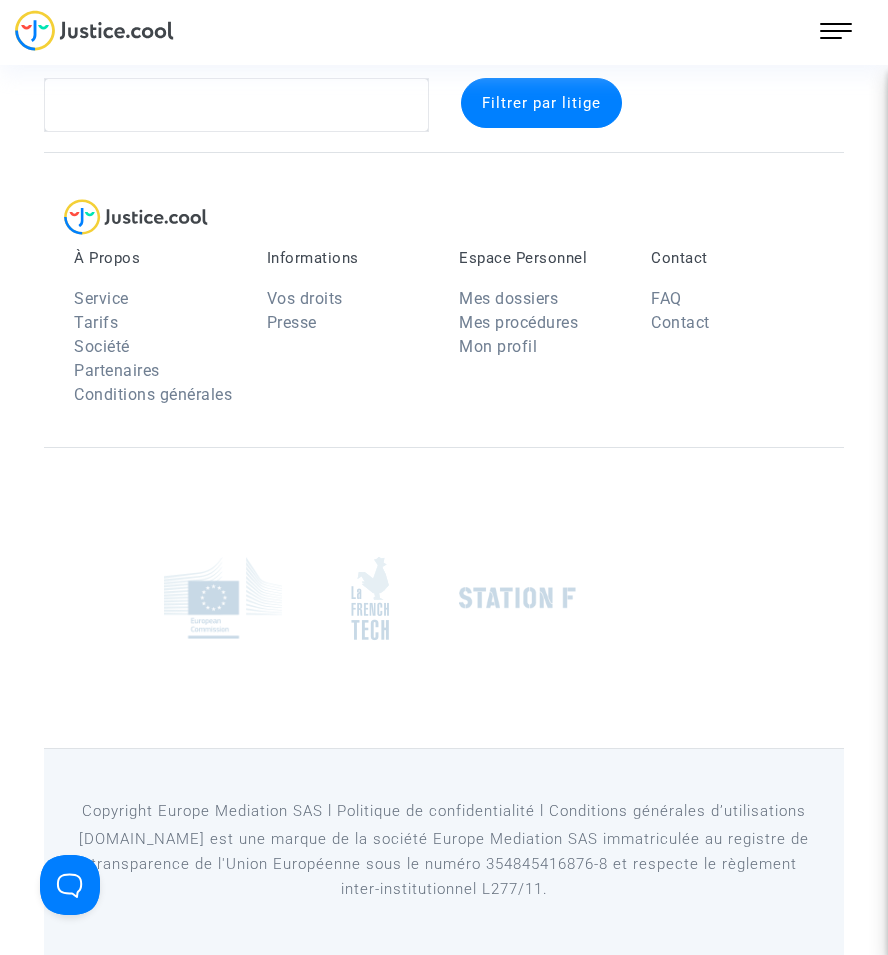 scroll, scrollTop: 37, scrollLeft: 0, axis: vertical 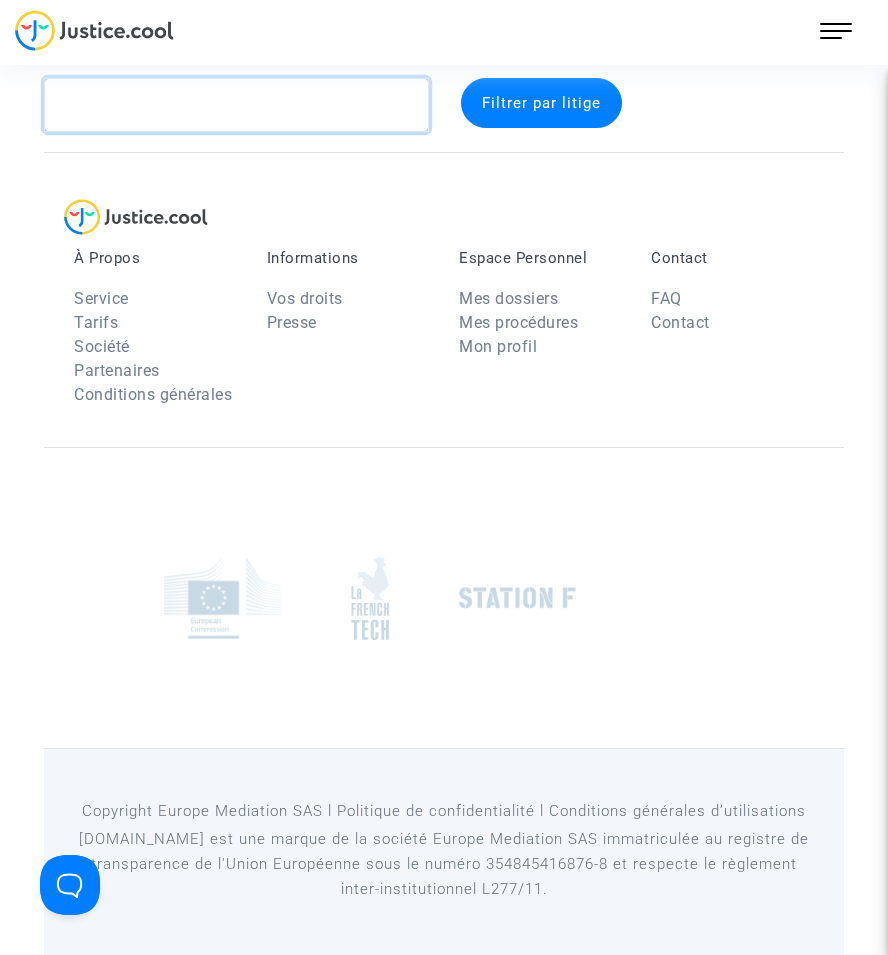 click 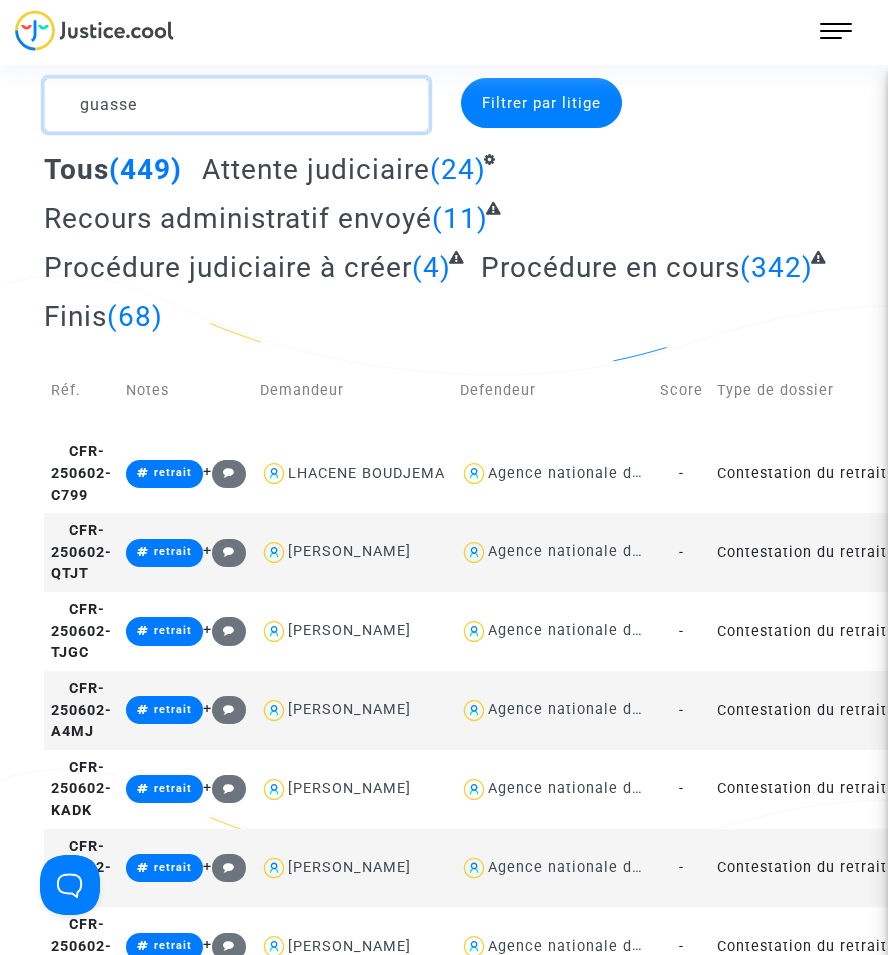 type on "guassen" 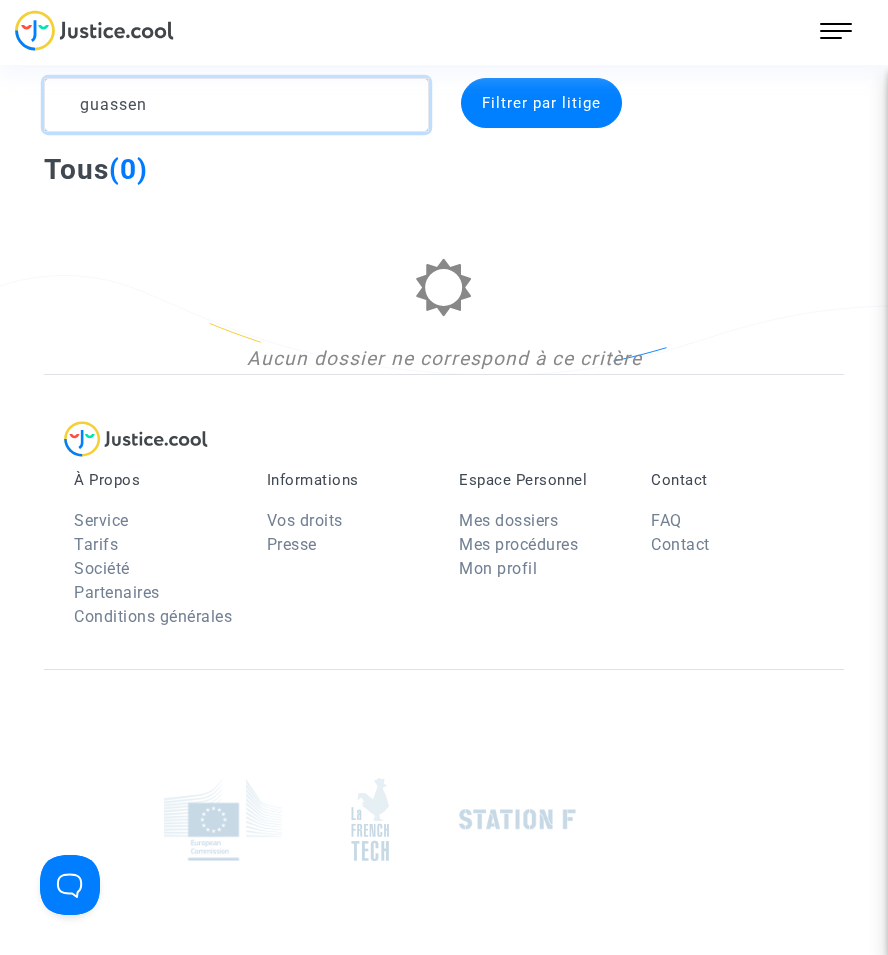 drag, startPoint x: 117, startPoint y: 104, endPoint x: 67, endPoint y: 102, distance: 50.039986 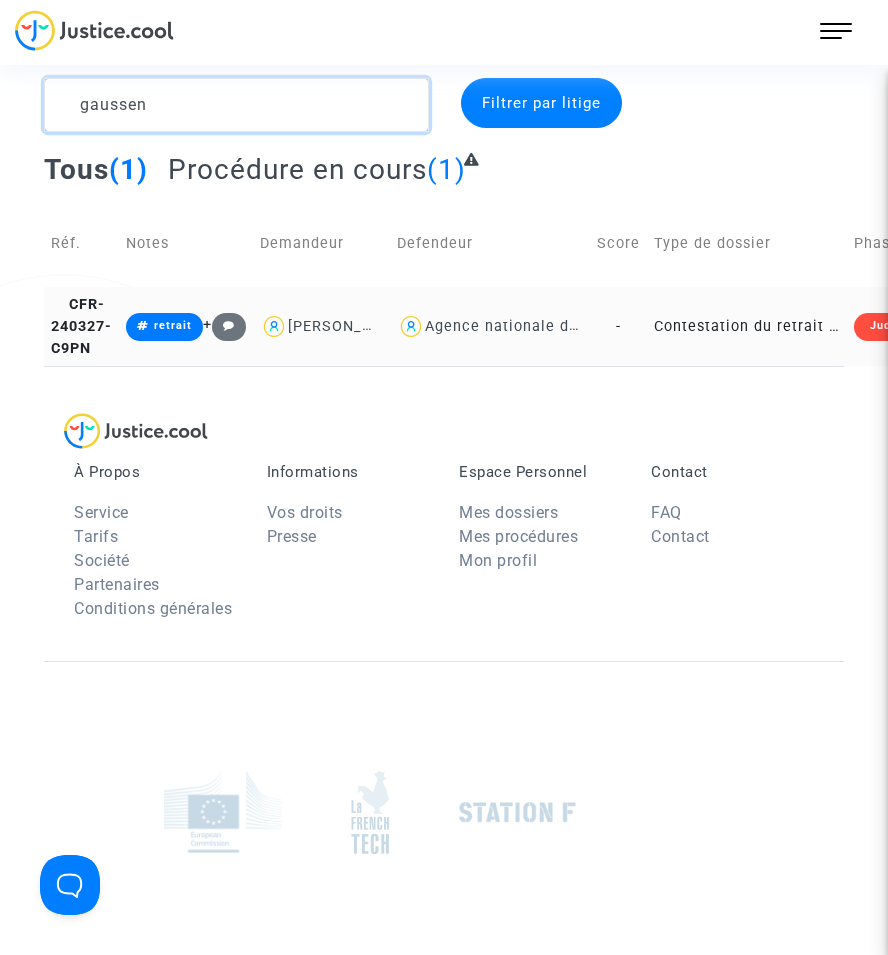 type on "gaussen" 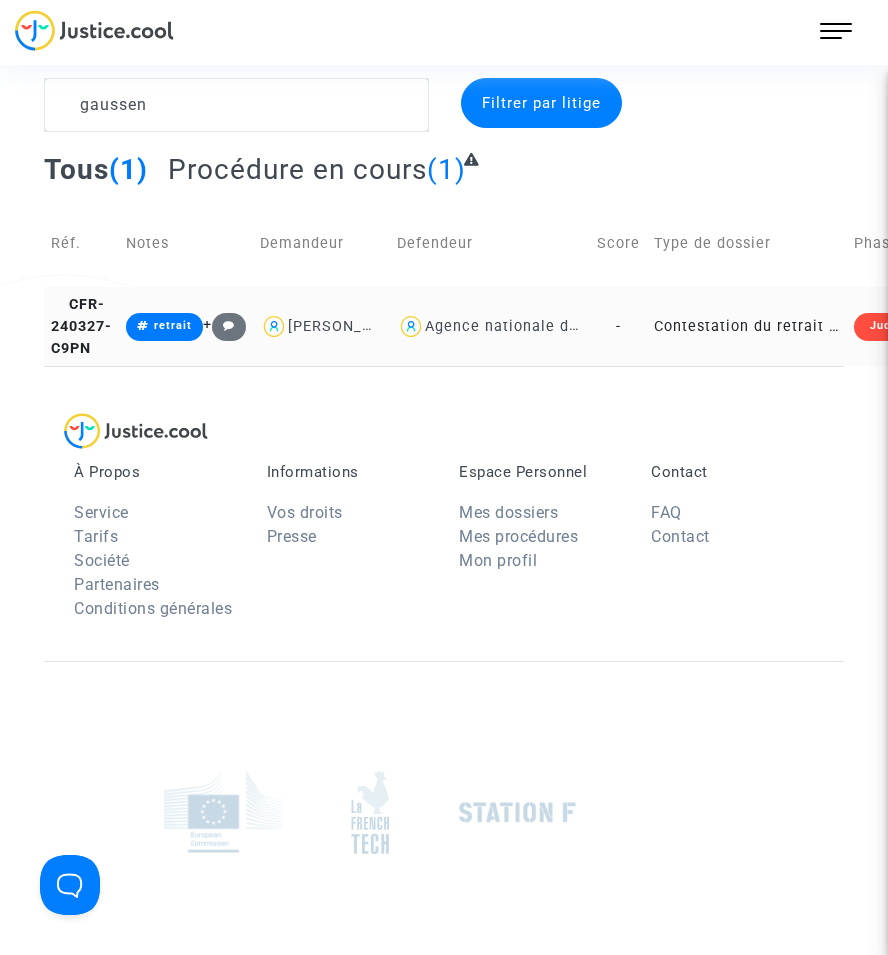 click on "Contestation du retrait de [PERSON_NAME] par l'ANAH (mandataire)" 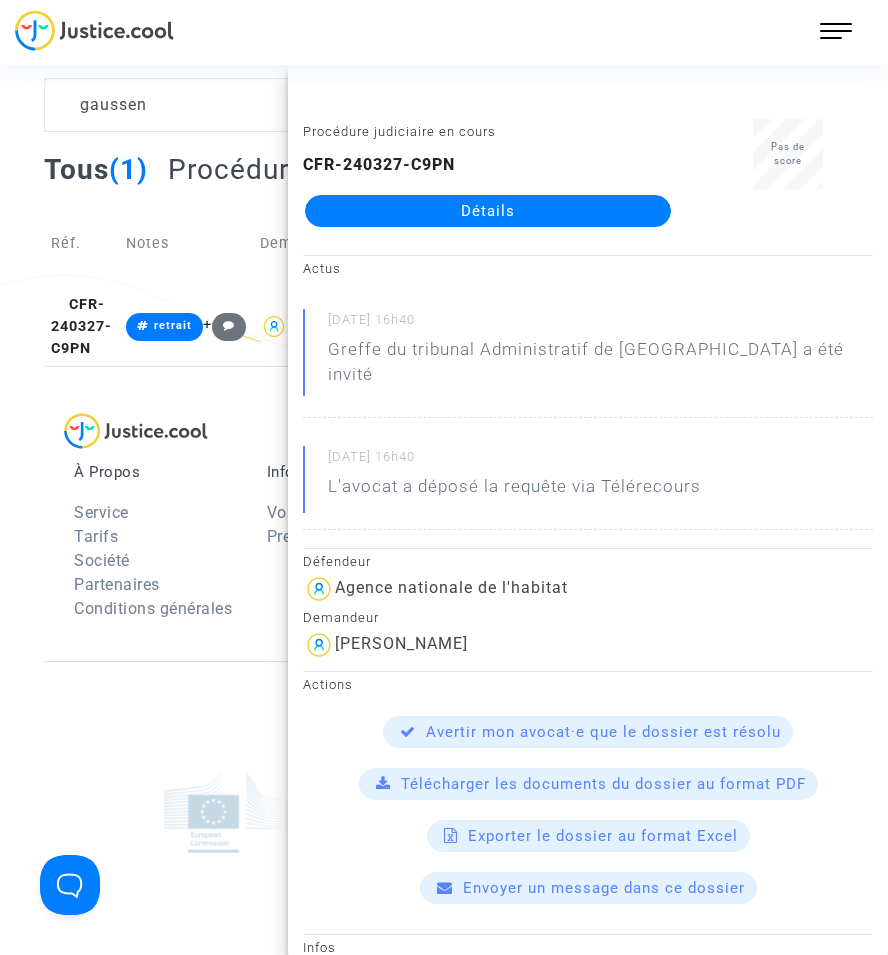 click on "Détails" 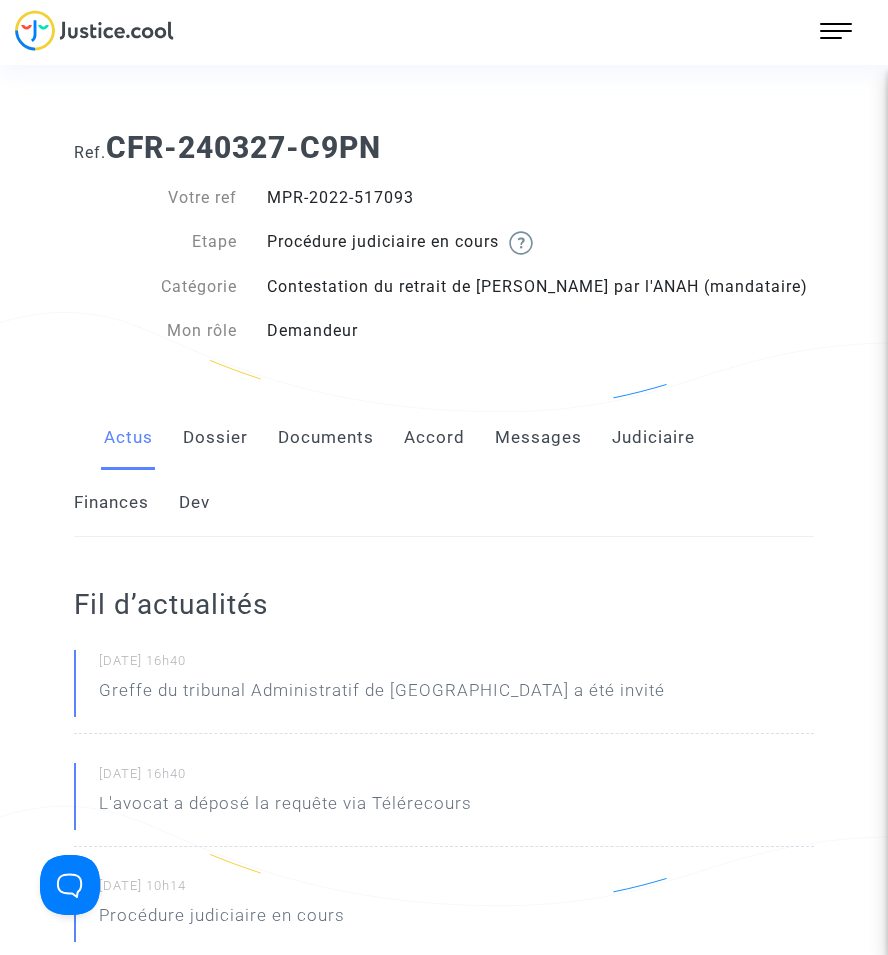 click on "Documents" 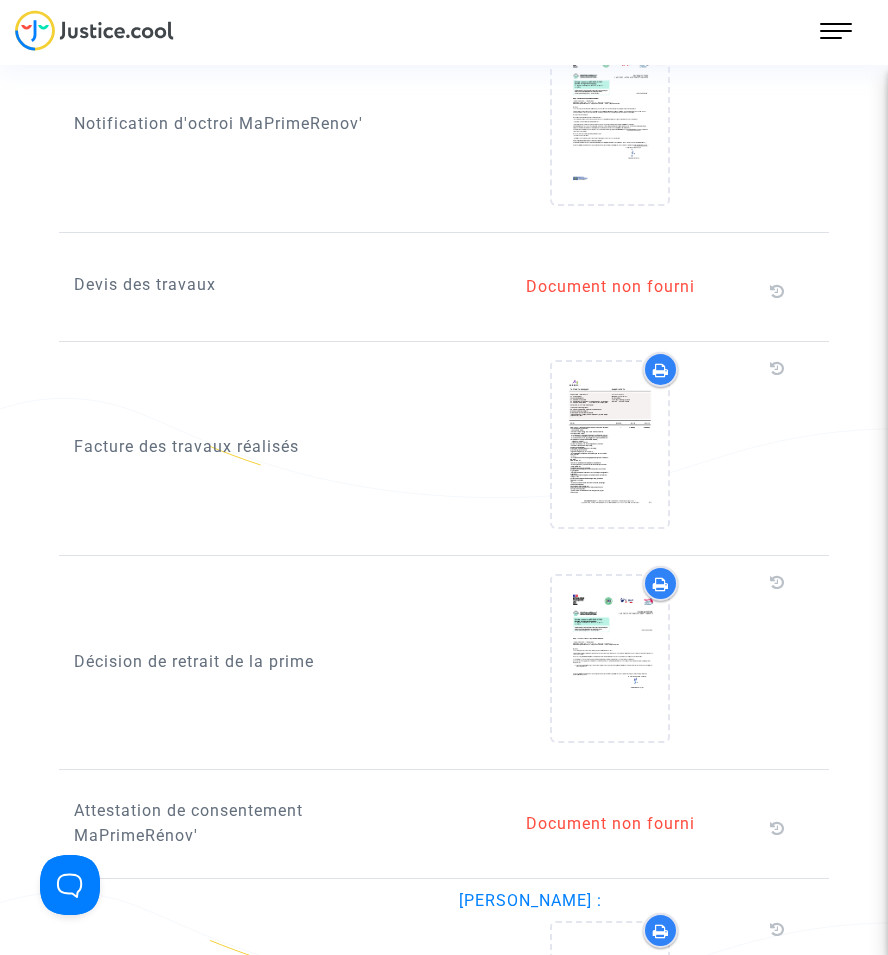 scroll, scrollTop: 1400, scrollLeft: 0, axis: vertical 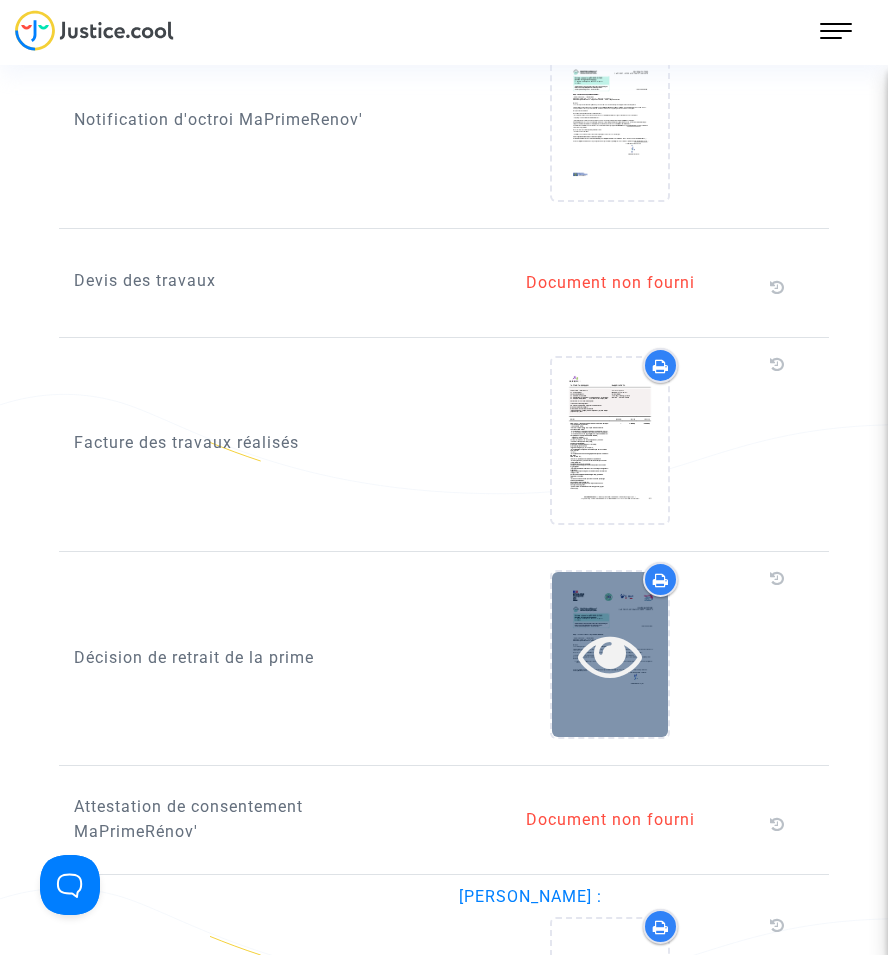 click at bounding box center [610, 655] 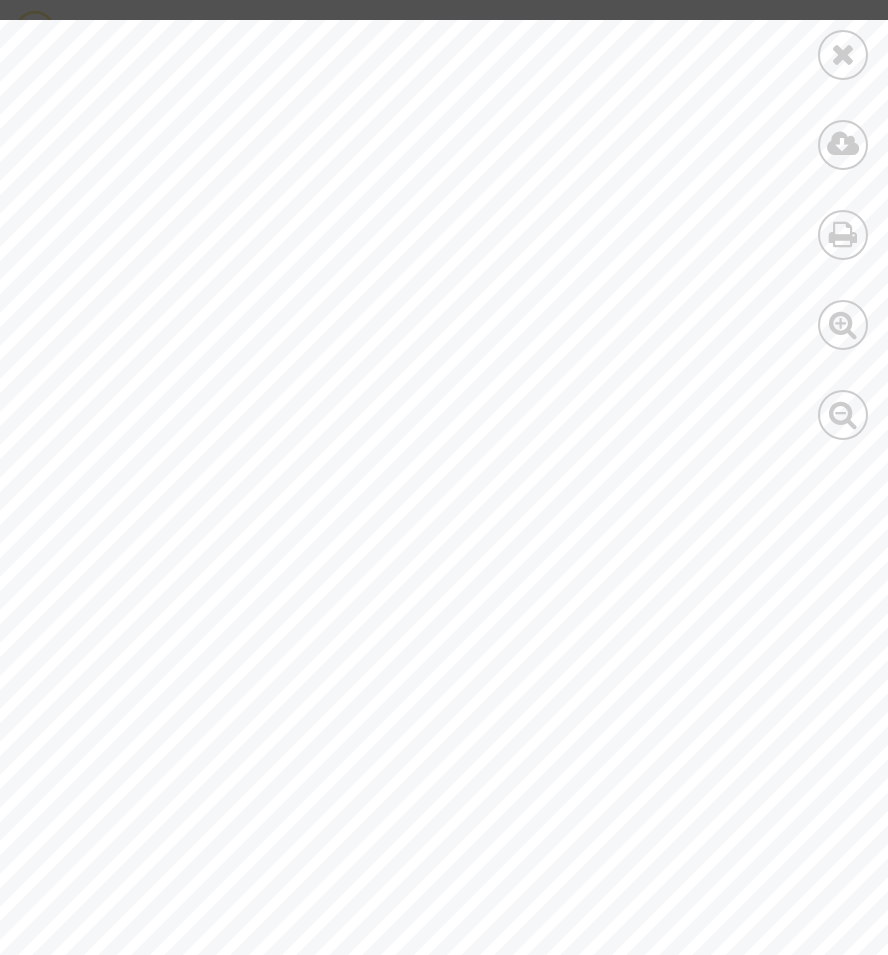 scroll, scrollTop: 0, scrollLeft: 499, axis: horizontal 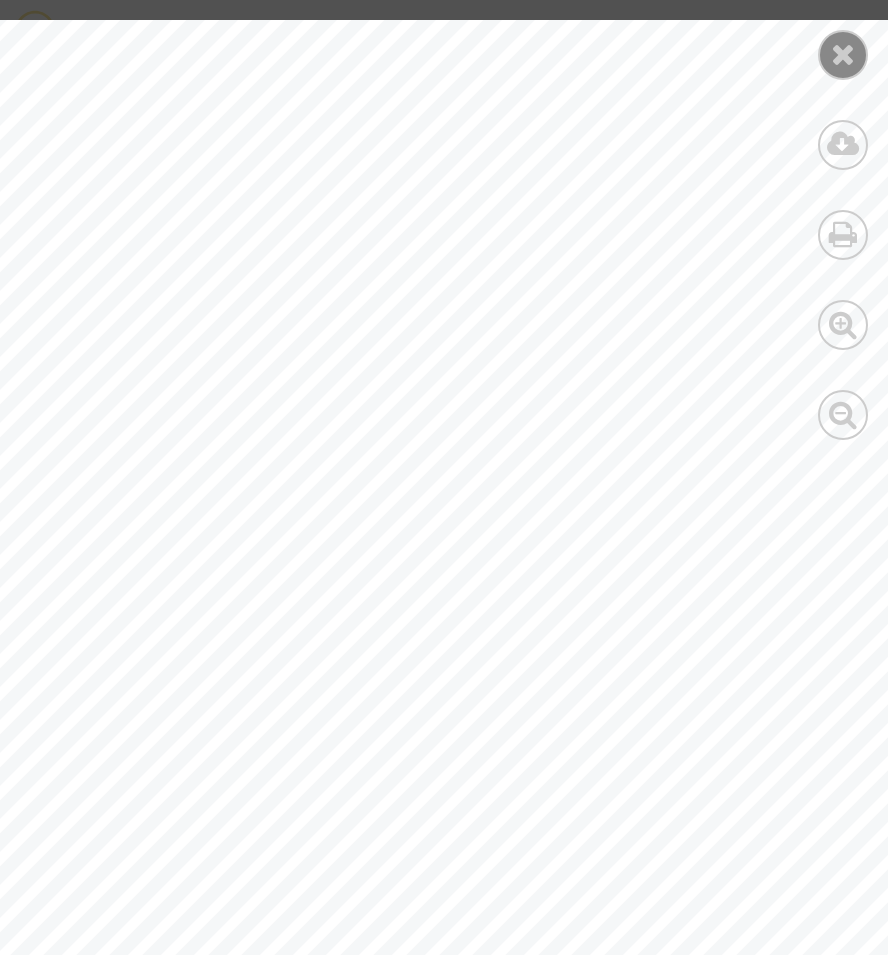 click at bounding box center [843, 54] 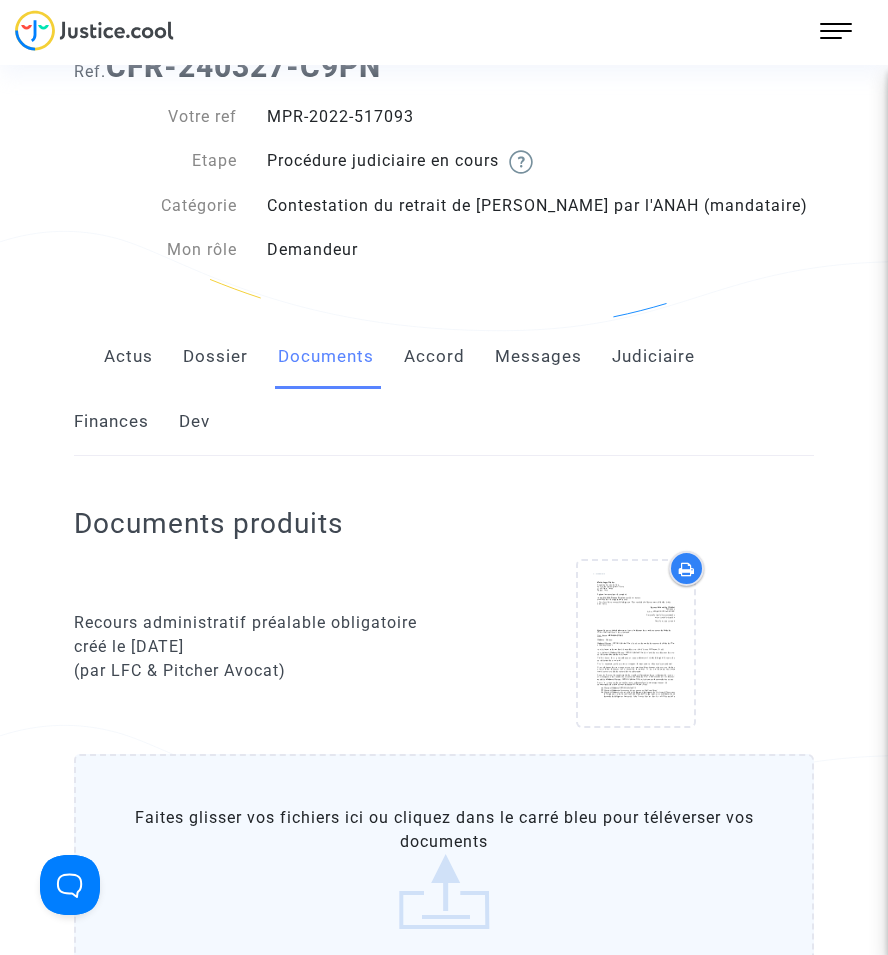 scroll, scrollTop: 0, scrollLeft: 0, axis: both 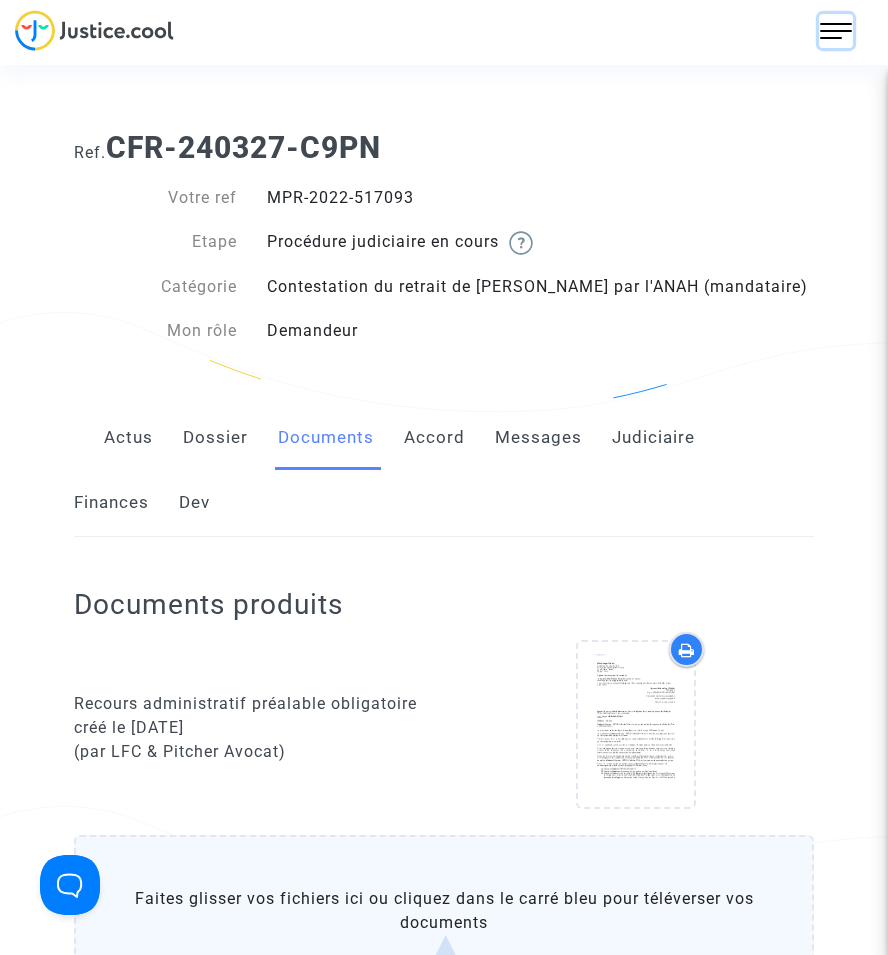 click at bounding box center [836, 31] 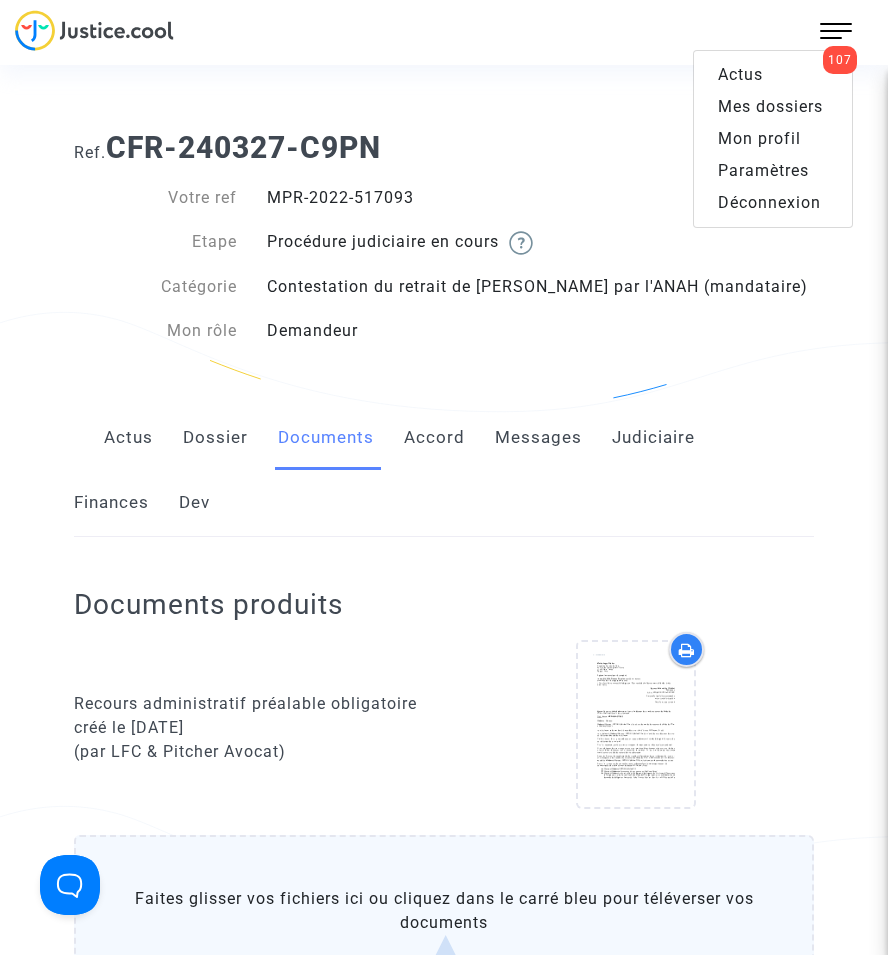 click on "Mes dossiers" at bounding box center (770, 106) 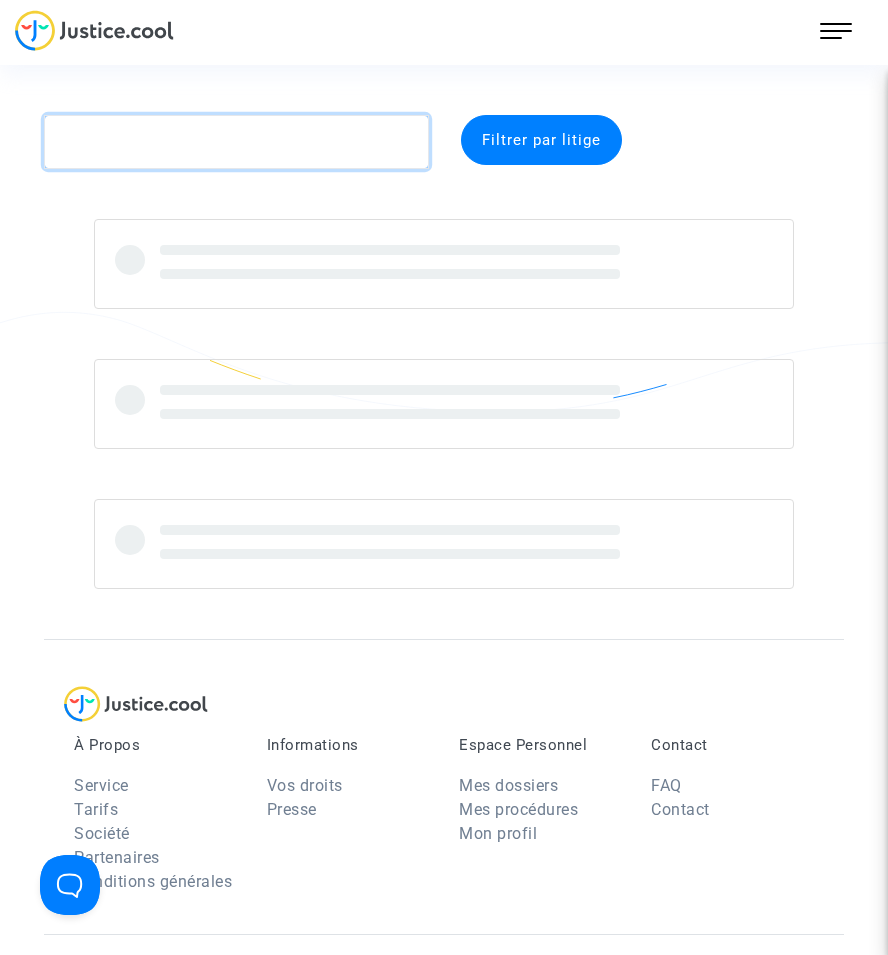 click 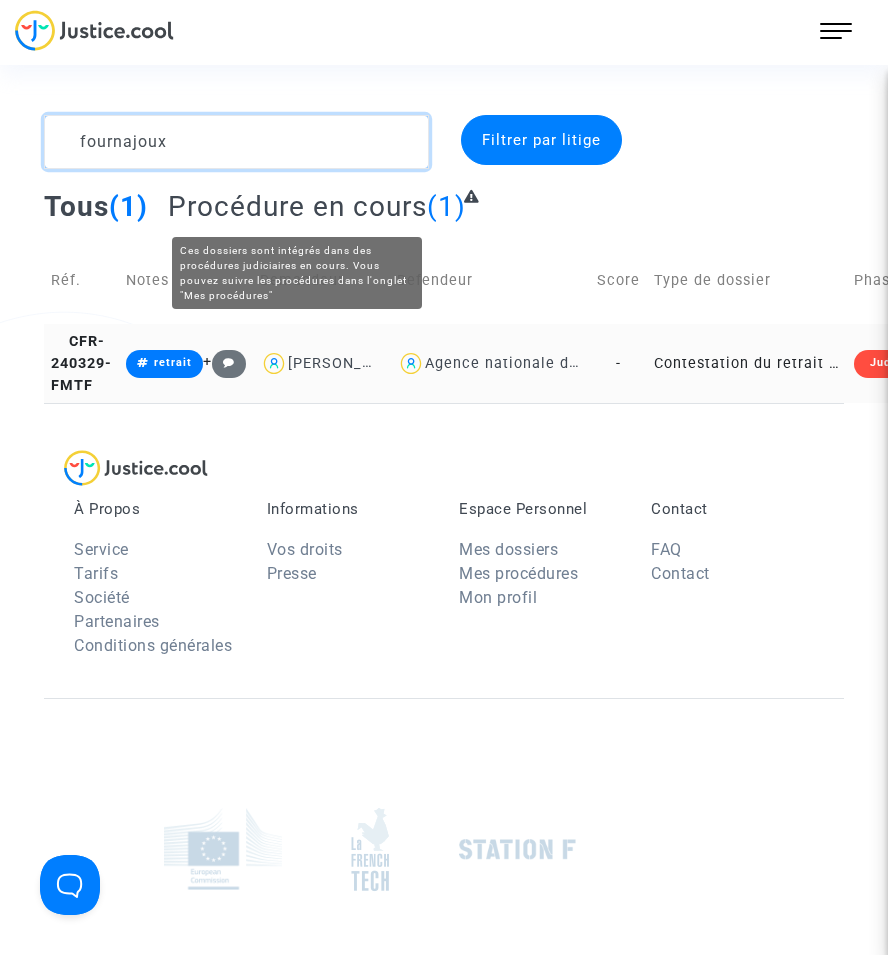 type on "fournajoux" 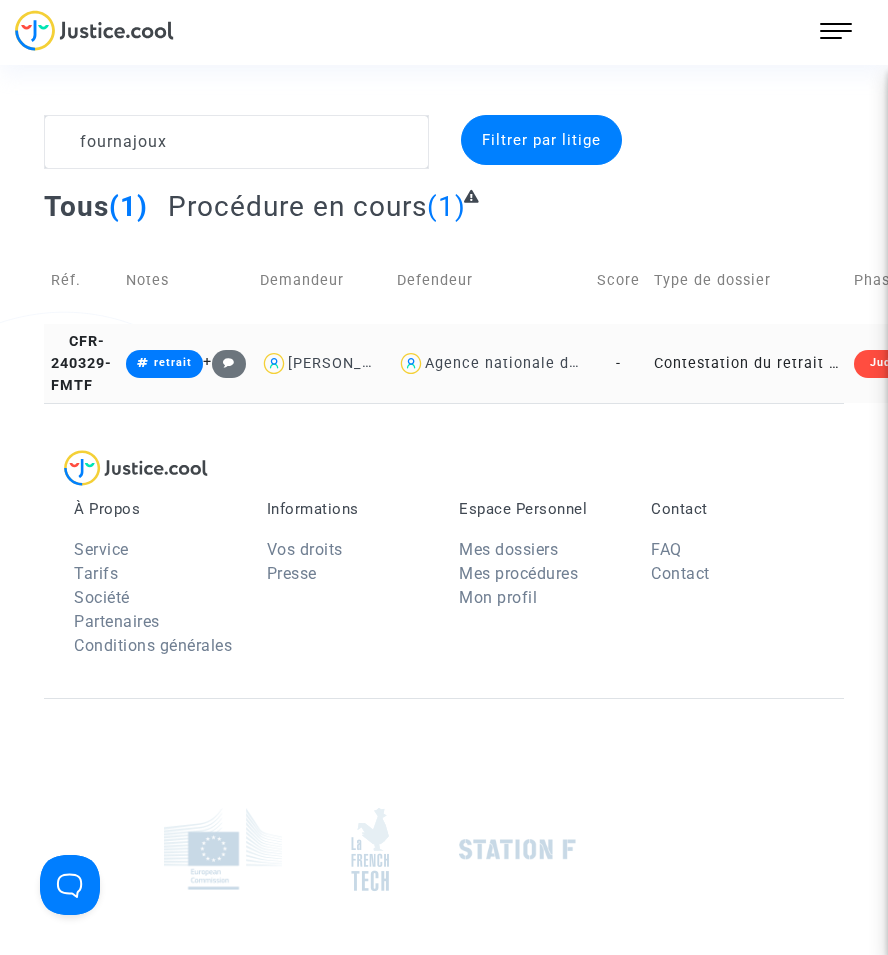 click on "-" 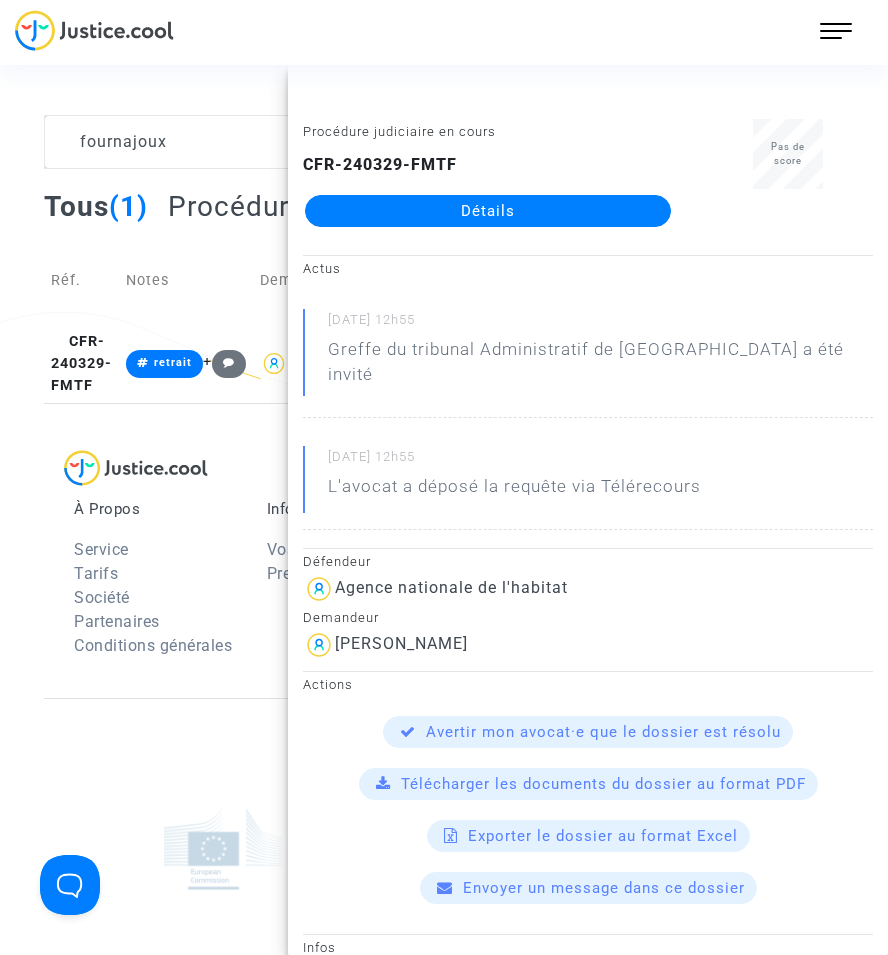 click on "Détails" 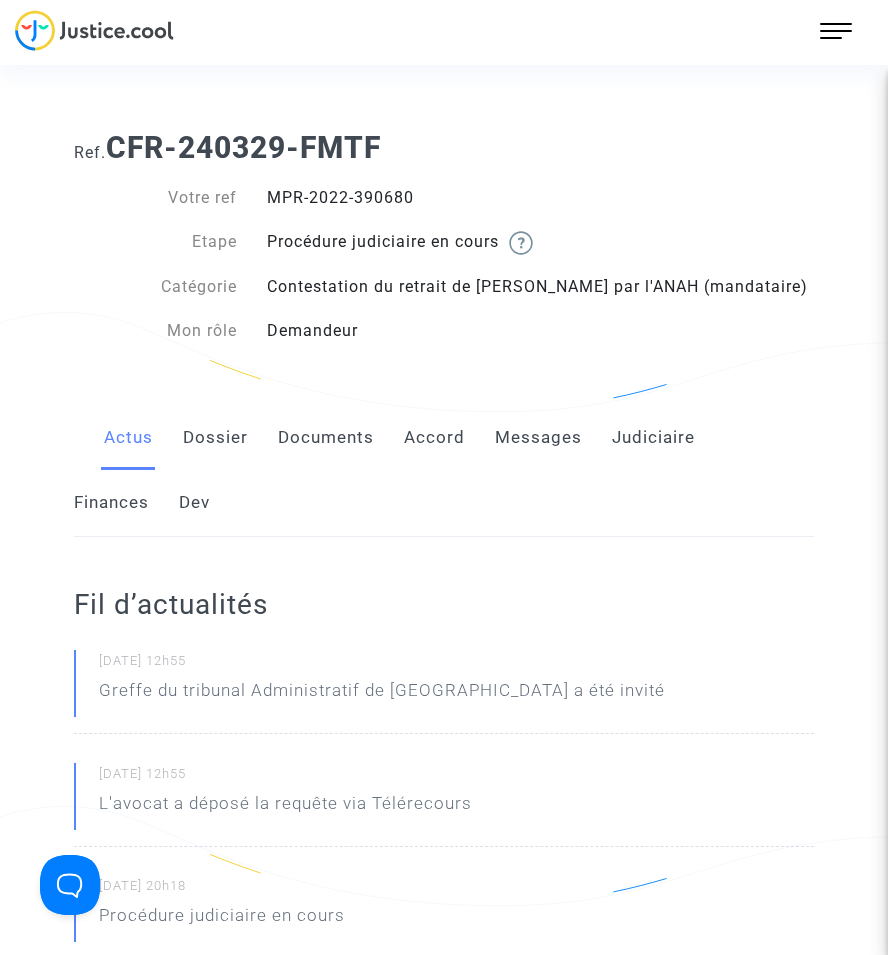 click on "Dossier" 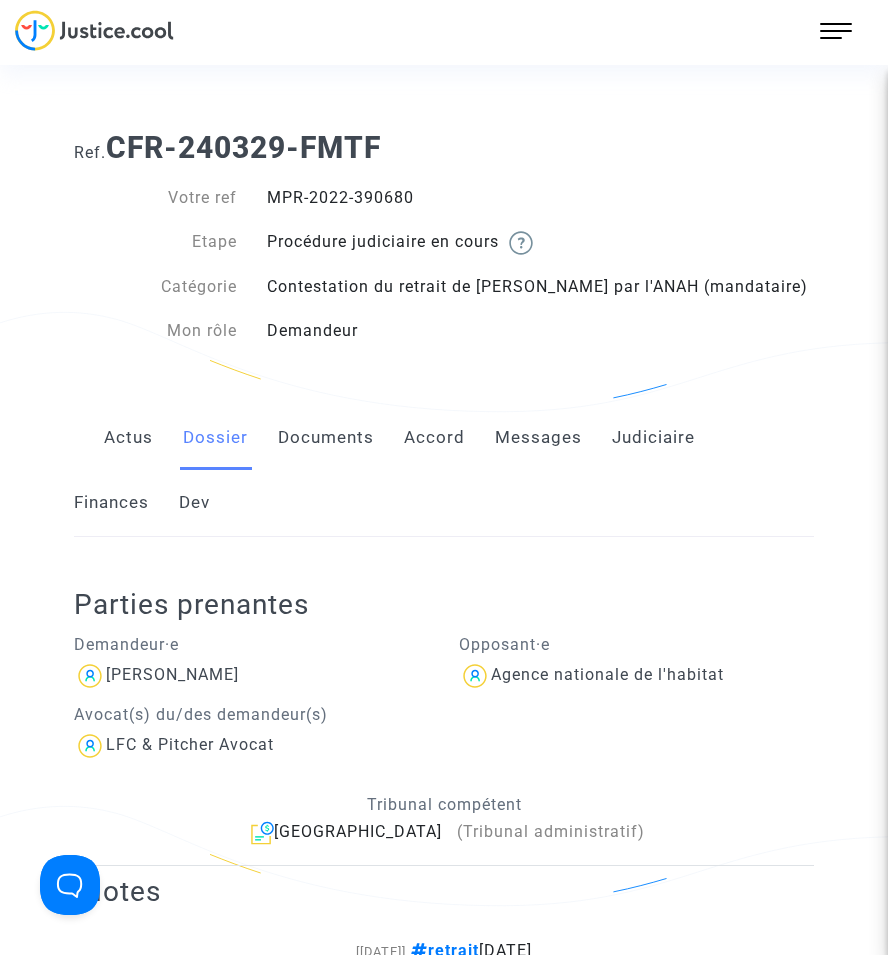 click on "Documents" 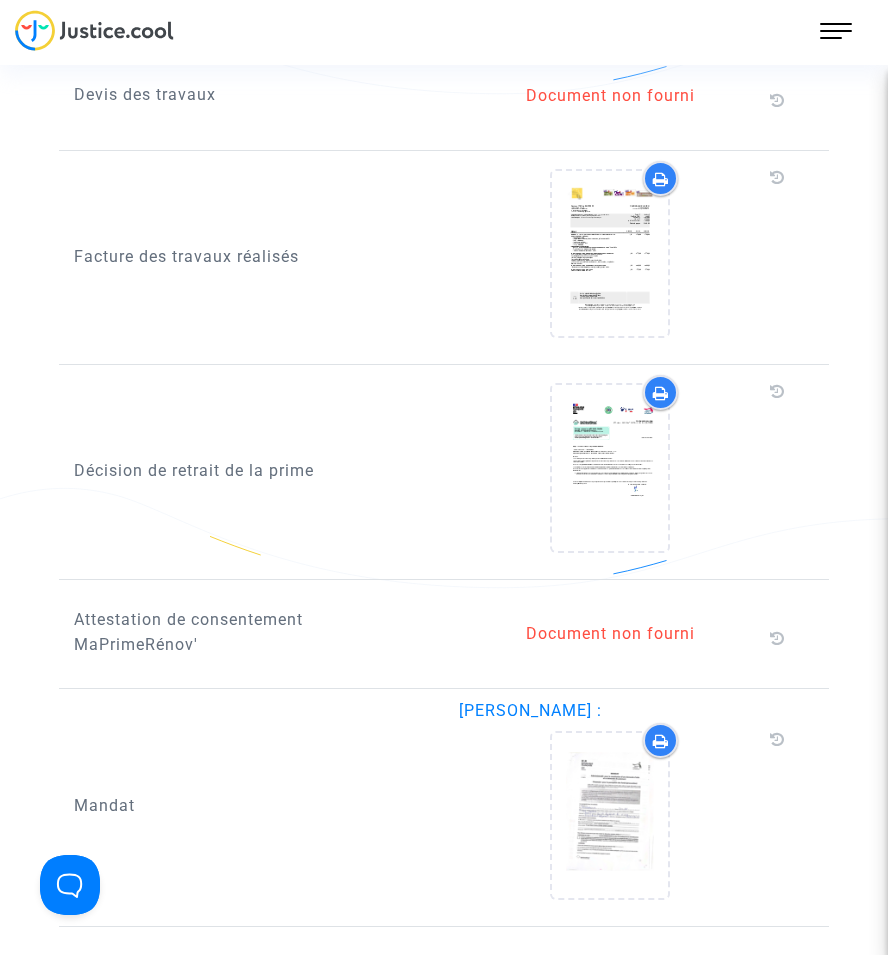 scroll, scrollTop: 2000, scrollLeft: 0, axis: vertical 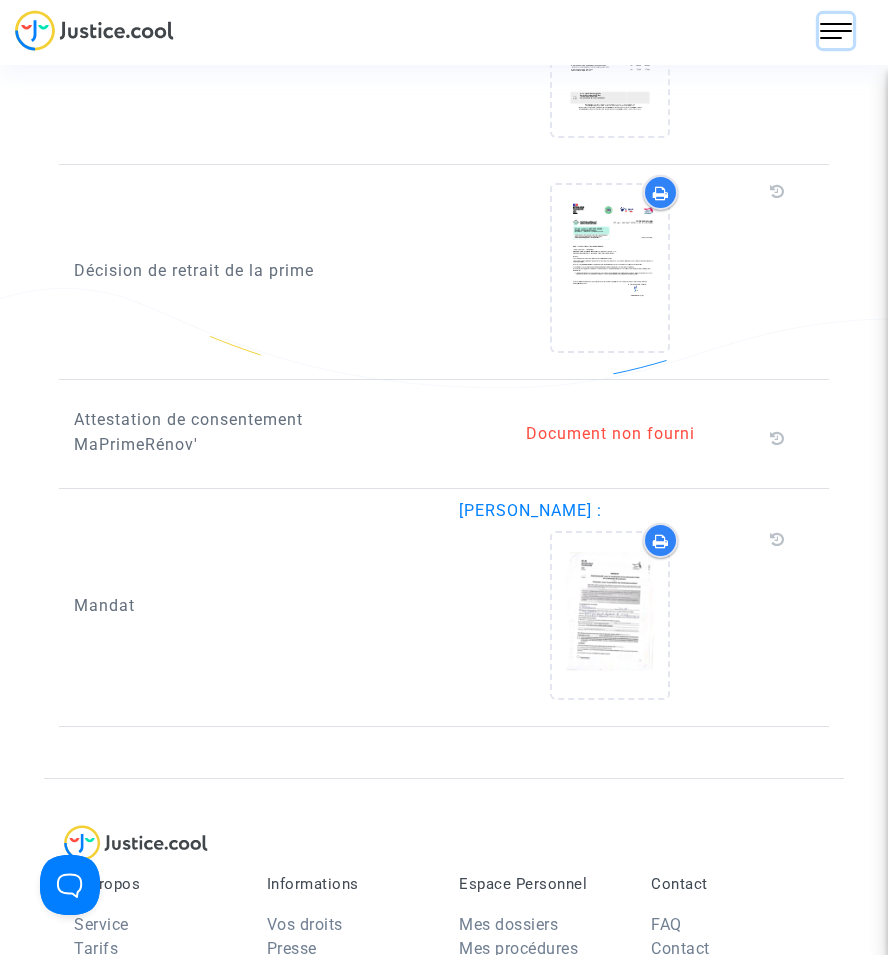 click at bounding box center (836, 31) 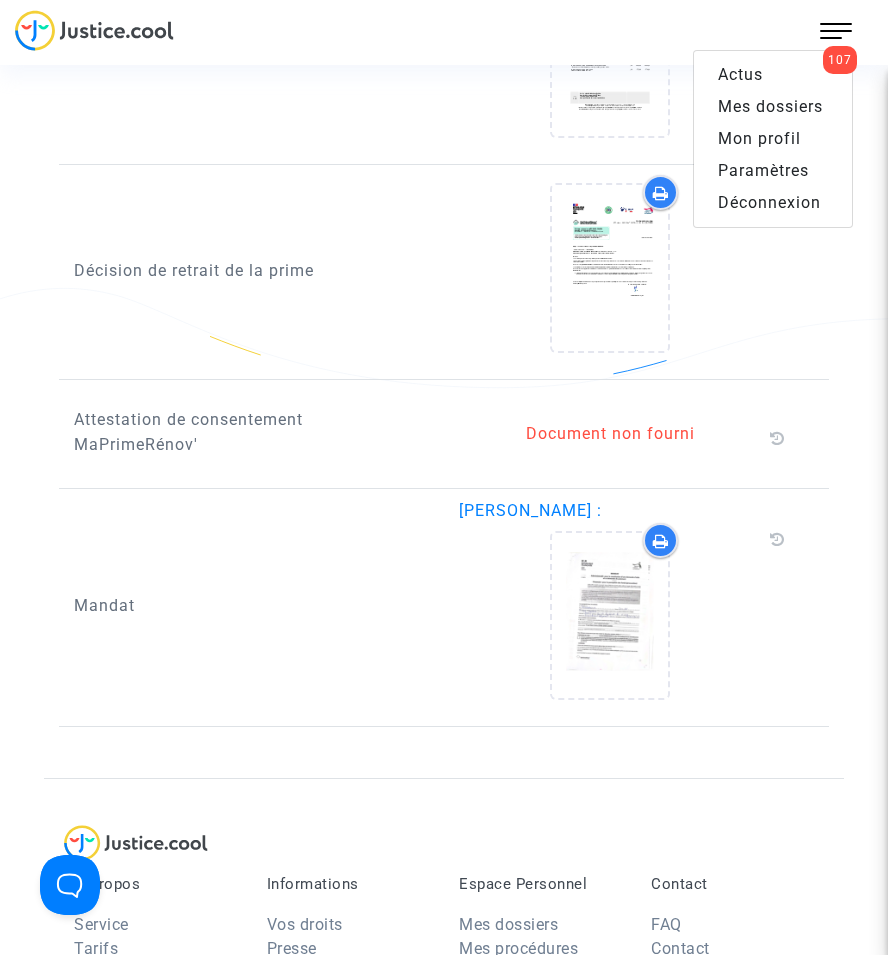 click on "Mes dossiers" at bounding box center [770, 106] 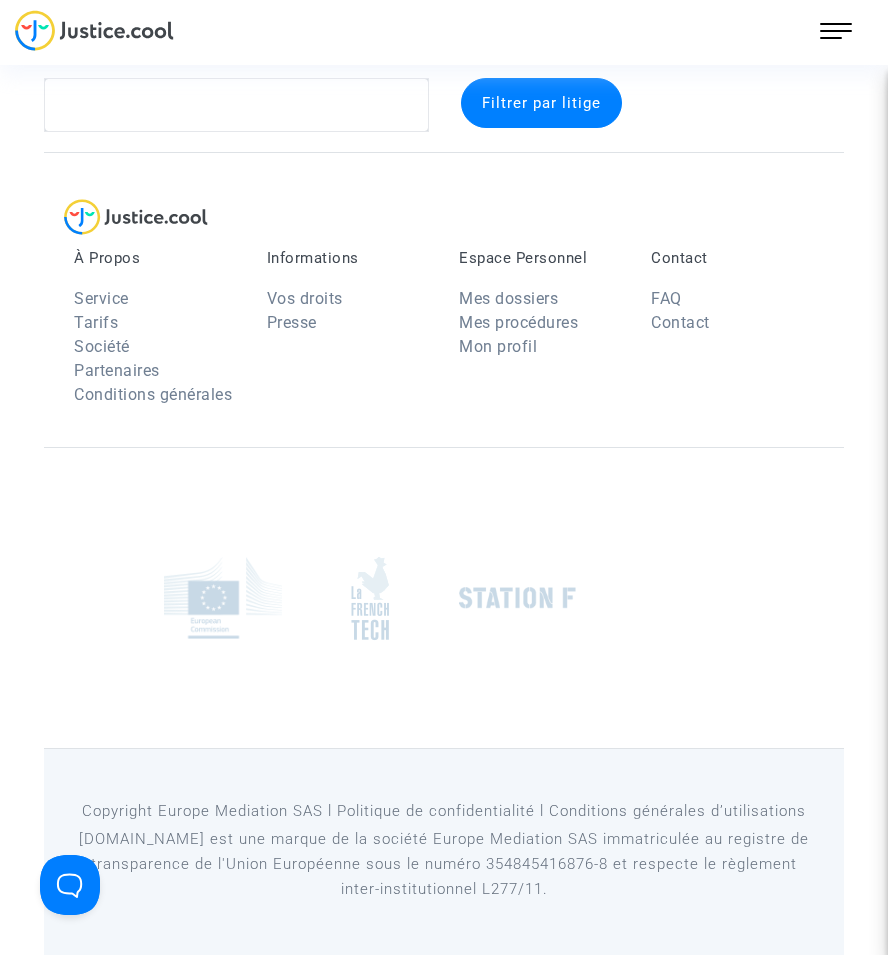 scroll, scrollTop: 37, scrollLeft: 0, axis: vertical 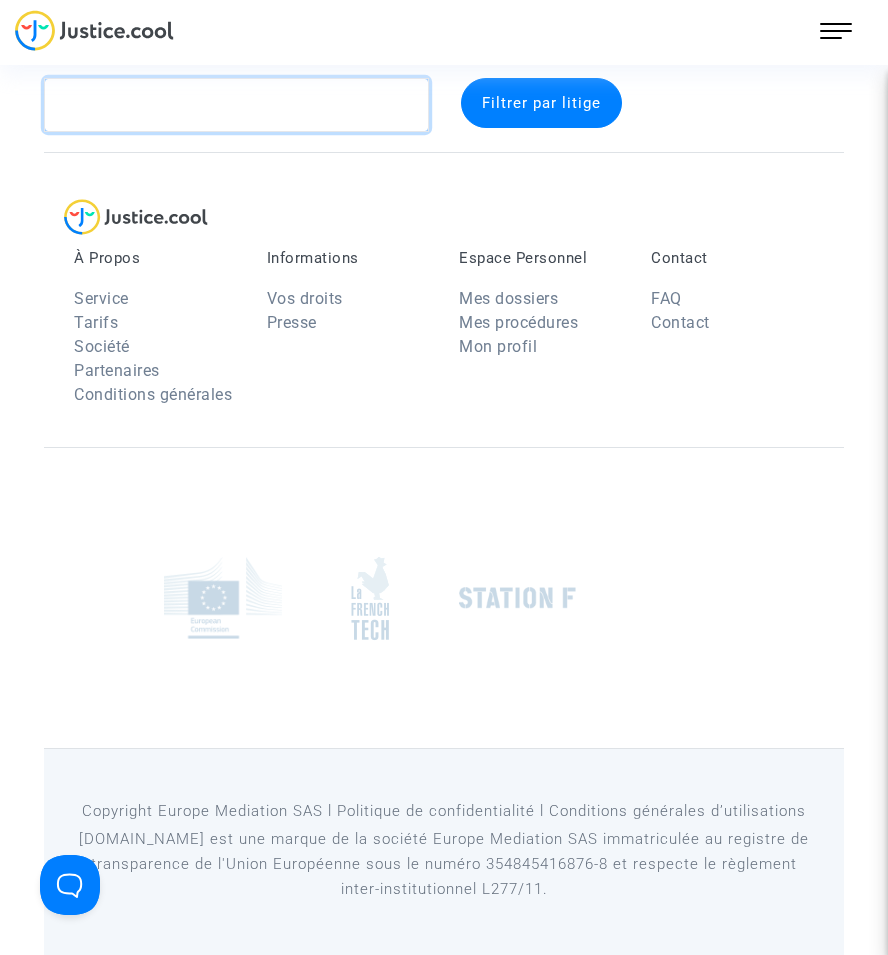 click 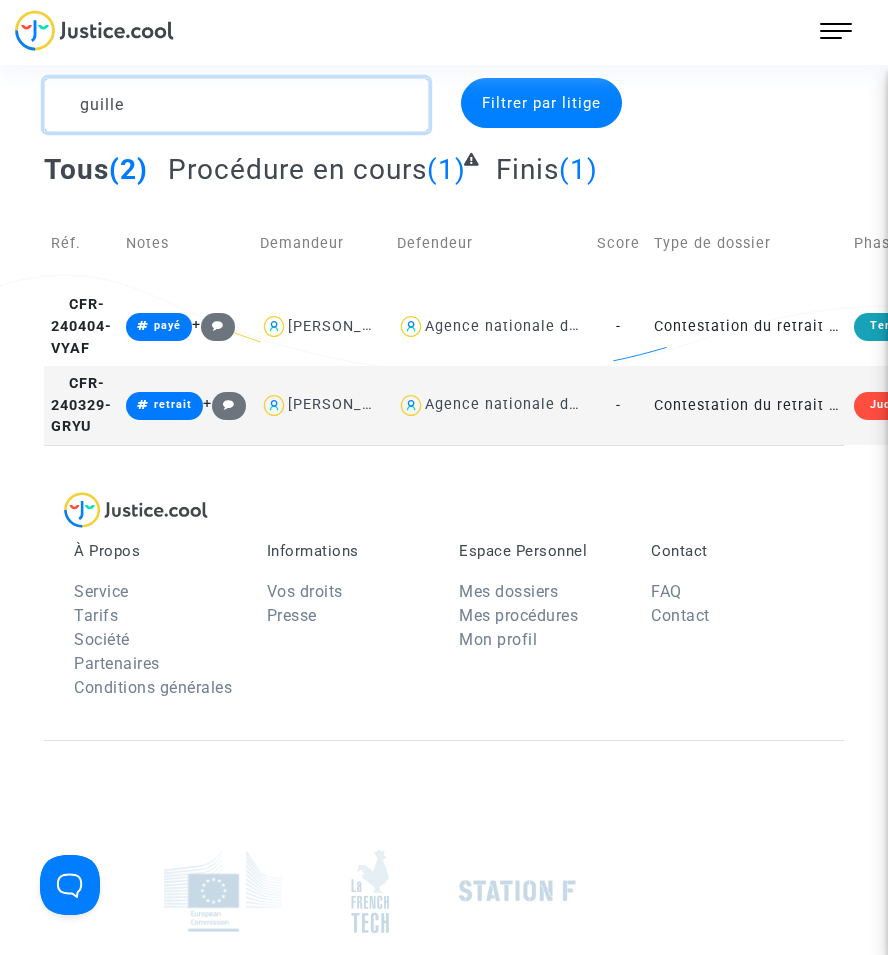 type on "guille" 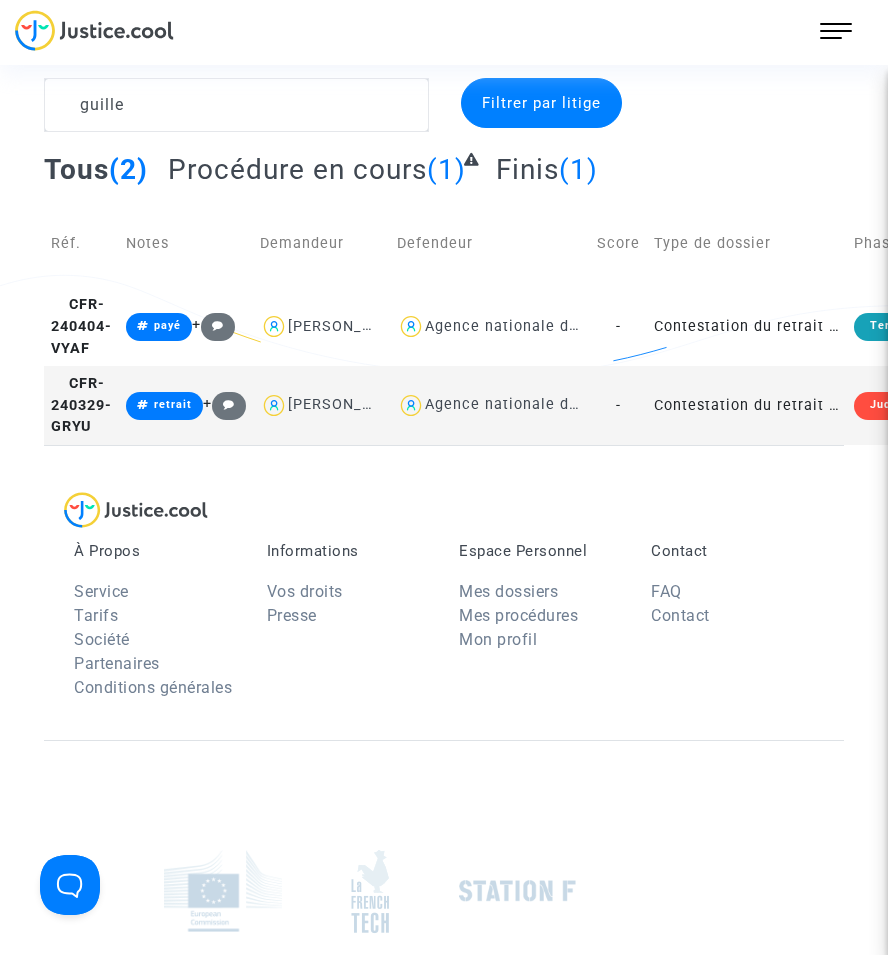 click on "Contestation du retrait de [PERSON_NAME] par l'ANAH (mandataire)" 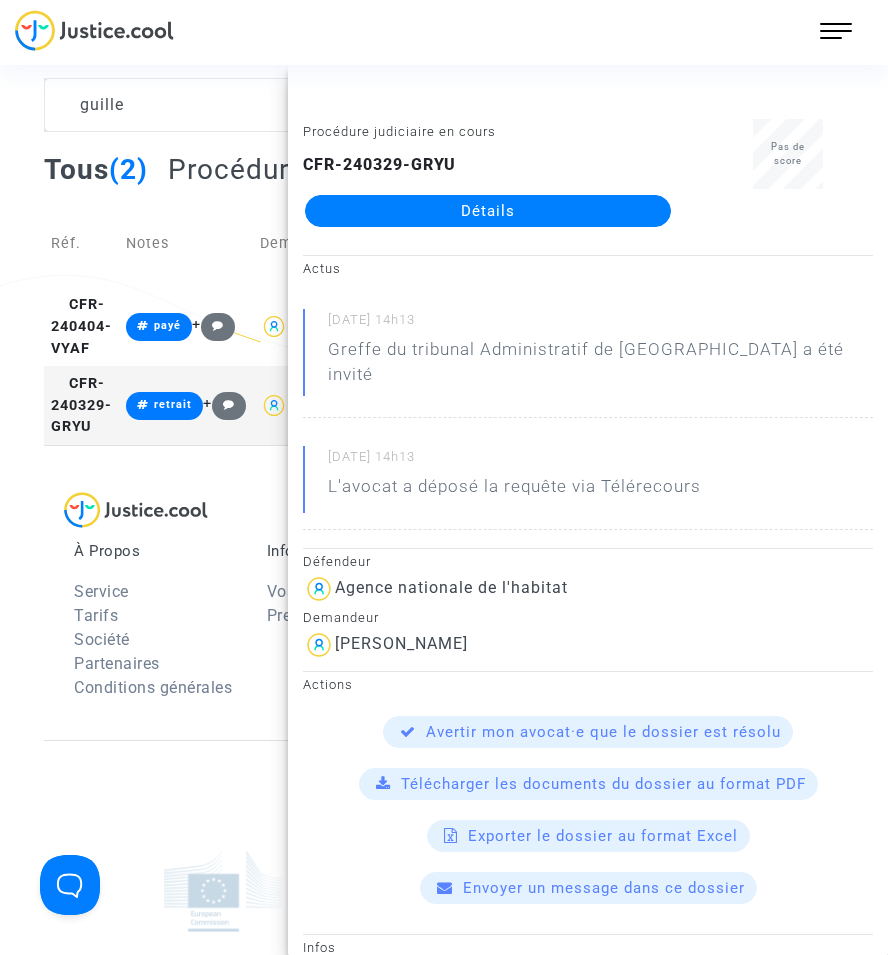 click on "Détails" 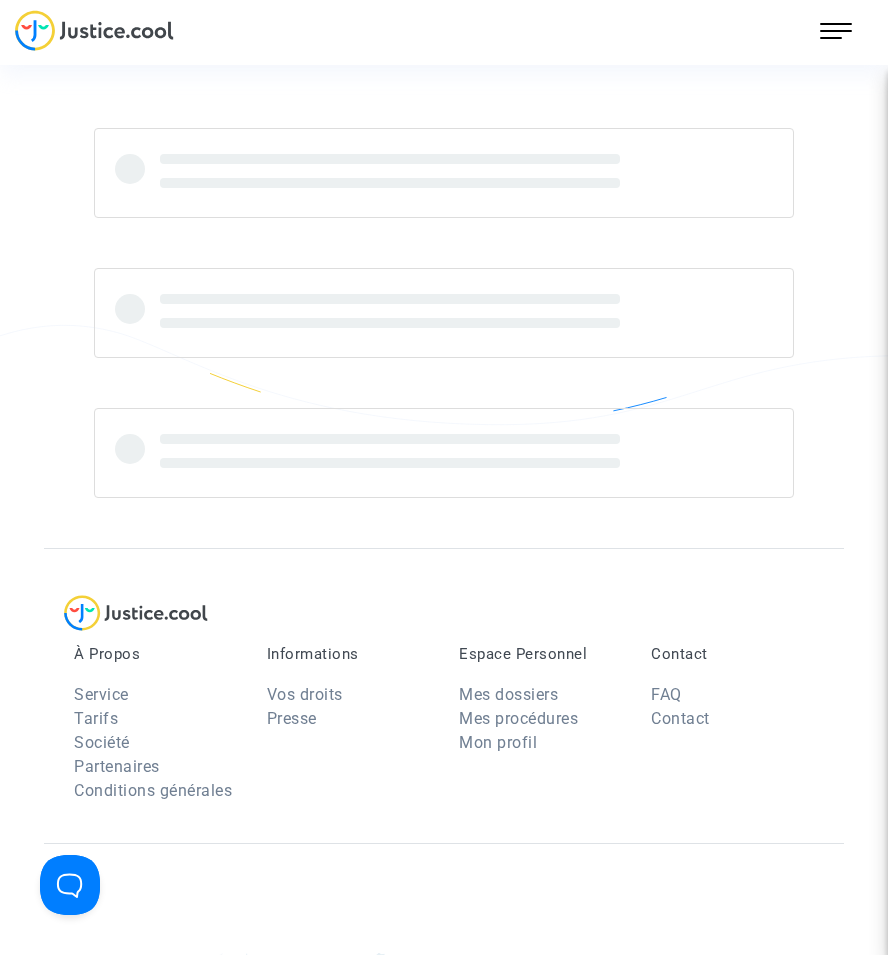 scroll, scrollTop: 0, scrollLeft: 0, axis: both 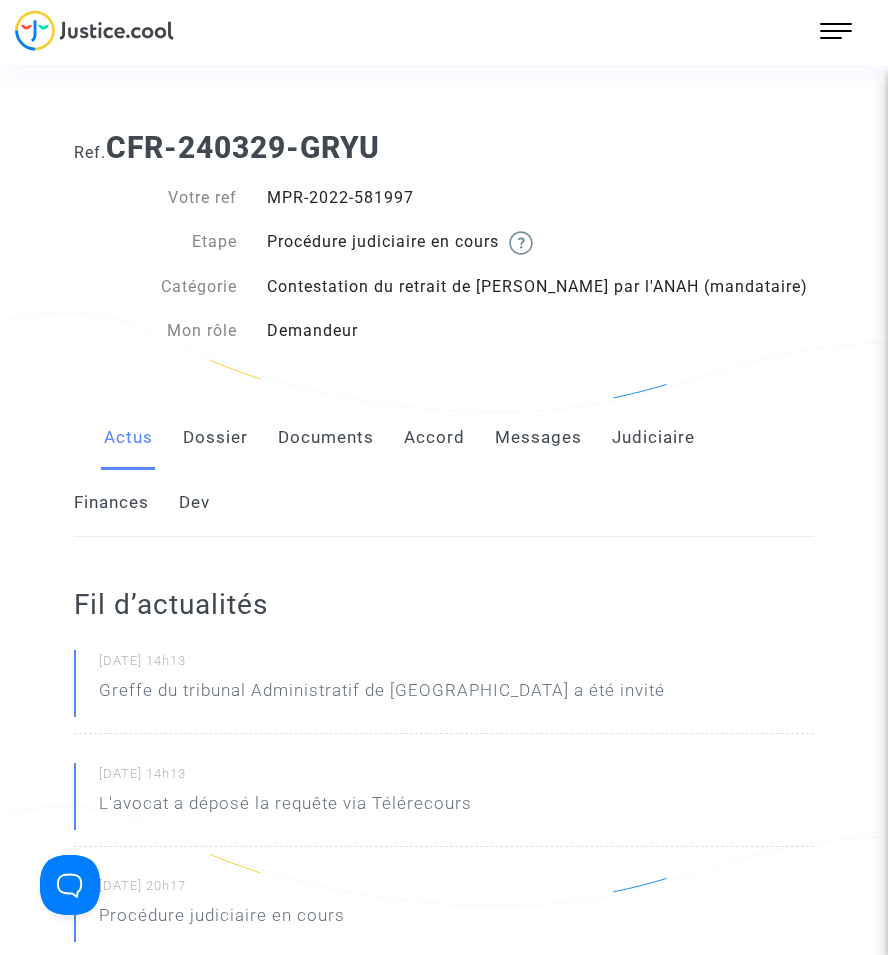 click on "Documents" 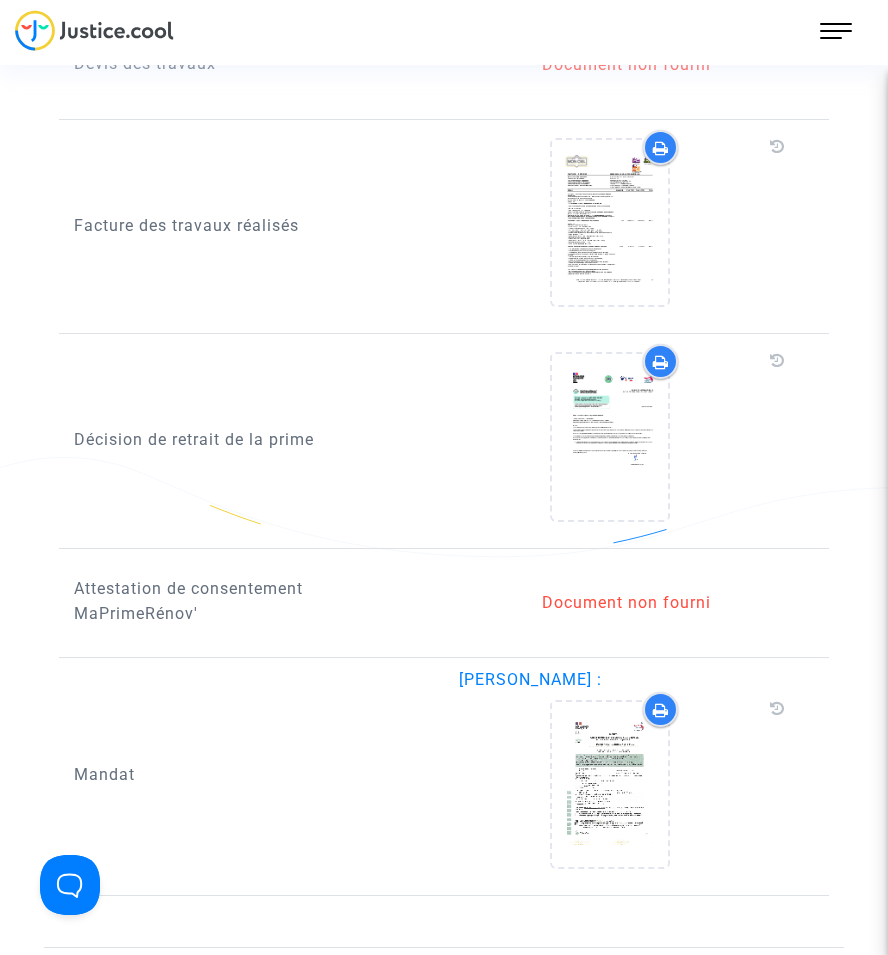scroll, scrollTop: 1900, scrollLeft: 0, axis: vertical 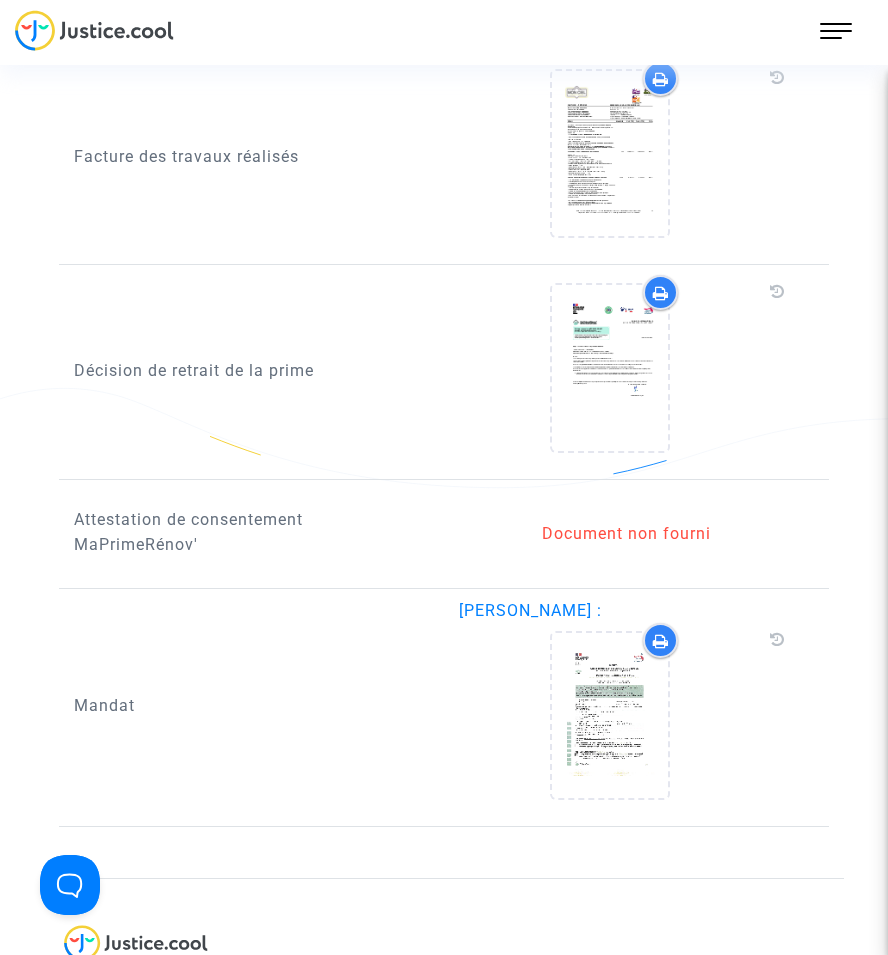 drag, startPoint x: 820, startPoint y: 28, endPoint x: 820, endPoint y: 47, distance: 19 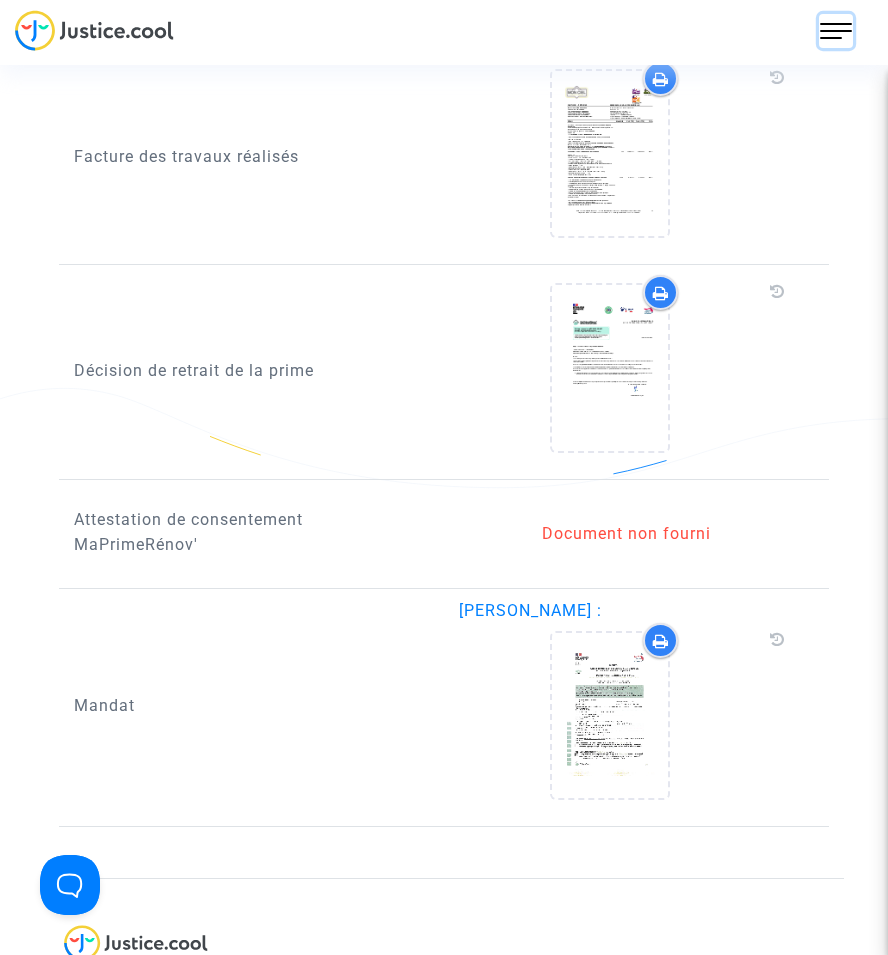 click at bounding box center [836, 31] 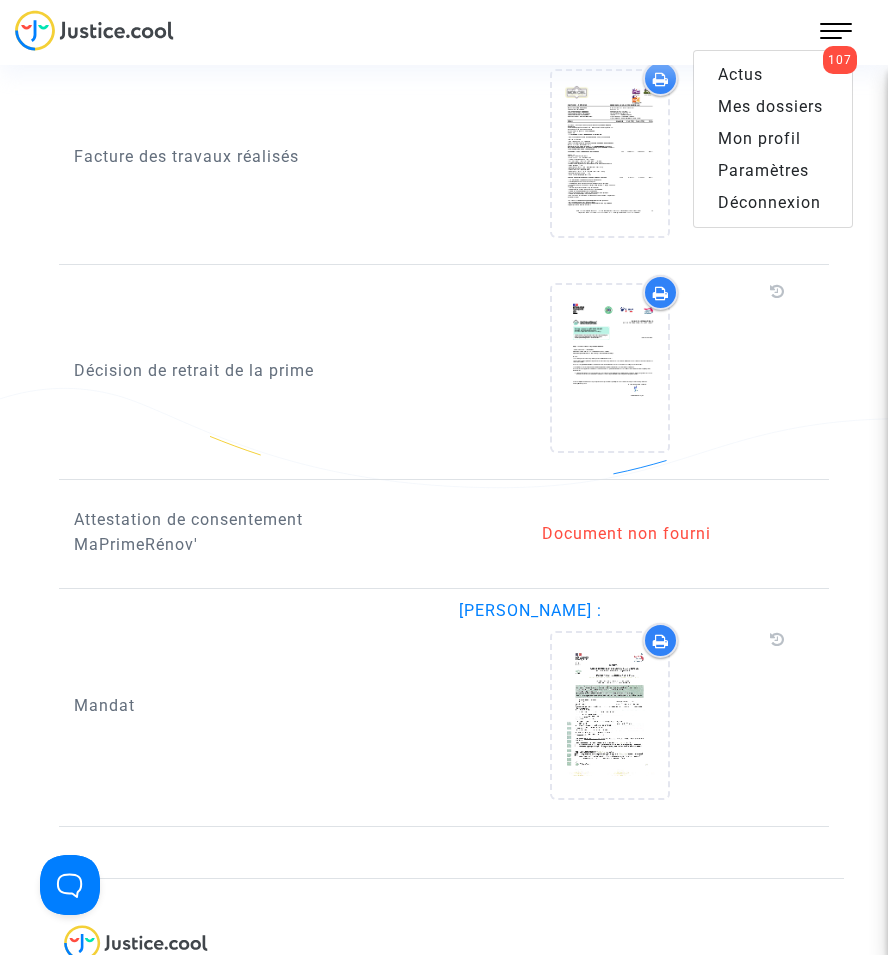 click on "Mes dossiers" at bounding box center (770, 106) 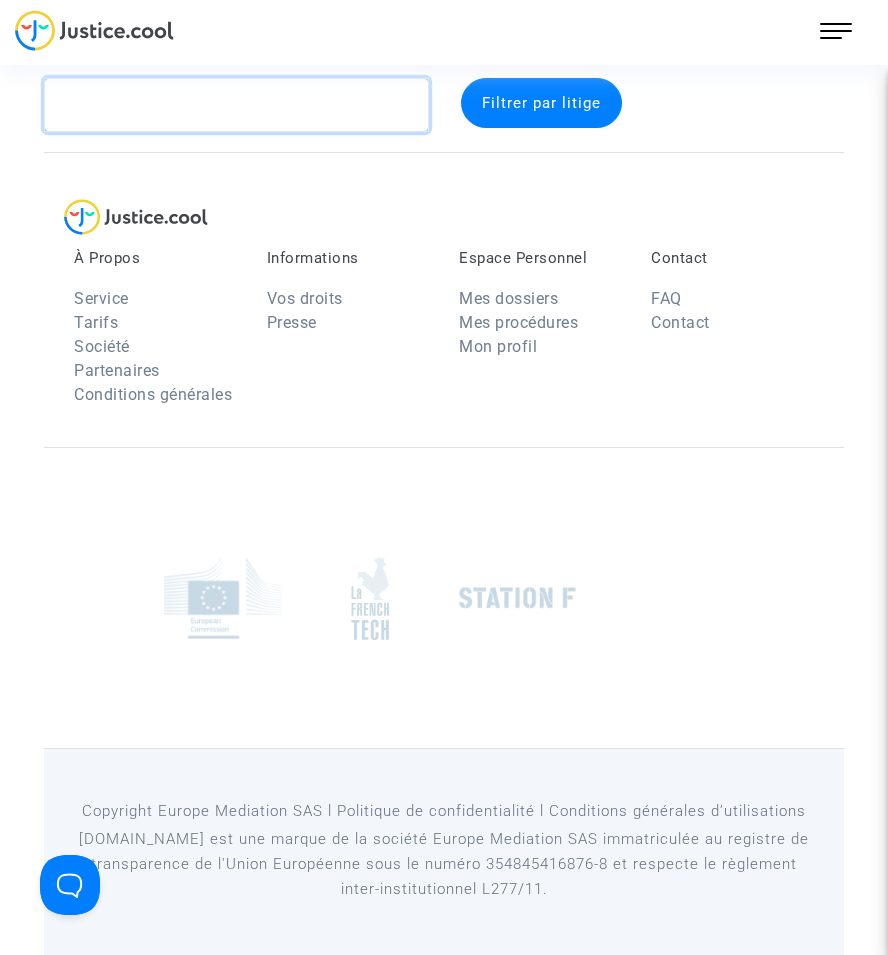 click 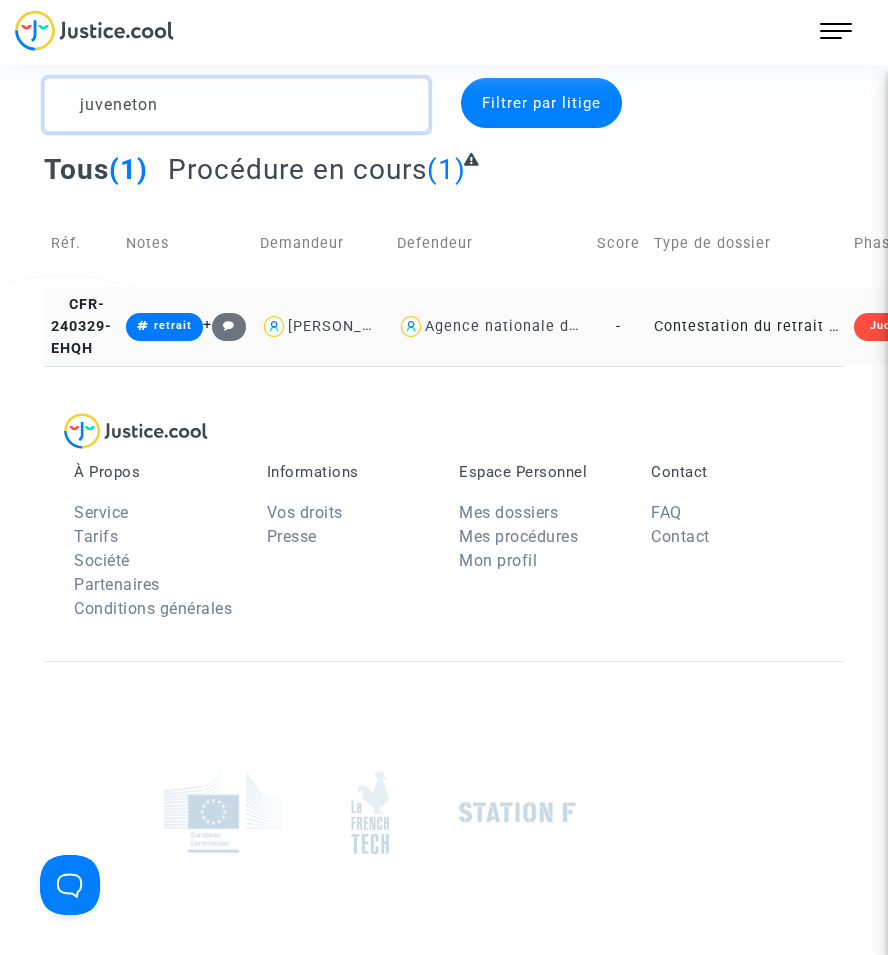type on "juveneton" 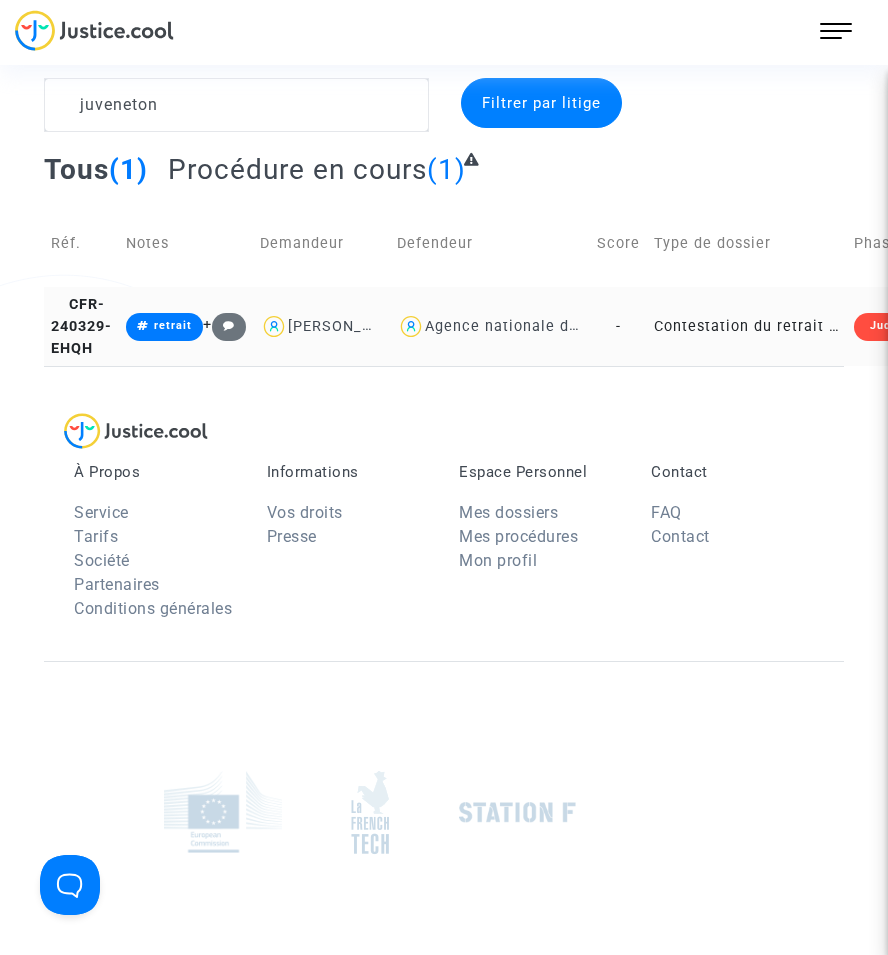click on "Contestation du retrait de [PERSON_NAME] par l'ANAH (mandataire)" 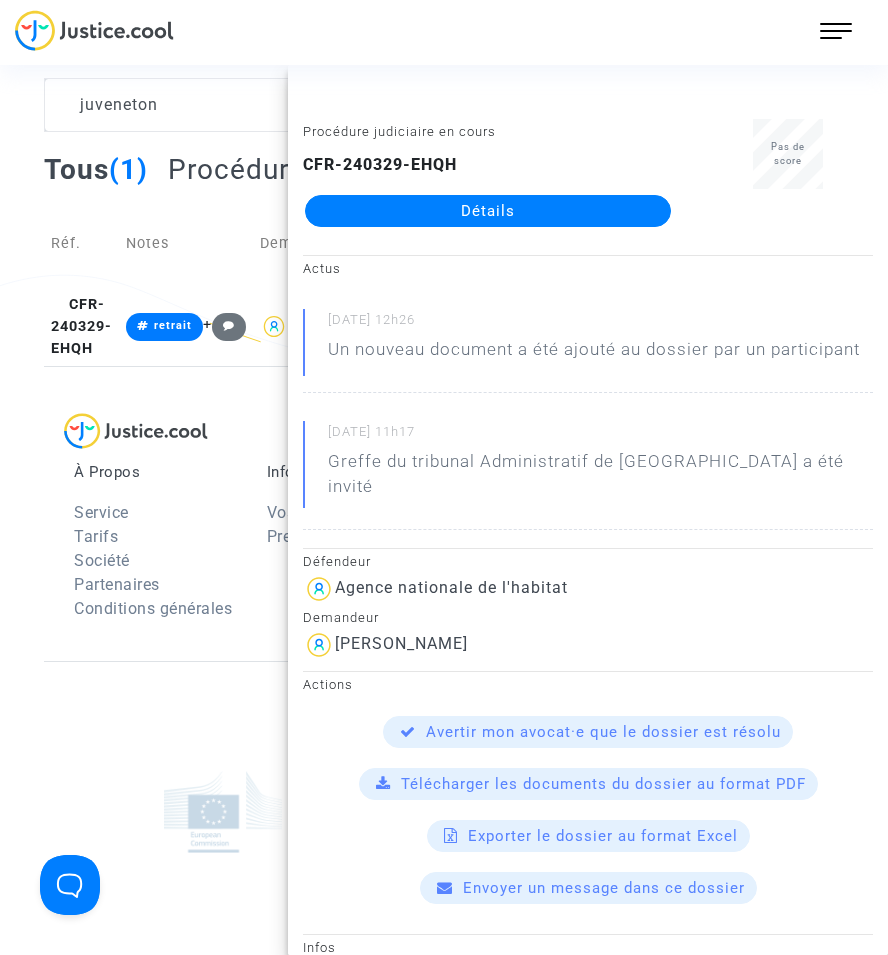 click on "Détails" 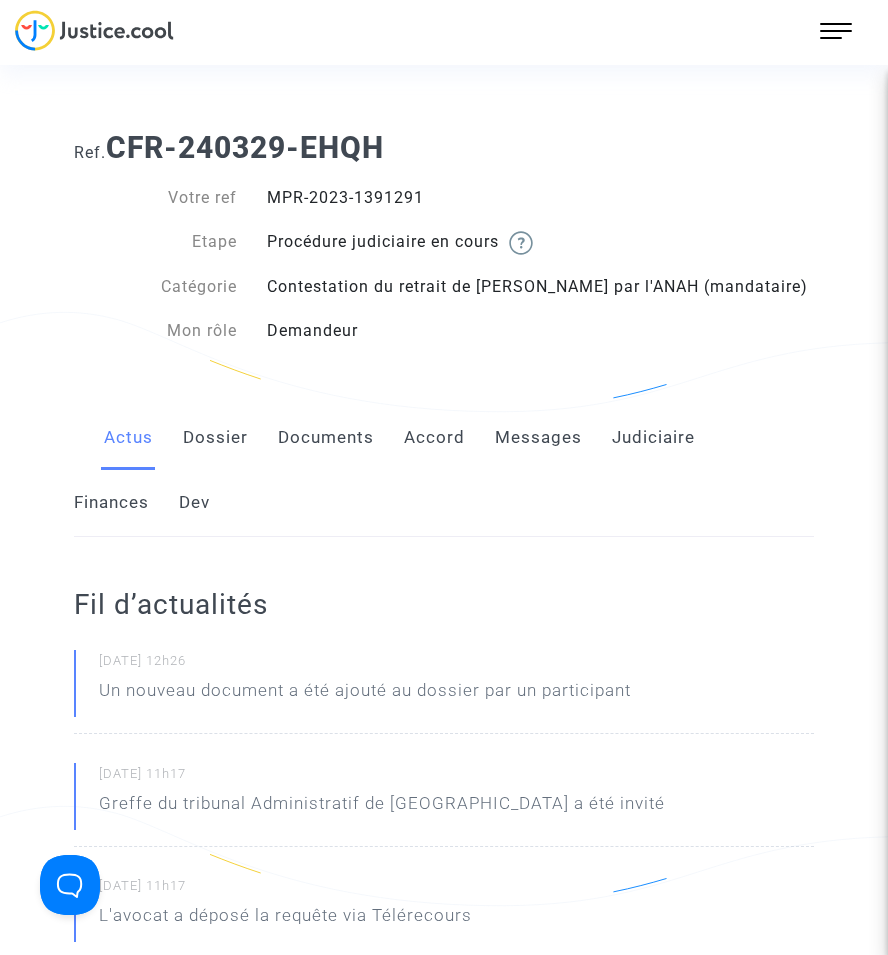 click on "Documents" 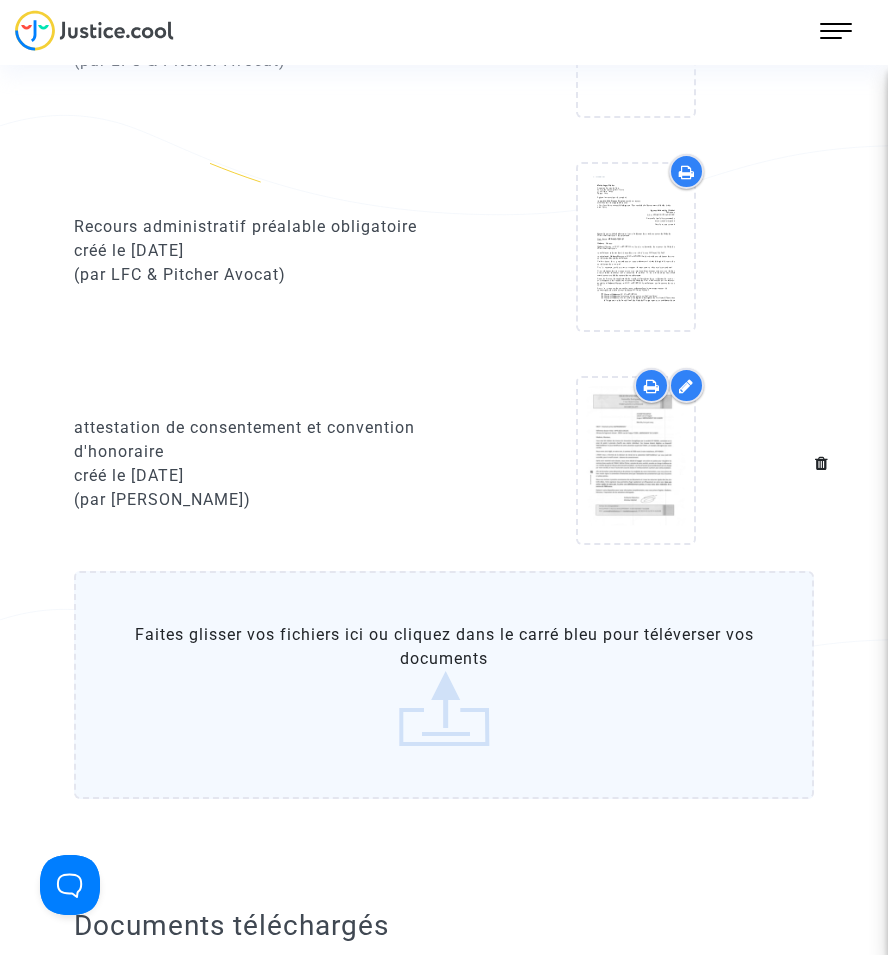 scroll, scrollTop: 700, scrollLeft: 0, axis: vertical 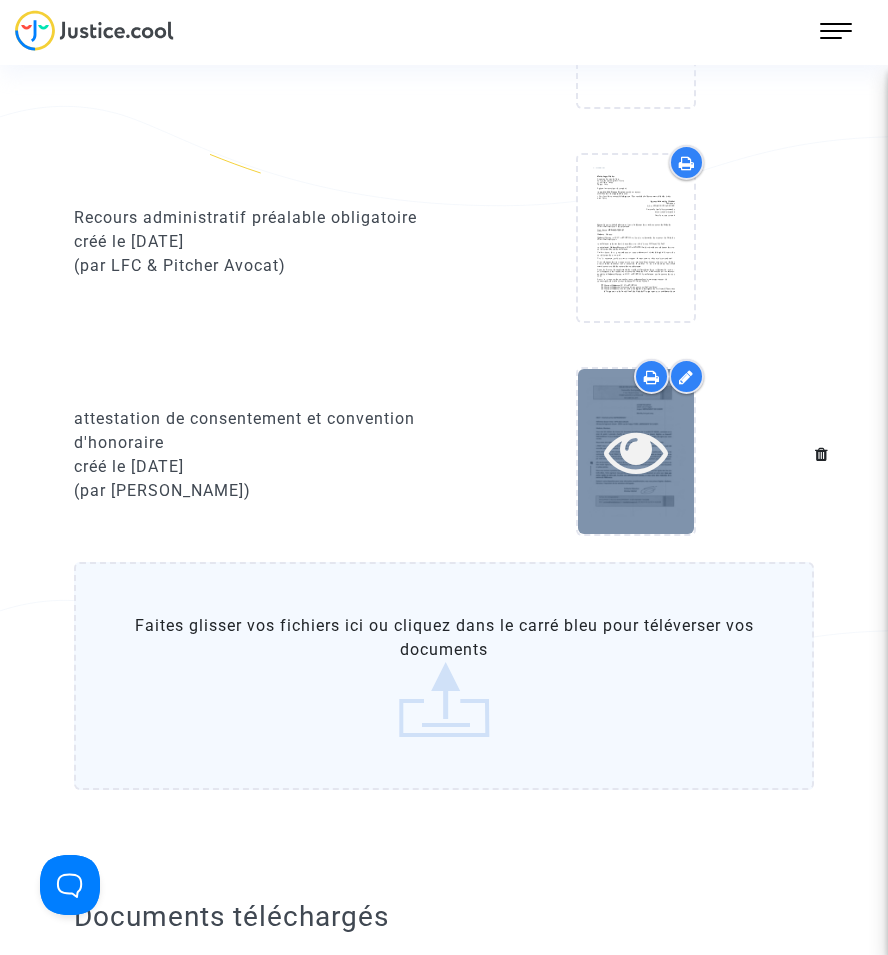 click at bounding box center [636, 451] 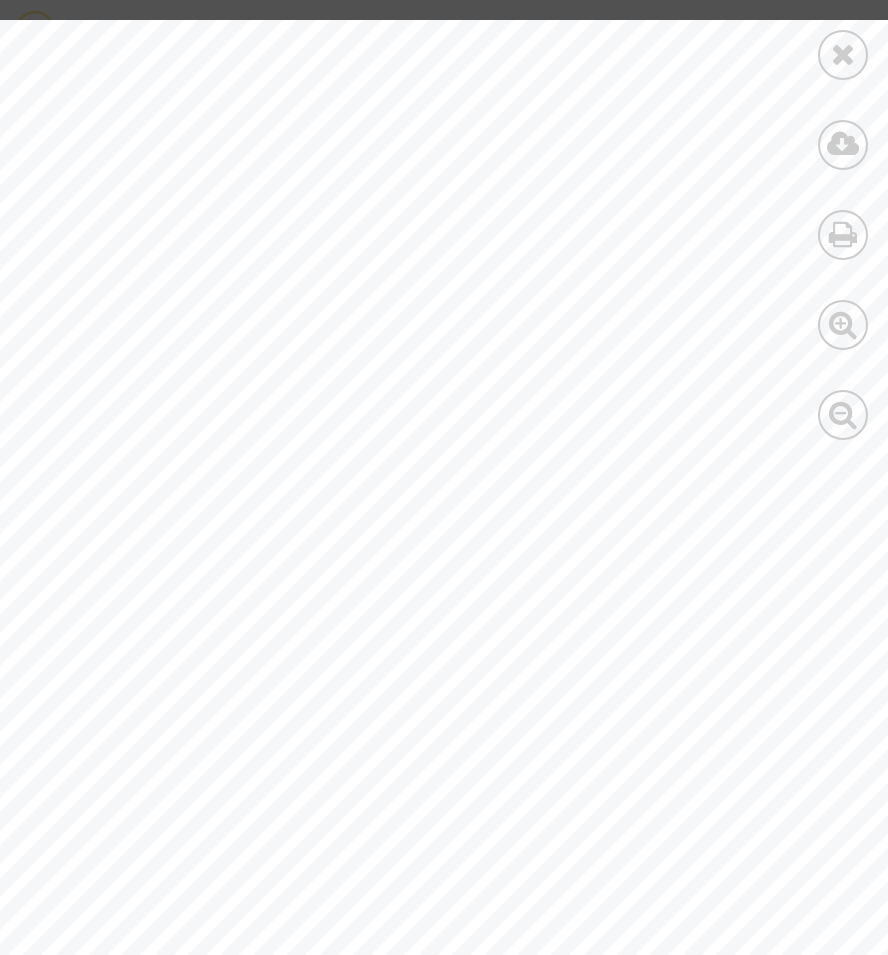 scroll, scrollTop: 2840, scrollLeft: 0, axis: vertical 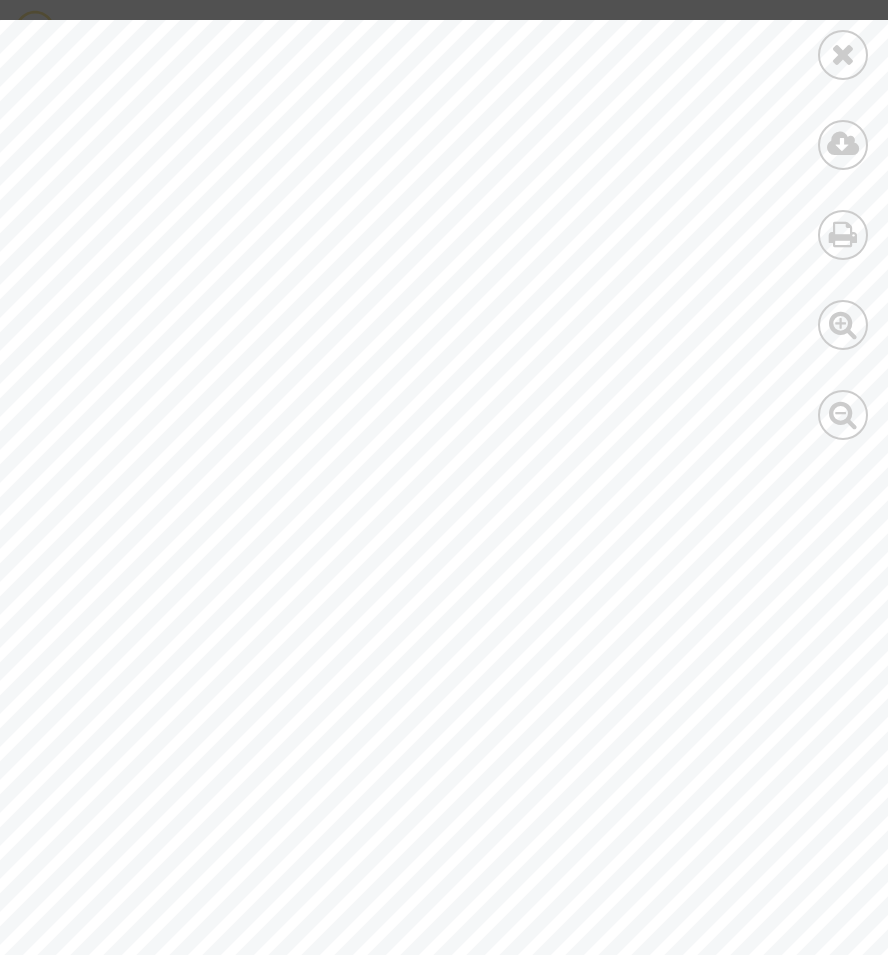 click at bounding box center [843, 230] 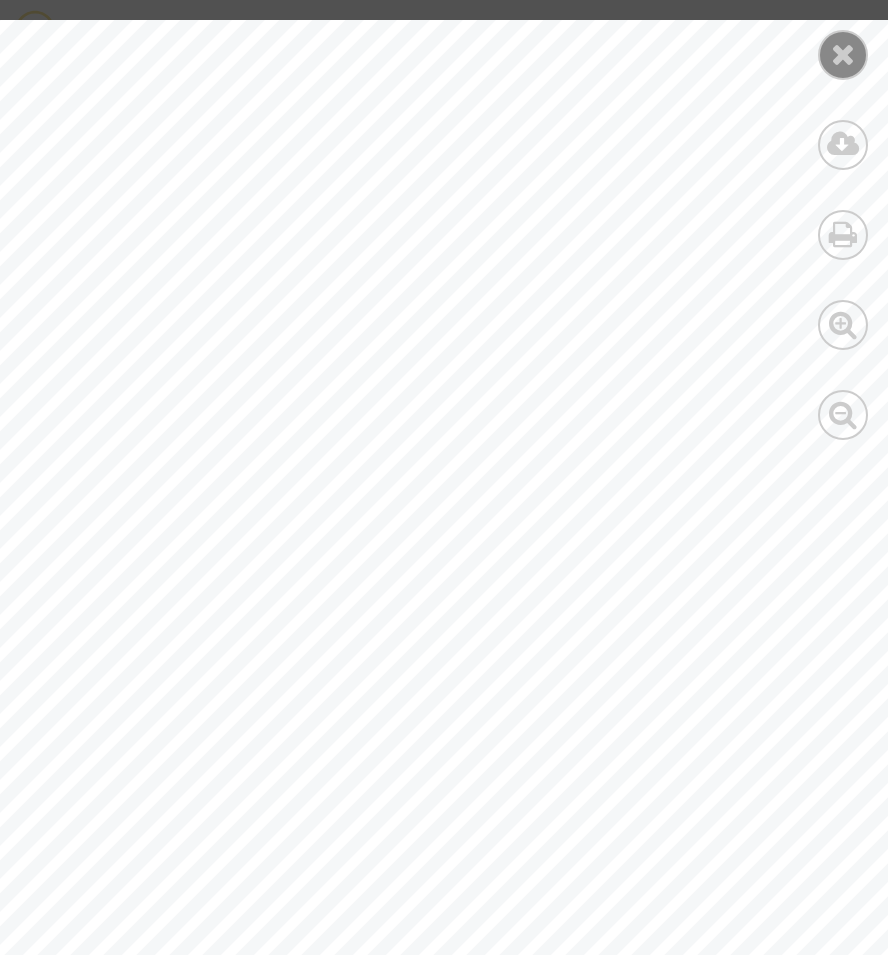 click at bounding box center [843, 55] 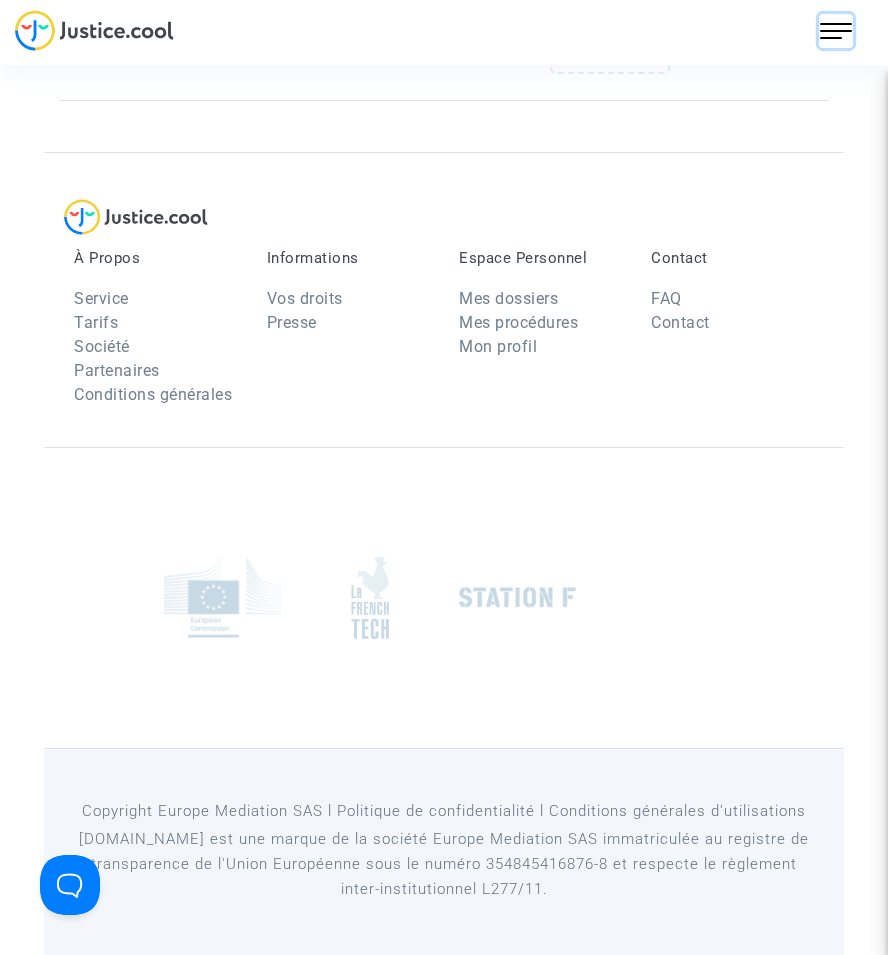 click at bounding box center (836, 31) 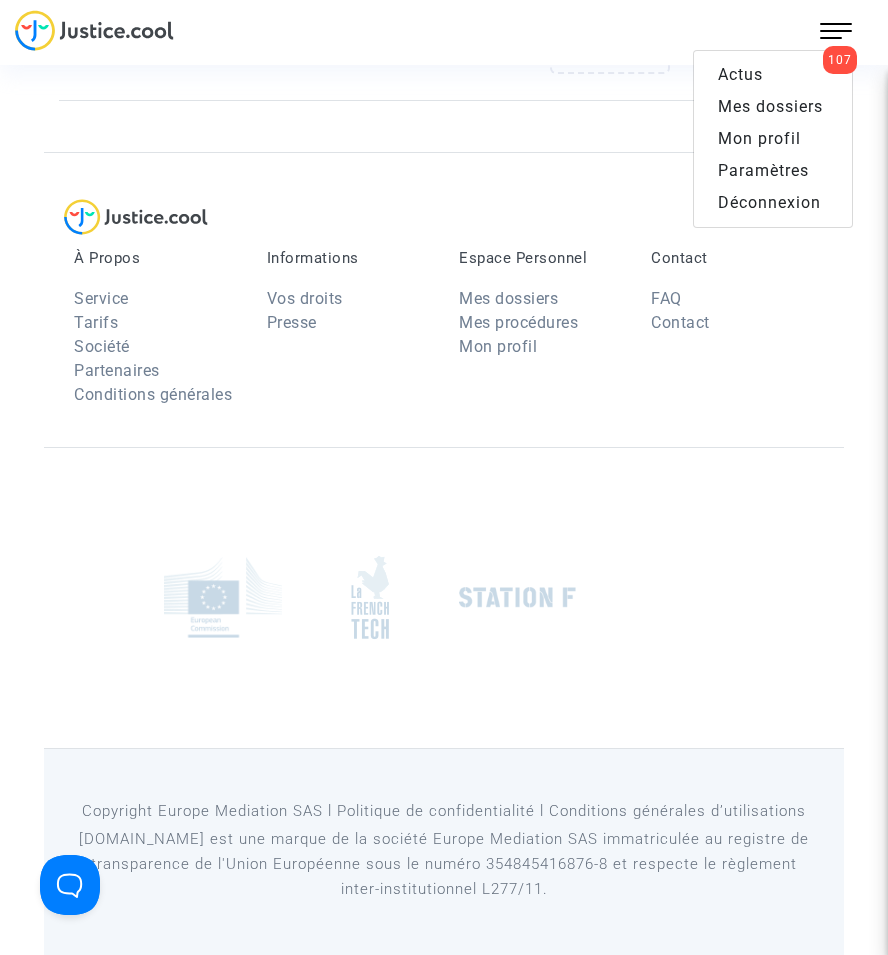click on "Mes dossiers" at bounding box center (770, 106) 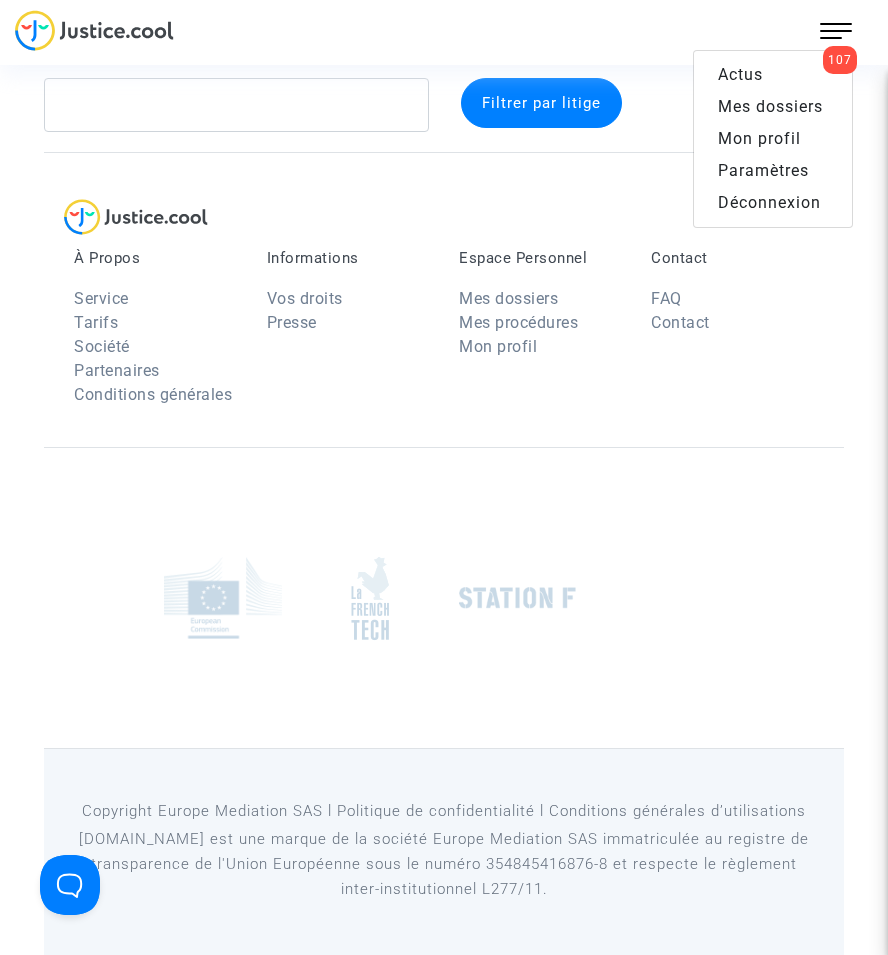 scroll, scrollTop: 37, scrollLeft: 0, axis: vertical 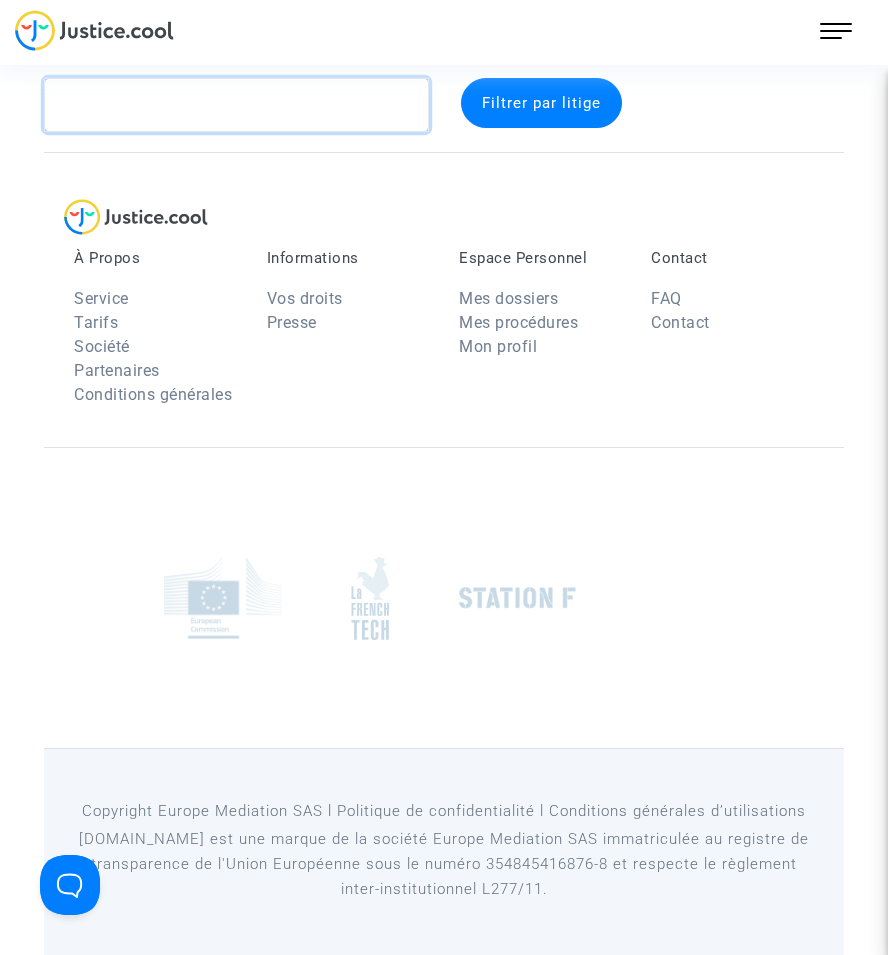 click 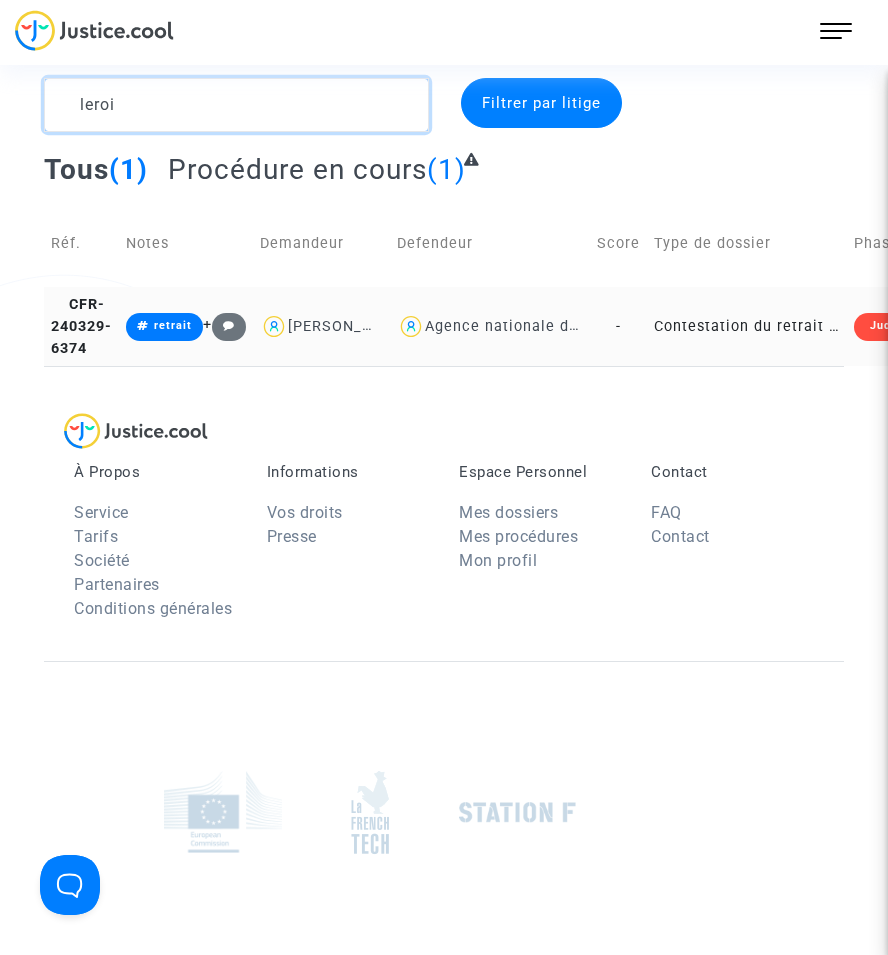 type on "leroi" 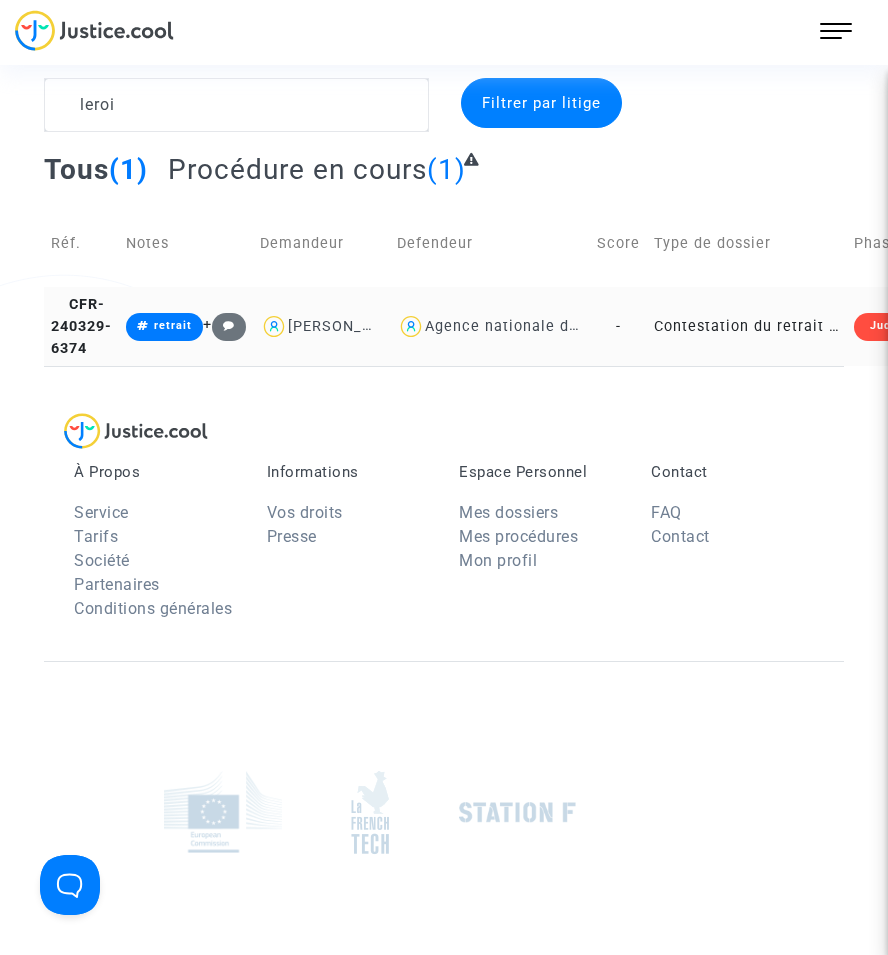 click on "Contestation du retrait de [PERSON_NAME] par l'ANAH (mandataire)" 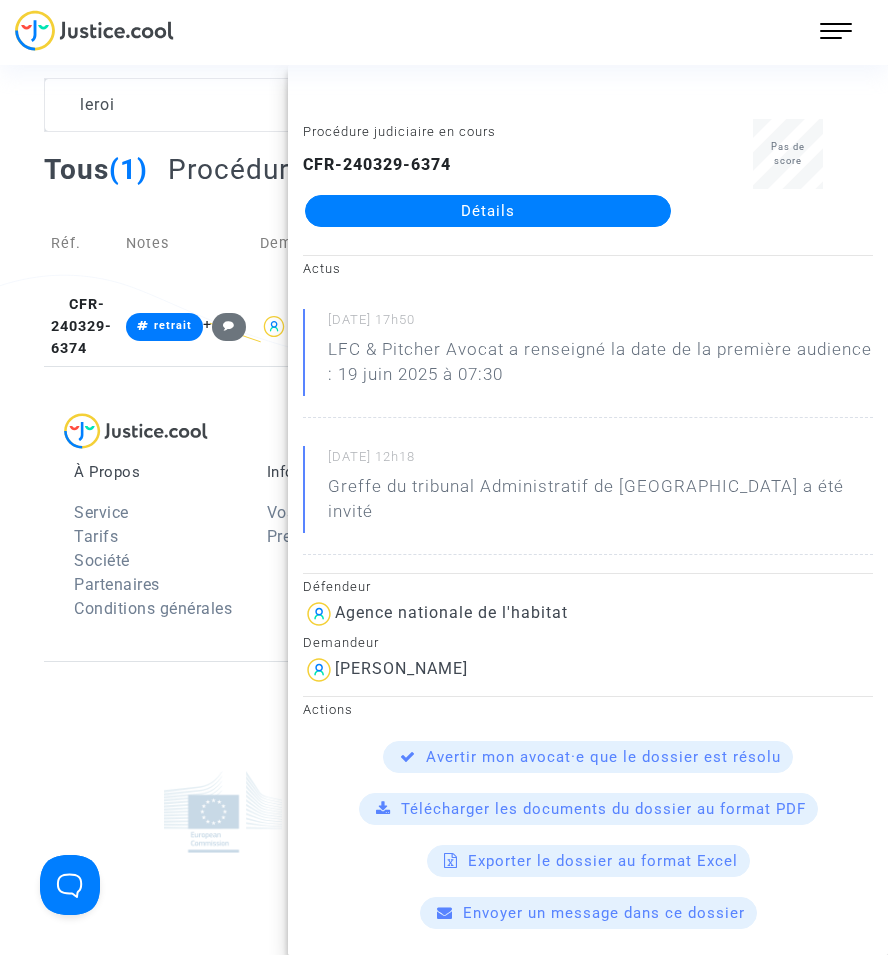 click on "Détails" 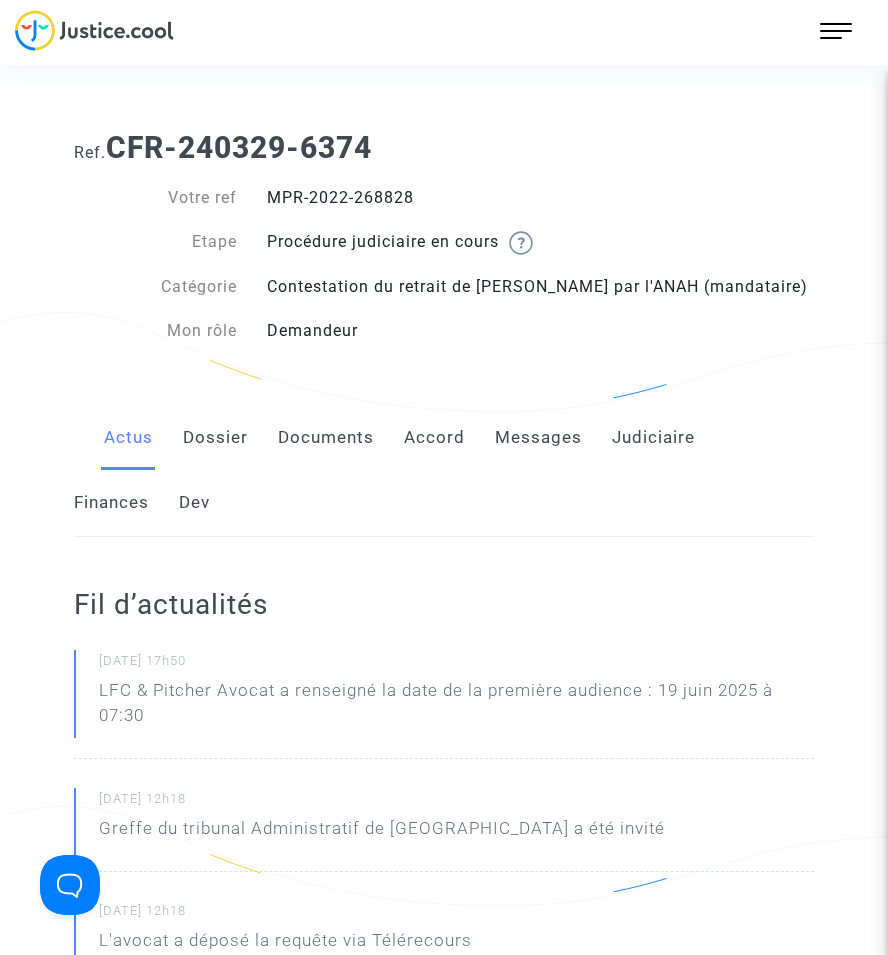 click on "Documents" 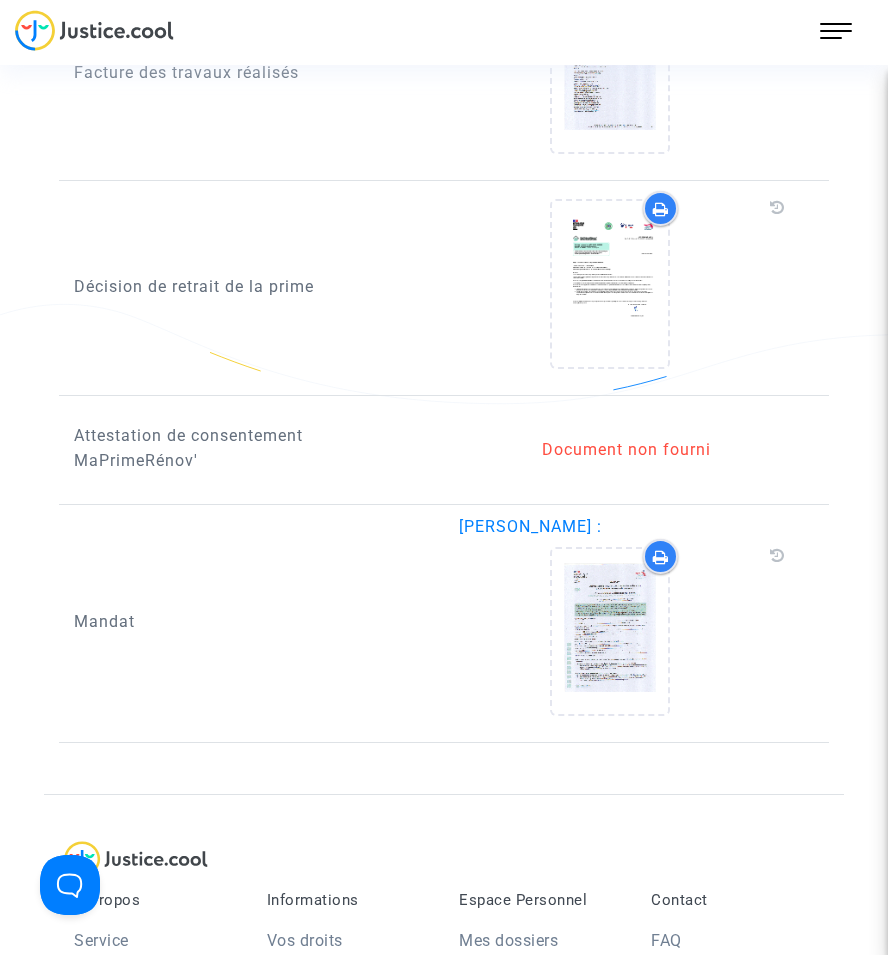 scroll, scrollTop: 2000, scrollLeft: 0, axis: vertical 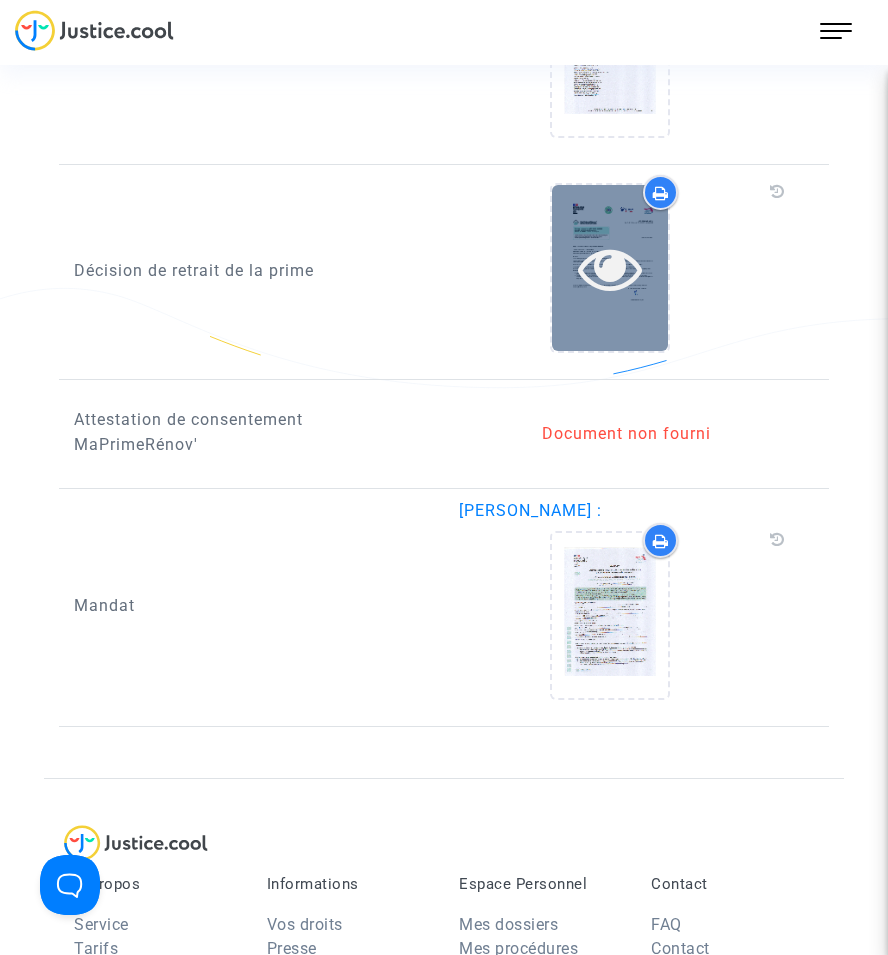 click at bounding box center [610, 268] 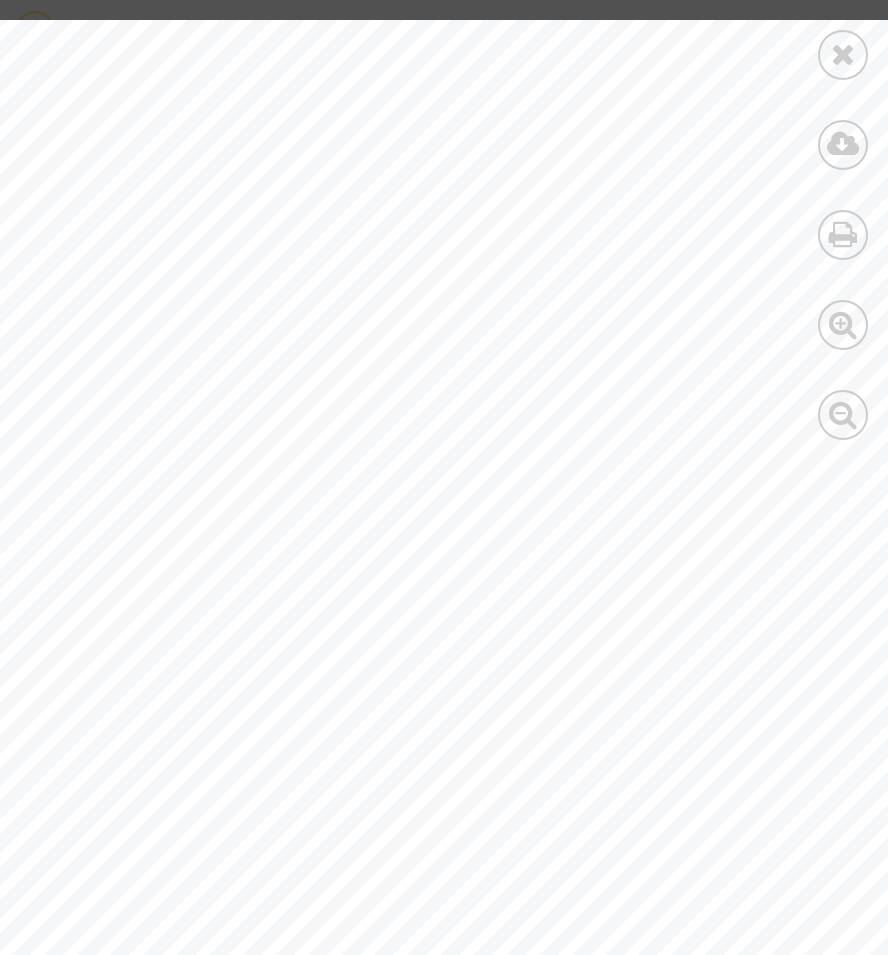 scroll, scrollTop: 0, scrollLeft: 471, axis: horizontal 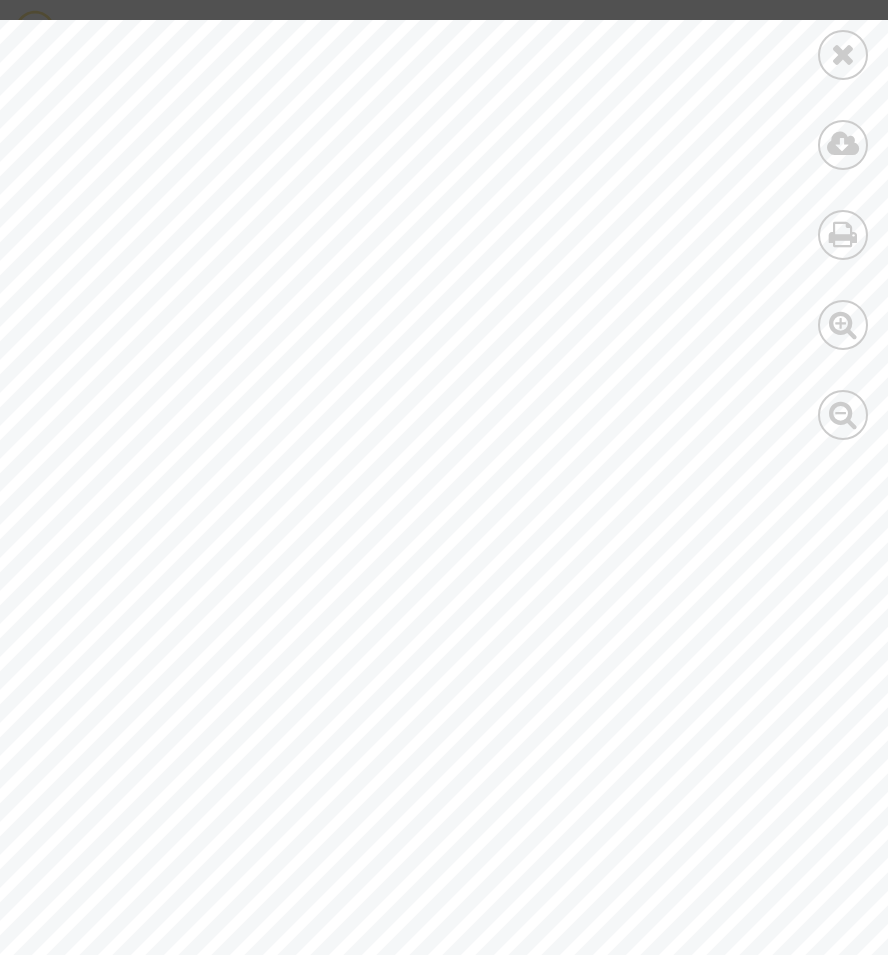 click at bounding box center [843, 54] 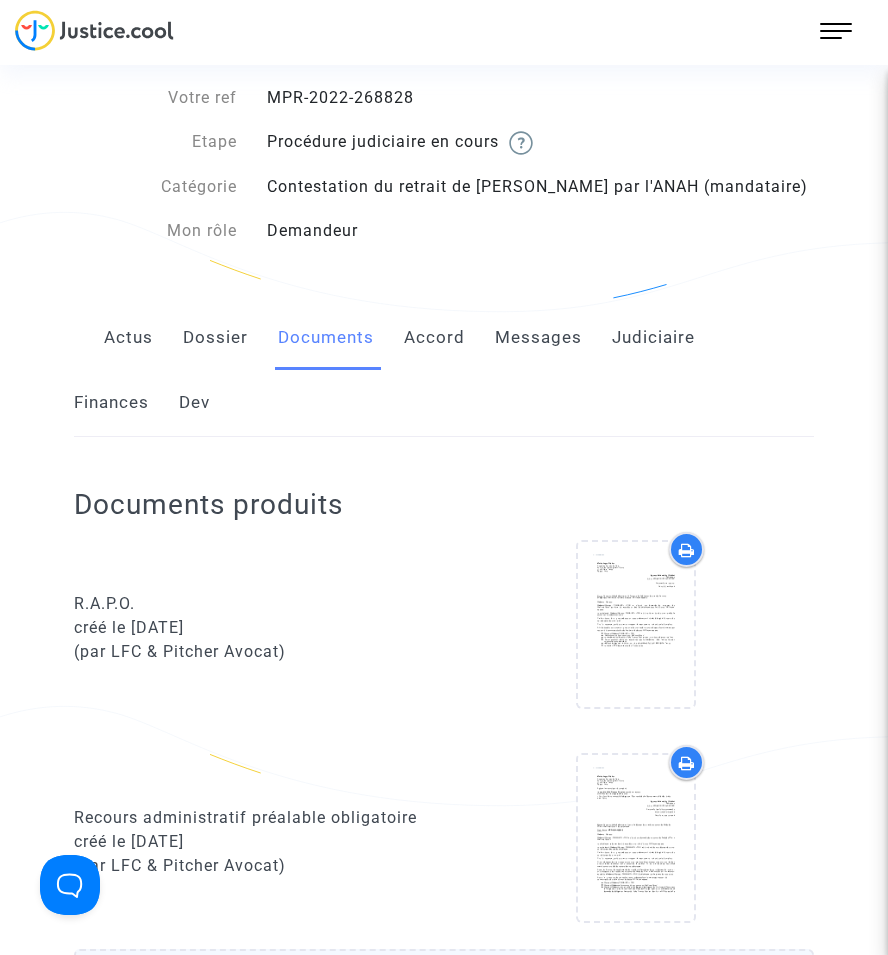 scroll, scrollTop: 0, scrollLeft: 0, axis: both 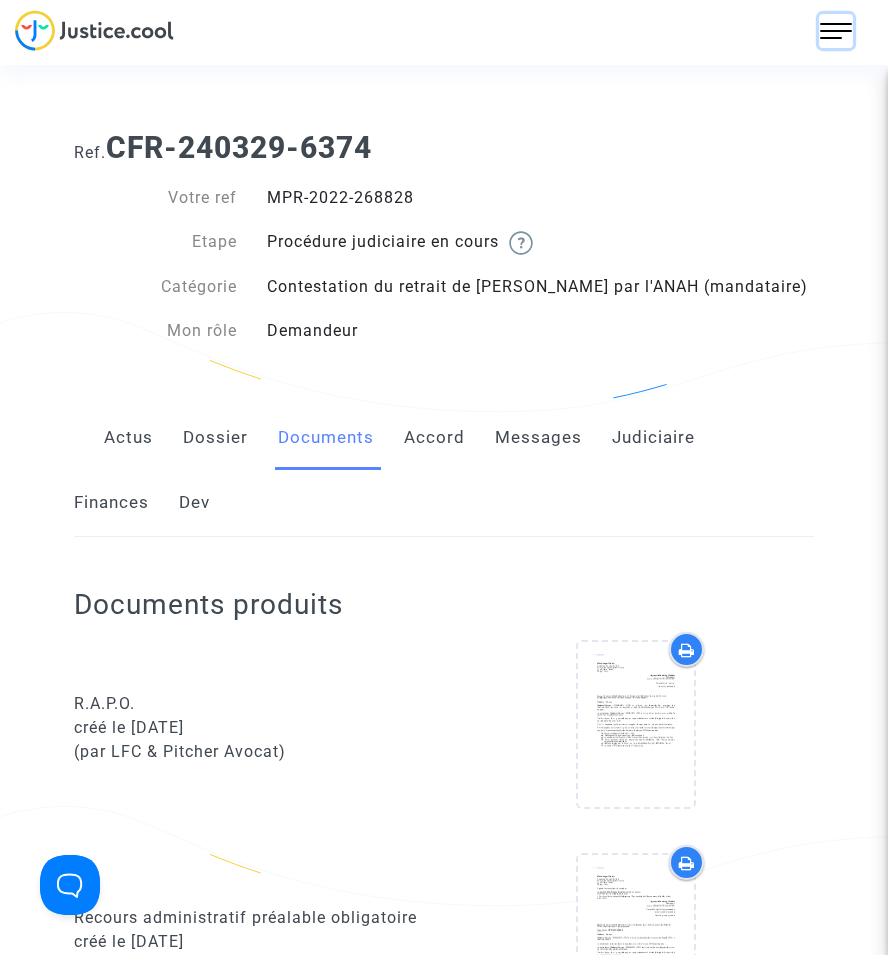 drag, startPoint x: 831, startPoint y: 36, endPoint x: 822, endPoint y: 51, distance: 17.492855 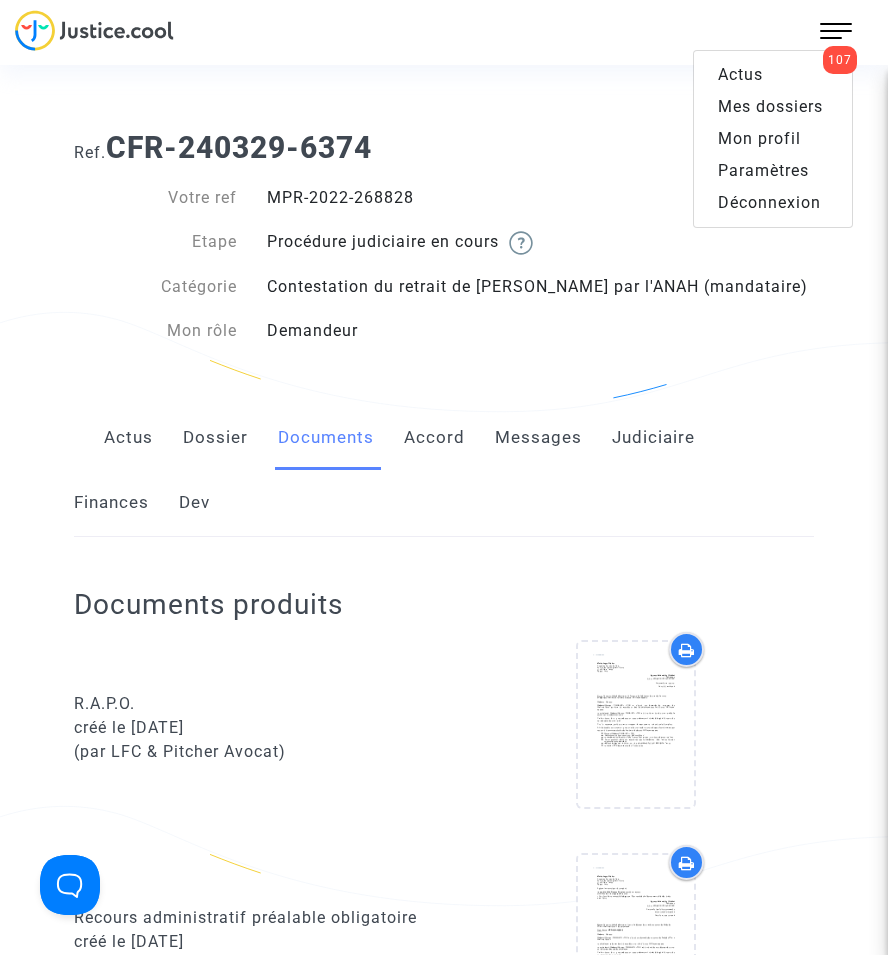 click on "Mes dossiers" at bounding box center (770, 106) 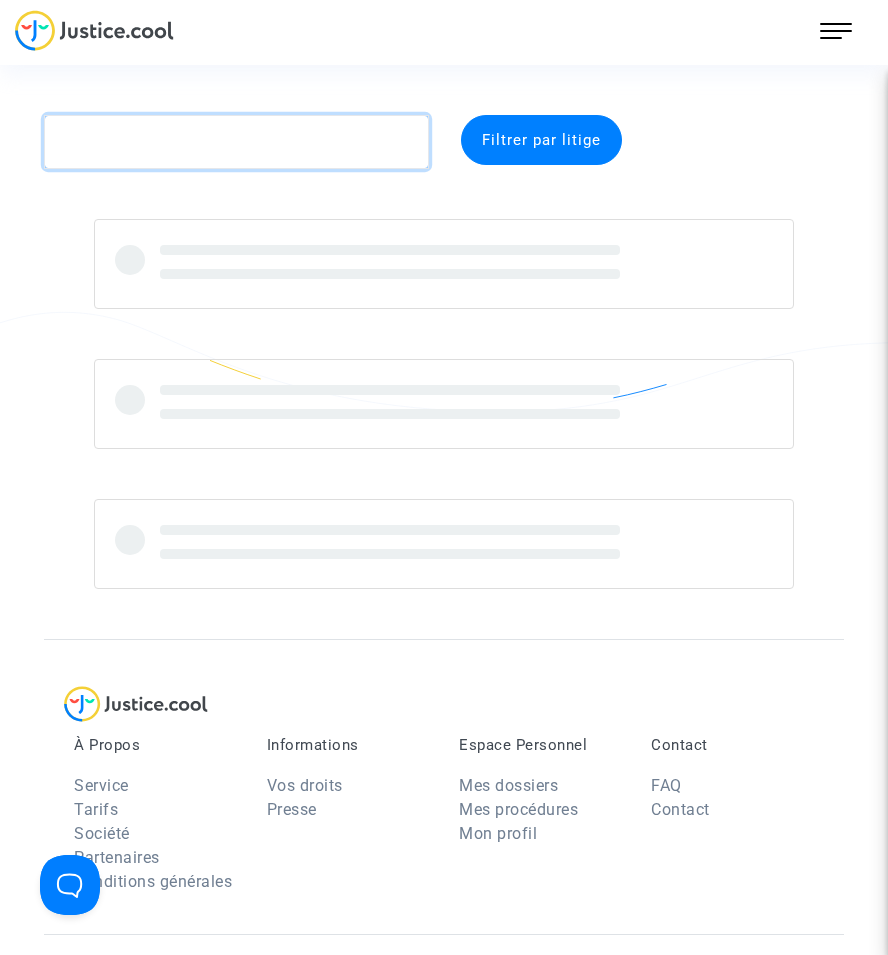 click 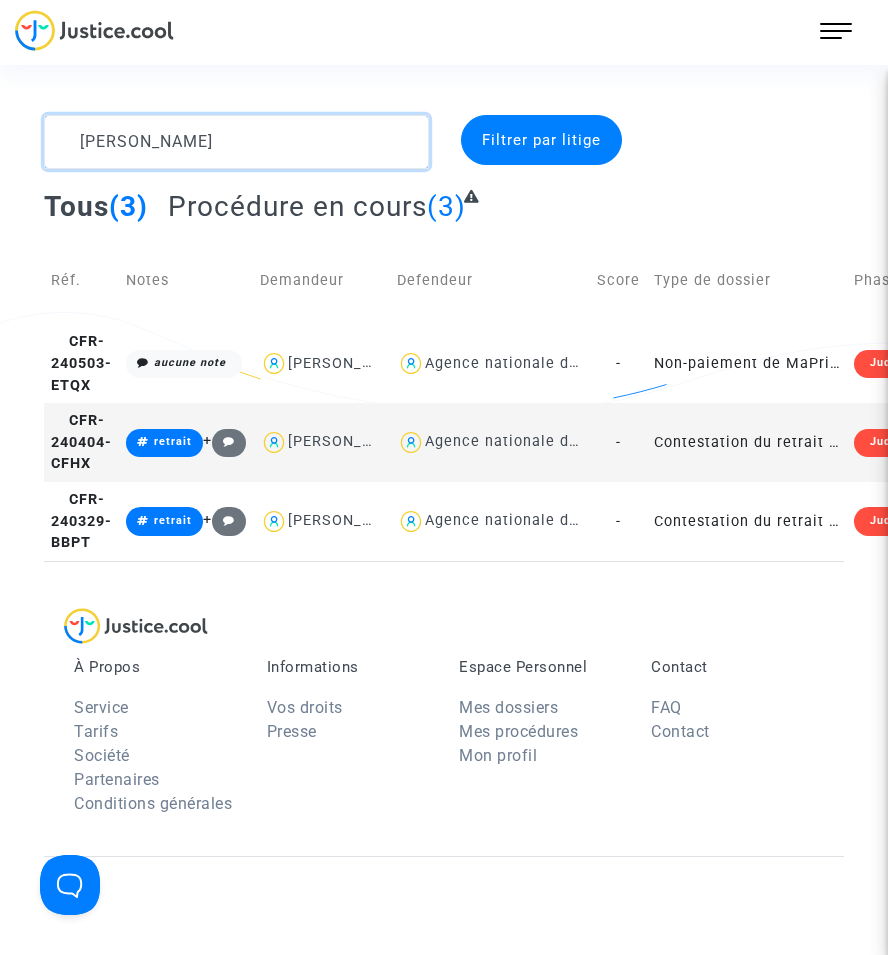type on "[PERSON_NAME]" 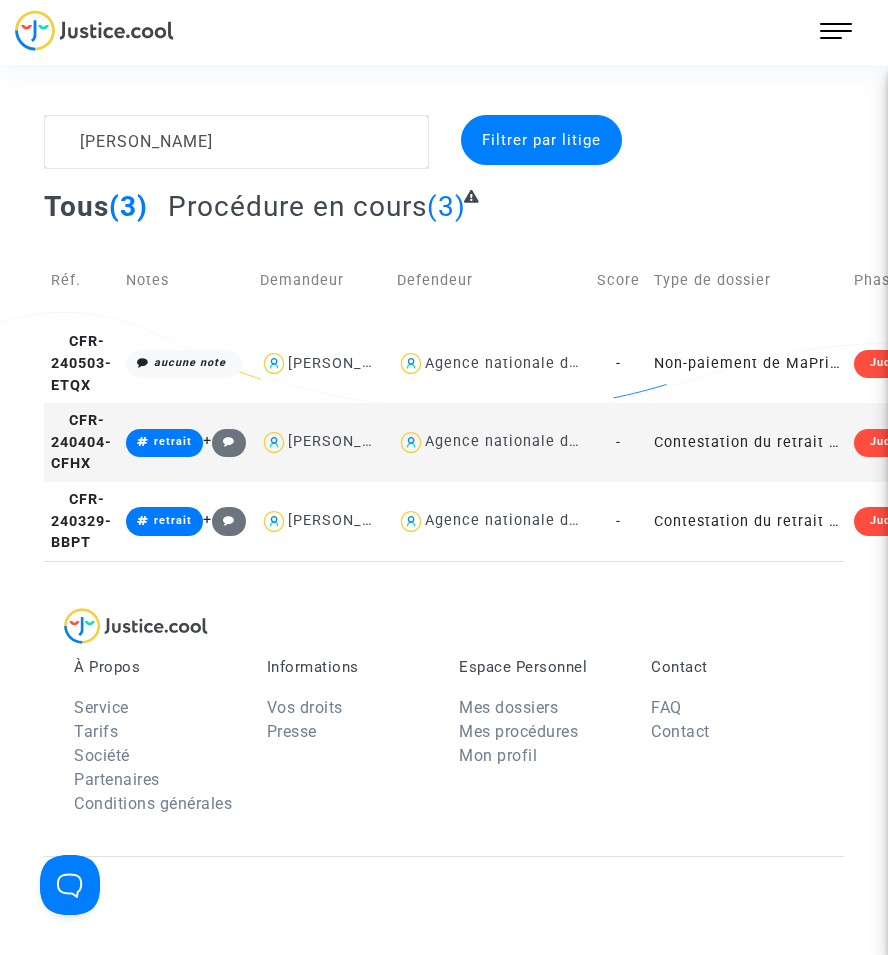 click on "-" 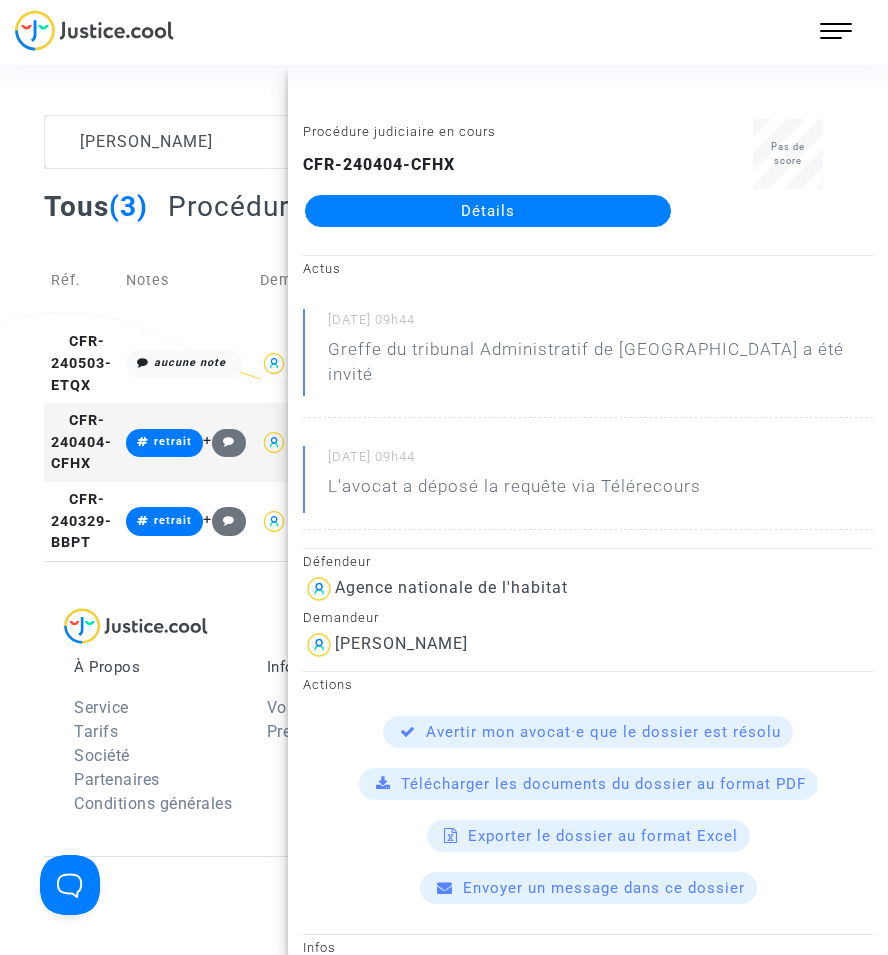 click on "Détails" 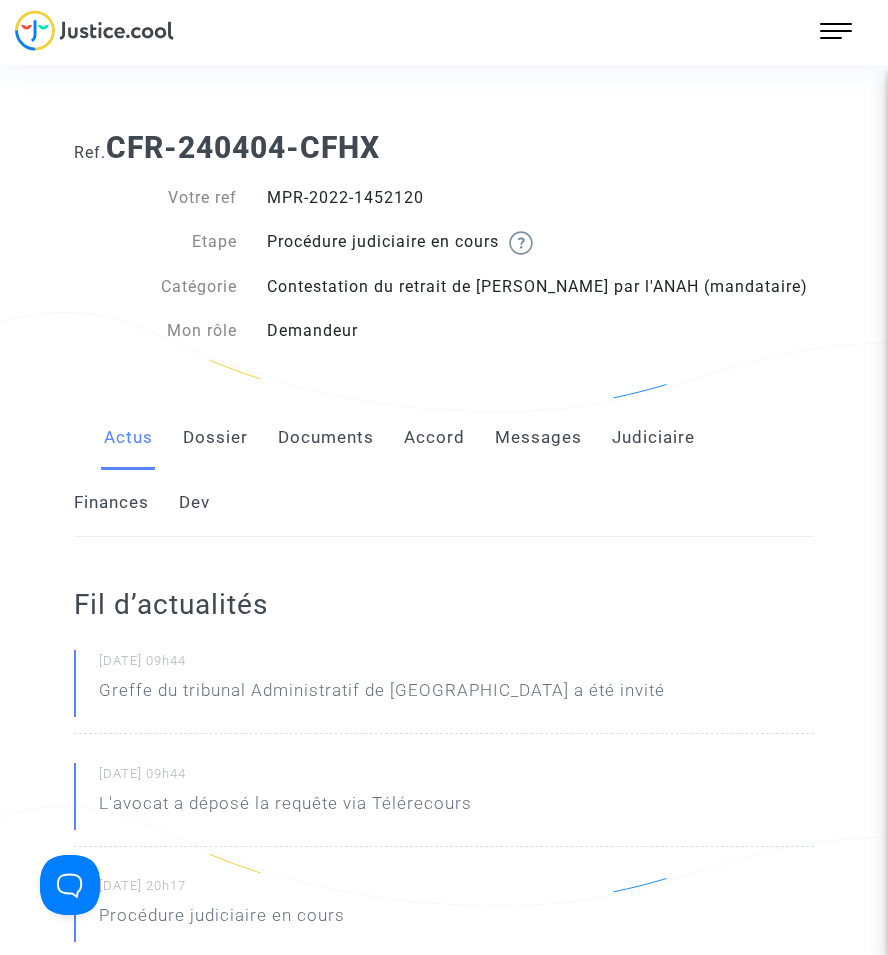 click on "Documents" 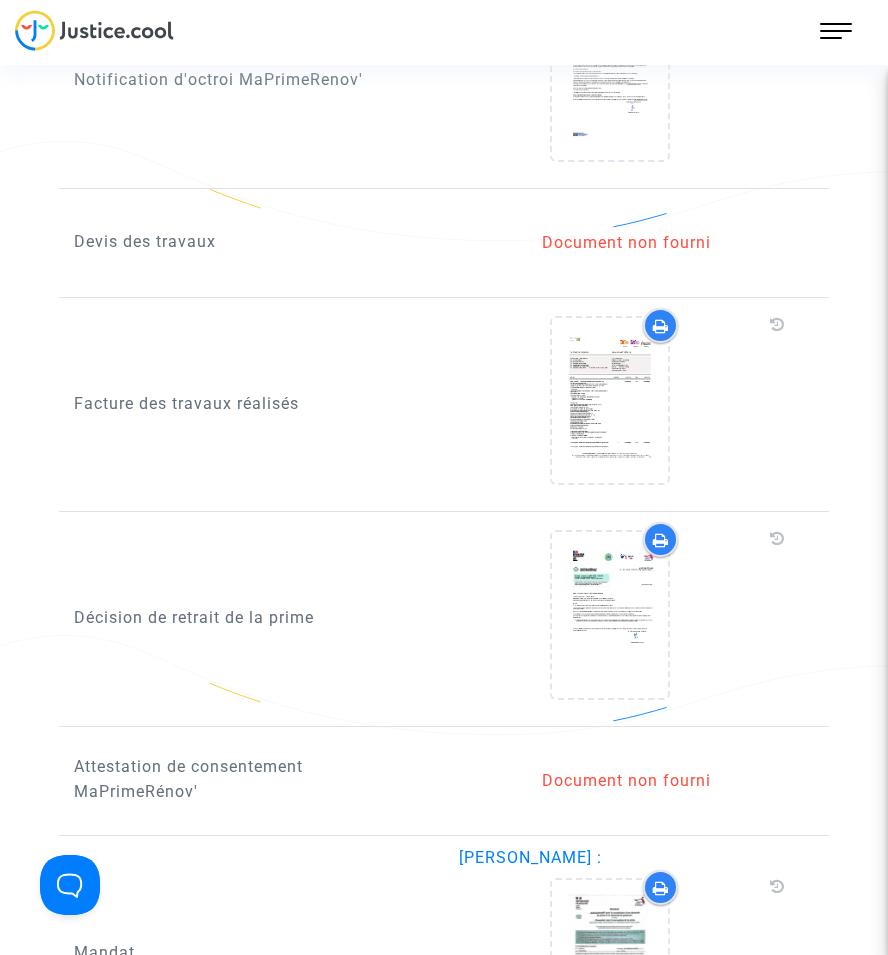 scroll, scrollTop: 1426, scrollLeft: 0, axis: vertical 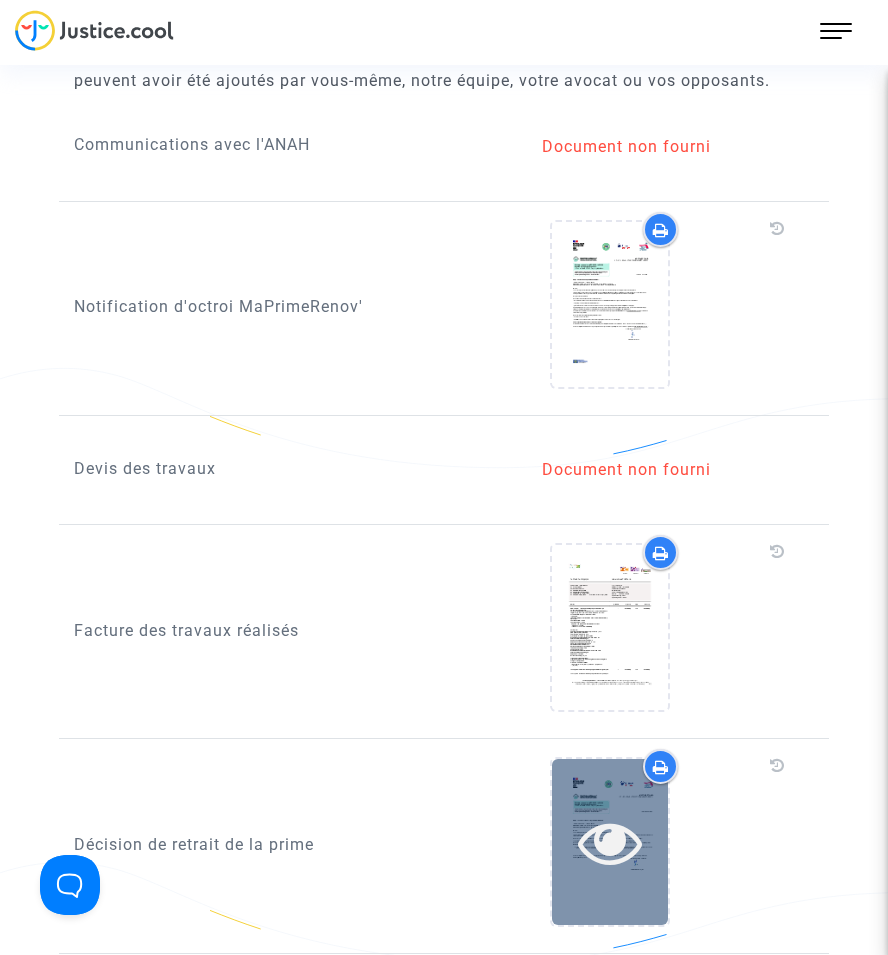 click at bounding box center (610, 842) 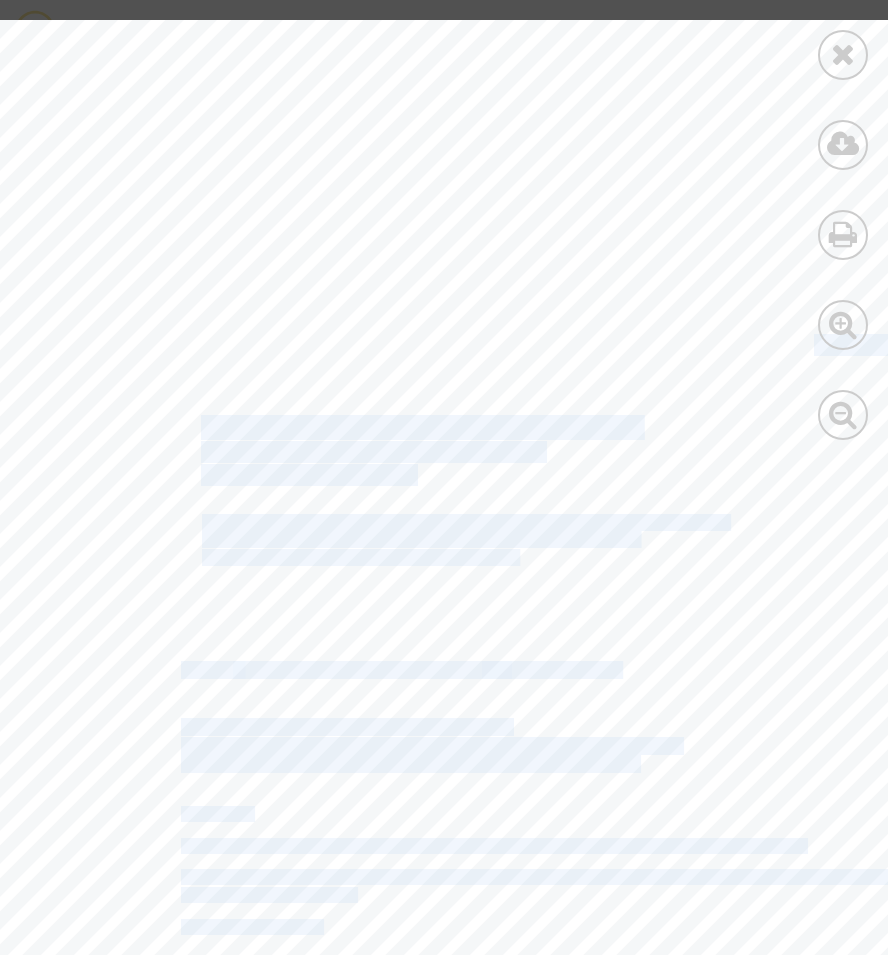 drag, startPoint x: 322, startPoint y: 921, endPoint x: 343, endPoint y: 928, distance: 22.135944 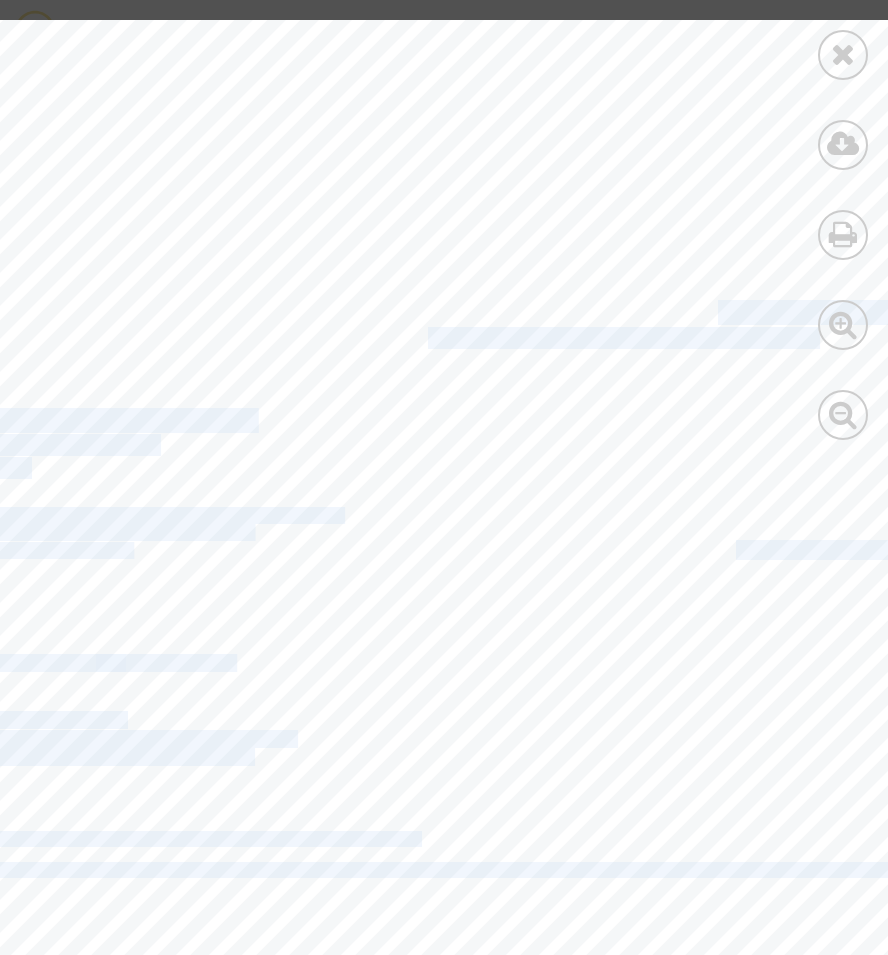 scroll, scrollTop: 0, scrollLeft: 386, axis: horizontal 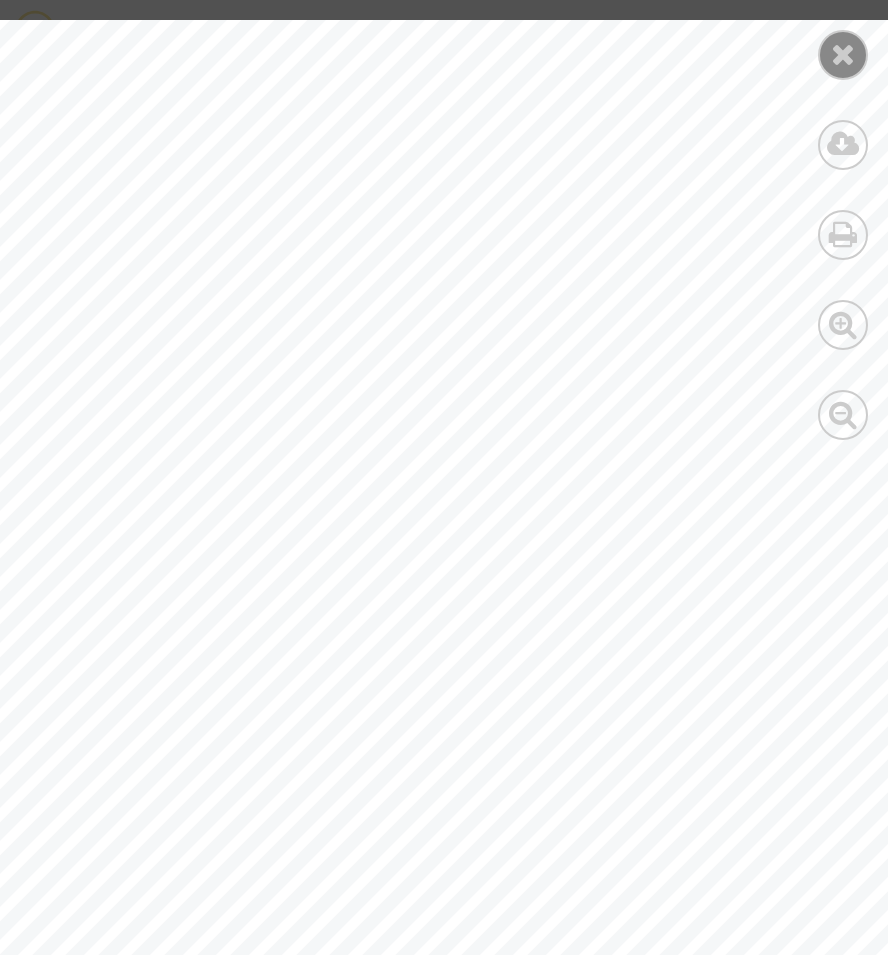 click at bounding box center [843, 54] 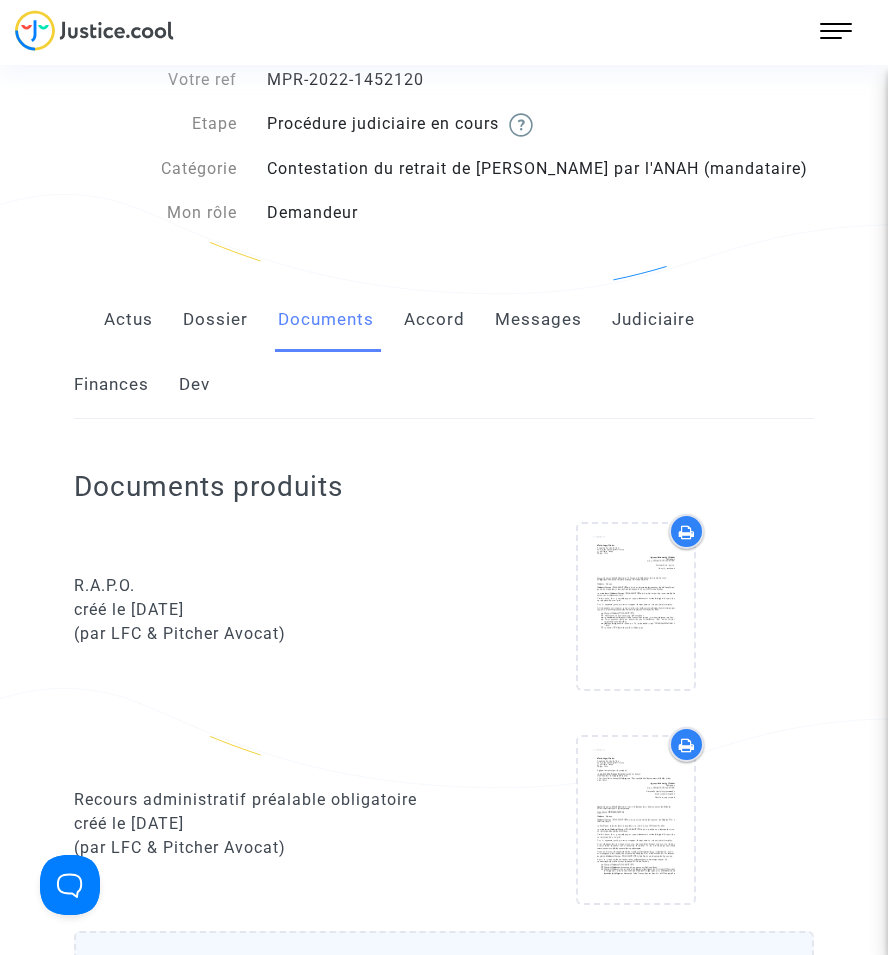 scroll, scrollTop: 0, scrollLeft: 0, axis: both 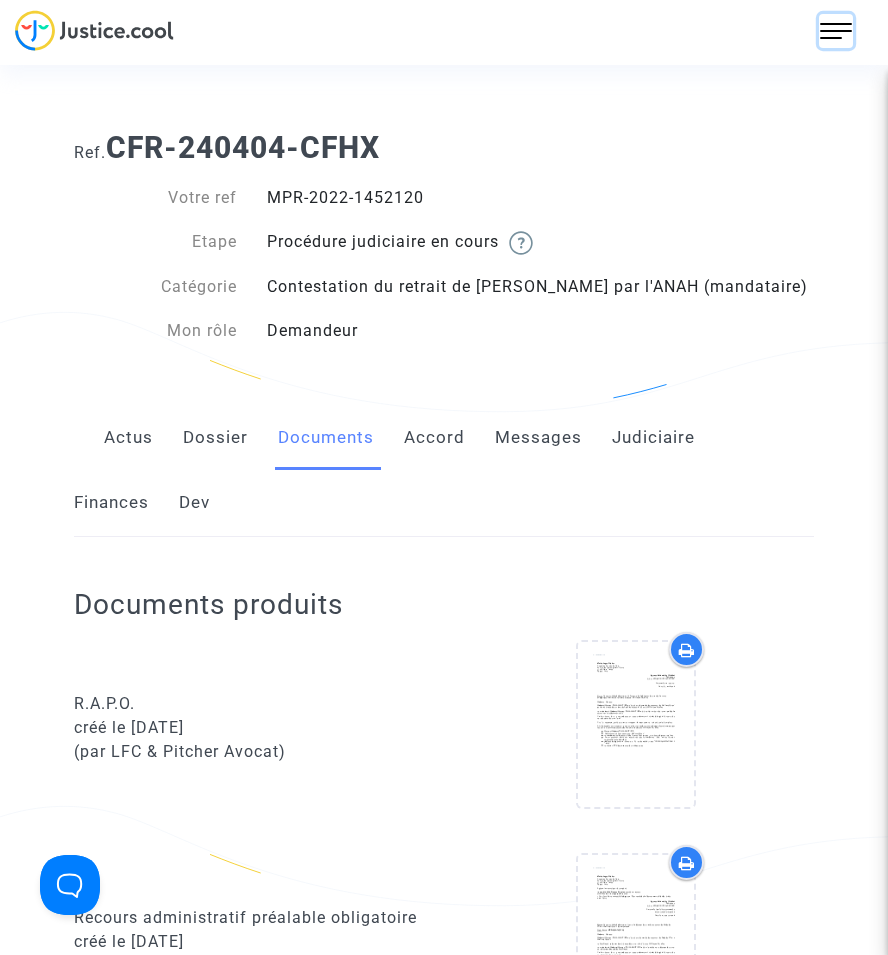 click at bounding box center [836, 31] 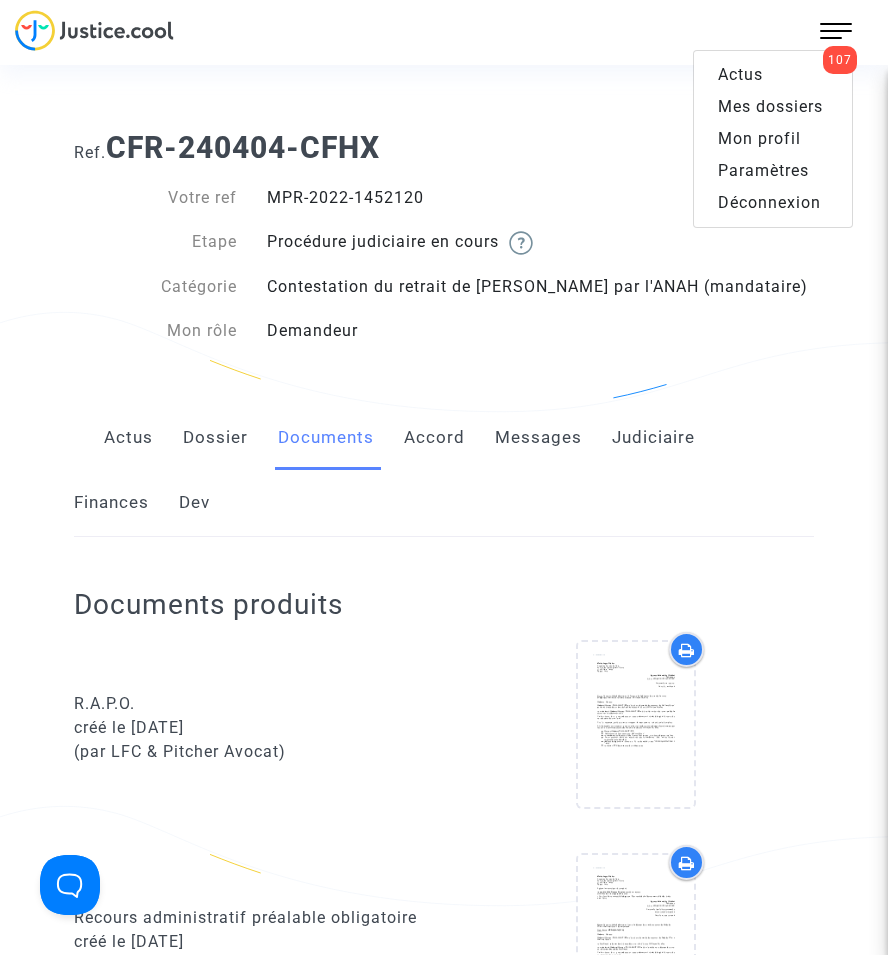 click on "Mes dossiers" at bounding box center [770, 106] 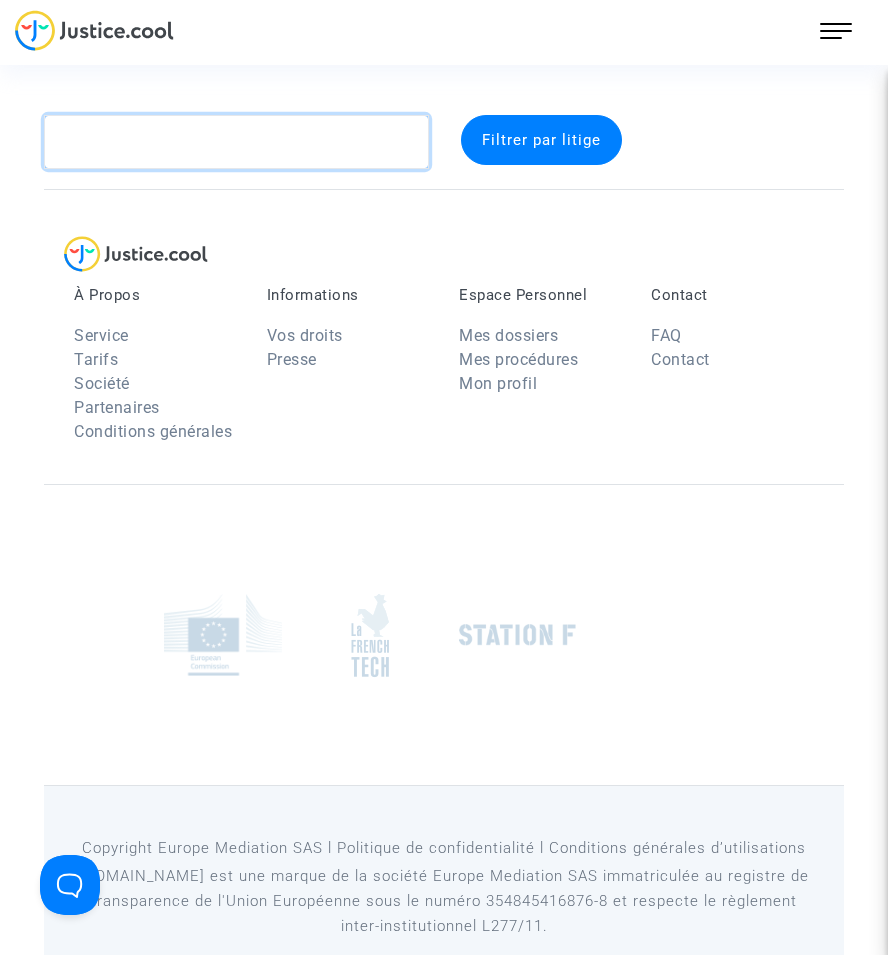click 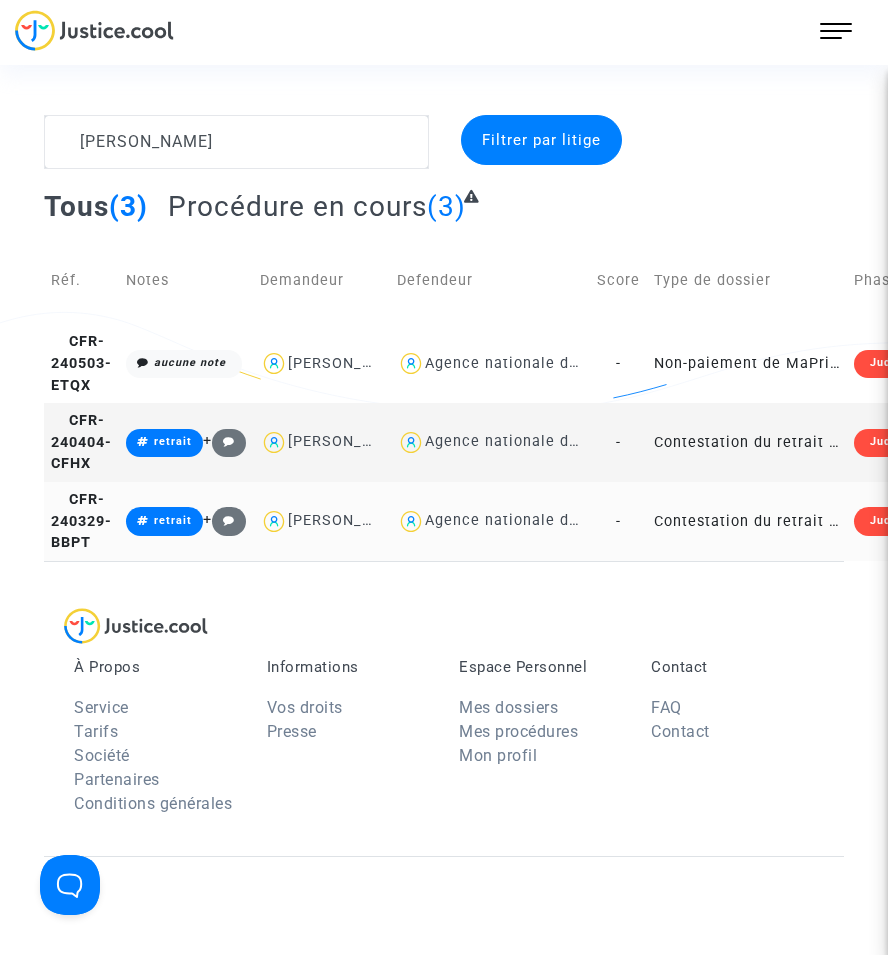 click on "Agence nationale de l'habitat" 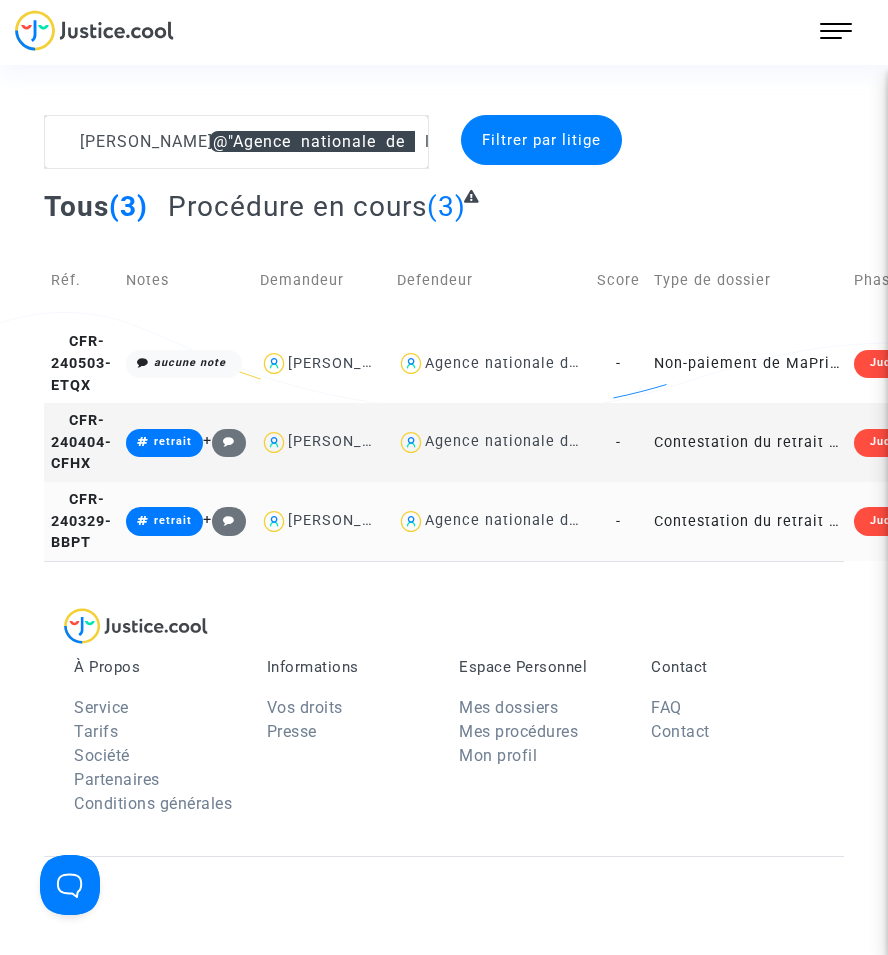 click on "Contestation du retrait de [PERSON_NAME] par l'ANAH (mandataire)" 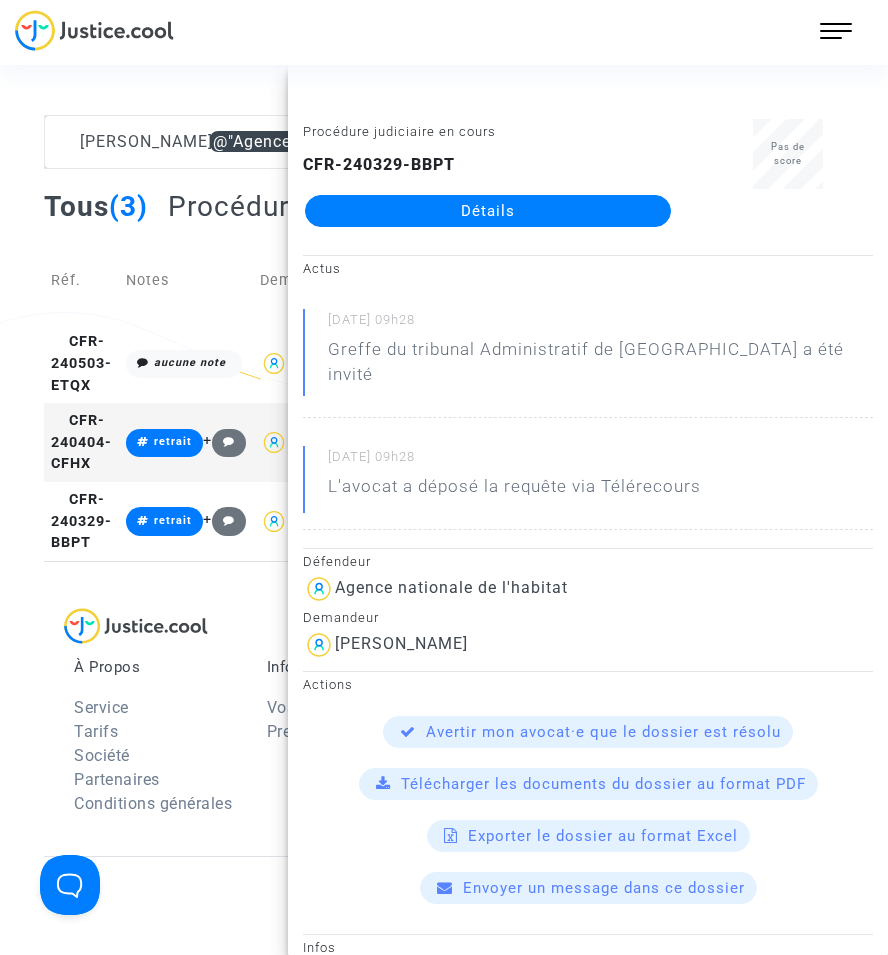 click on "Détails" 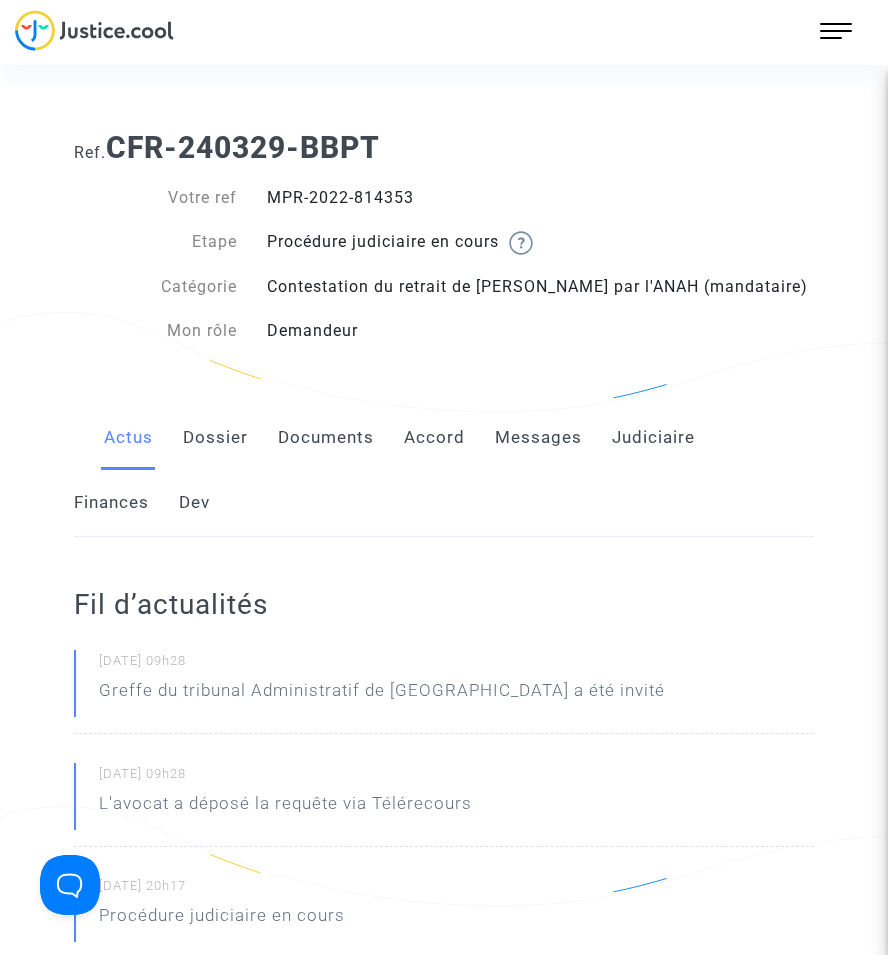 click on "Documents" 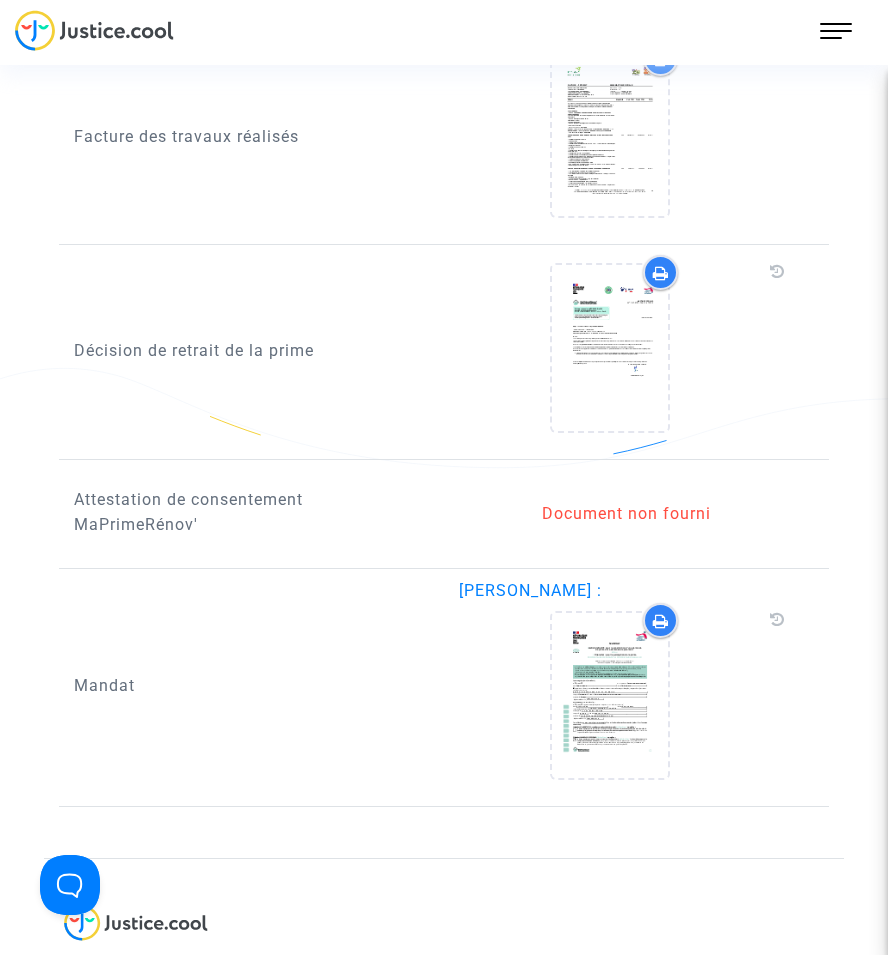 scroll, scrollTop: 1900, scrollLeft: 0, axis: vertical 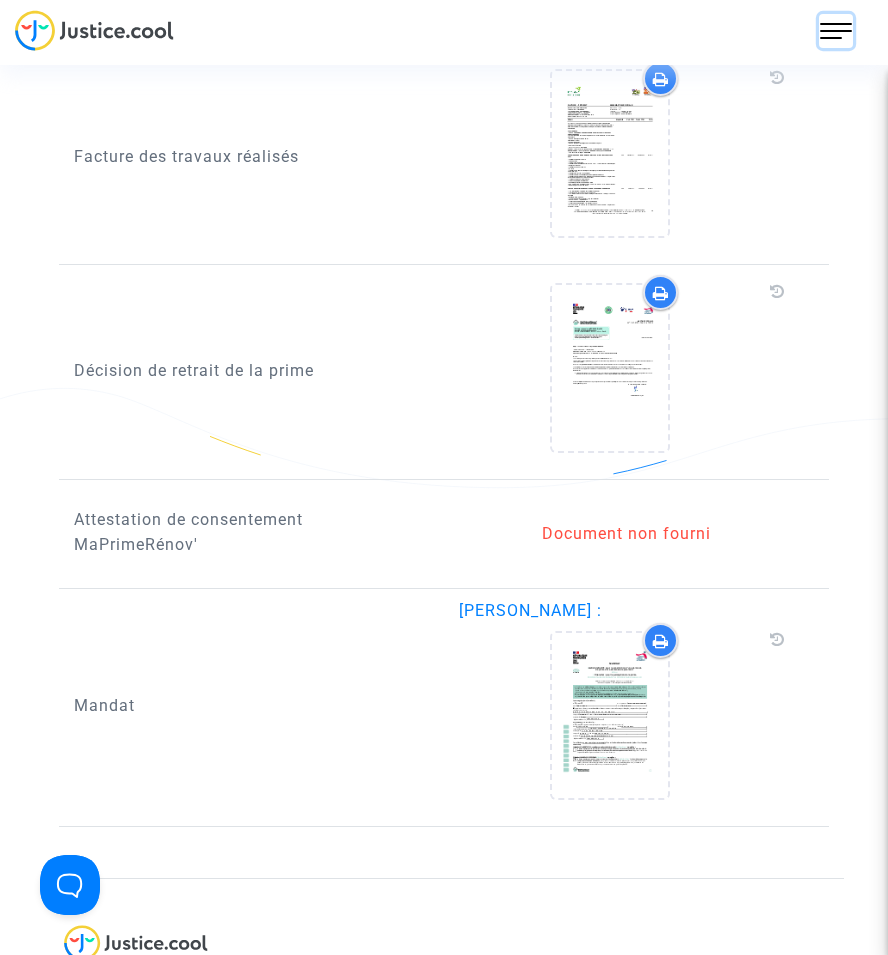 click at bounding box center [836, 31] 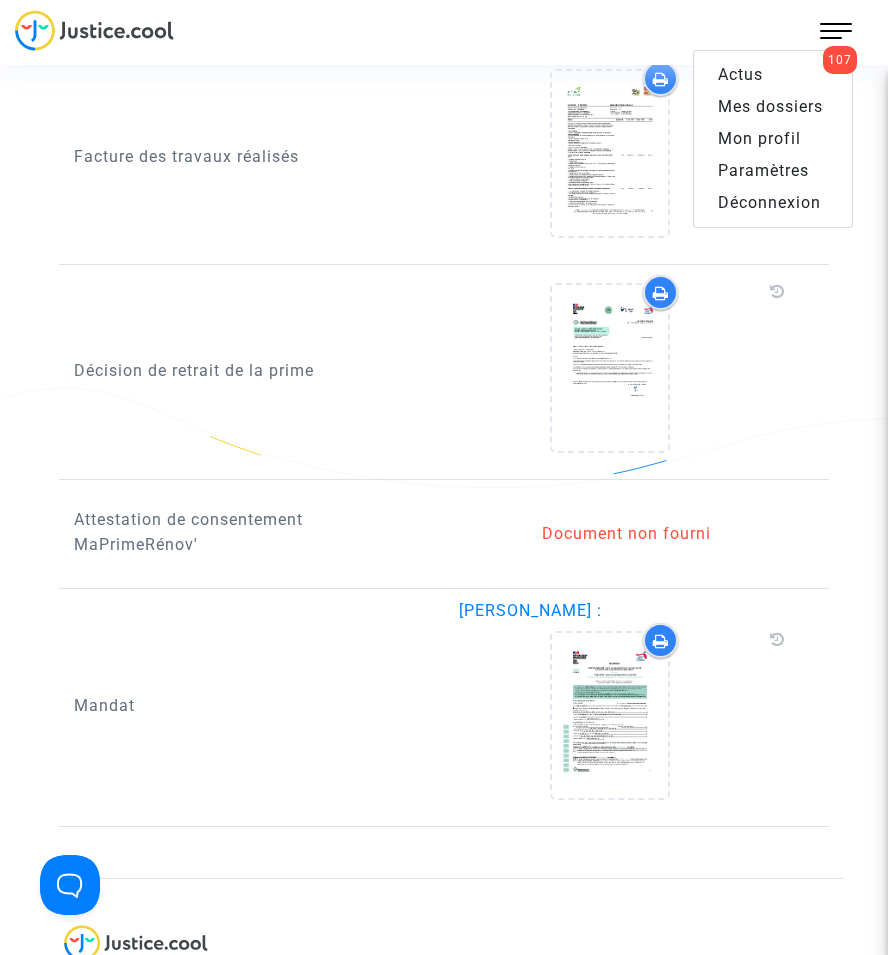 click on "Mes dossiers" at bounding box center (770, 106) 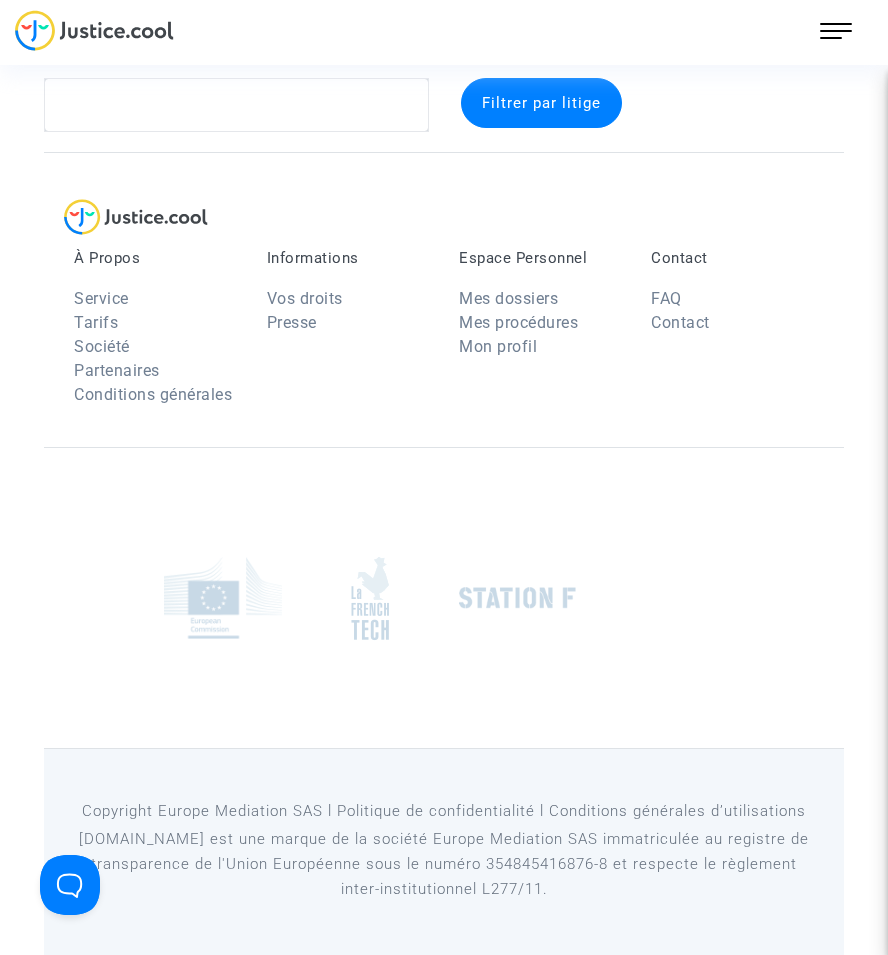 scroll, scrollTop: 37, scrollLeft: 0, axis: vertical 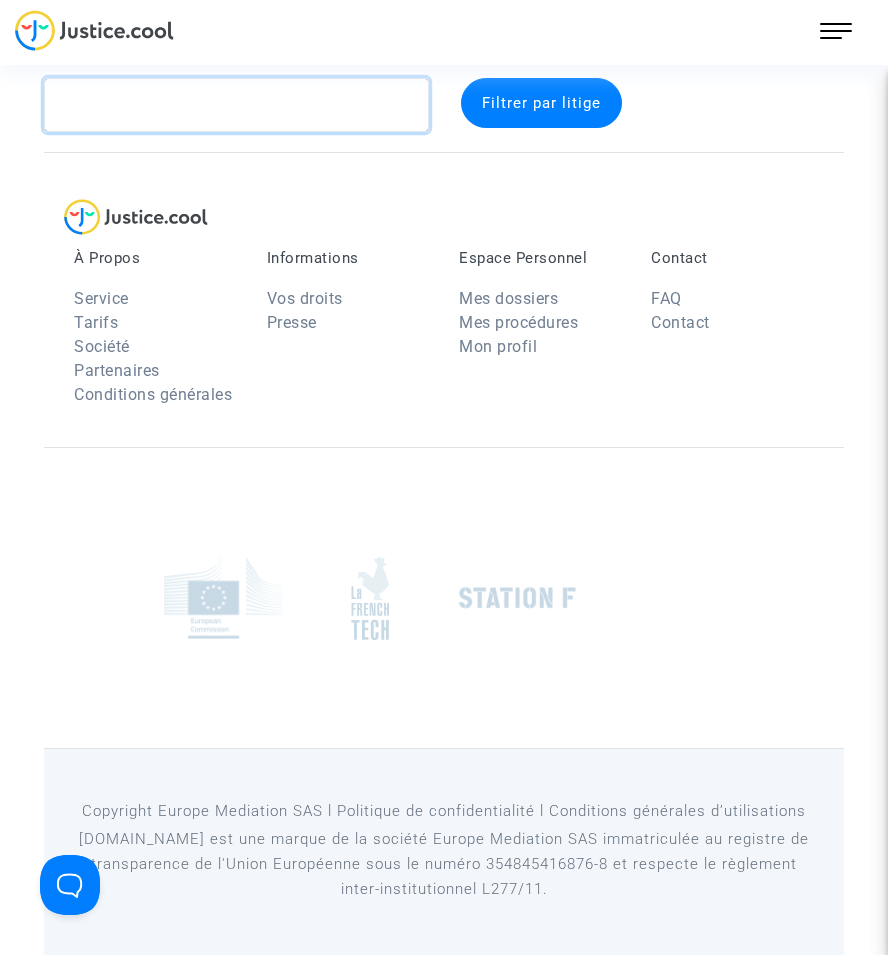 click 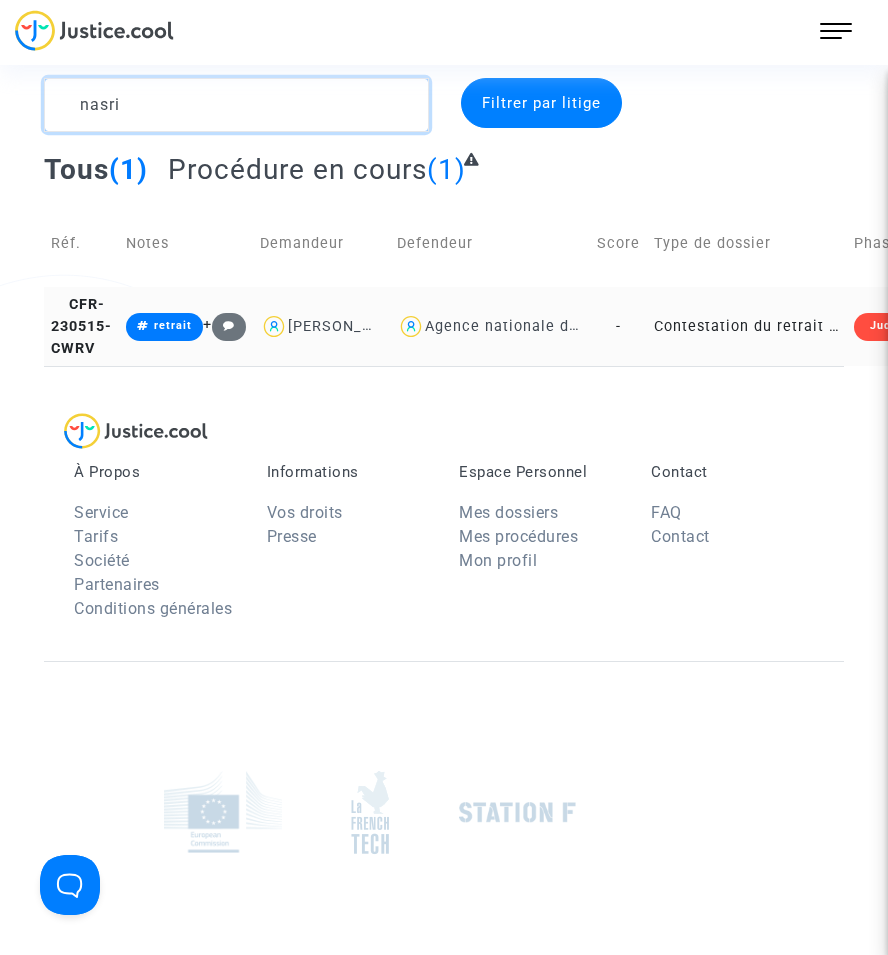 type on "nasri" 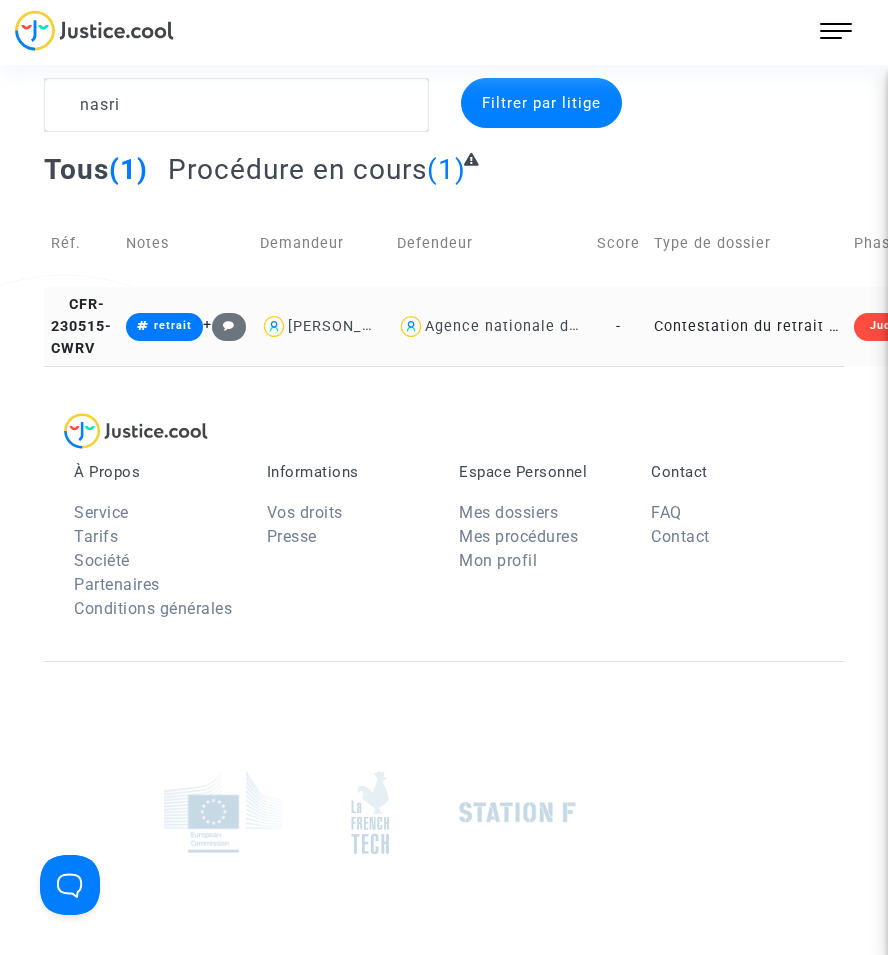 click on "Contestation du retrait de [PERSON_NAME] par l'ANAH (mandataire)" 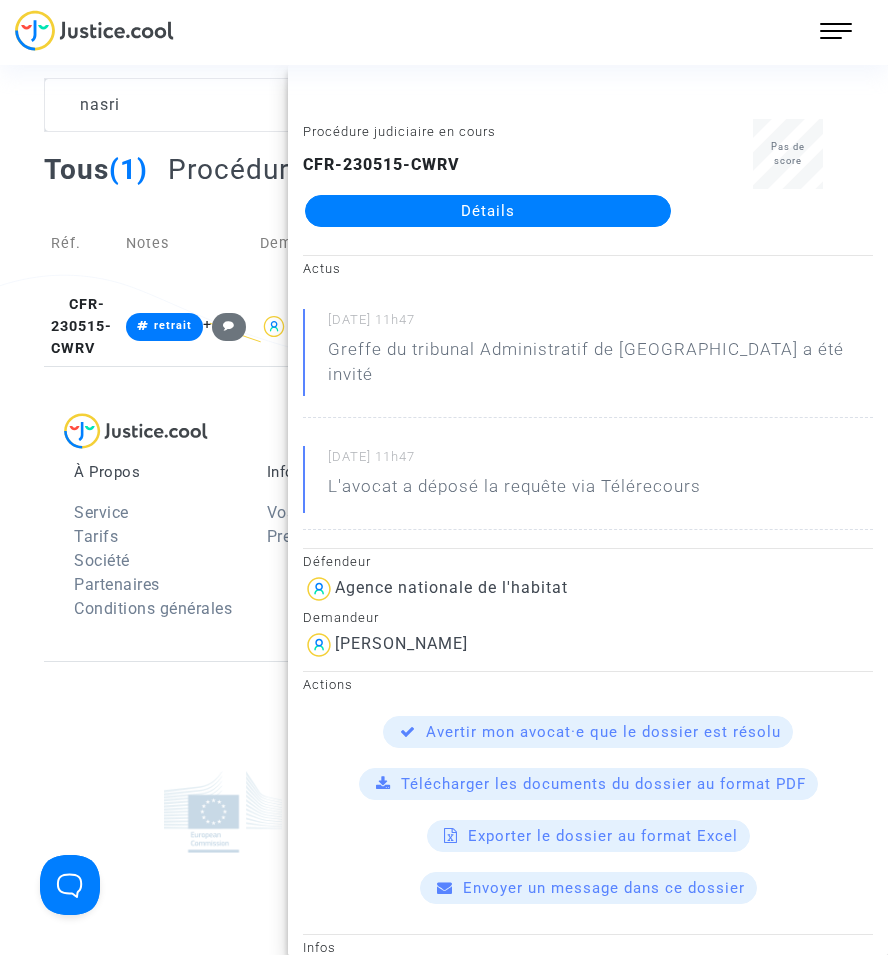 click on "Détails" 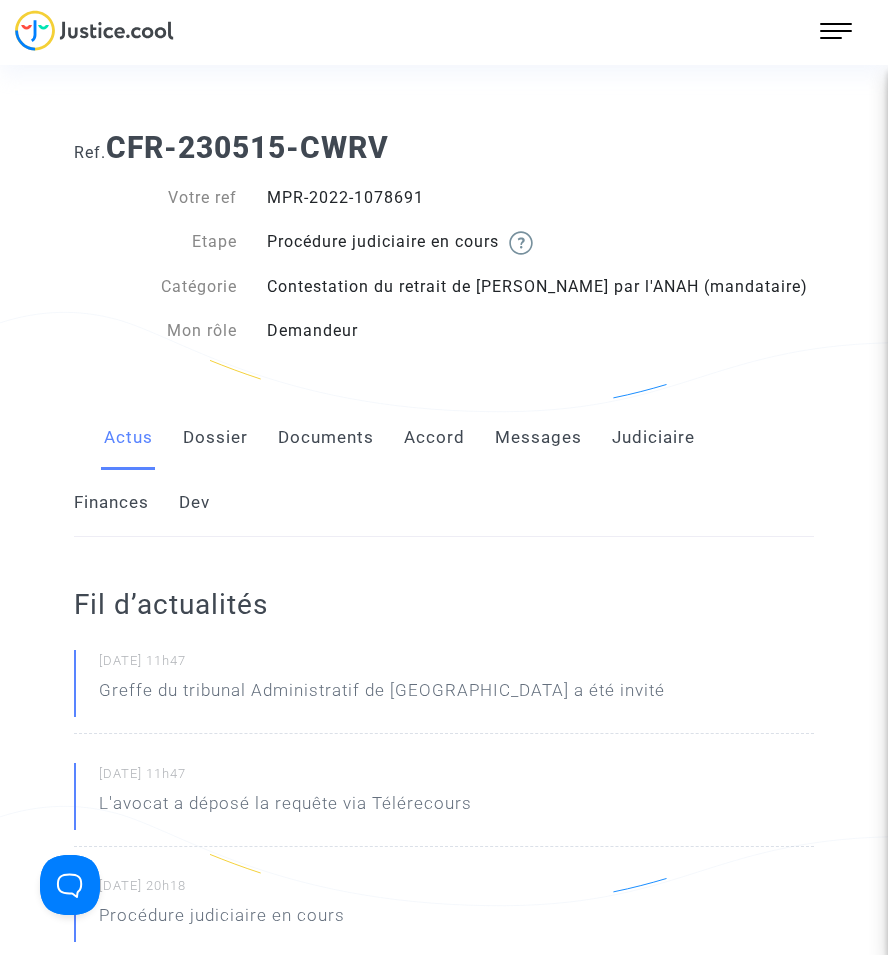 click on "Documents" 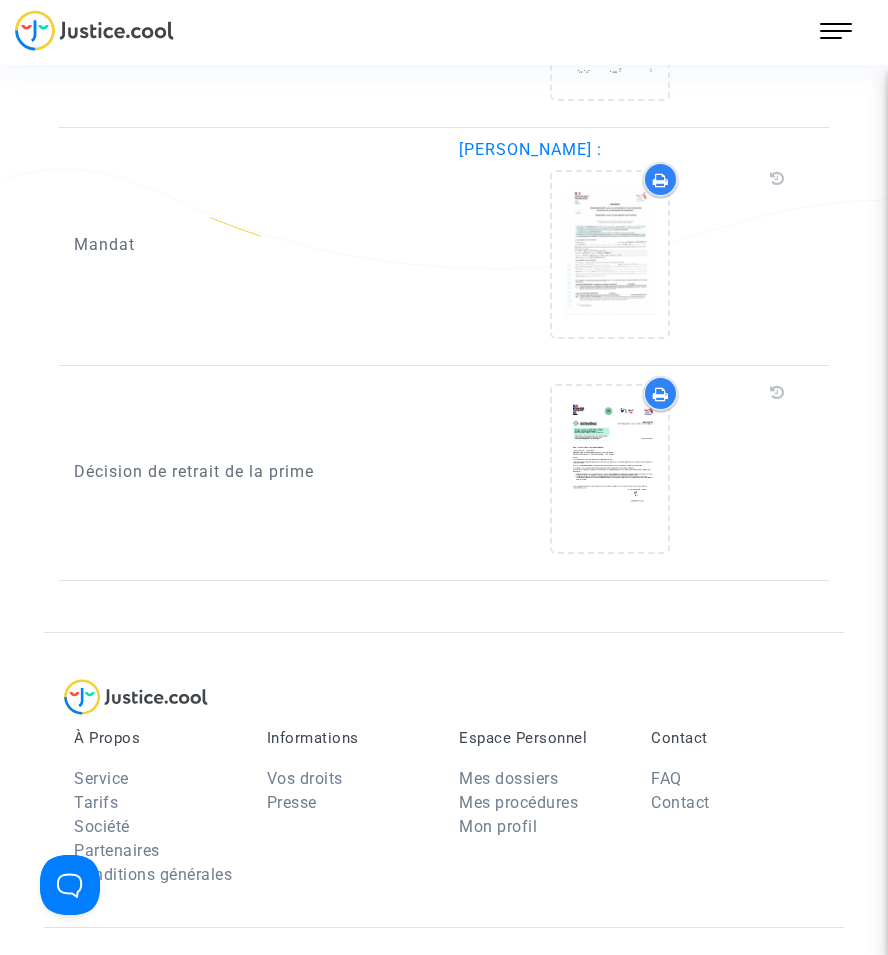 scroll, scrollTop: 4100, scrollLeft: 0, axis: vertical 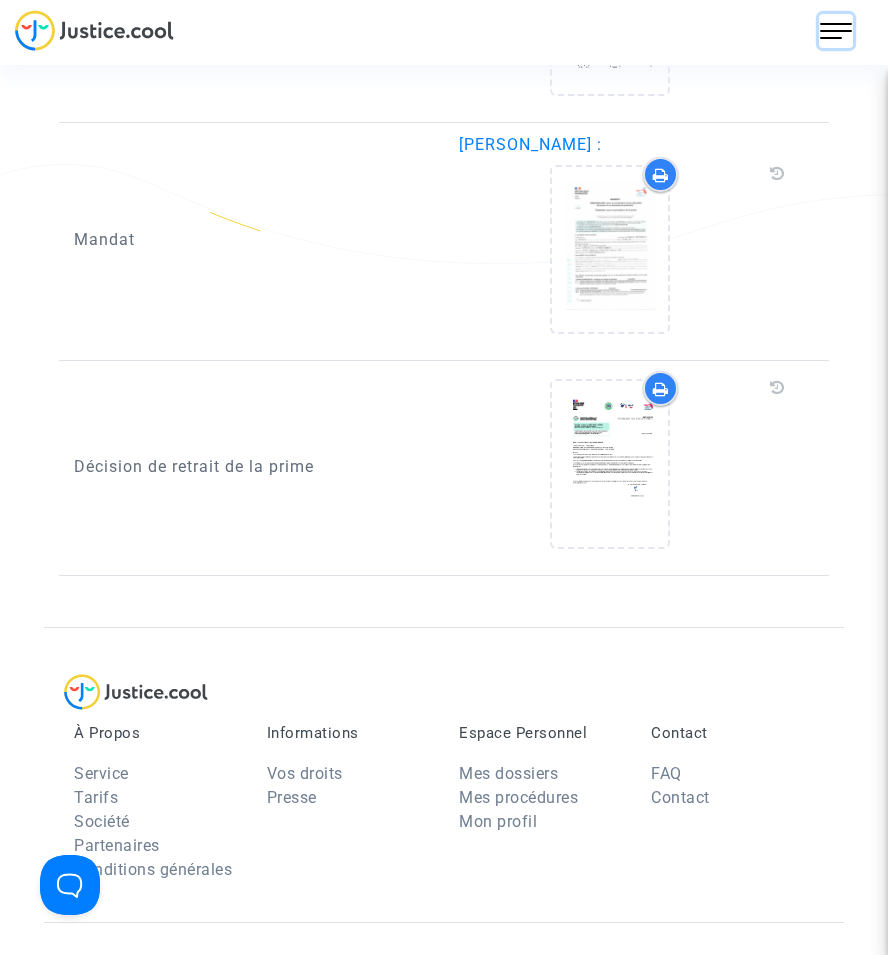 click at bounding box center (836, 31) 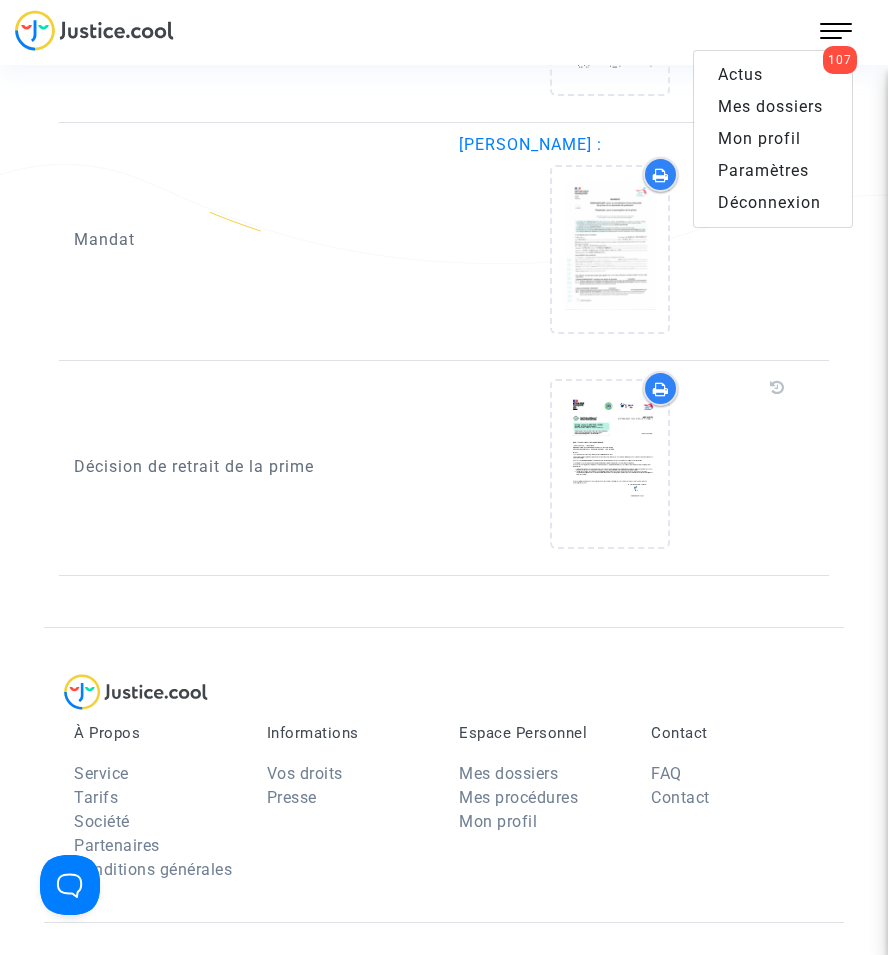 click on "Mes dossiers" at bounding box center [770, 106] 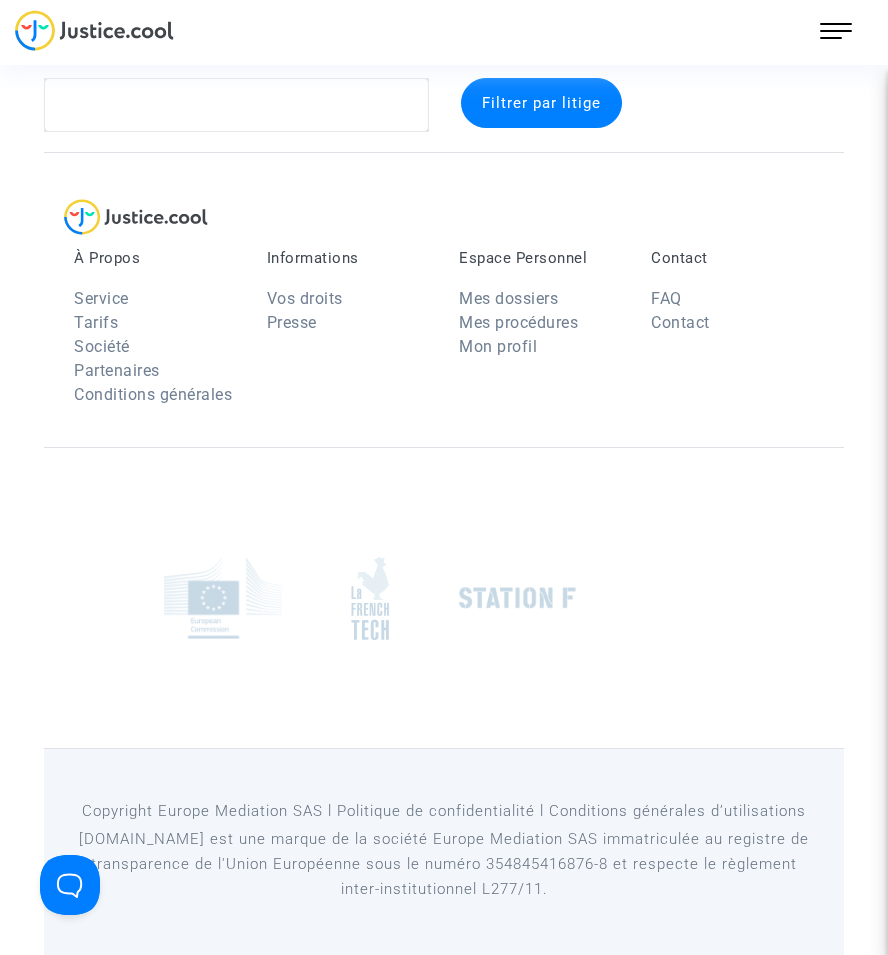 scroll, scrollTop: 37, scrollLeft: 0, axis: vertical 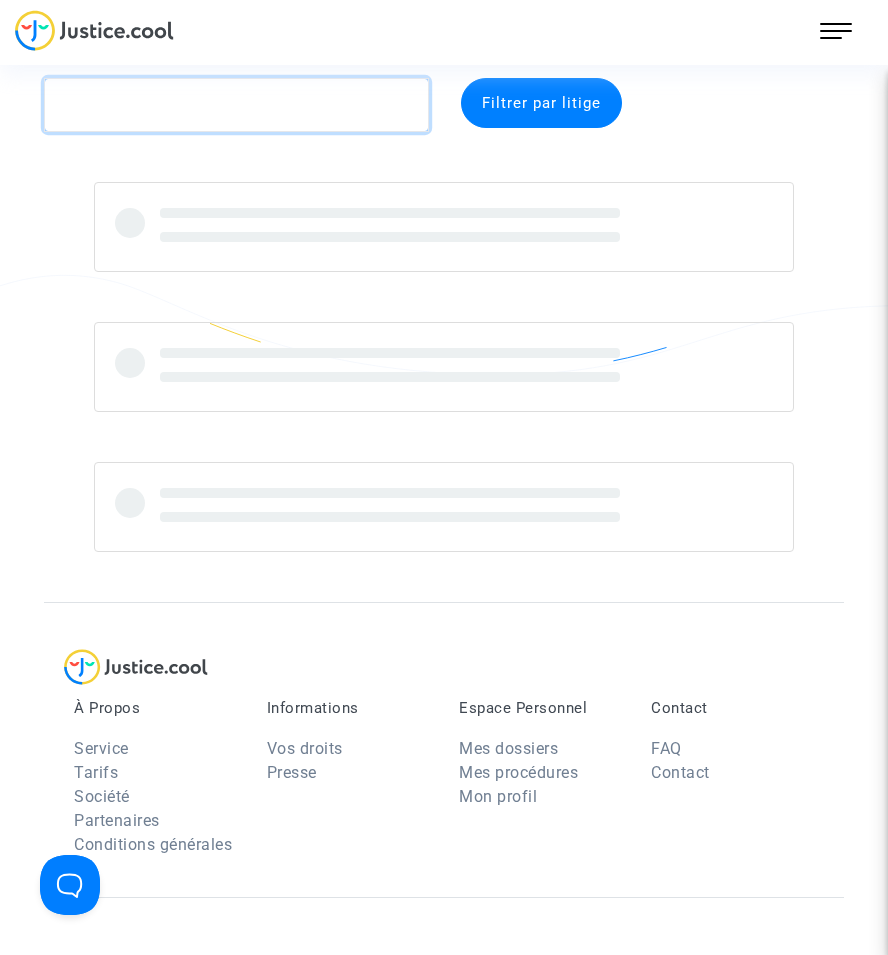 click 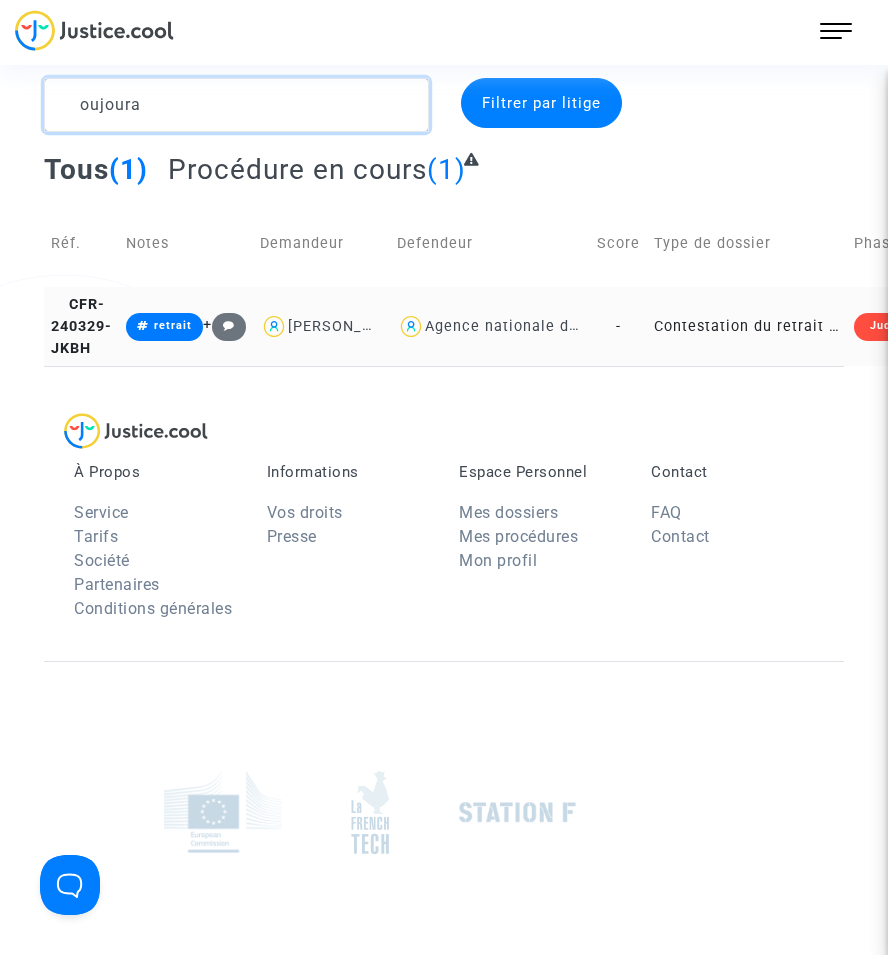 type on "oujoura" 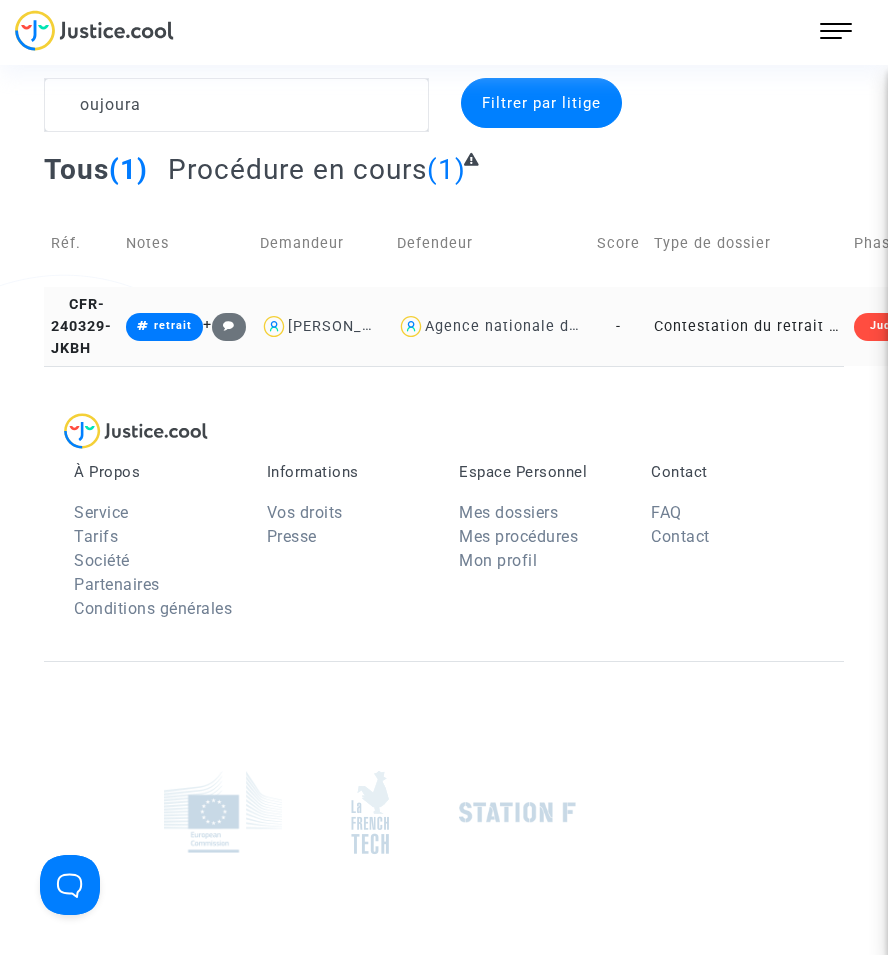 click on "Contestation du retrait de [PERSON_NAME] par l'ANAH (mandataire)" 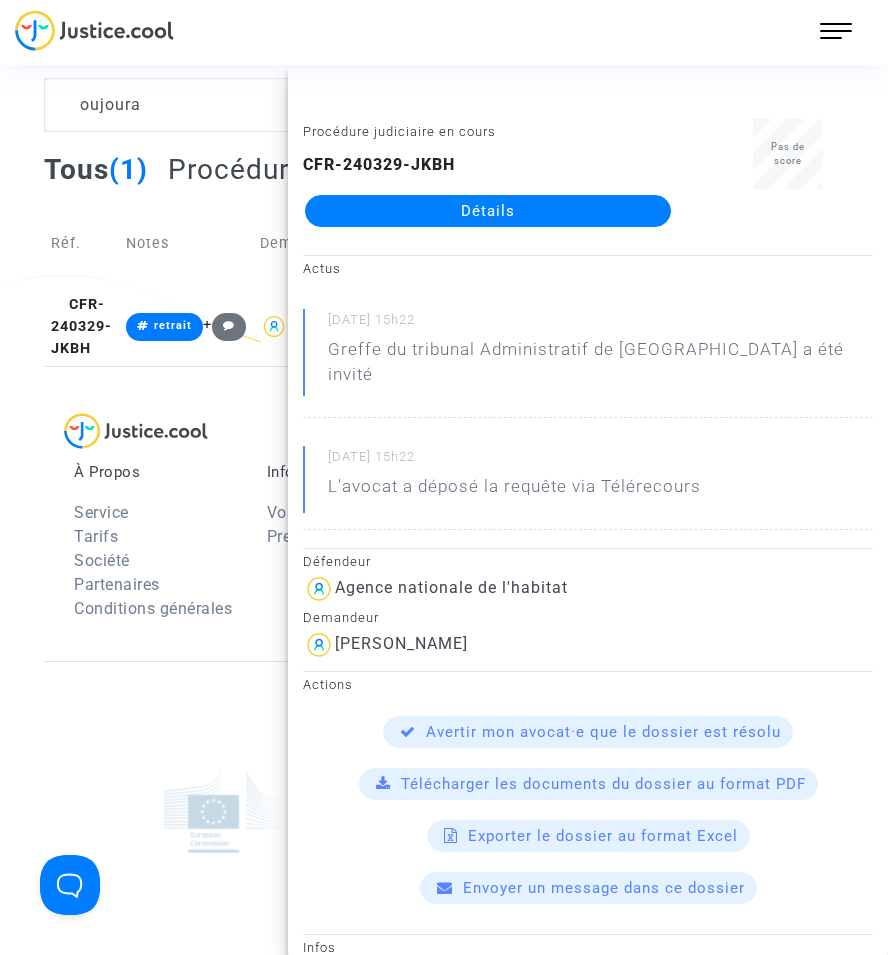 click on "Détails" 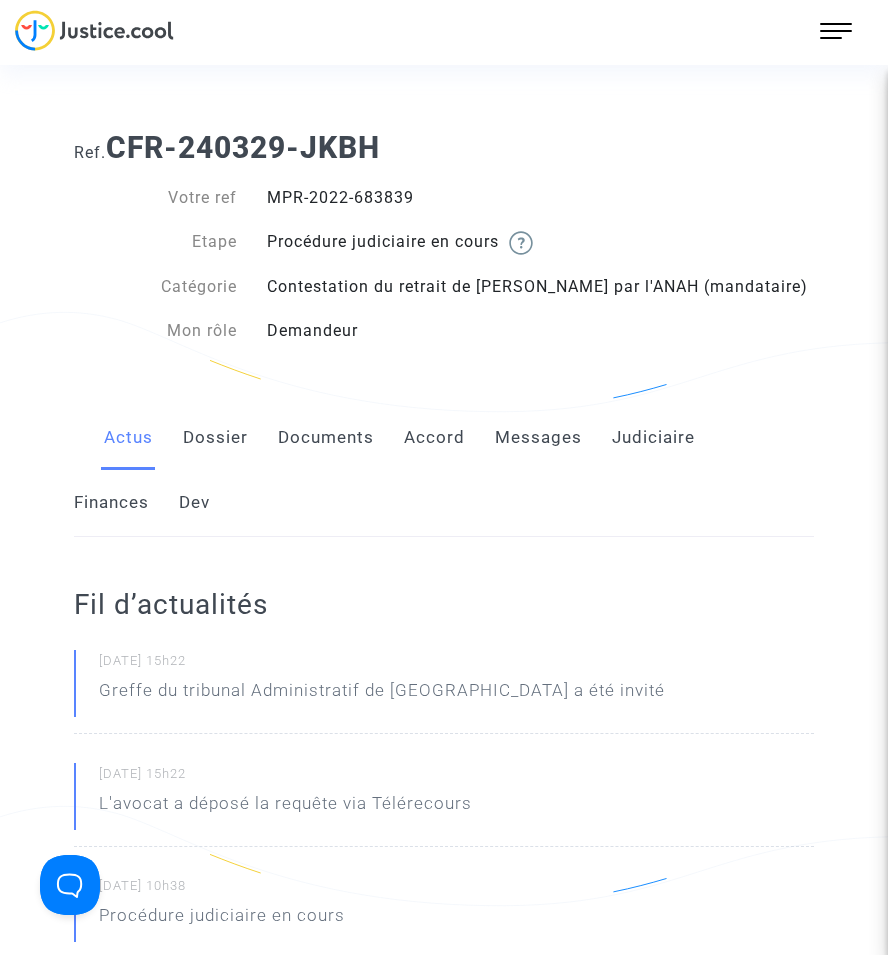 click on "Documents" 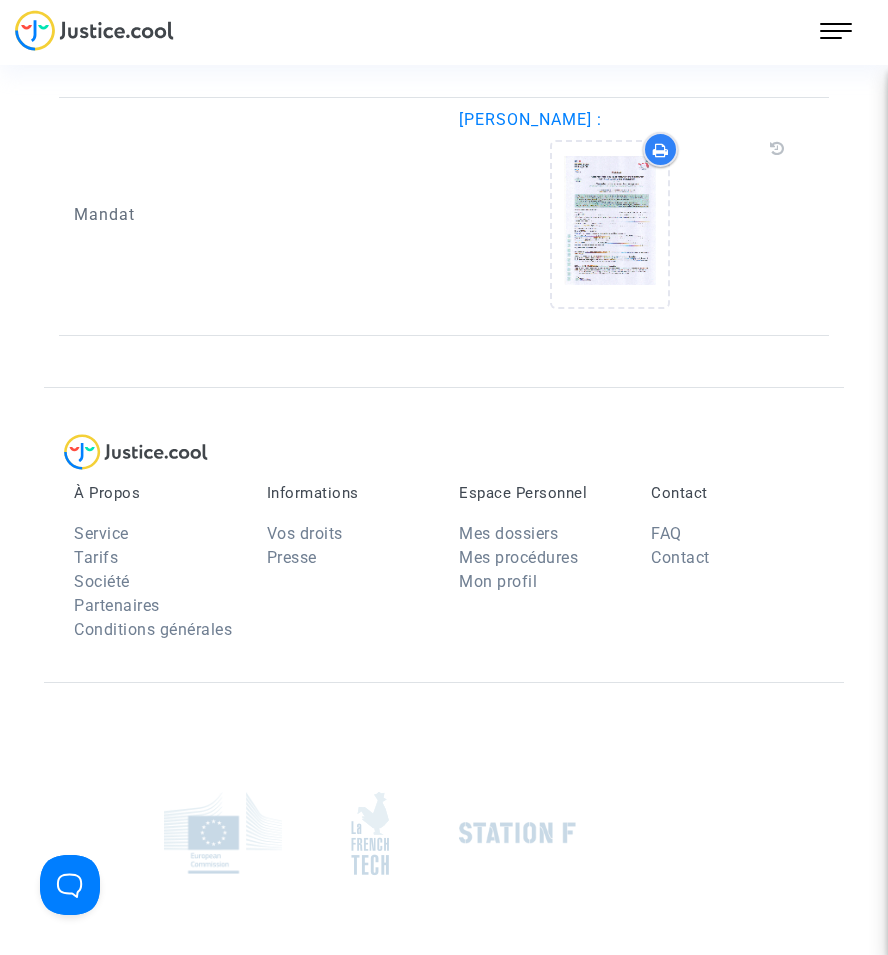 scroll, scrollTop: 2100, scrollLeft: 0, axis: vertical 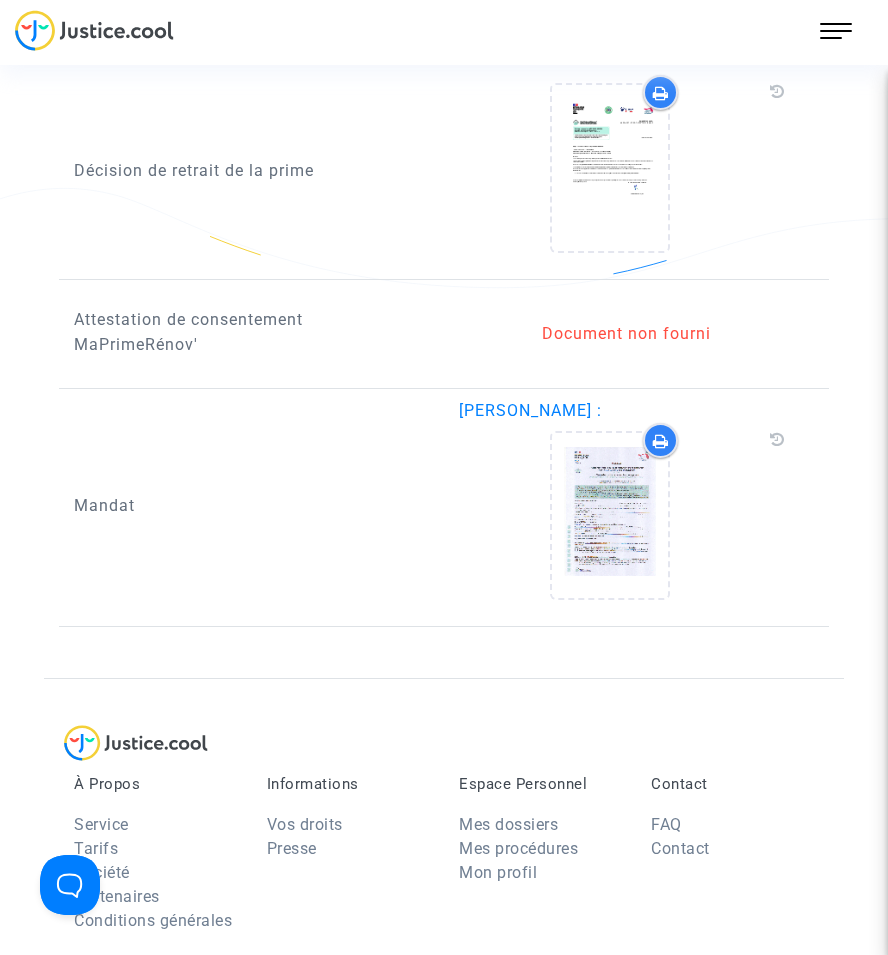 drag, startPoint x: 858, startPoint y: 43, endPoint x: 840, endPoint y: 42, distance: 18.027756 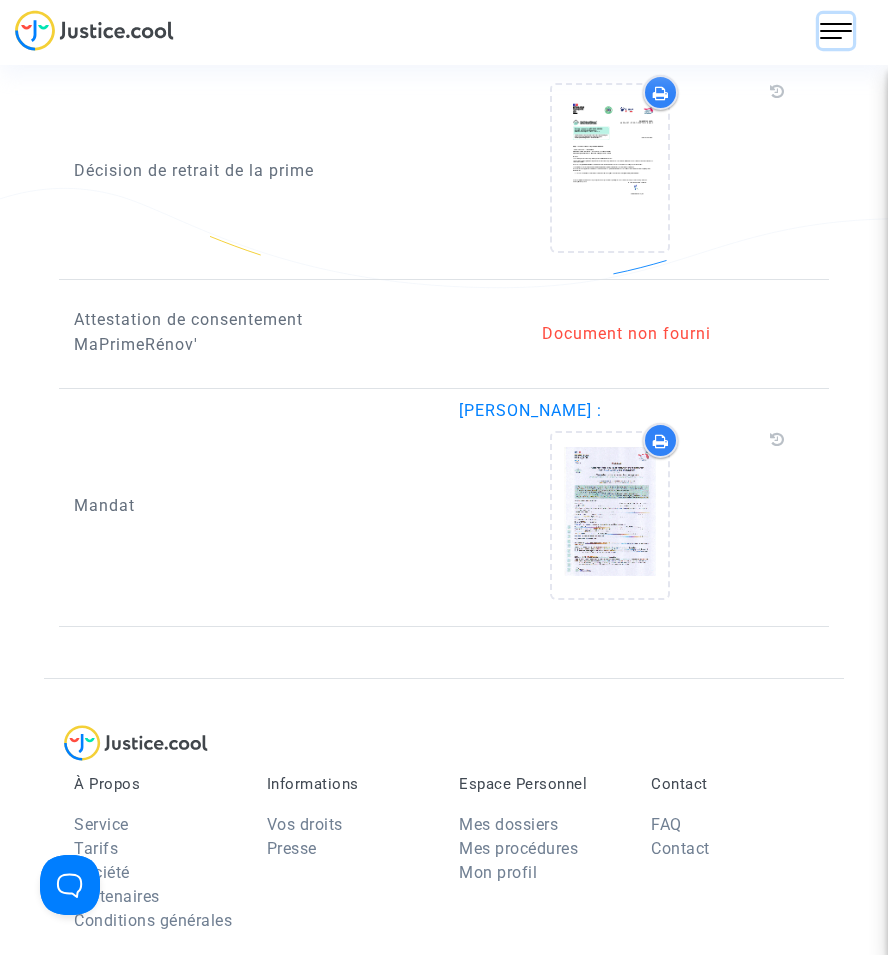 click at bounding box center (836, 31) 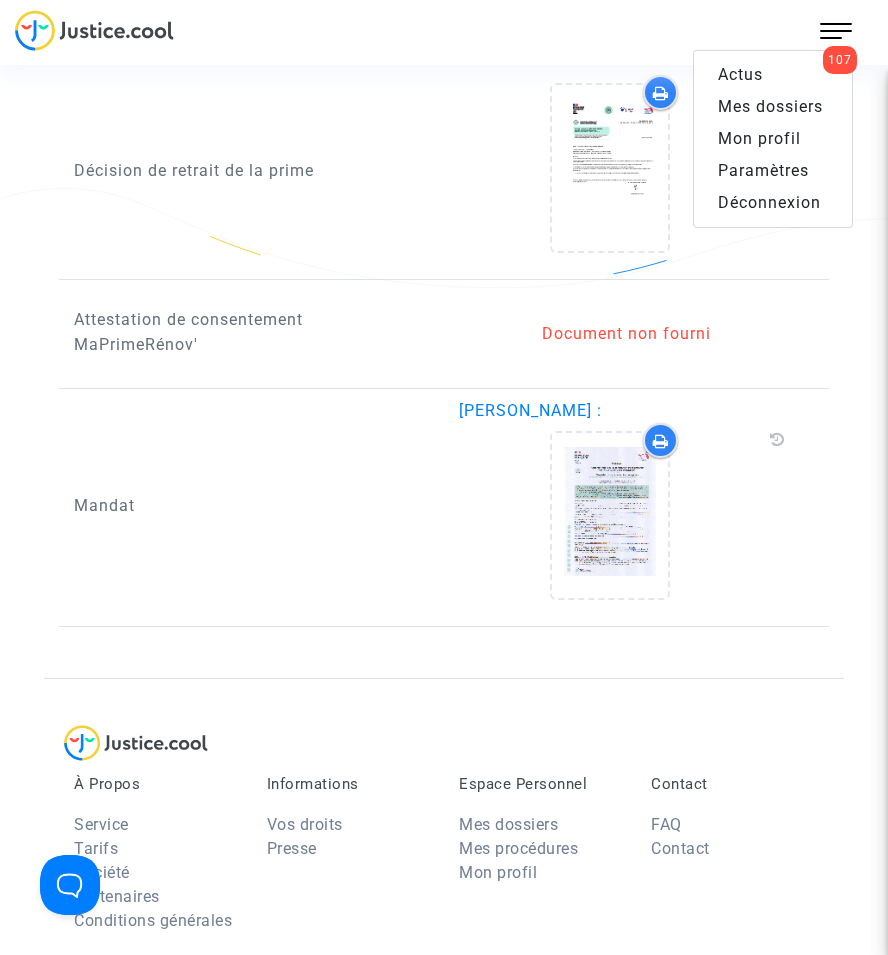 click on "Mes dossiers" at bounding box center (770, 106) 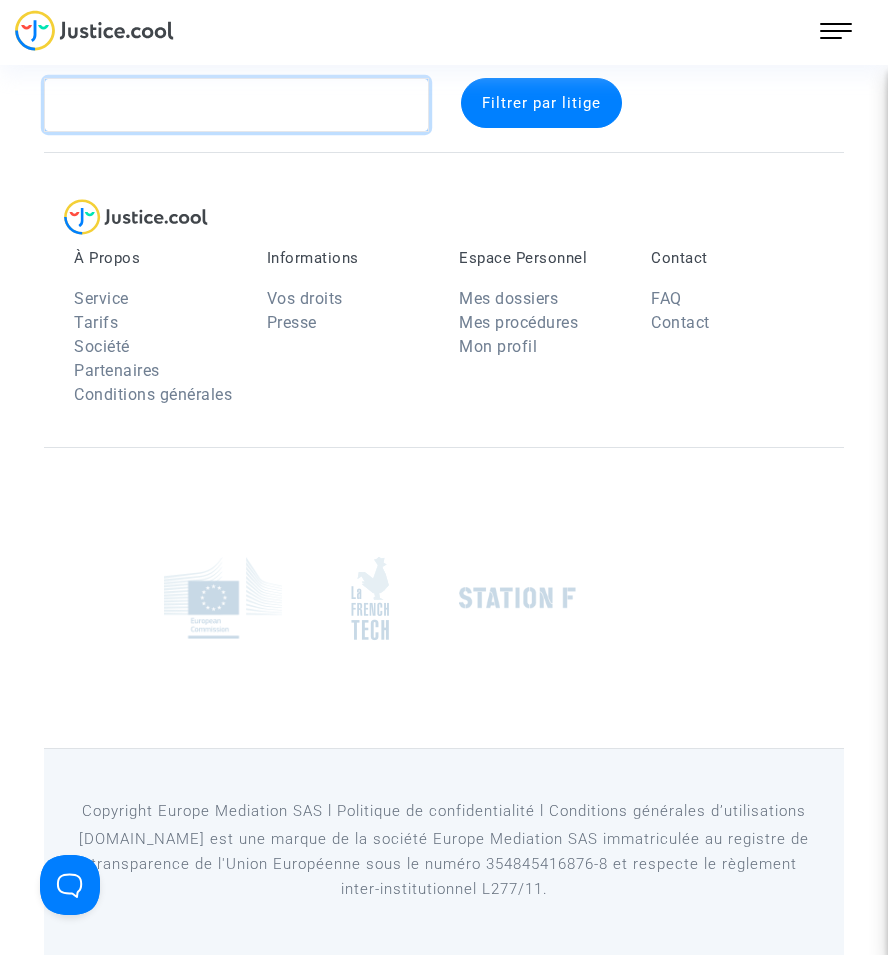 click 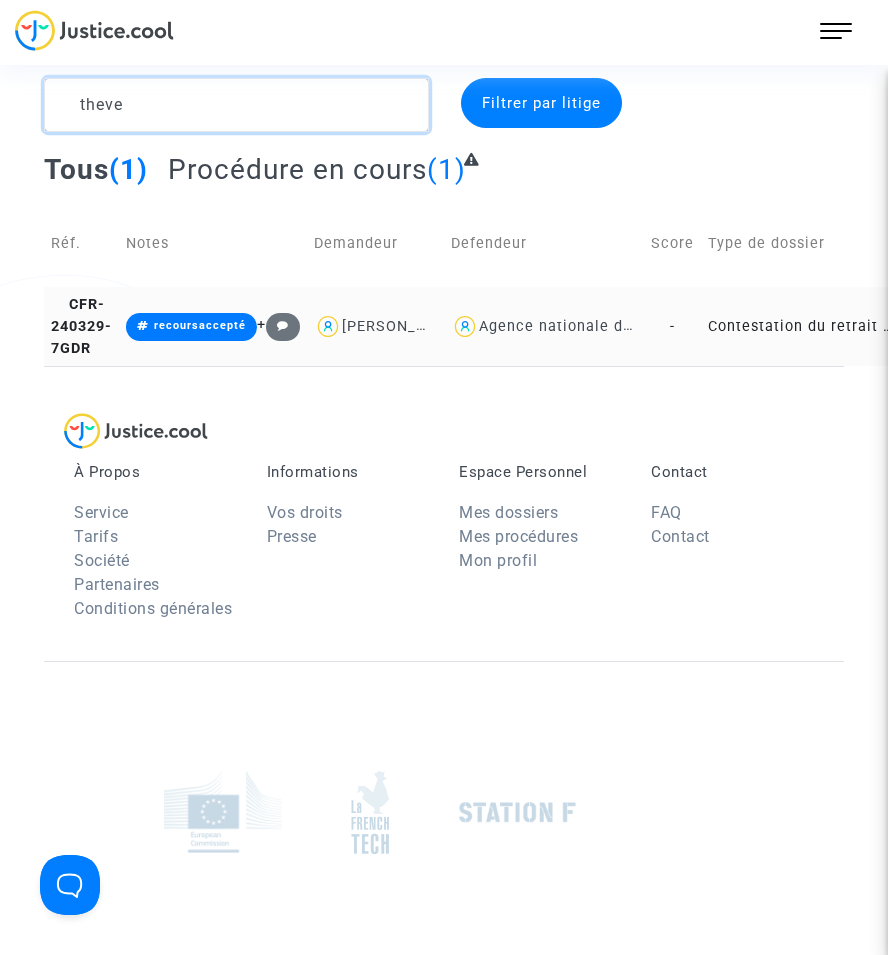 type on "theve" 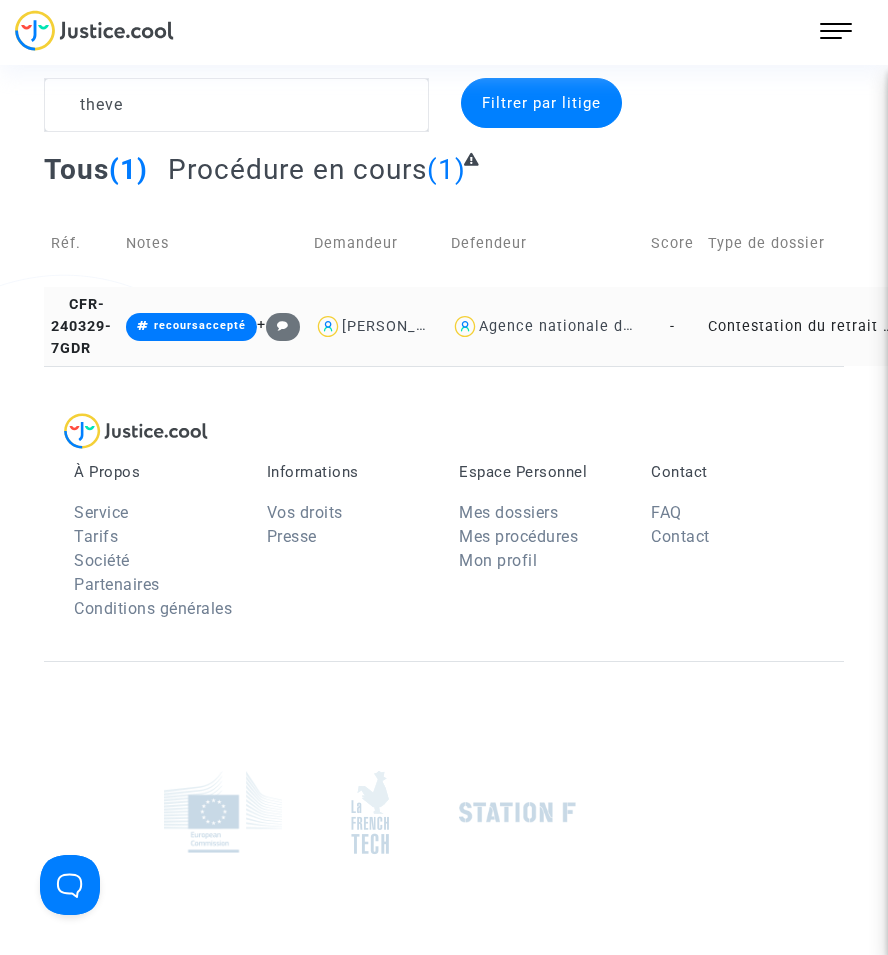 click on "-" 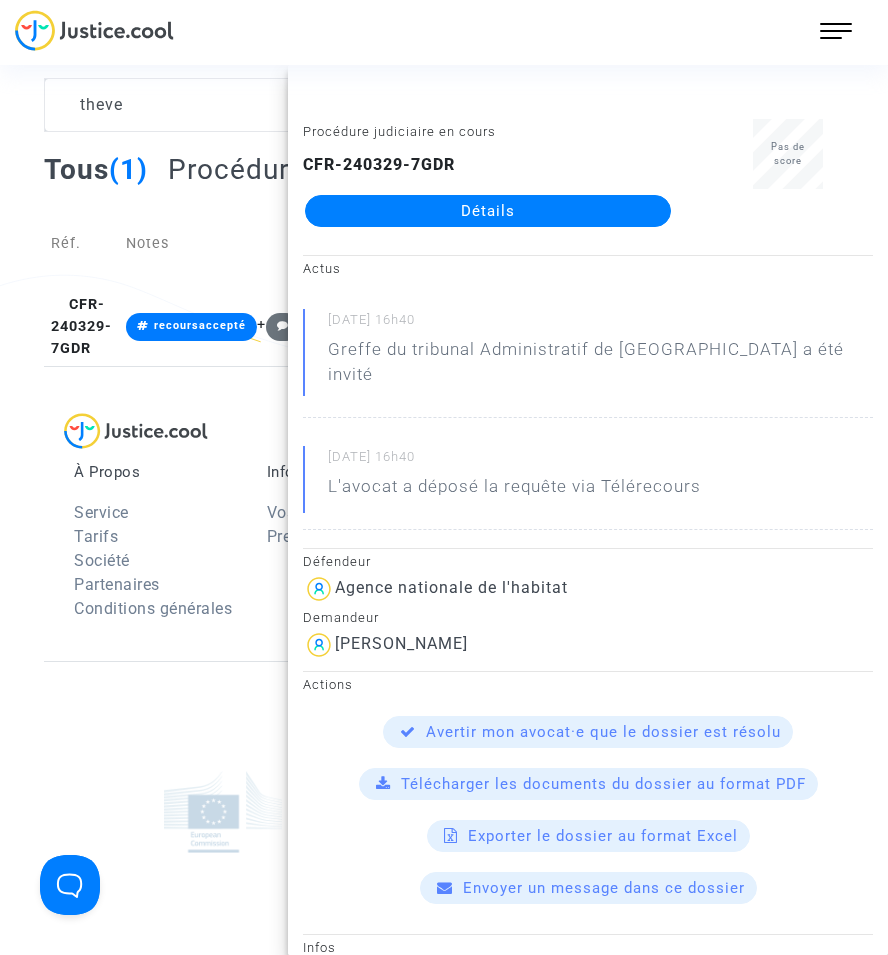 click on "Détails" 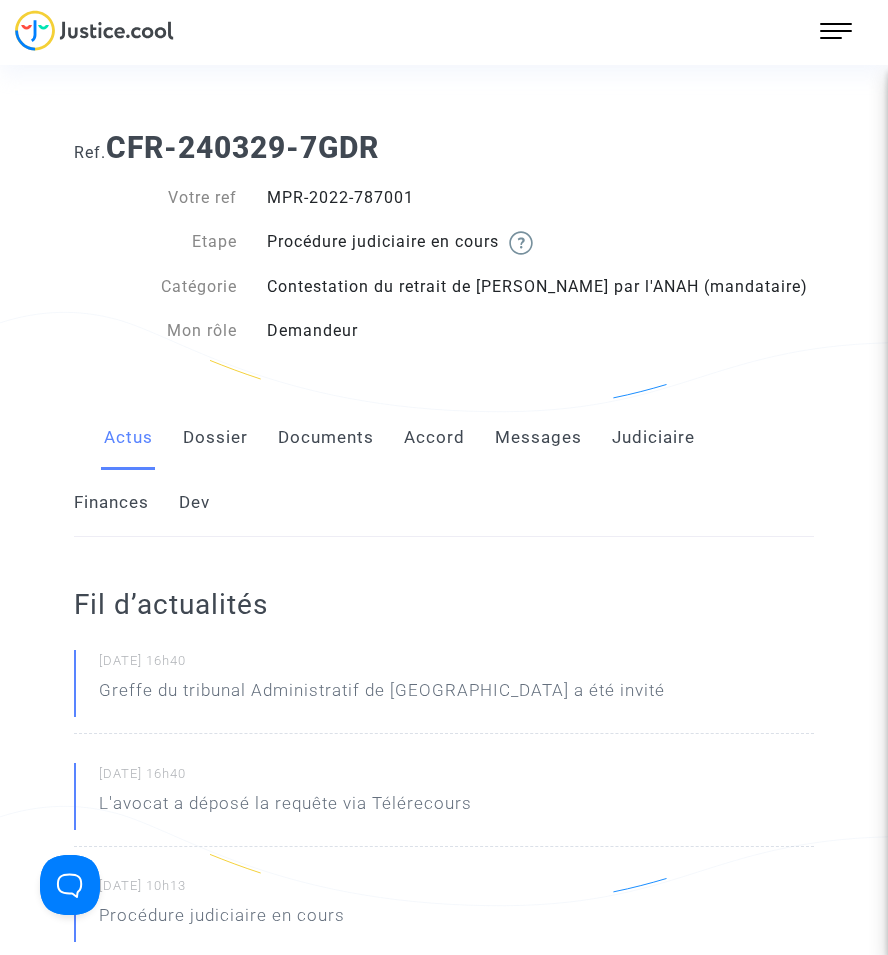 click on "Documents" 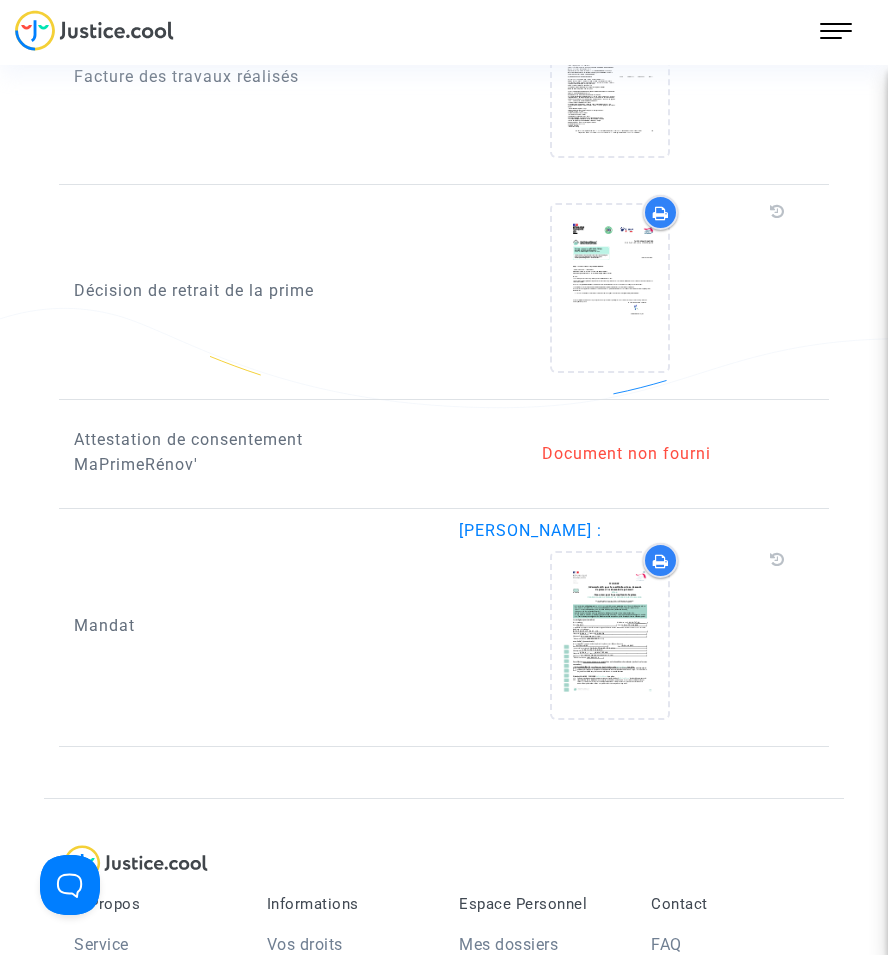 scroll, scrollTop: 2000, scrollLeft: 0, axis: vertical 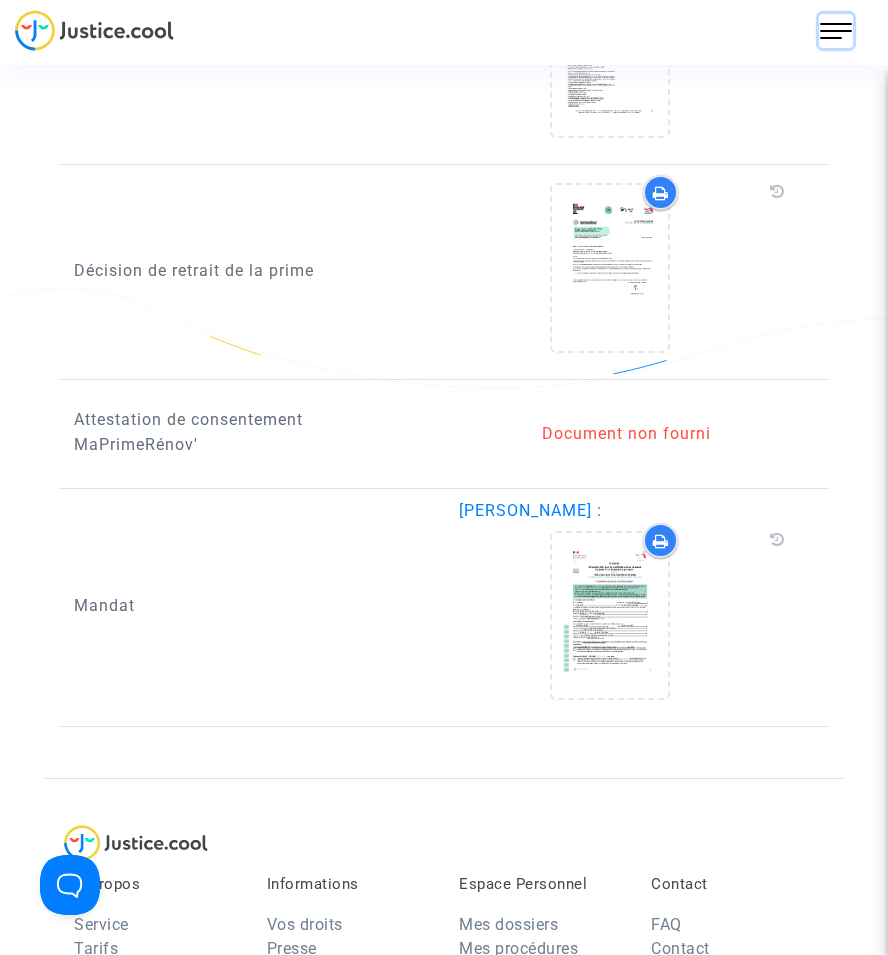 click on "107 Actus Mes dossiers Mon profil Paramètres Déconnexion" at bounding box center [836, 31] 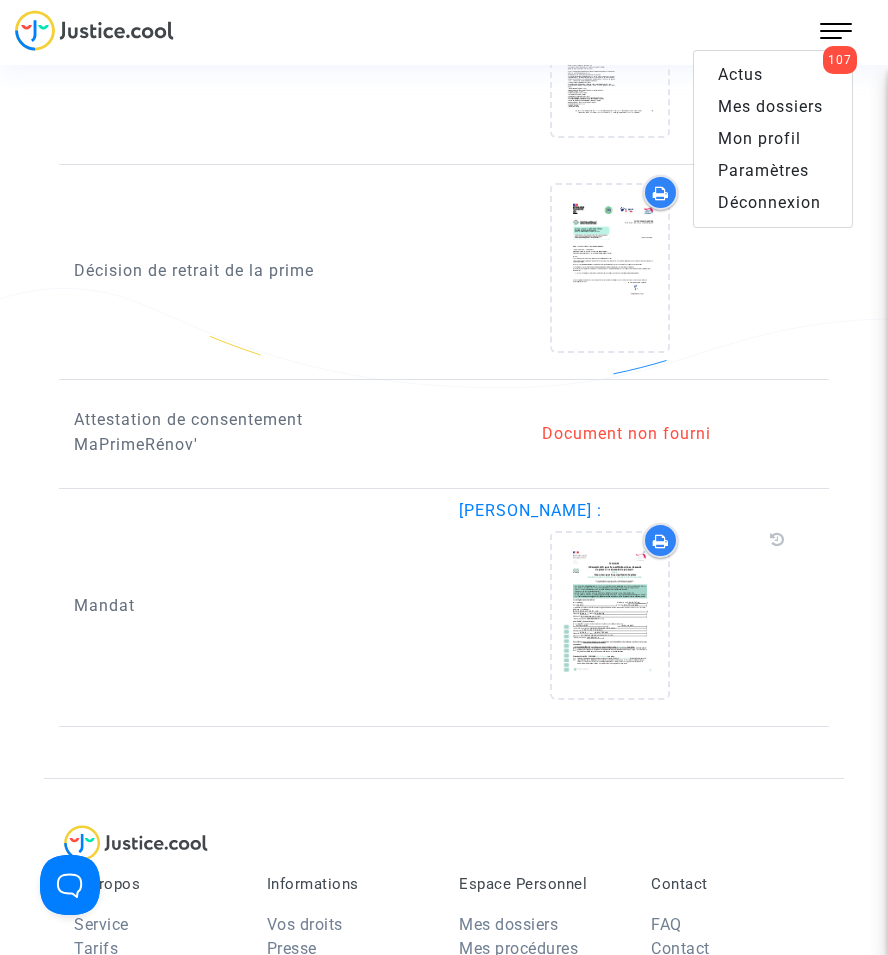 click on "Mes dossiers" at bounding box center (770, 106) 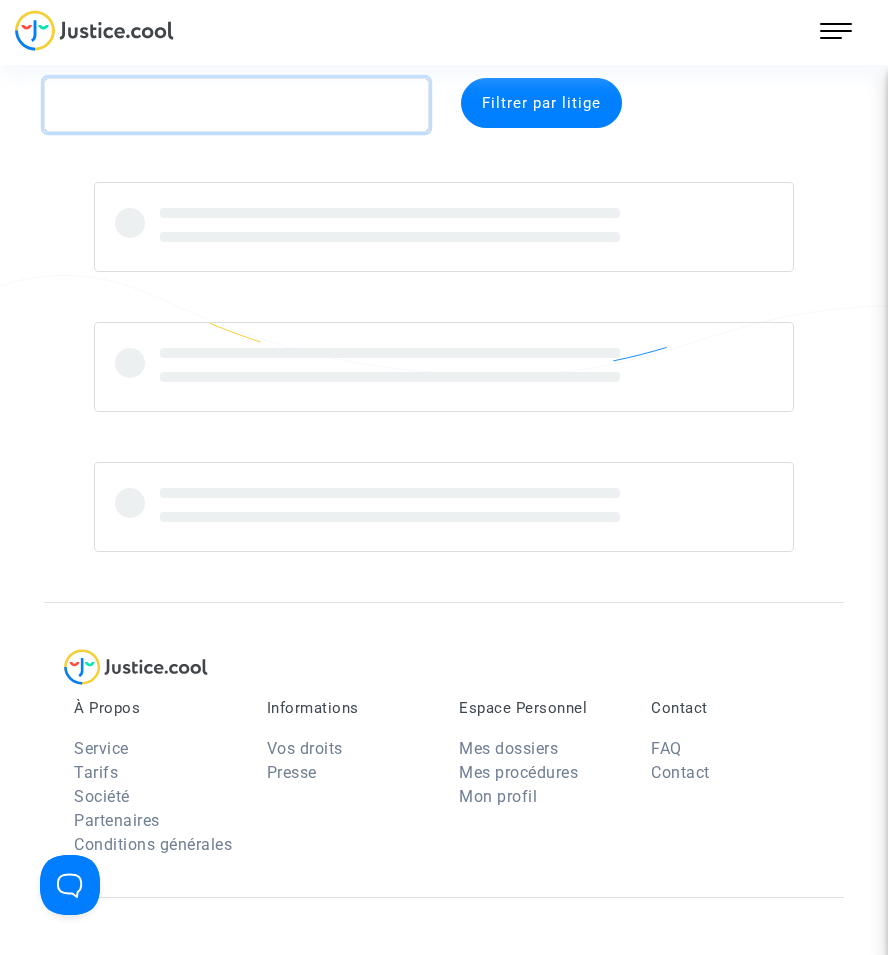 click 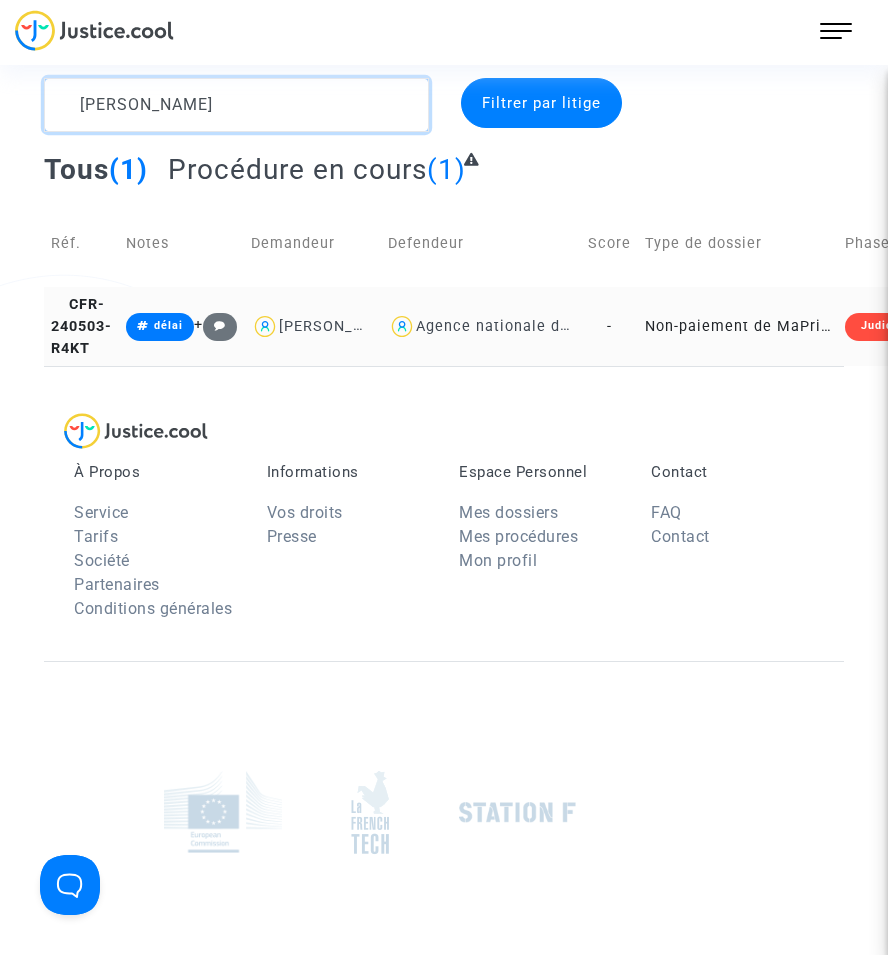 type on "[PERSON_NAME]" 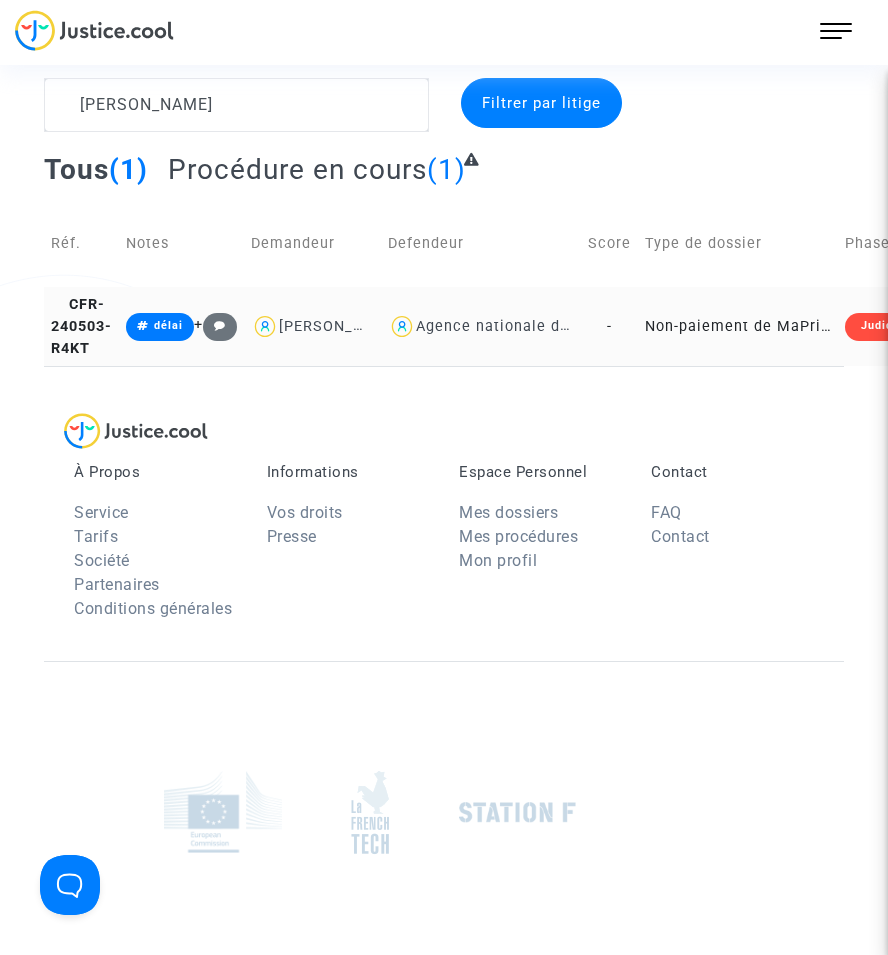 click on "Non-paiement de MaPrimeRenov' par l'ANAH (mandataire)" 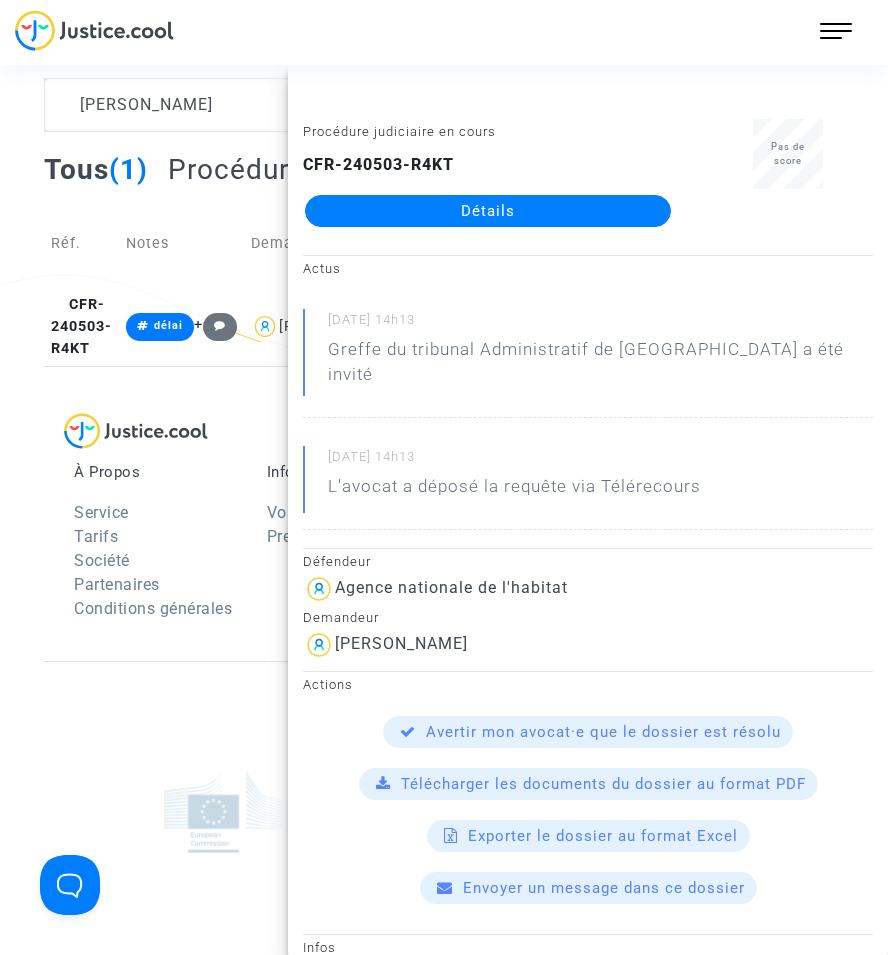 click on "CFR-240503-R4KT  Détails" 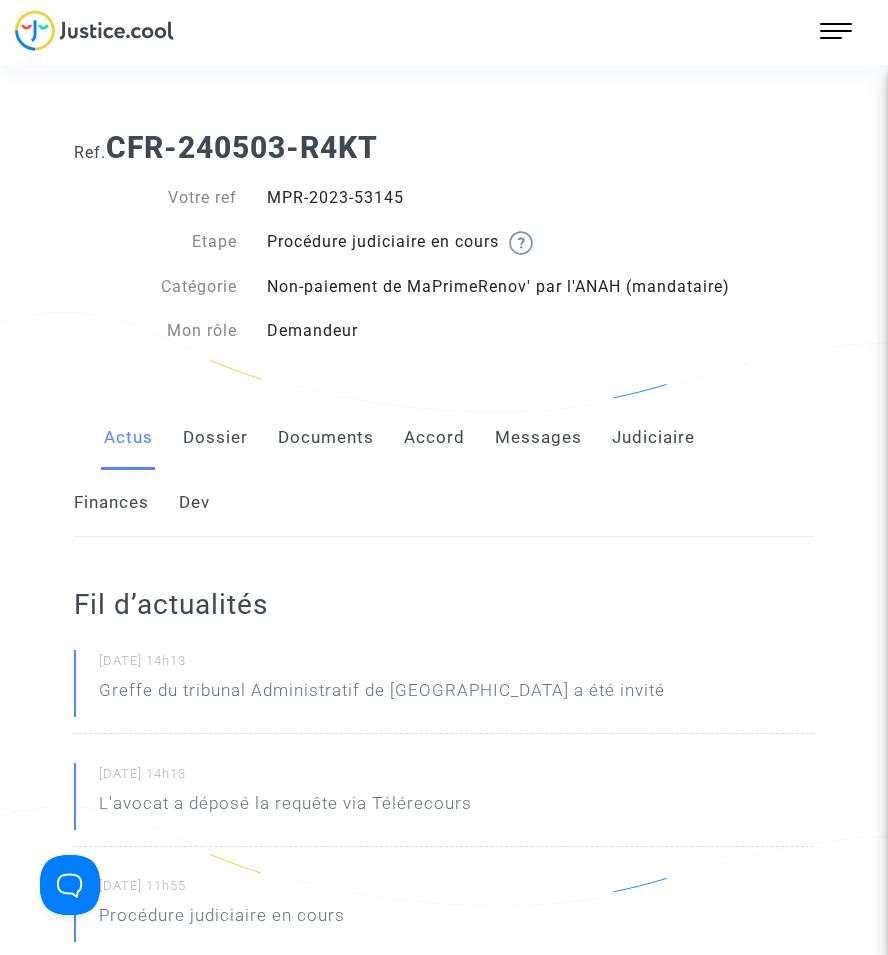 click on "Documents" 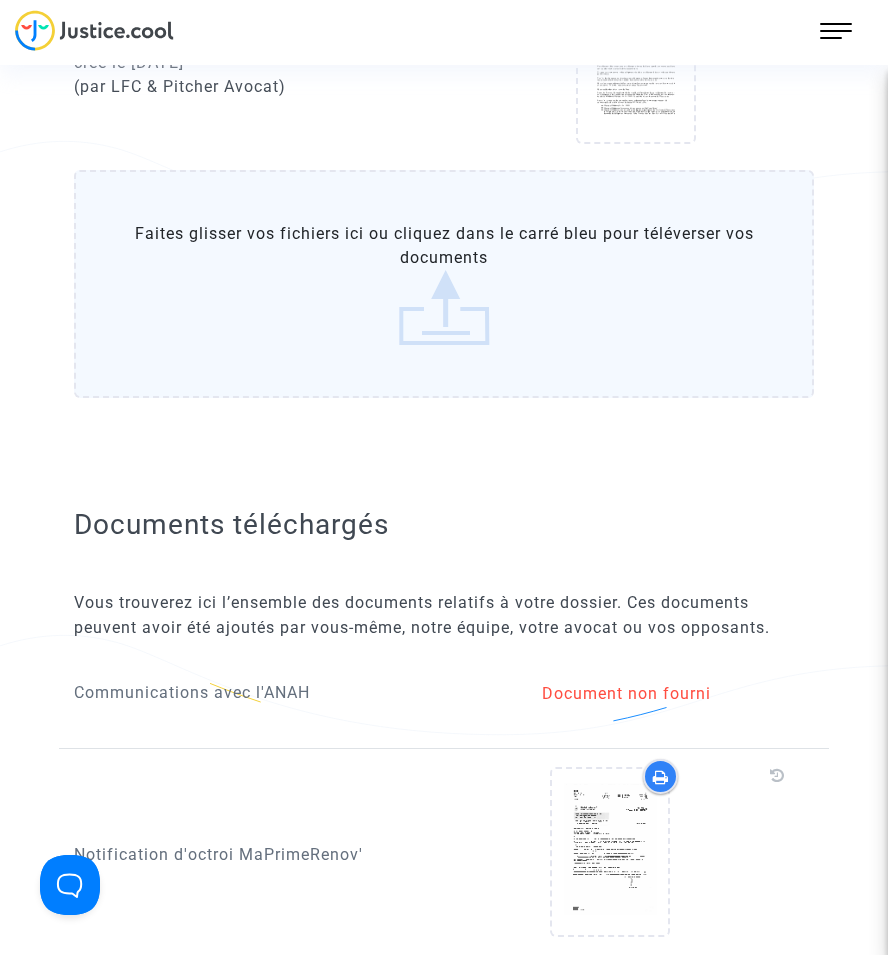 scroll, scrollTop: 500, scrollLeft: 0, axis: vertical 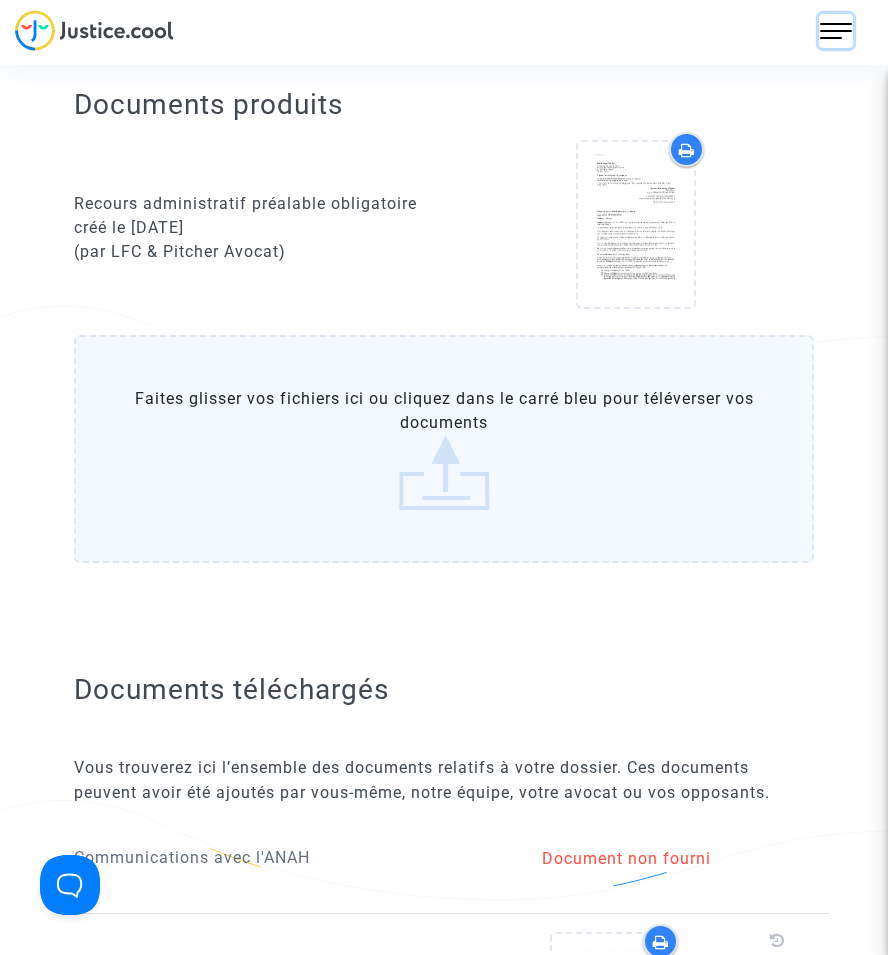 drag, startPoint x: 827, startPoint y: 37, endPoint x: 798, endPoint y: 74, distance: 47.010635 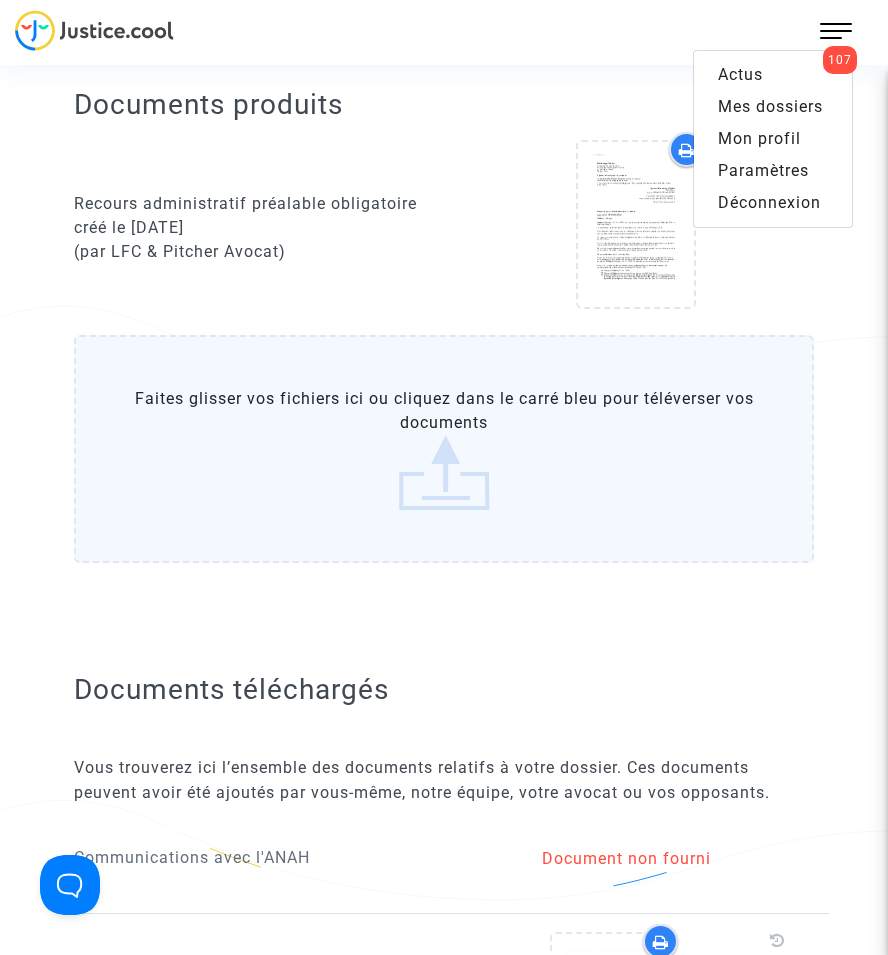 click on "Mes dossiers" at bounding box center (770, 106) 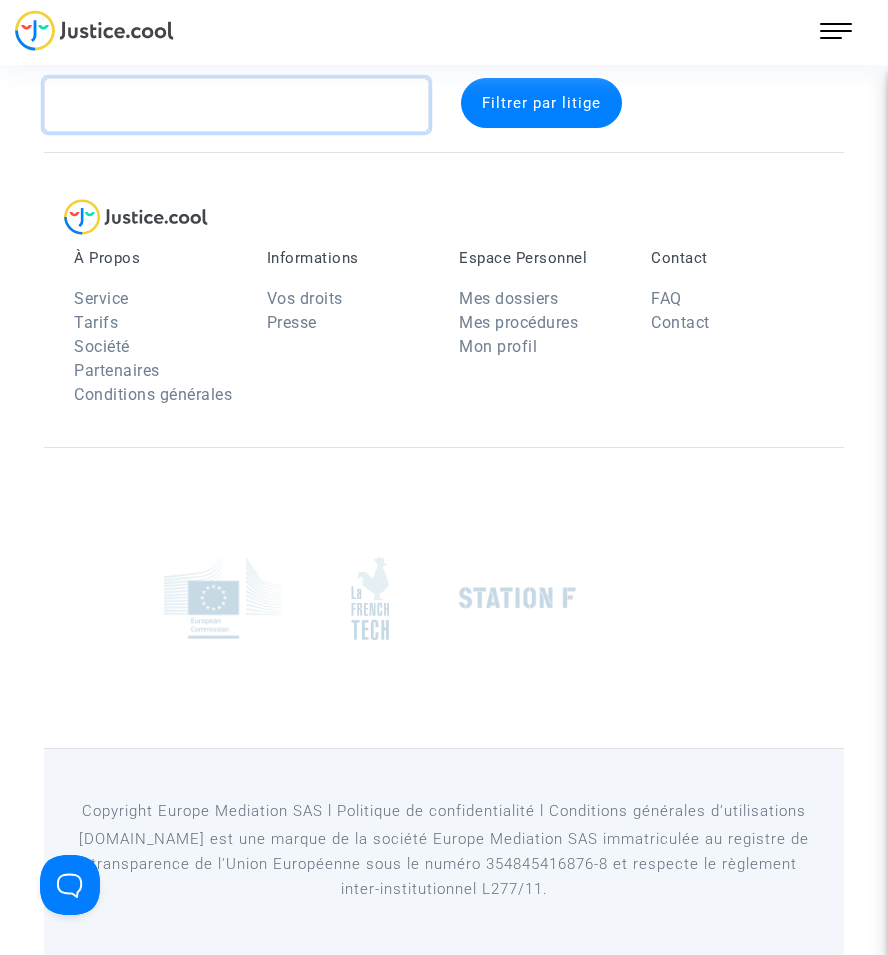 click 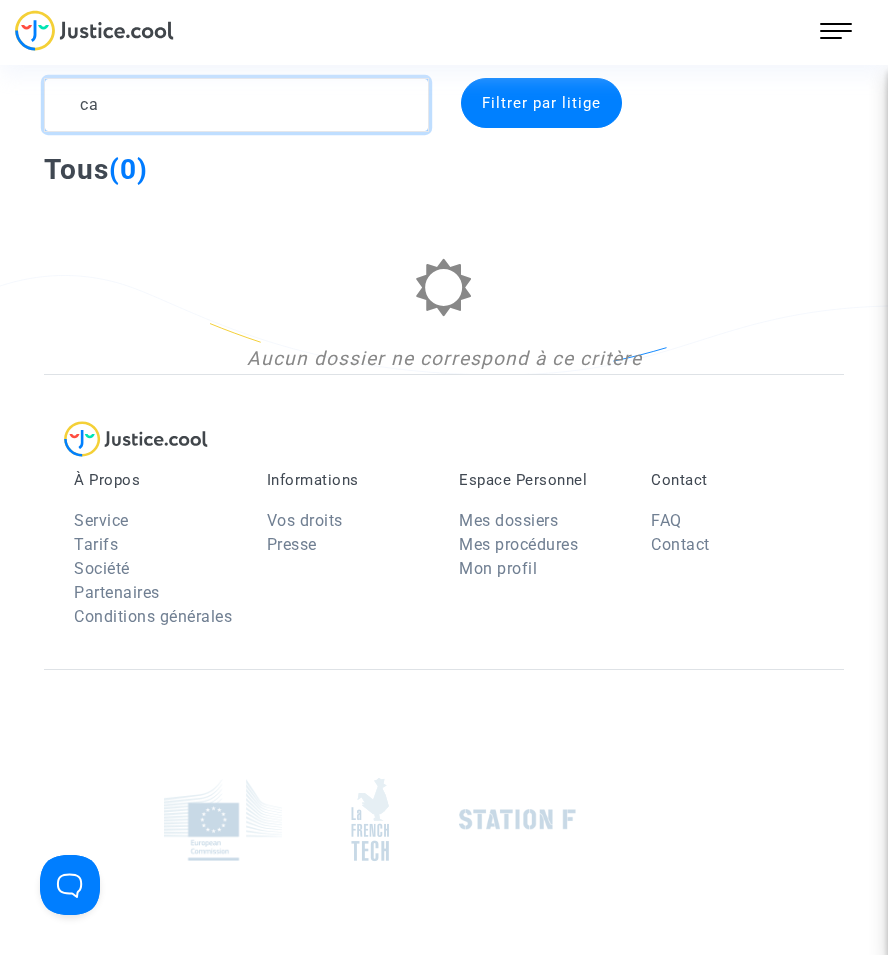 type on "c" 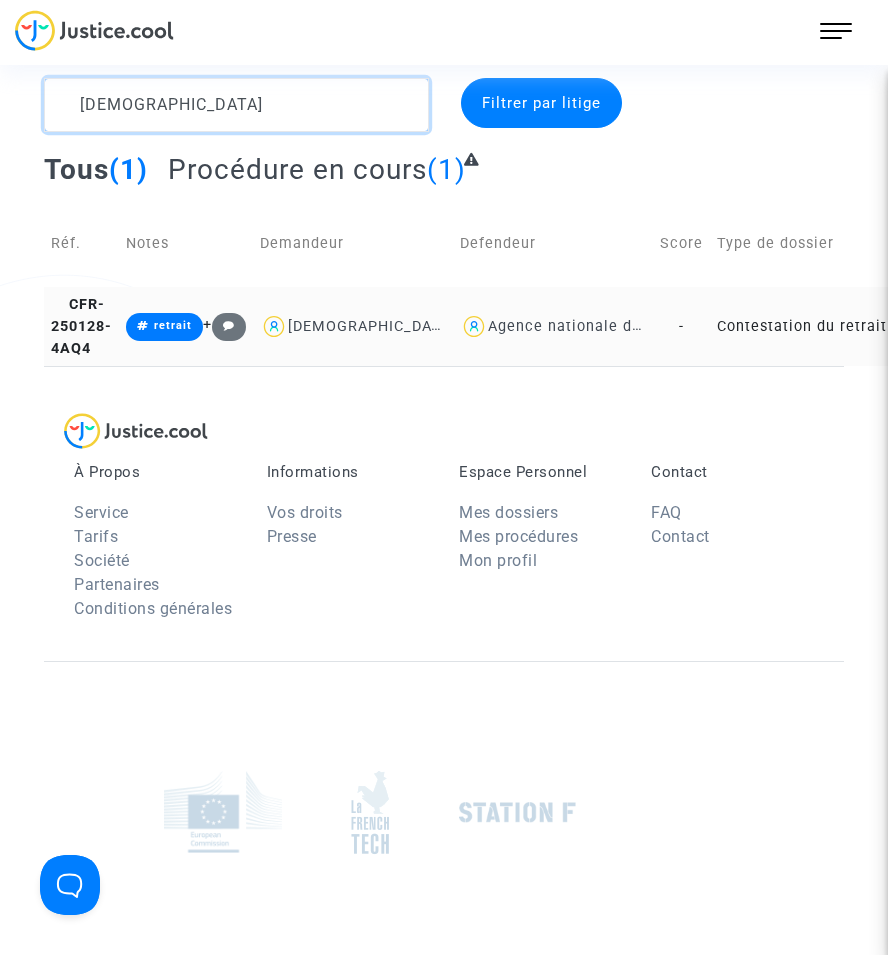 type on "[DEMOGRAPHIC_DATA]" 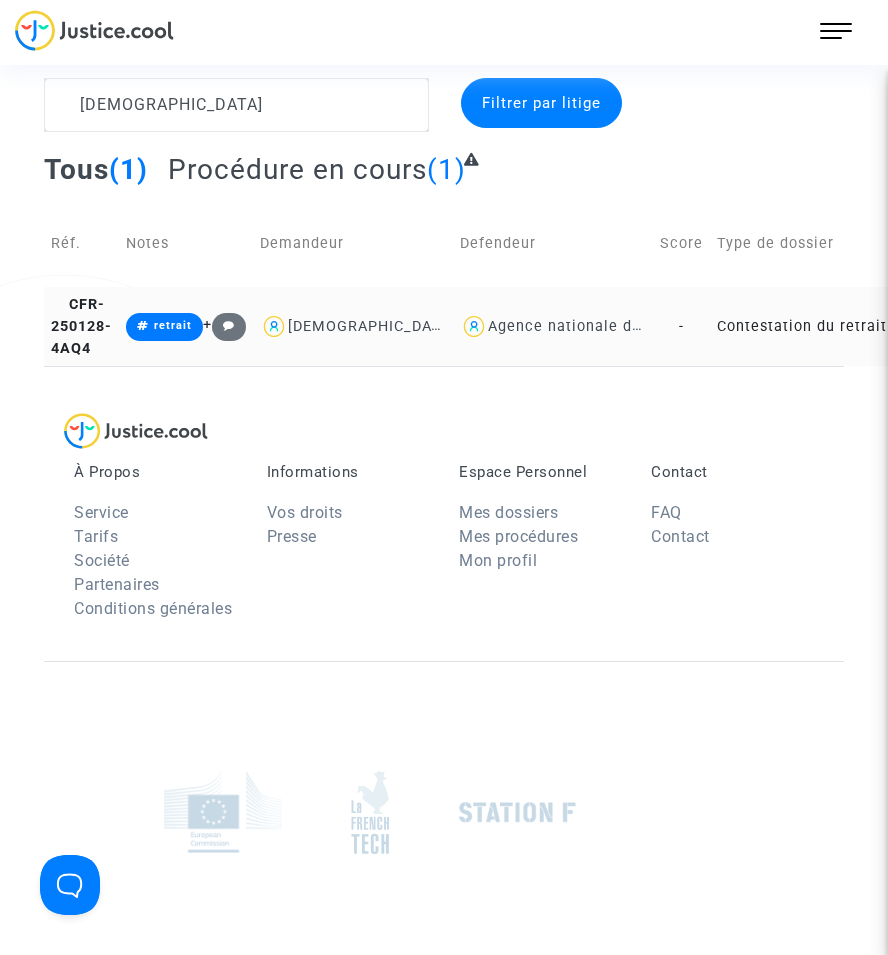 click on "Contestation du retrait de [PERSON_NAME] par l'ANAH (mandataire)" 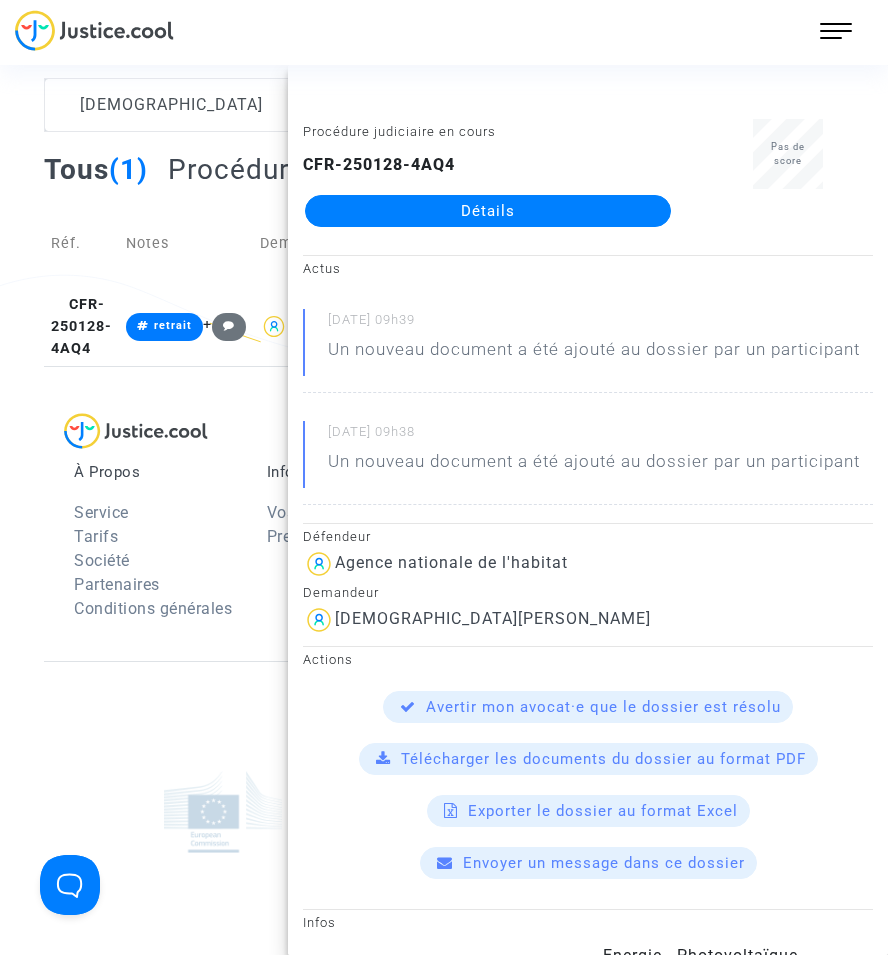 click on "Procédure judiciaire en cours CFR-250128-4AQ4  Détails" 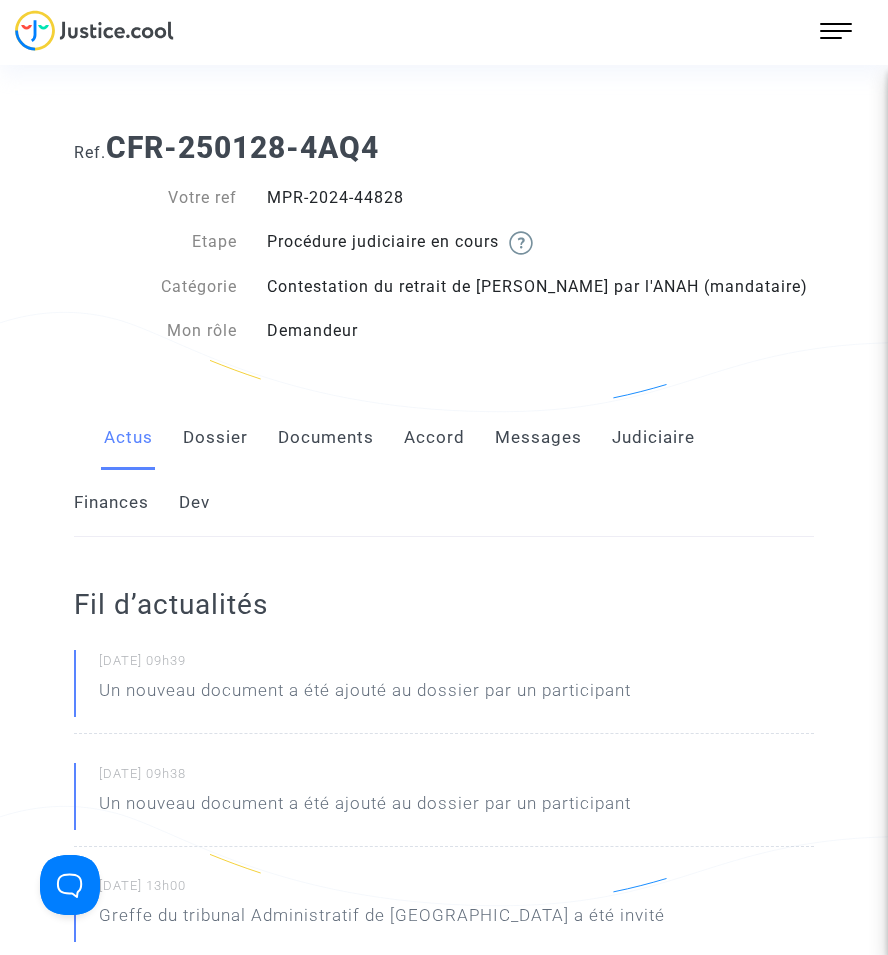 click on "Documents" 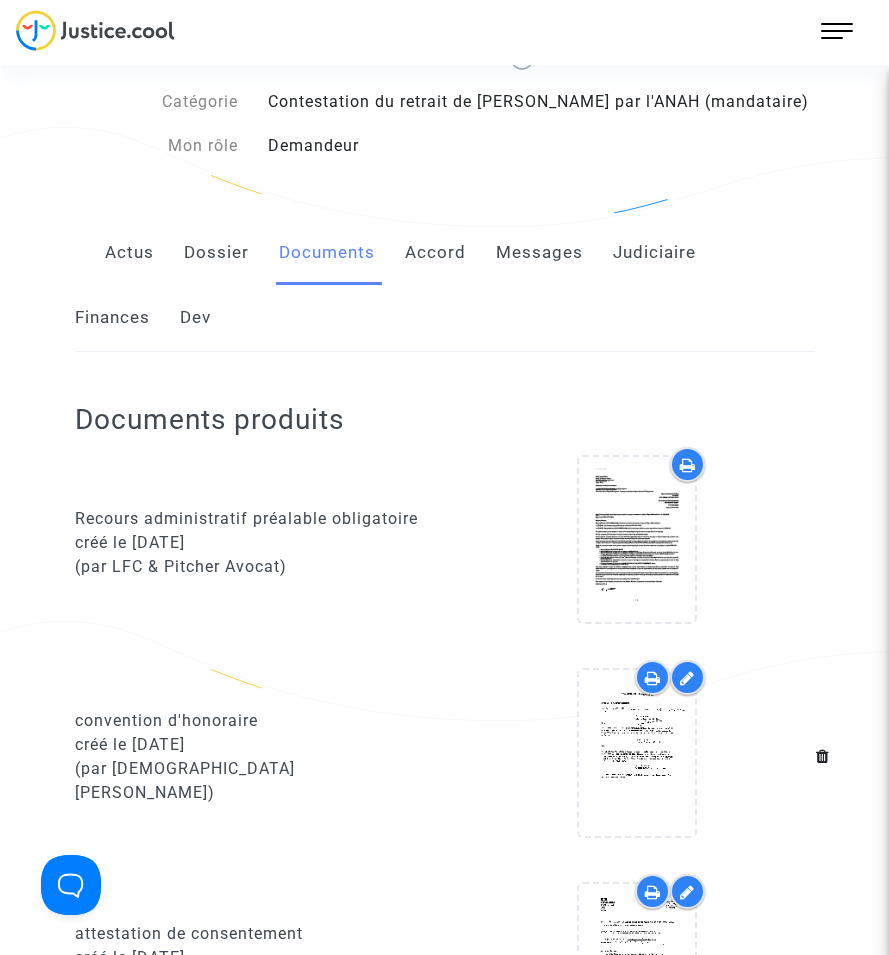 scroll, scrollTop: 300, scrollLeft: 0, axis: vertical 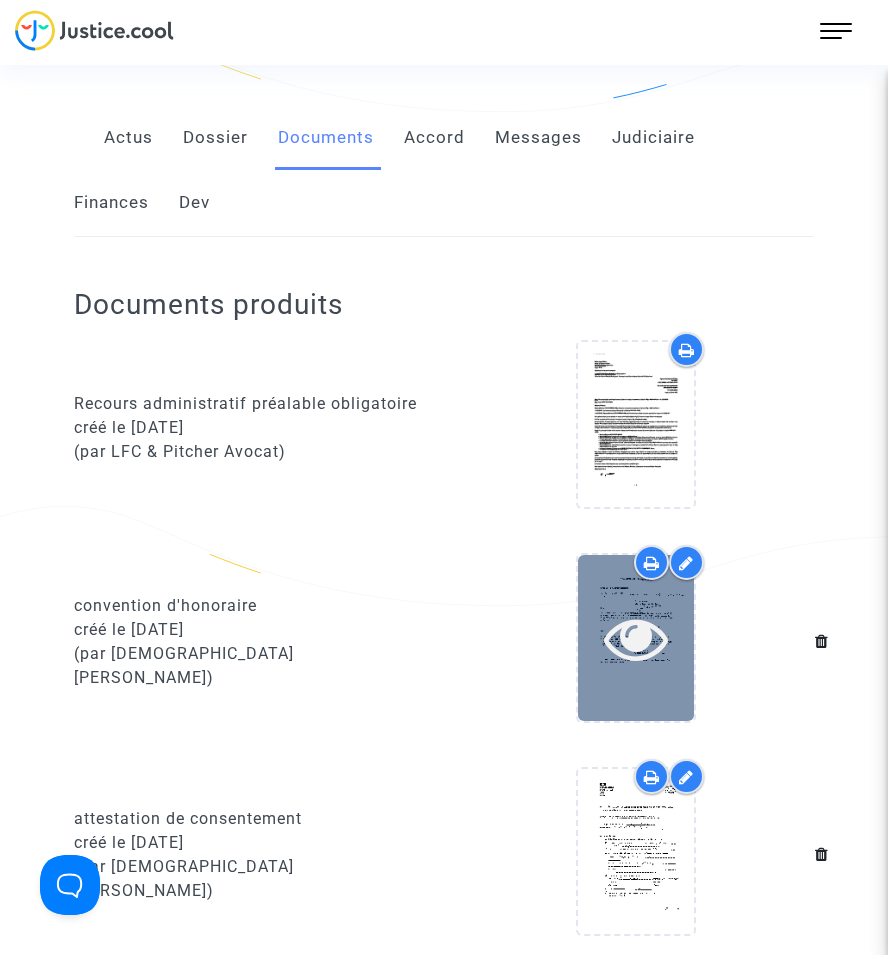 click at bounding box center (636, 638) 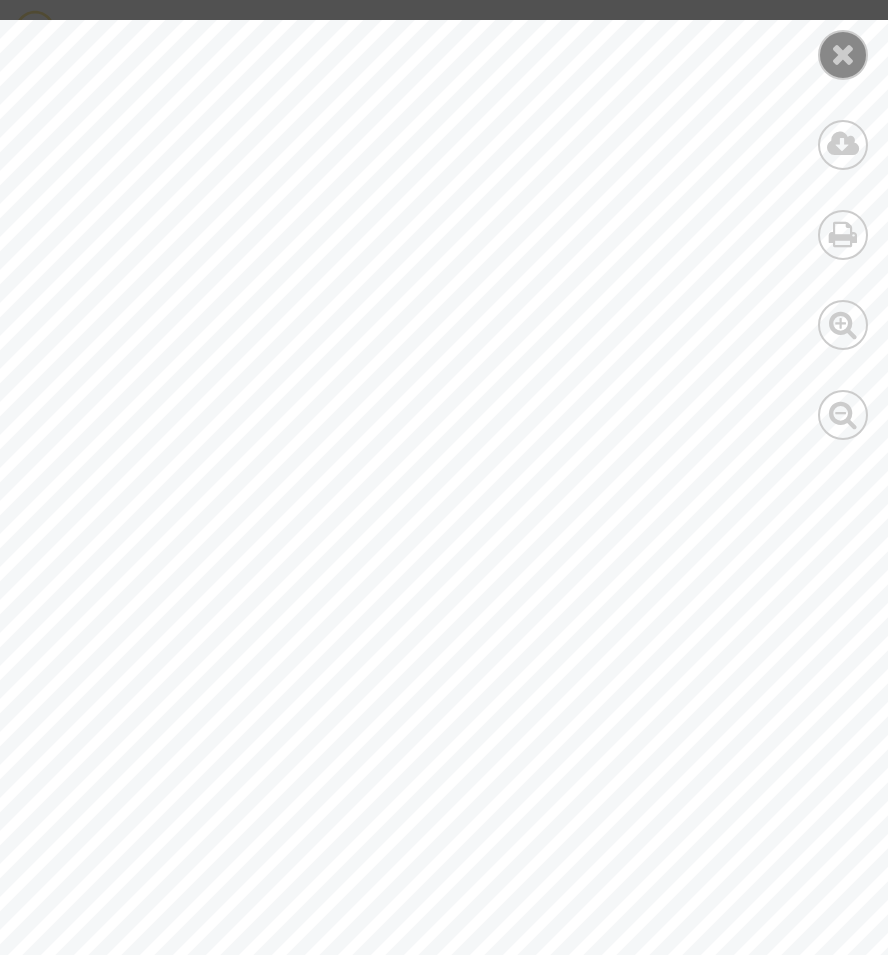 click at bounding box center [843, 54] 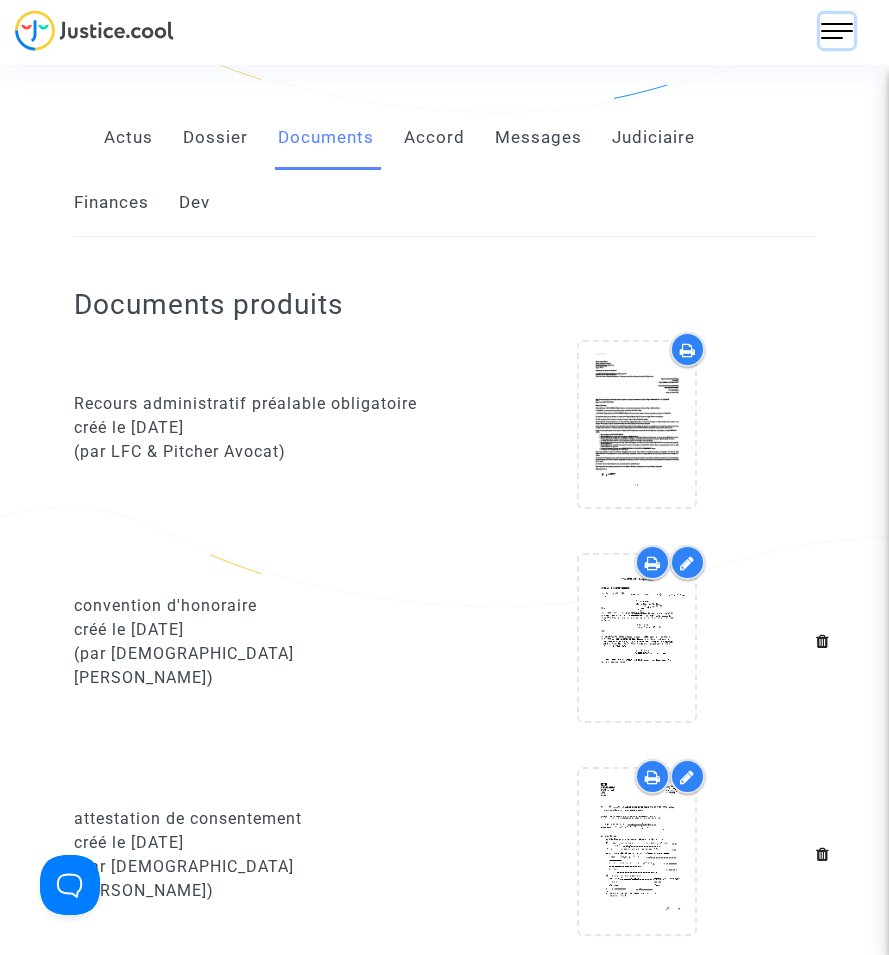 click at bounding box center [837, 31] 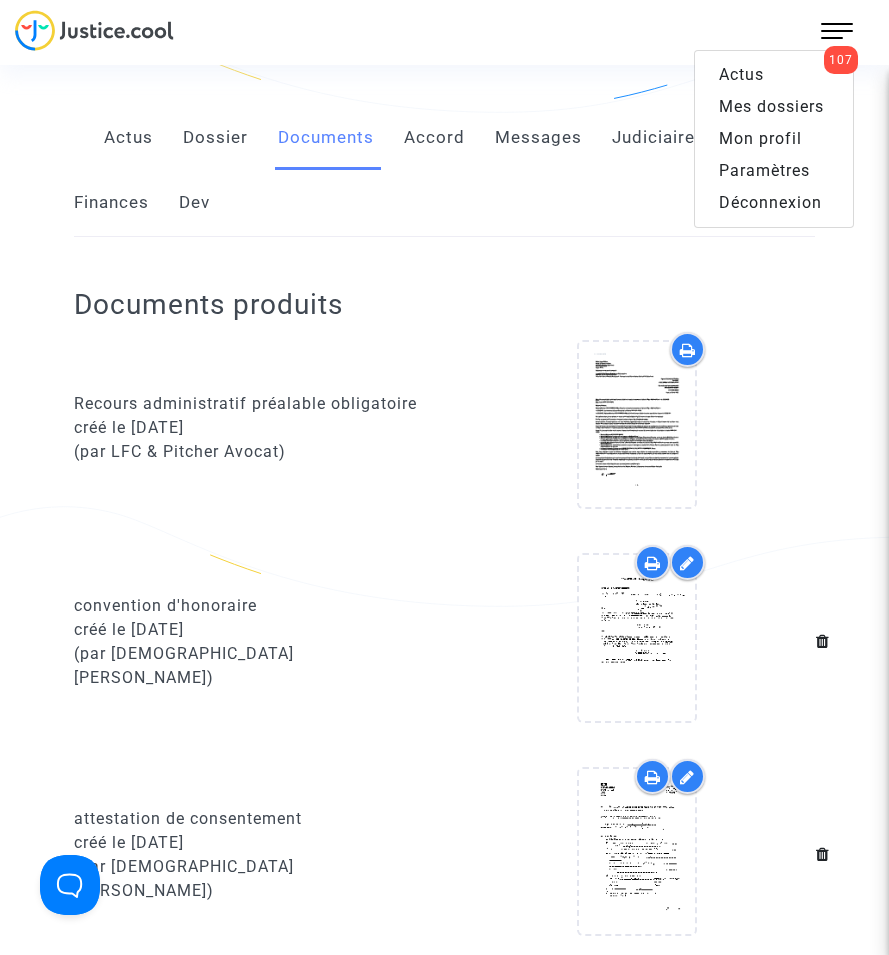 click on "Mes dossiers" at bounding box center [771, 106] 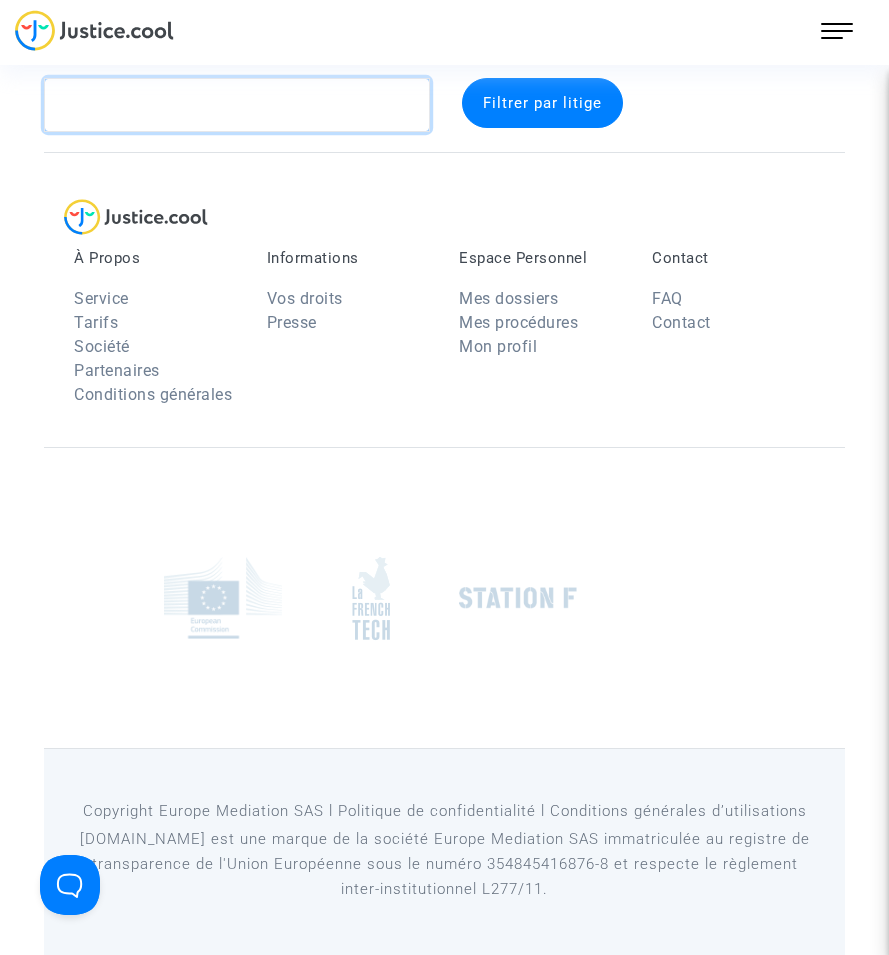click 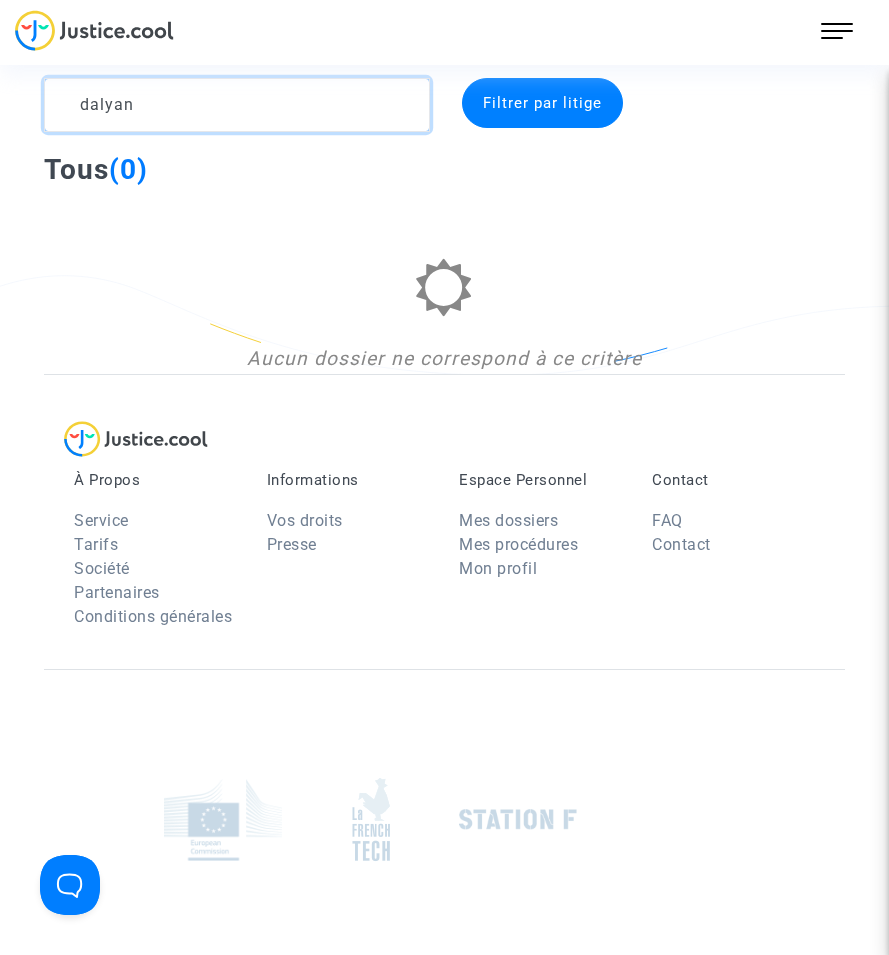 type on "dalyan" 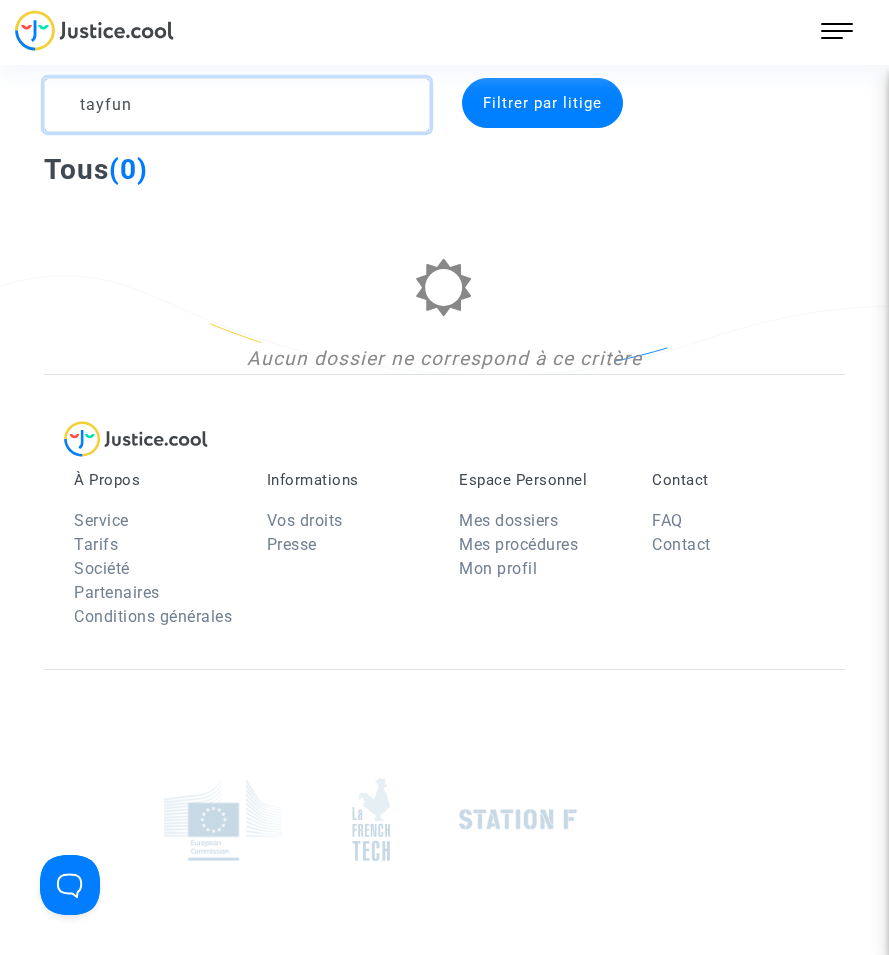type on "tayfun" 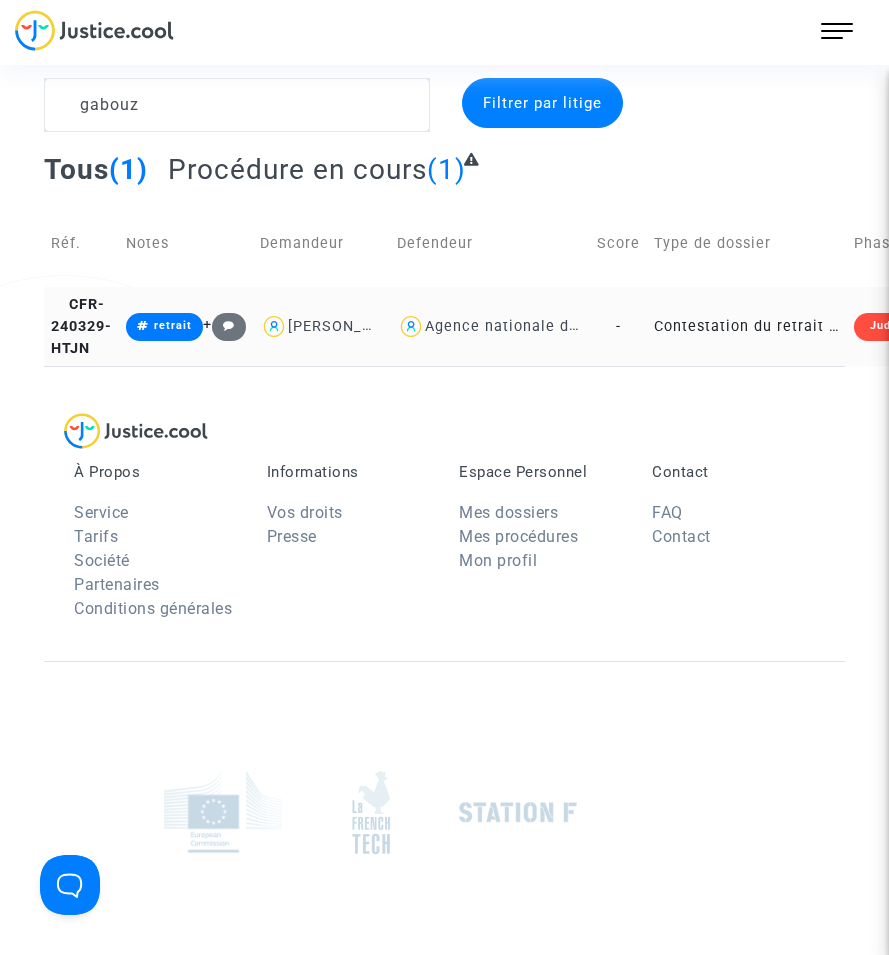 click on "Agence nationale de l'habitat" 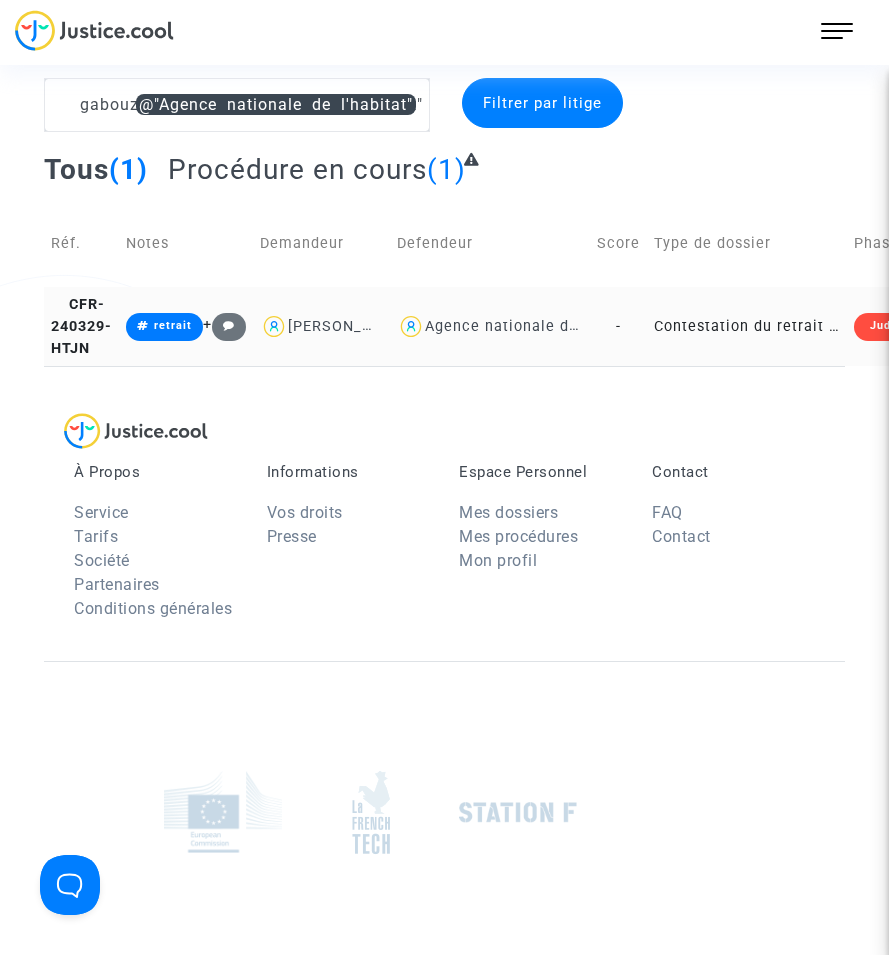 click on "Contestation du retrait de [PERSON_NAME] par l'ANAH (mandataire)" 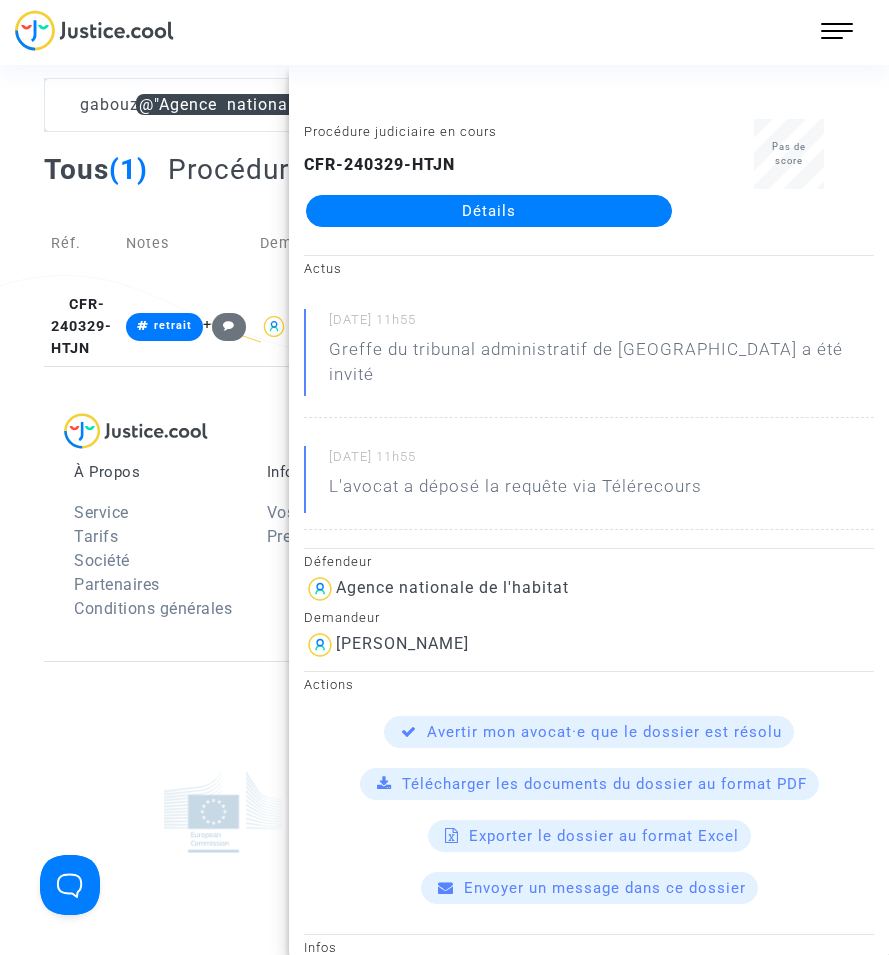 click on "Détails" 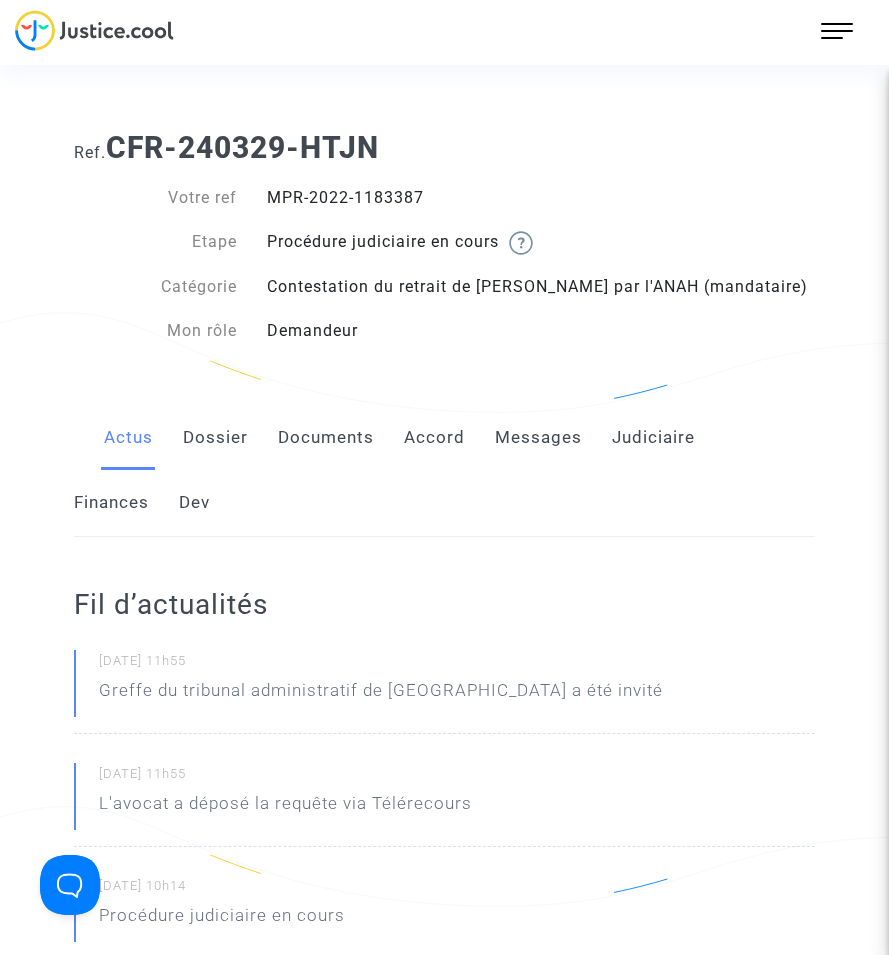 click on "Documents" 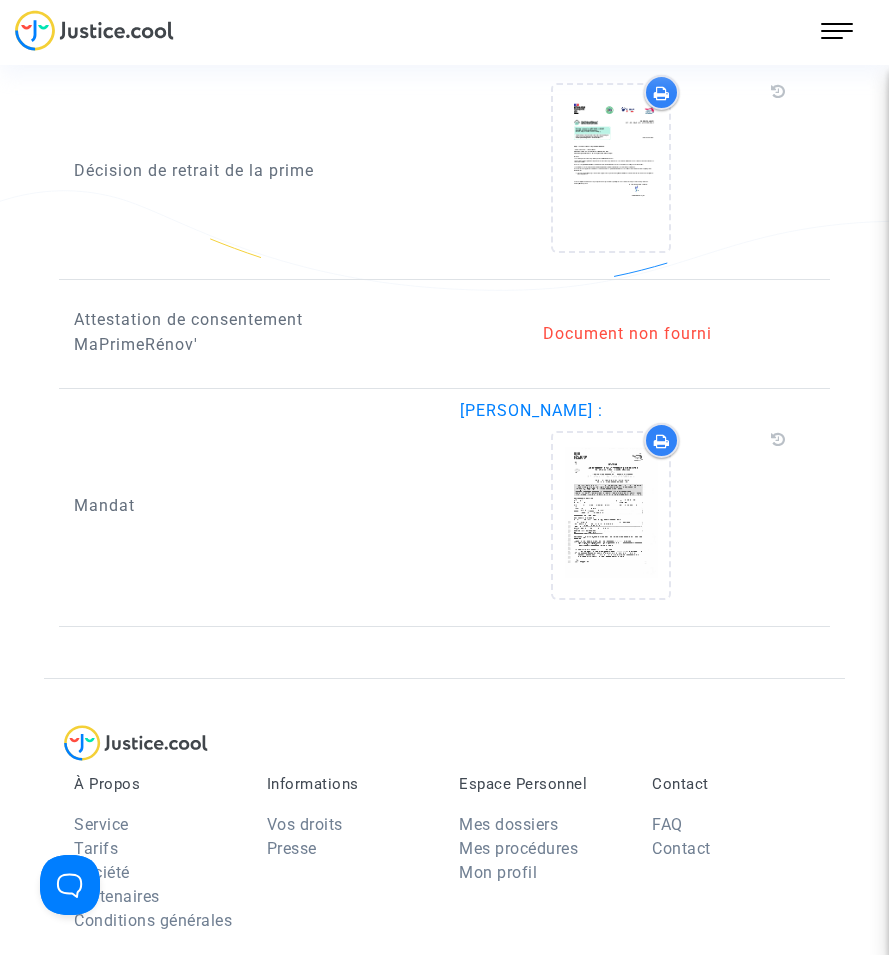 scroll, scrollTop: 1700, scrollLeft: 0, axis: vertical 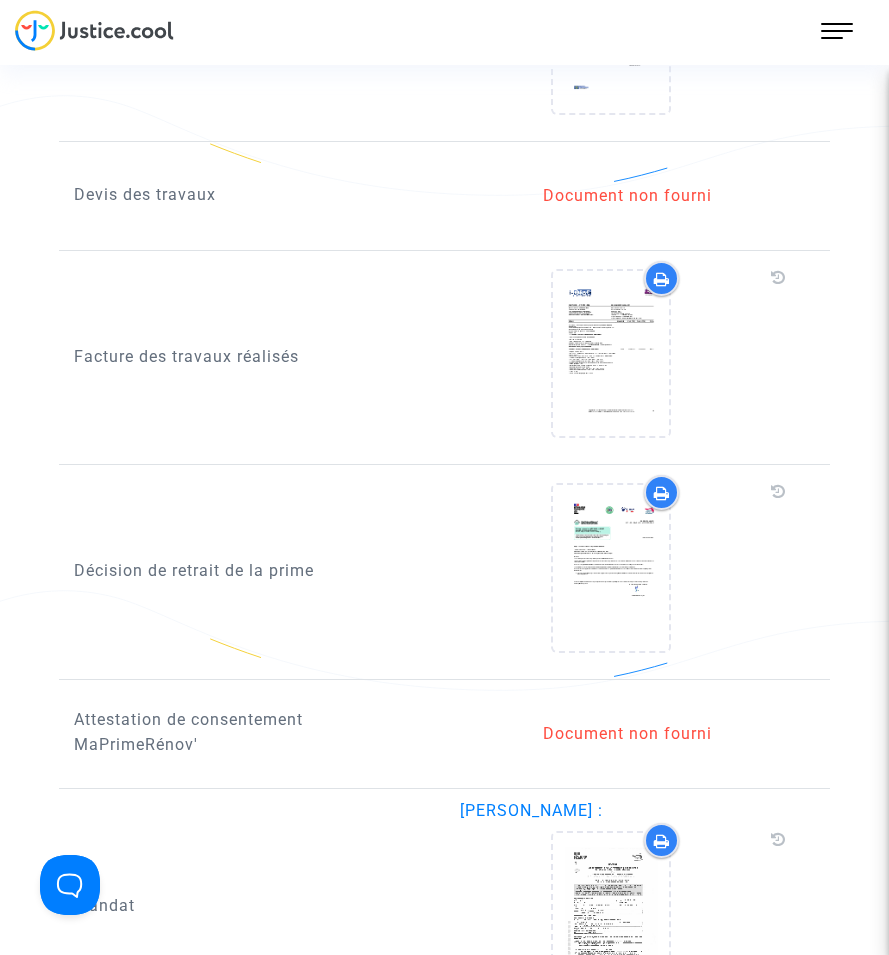 click on "107 Actus Mes dossiers Mon profil Paramètres Déconnexion" at bounding box center [837, 31] 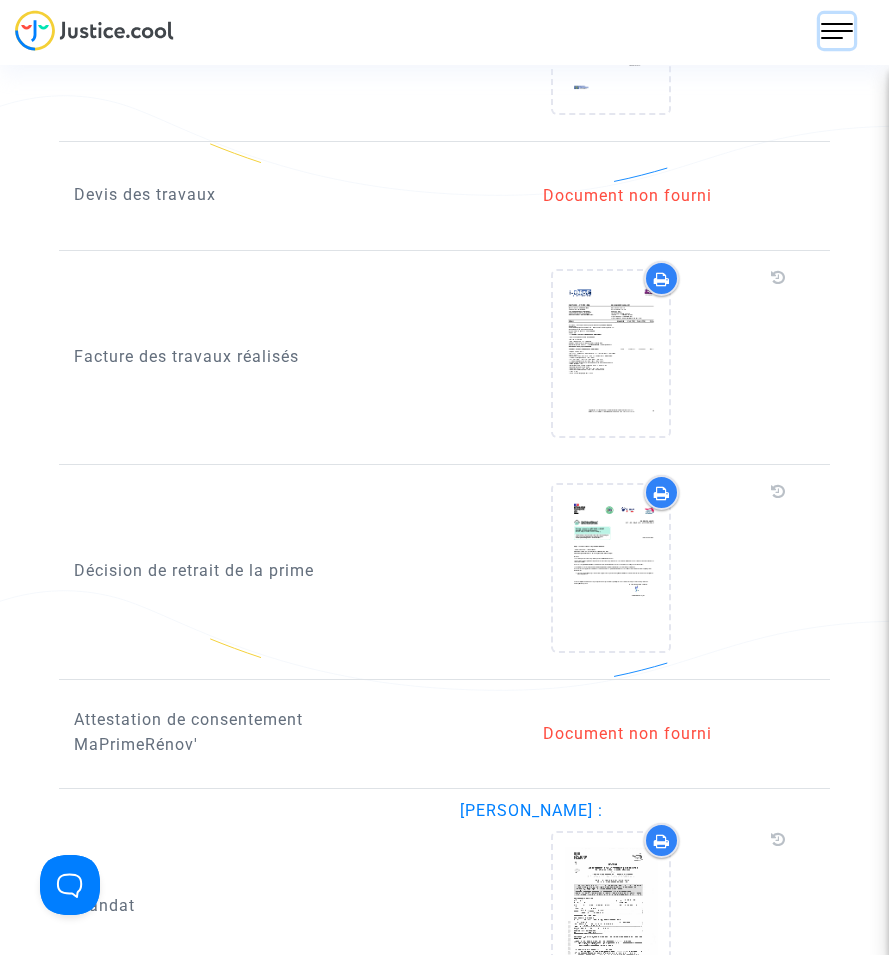 click at bounding box center [837, 31] 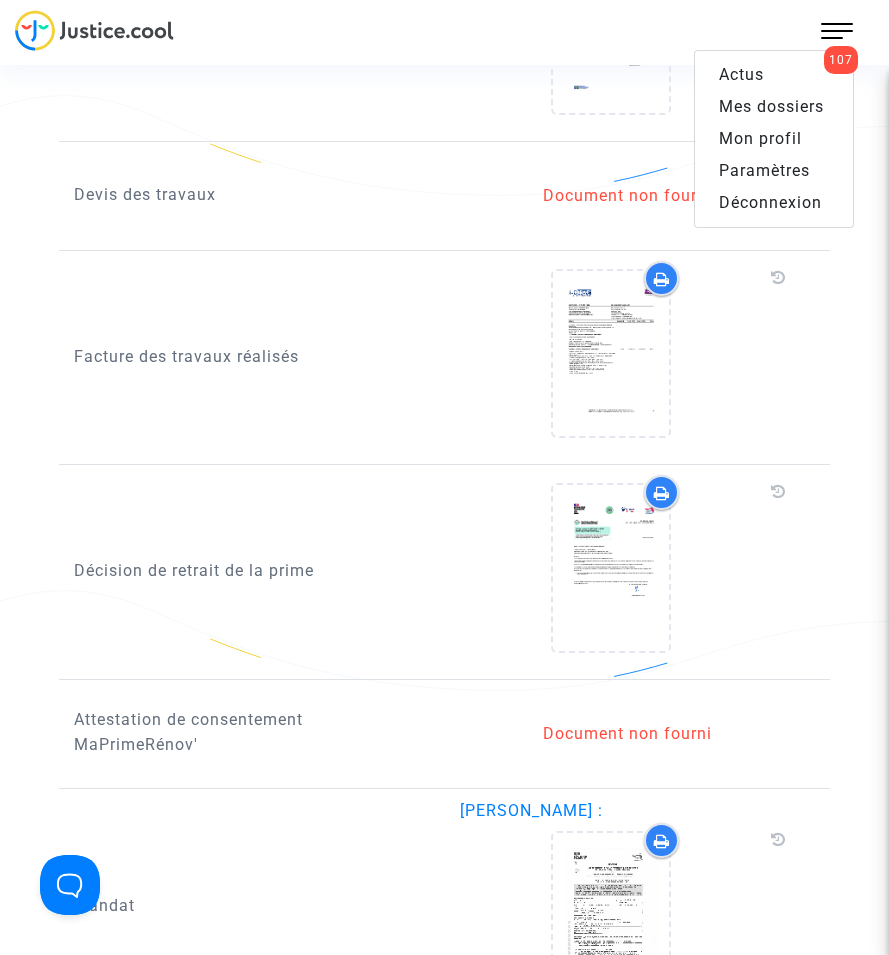 click on "Mes dossiers" at bounding box center (771, 106) 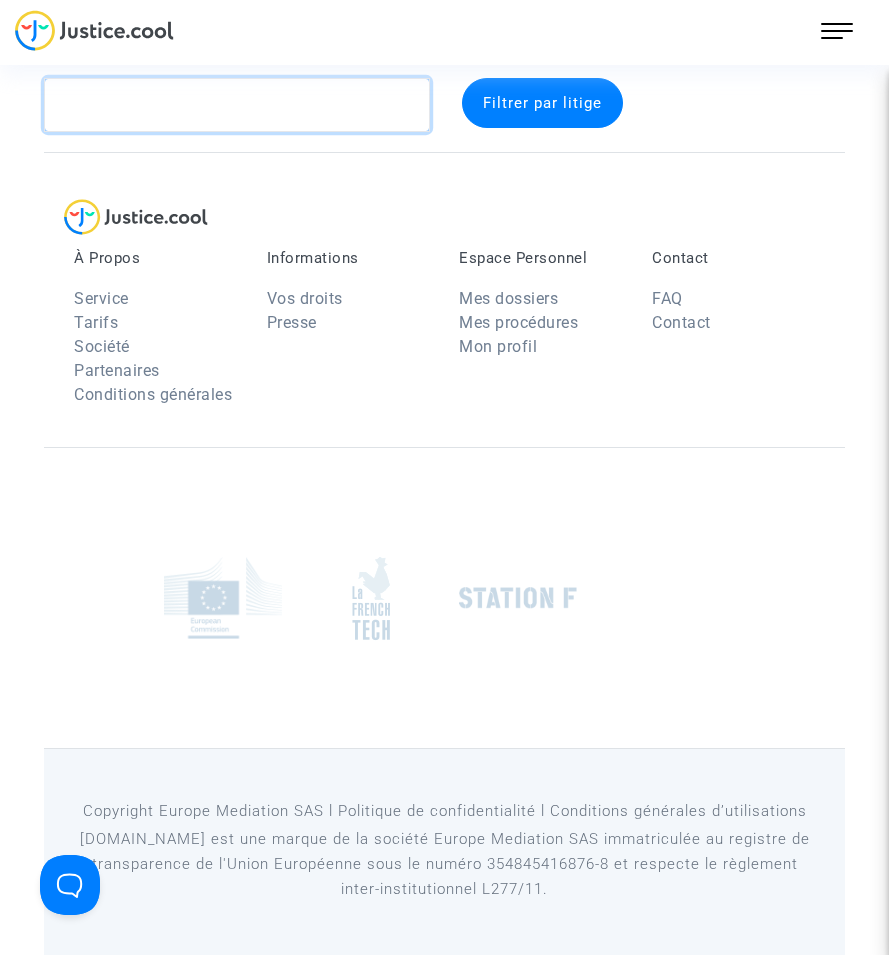 click 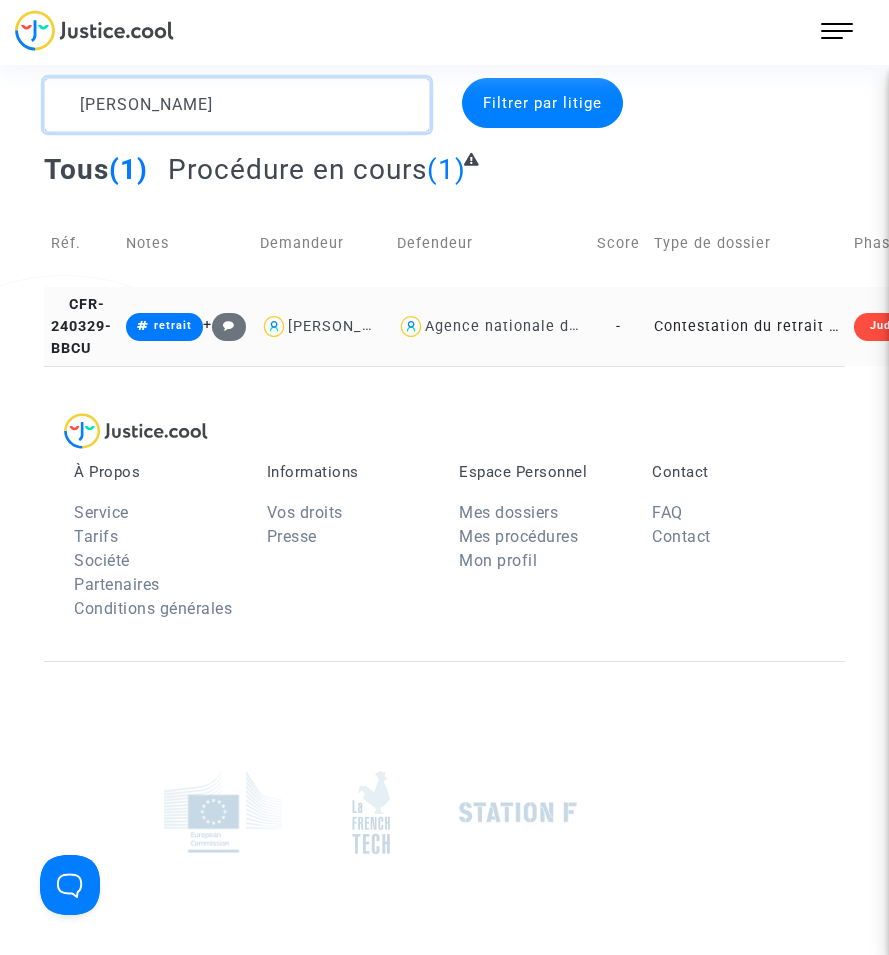 type on "[PERSON_NAME]" 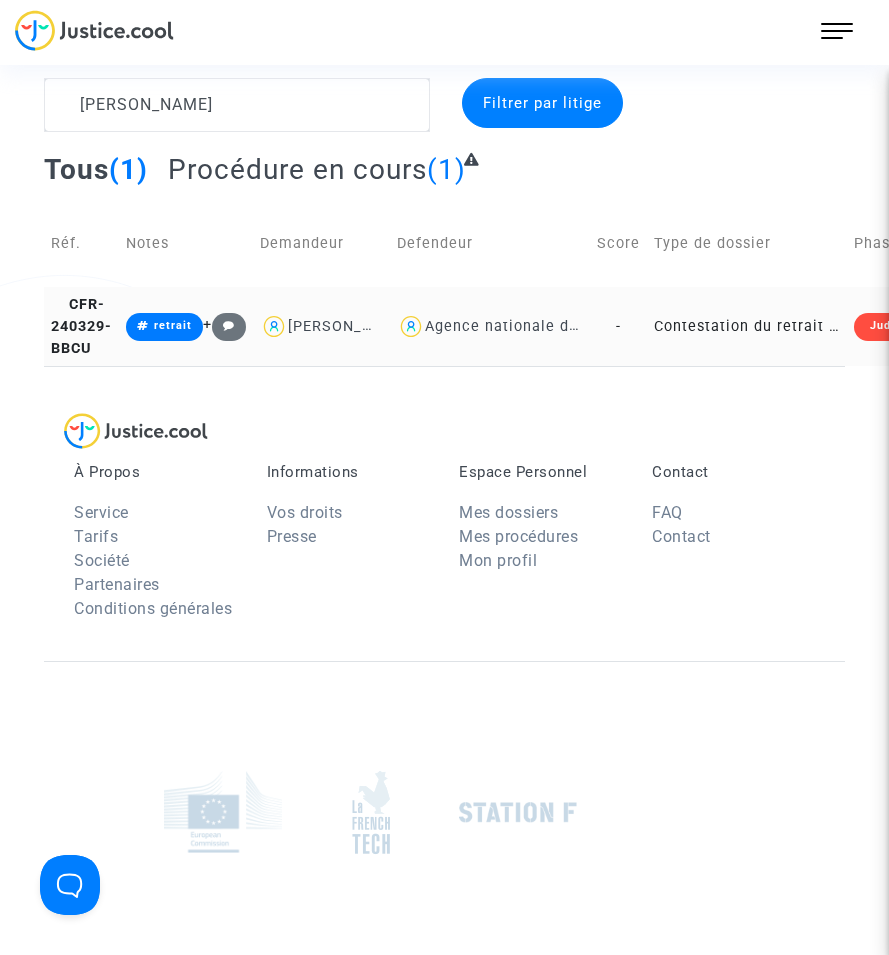 click on "Contestation du retrait de [PERSON_NAME] par l'ANAH (mandataire)" 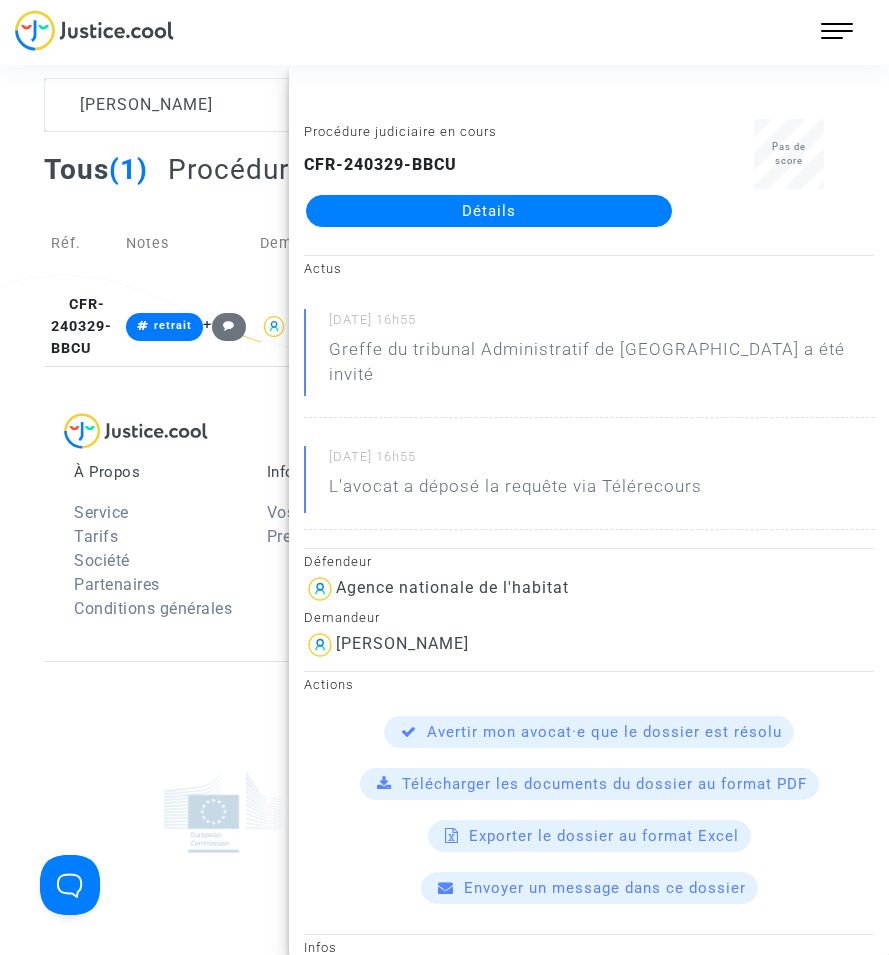 click on "Détails" 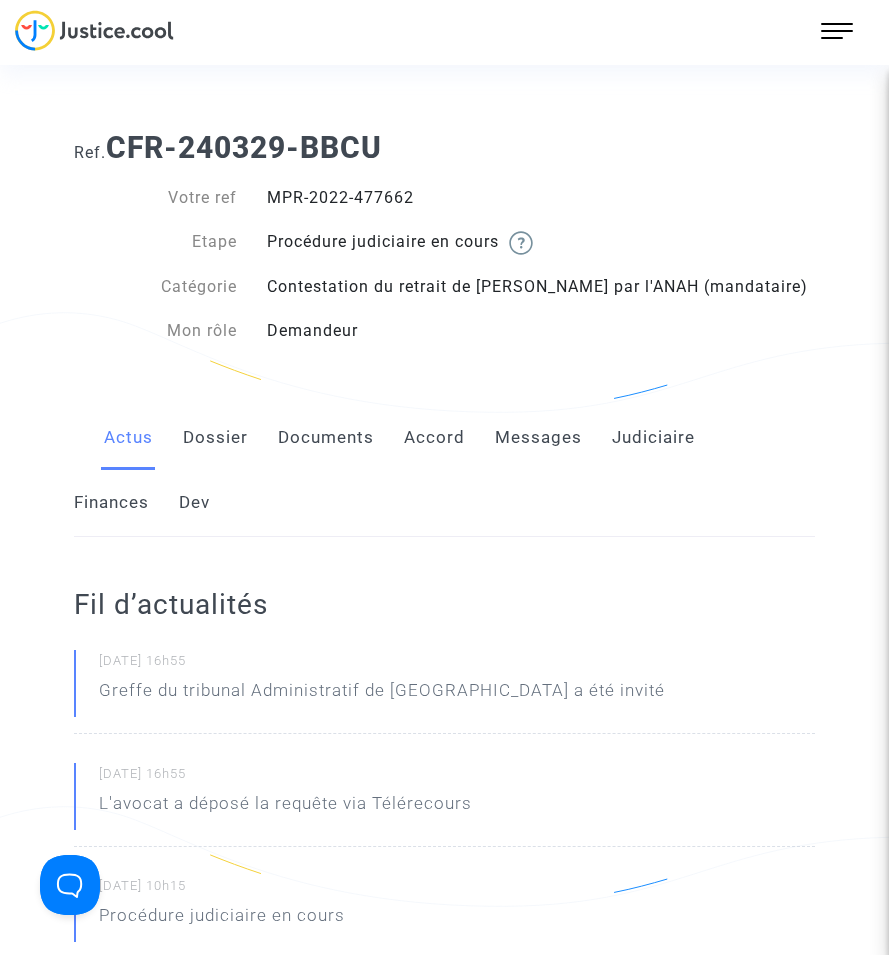 click on "Documents" 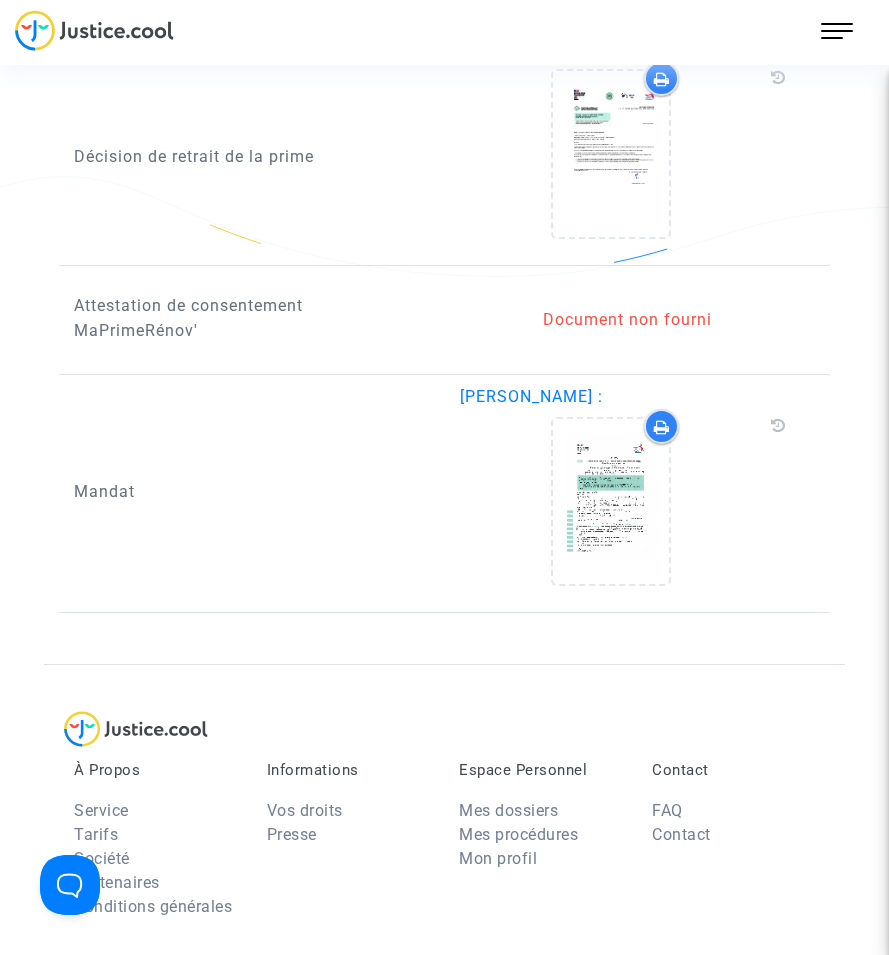 scroll, scrollTop: 2000, scrollLeft: 0, axis: vertical 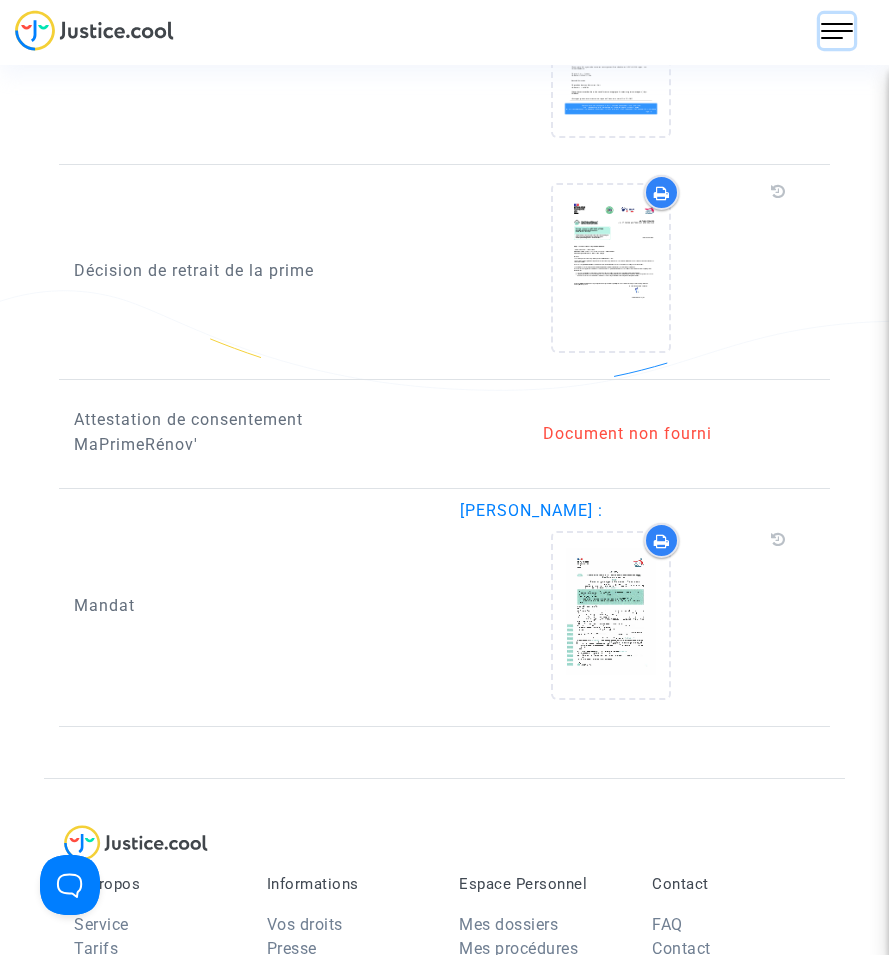 click at bounding box center (837, 31) 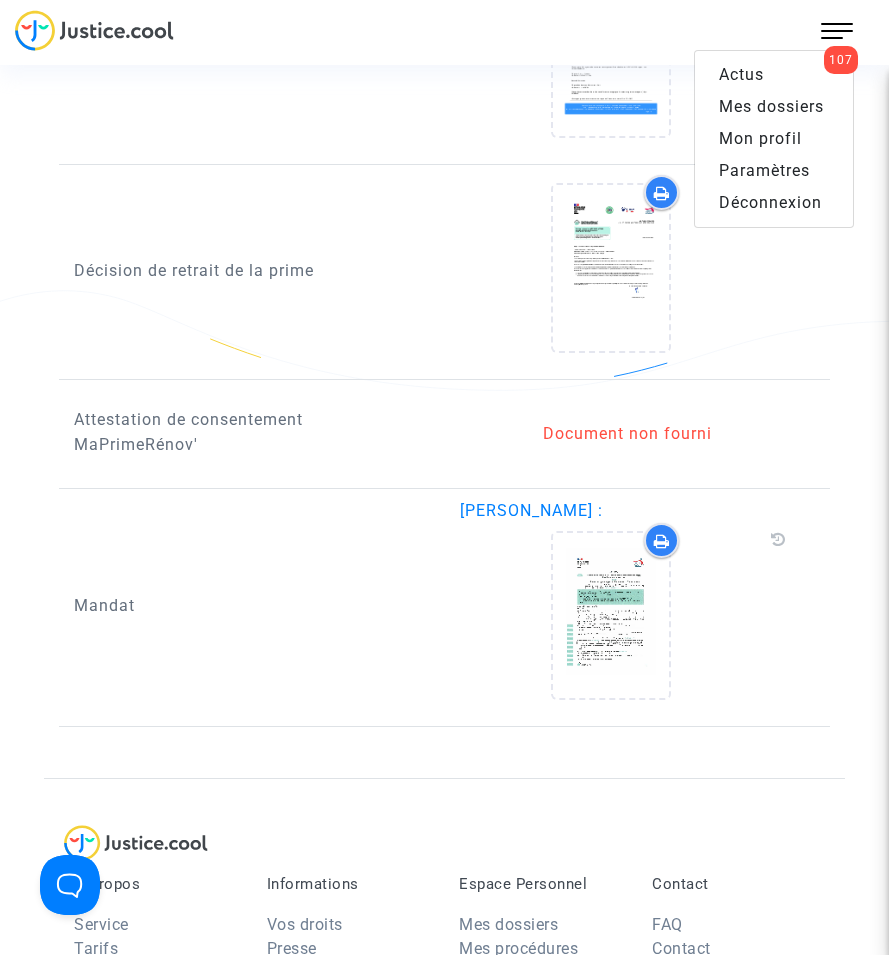 click on "Mes dossiers" at bounding box center (771, 106) 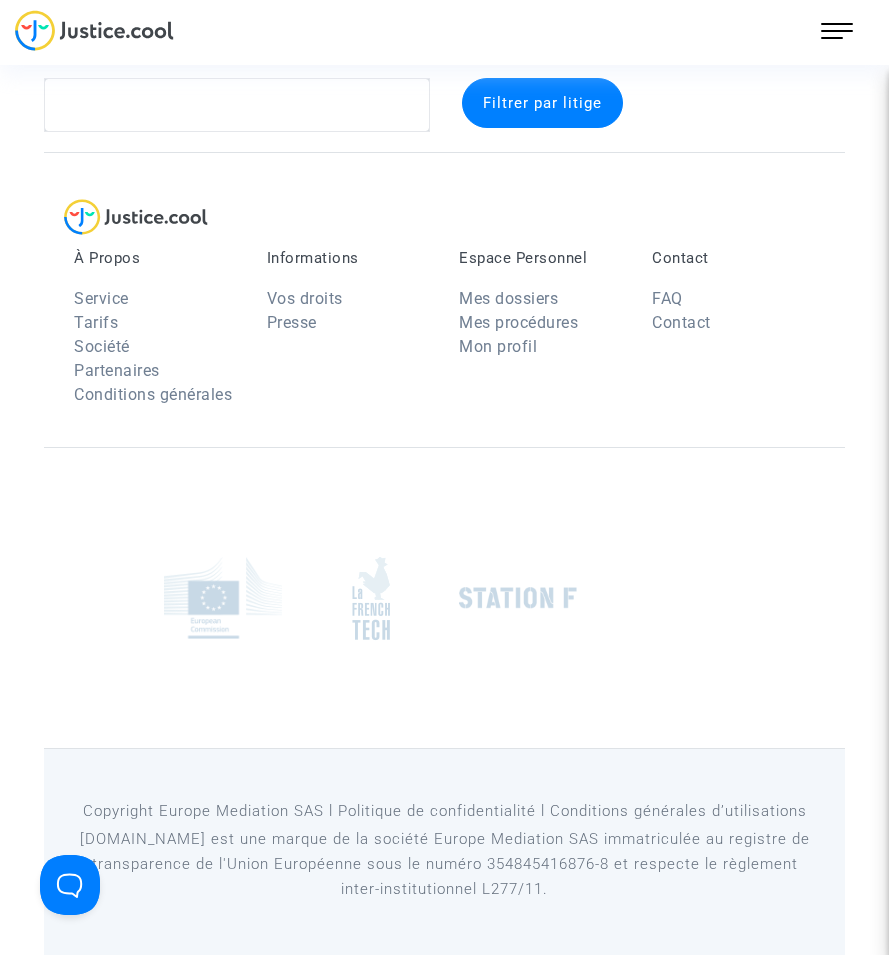 scroll, scrollTop: 37, scrollLeft: 0, axis: vertical 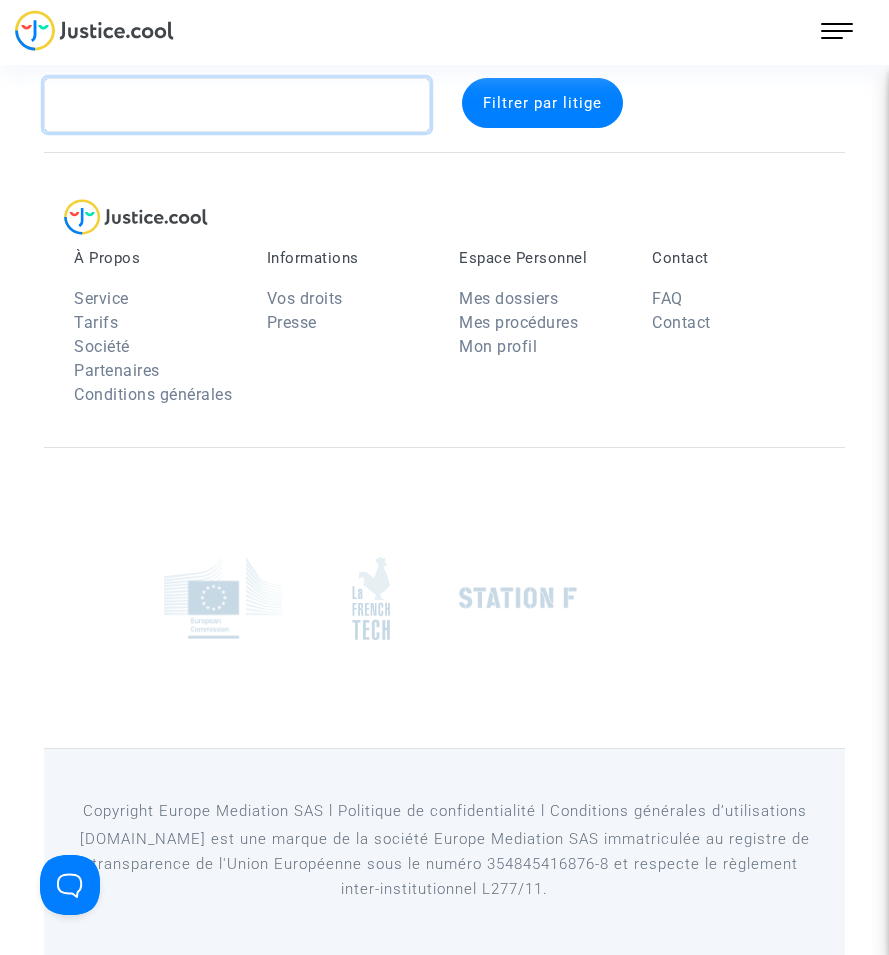 click 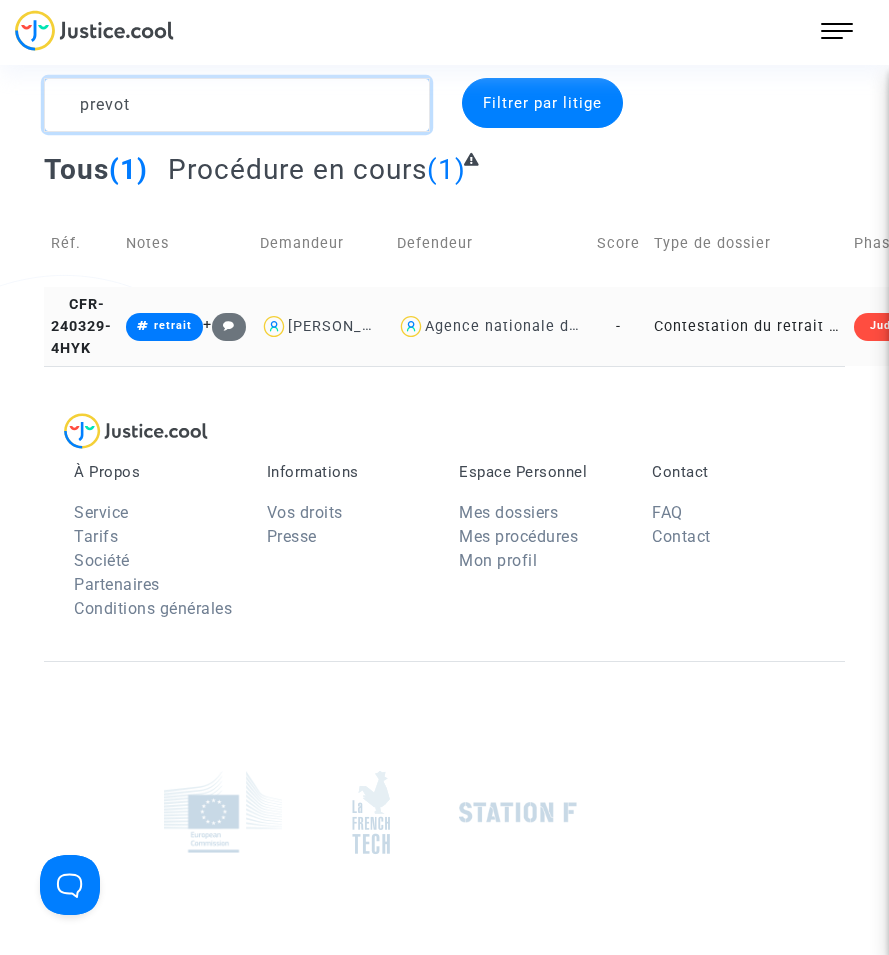 type on "prevot" 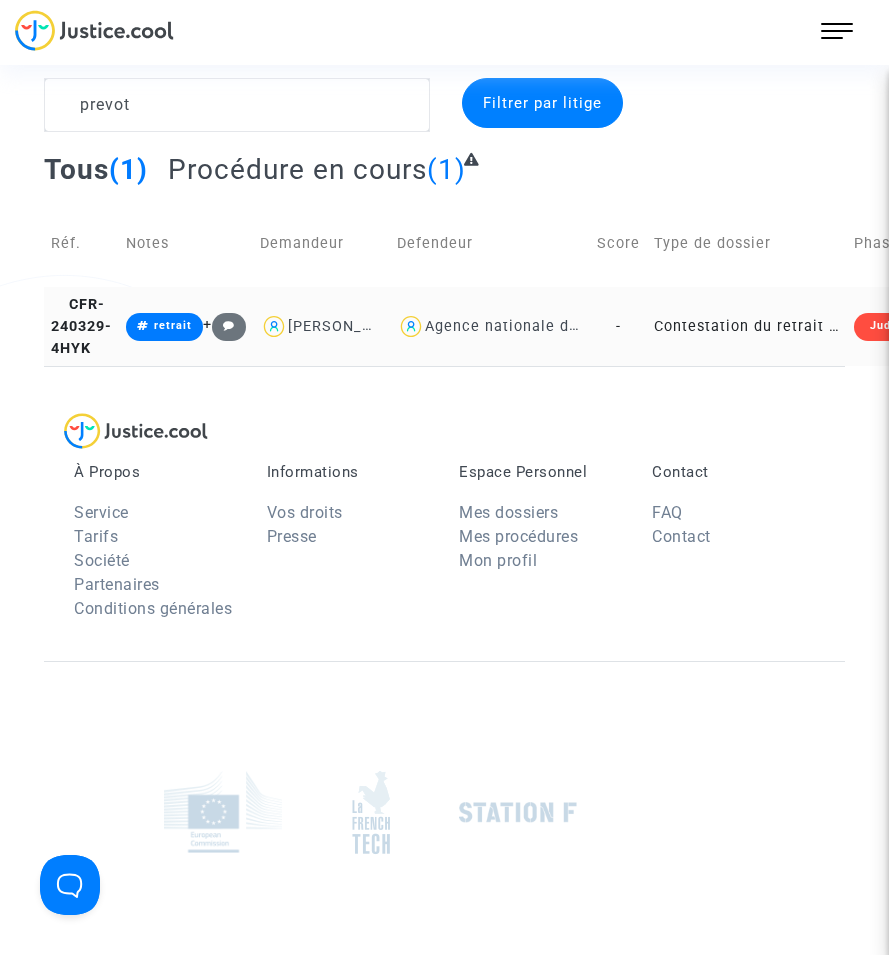 click on "Contestation du retrait de [PERSON_NAME] par l'ANAH (mandataire)" 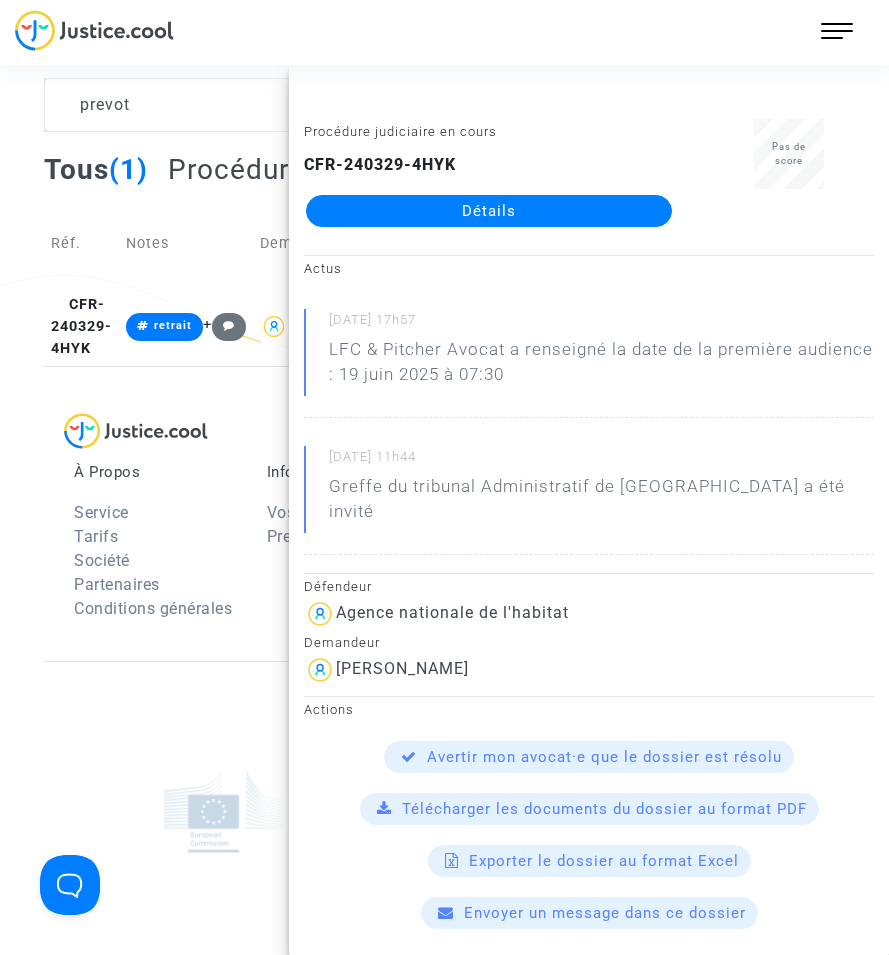 click on "Détails" 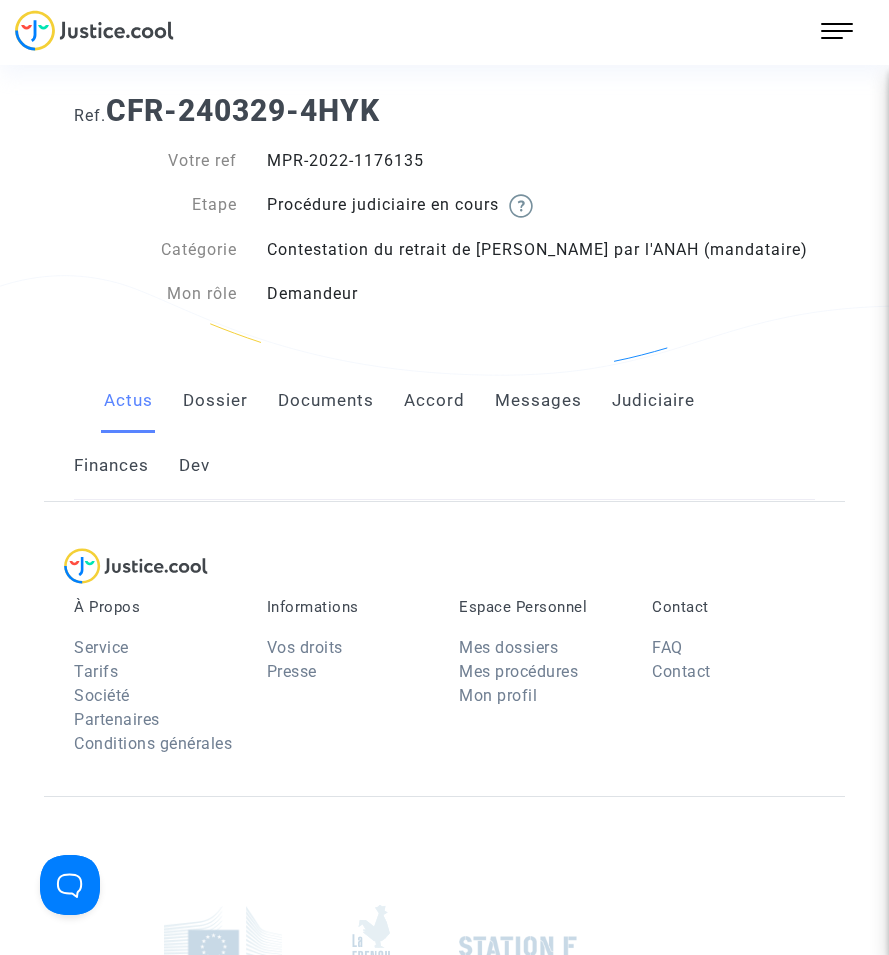 scroll, scrollTop: 0, scrollLeft: 0, axis: both 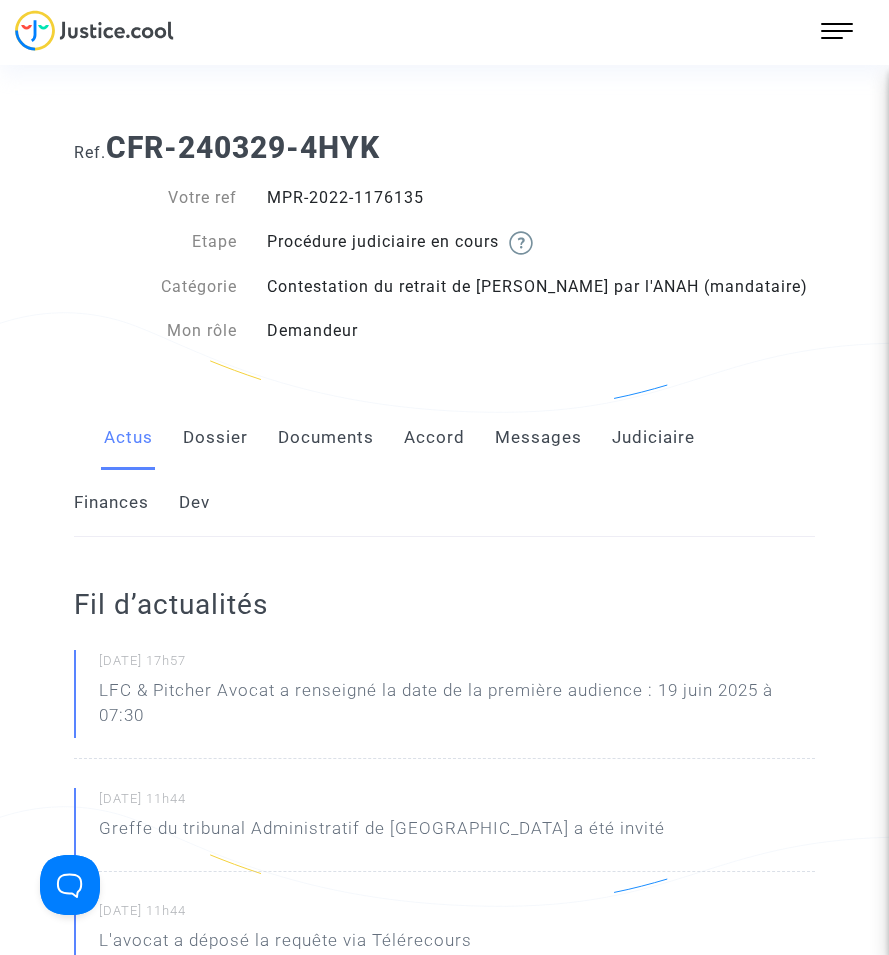 click on "Documents" 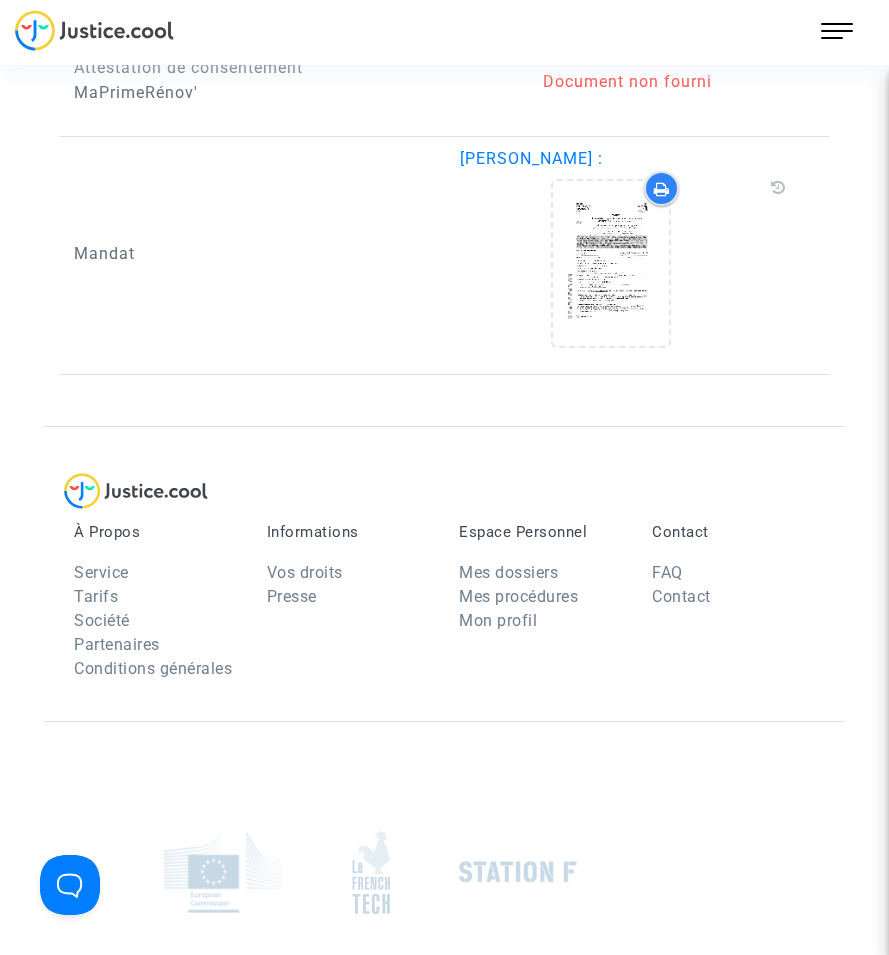 scroll, scrollTop: 2400, scrollLeft: 0, axis: vertical 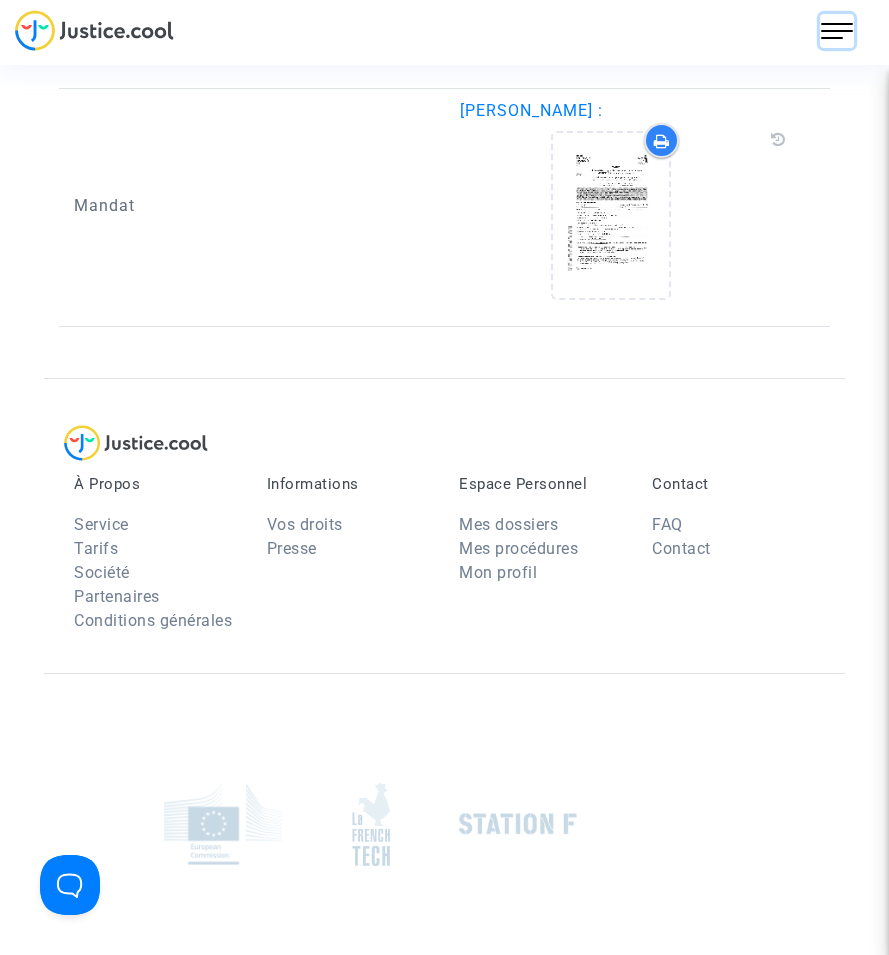 click at bounding box center (837, 31) 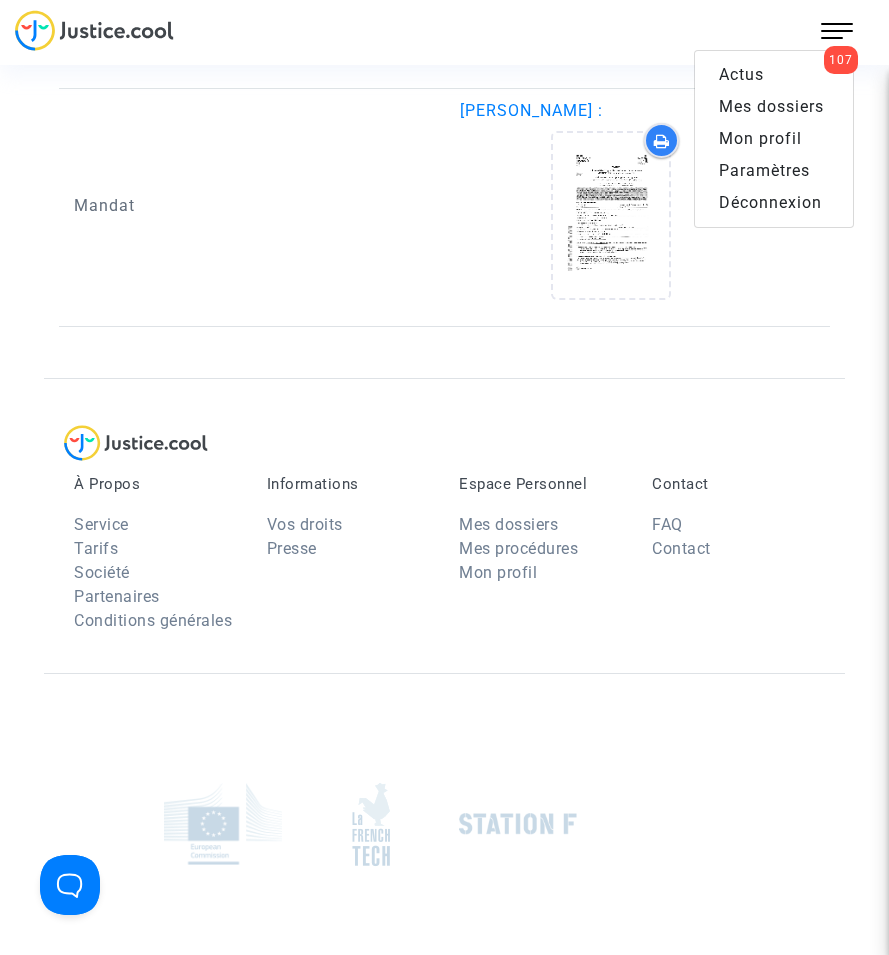 click on "Mes dossiers" at bounding box center (771, 106) 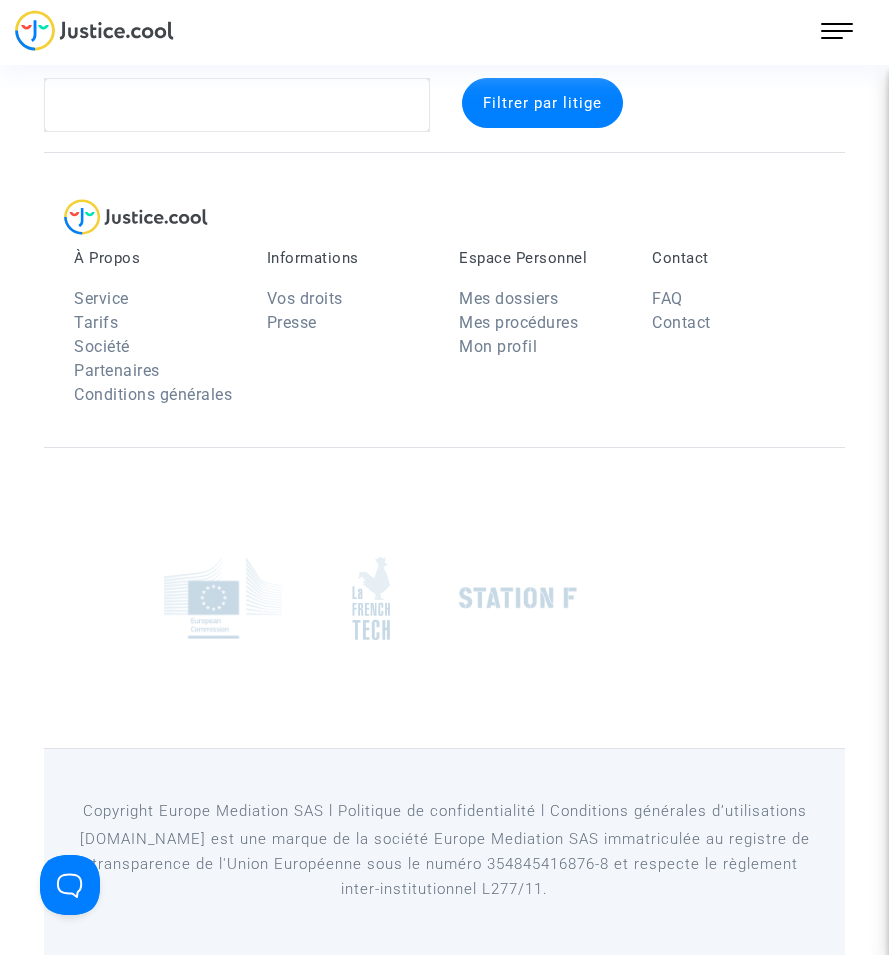 scroll, scrollTop: 37, scrollLeft: 0, axis: vertical 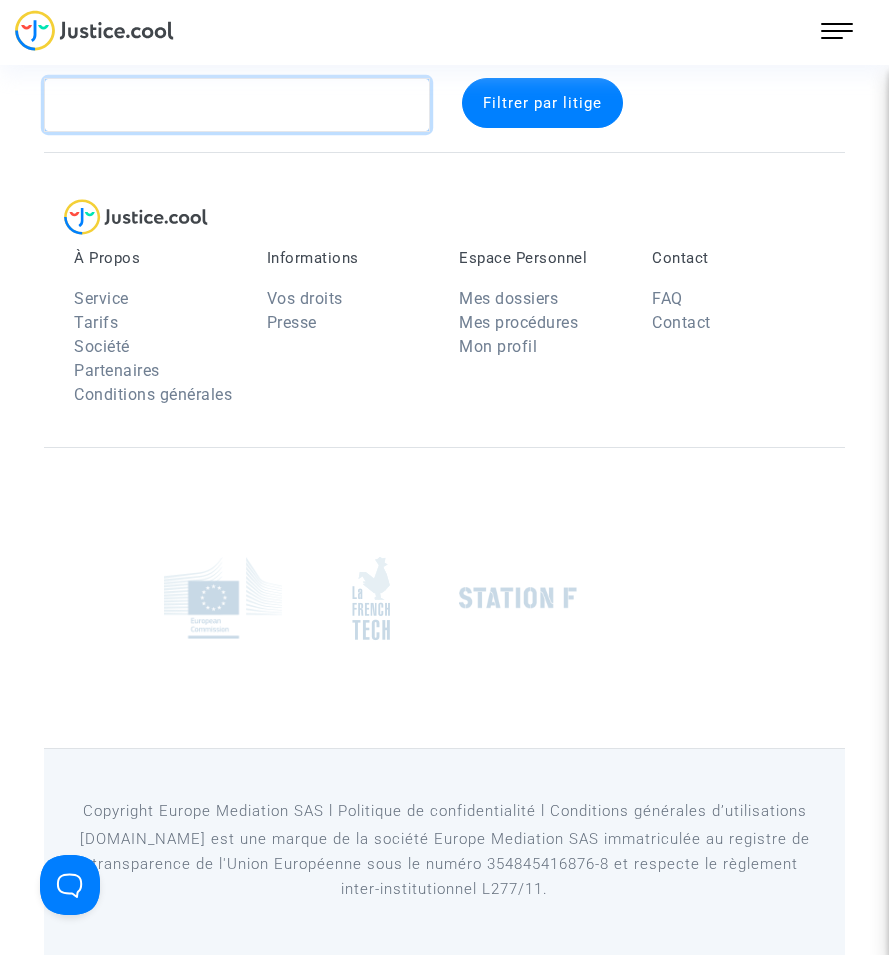 click 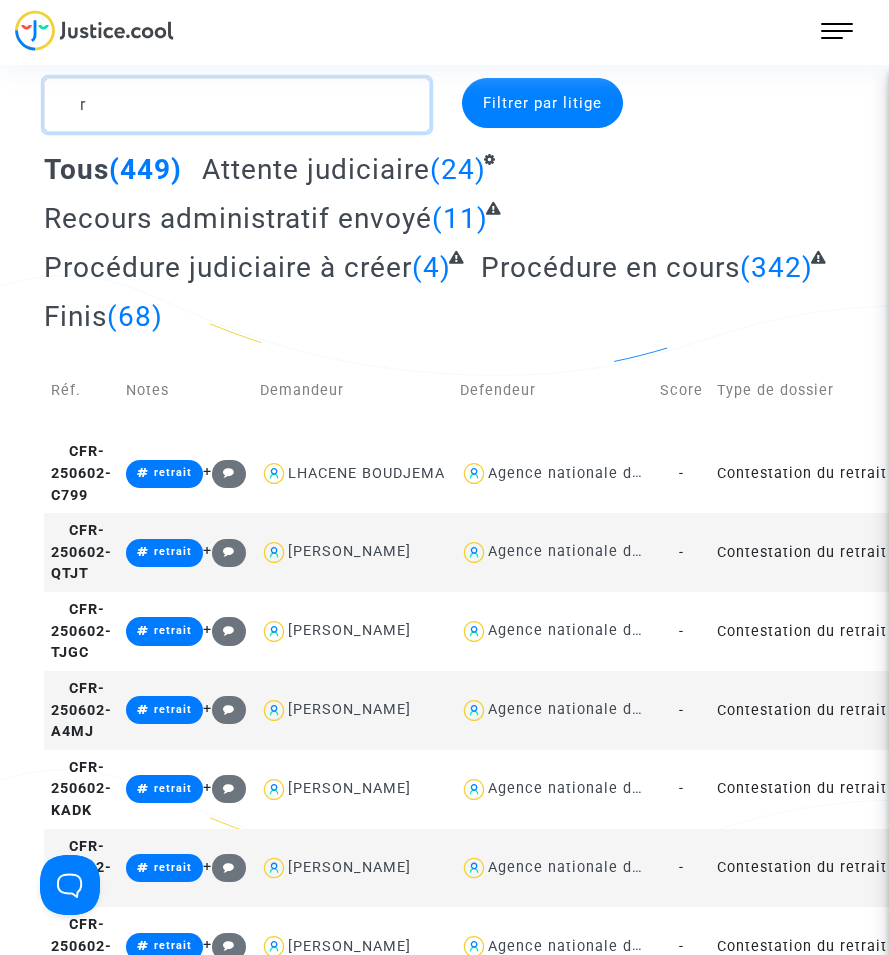 type on "r" 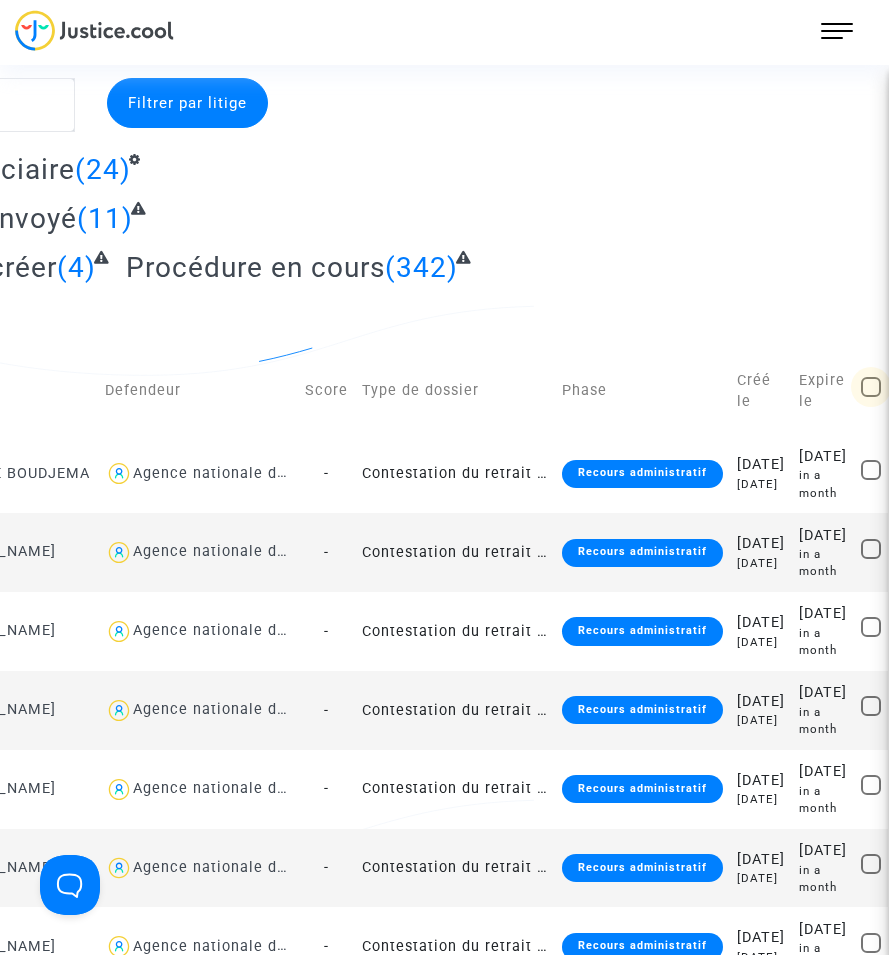 scroll, scrollTop: 0, scrollLeft: 0, axis: both 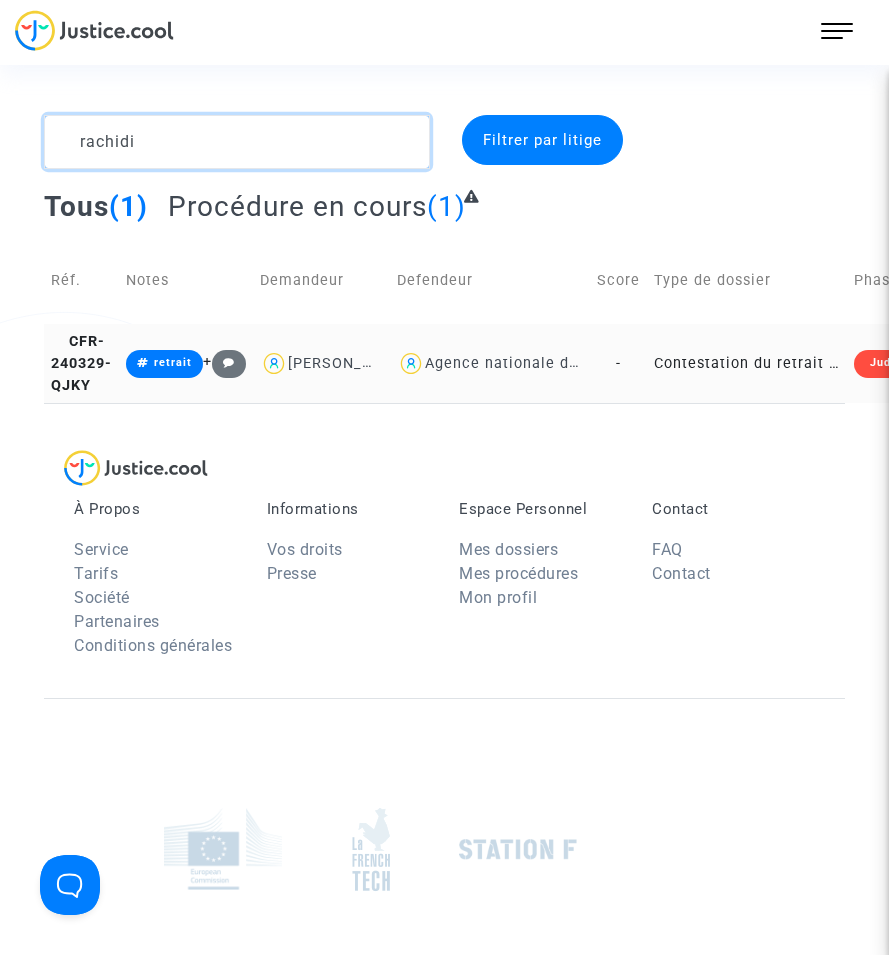 type on "rachidi" 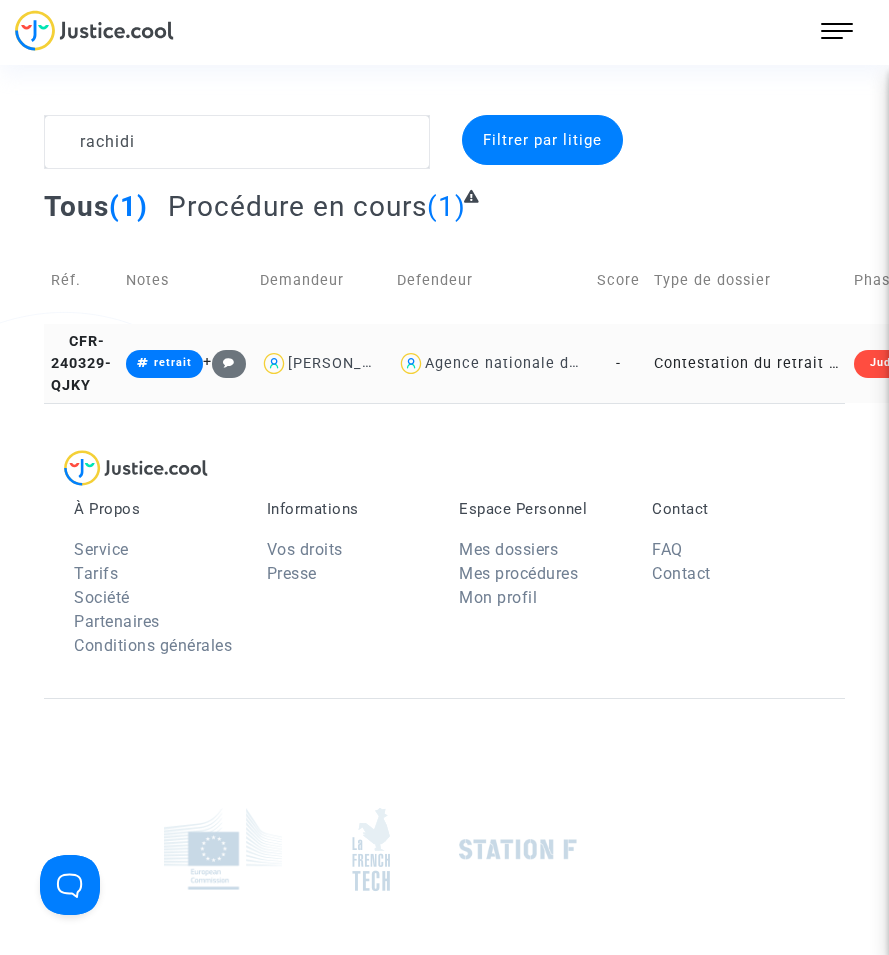 click on "Contestation du retrait de [PERSON_NAME] par l'ANAH (mandataire)" 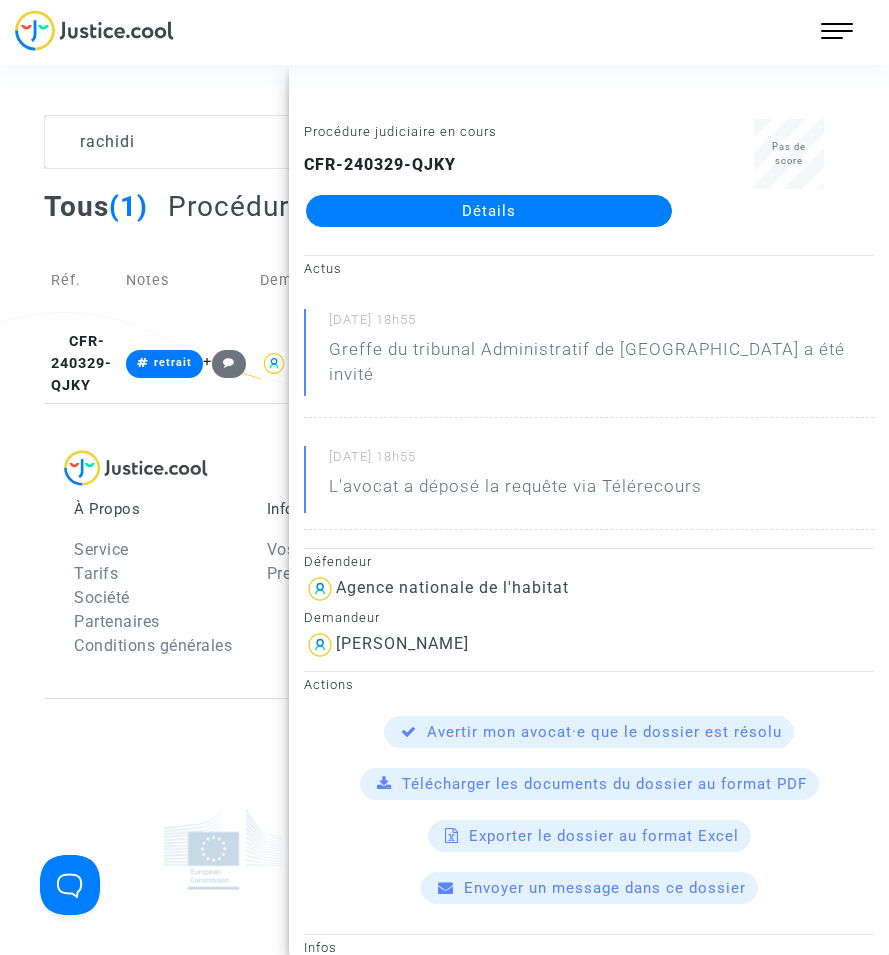 click on "Détails" 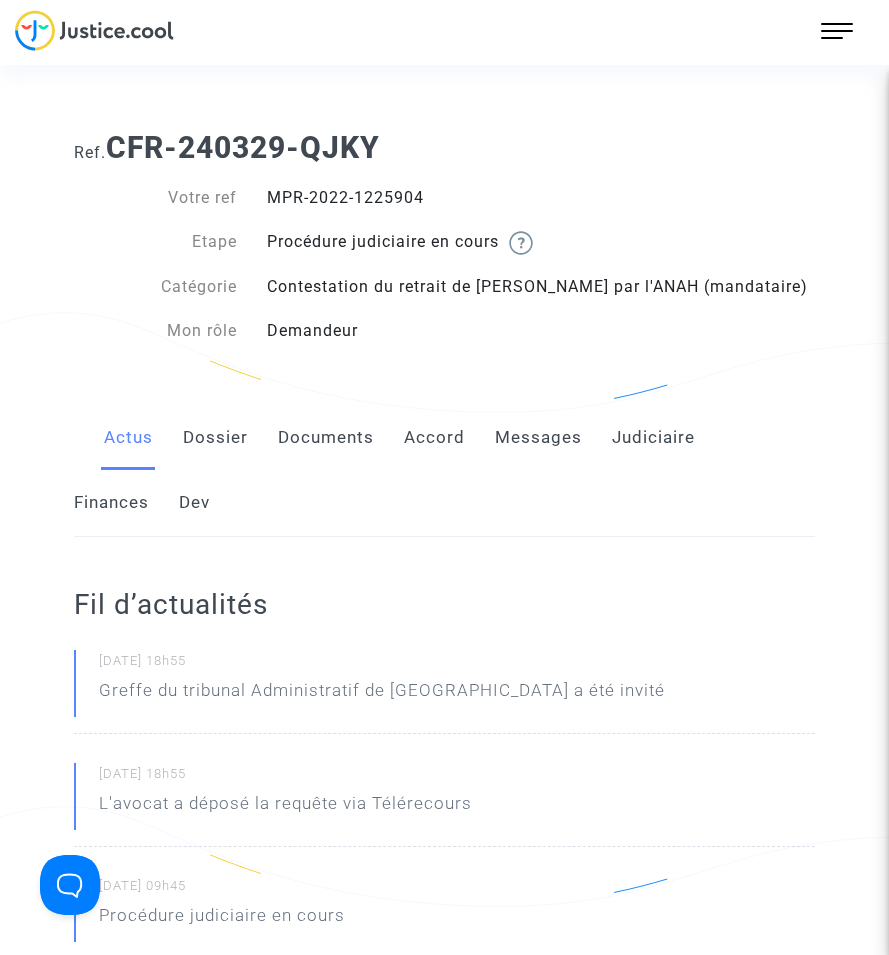 drag, startPoint x: 345, startPoint y: 437, endPoint x: 341, endPoint y: 453, distance: 16.492422 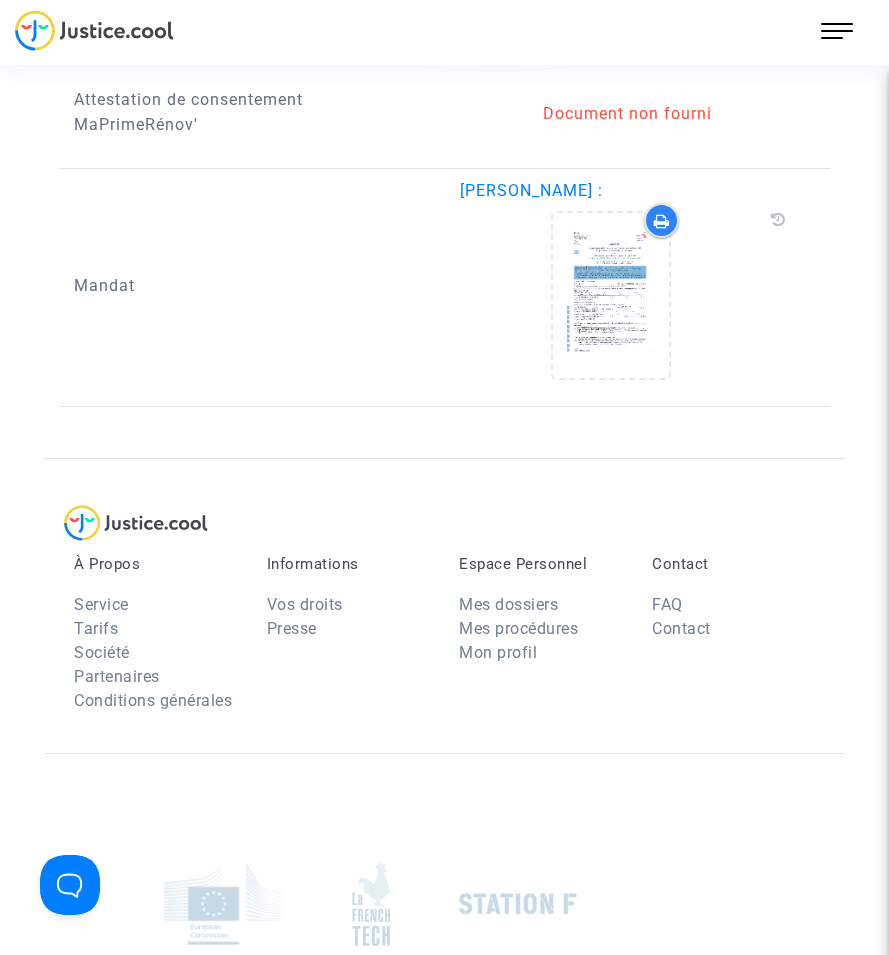 scroll, scrollTop: 2400, scrollLeft: 0, axis: vertical 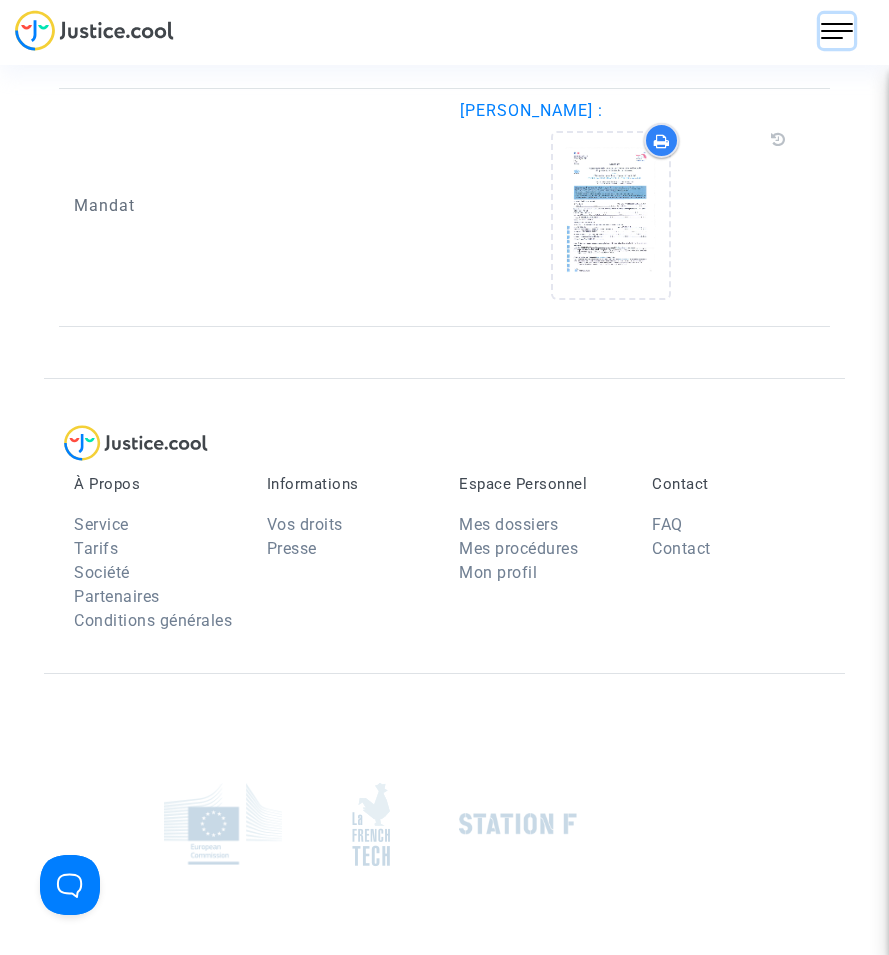 click at bounding box center [837, 31] 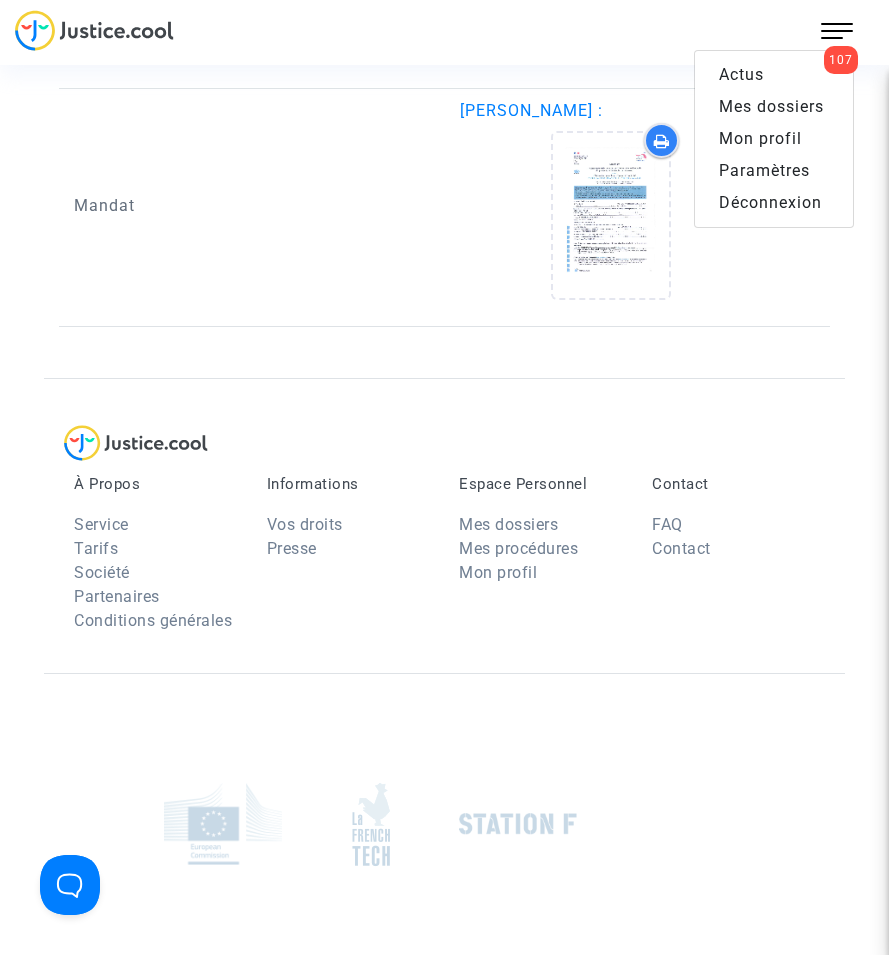 click on "Mes dossiers" at bounding box center [771, 106] 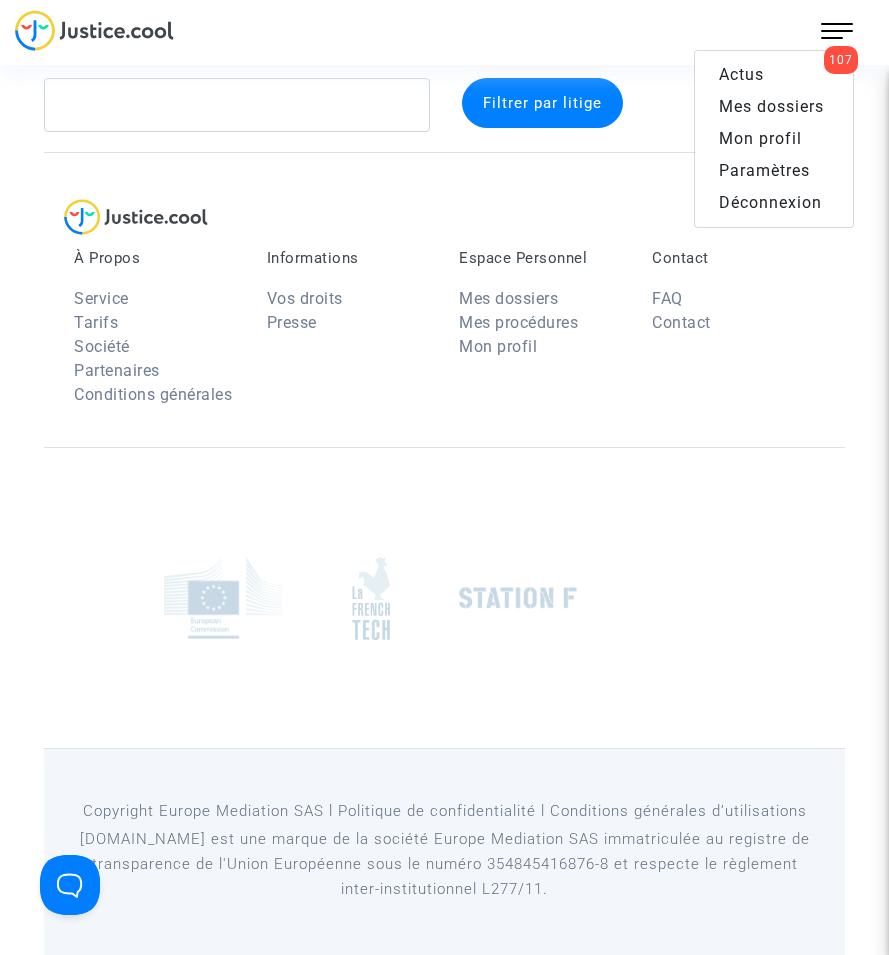 scroll, scrollTop: 37, scrollLeft: 0, axis: vertical 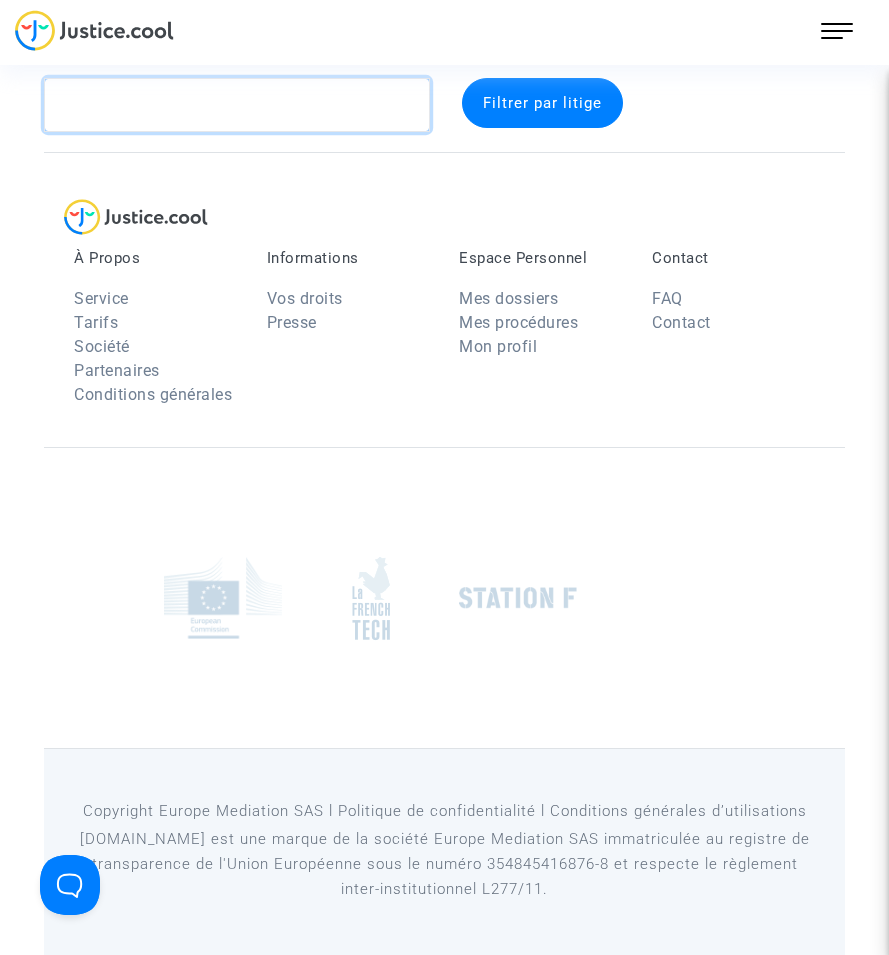 click 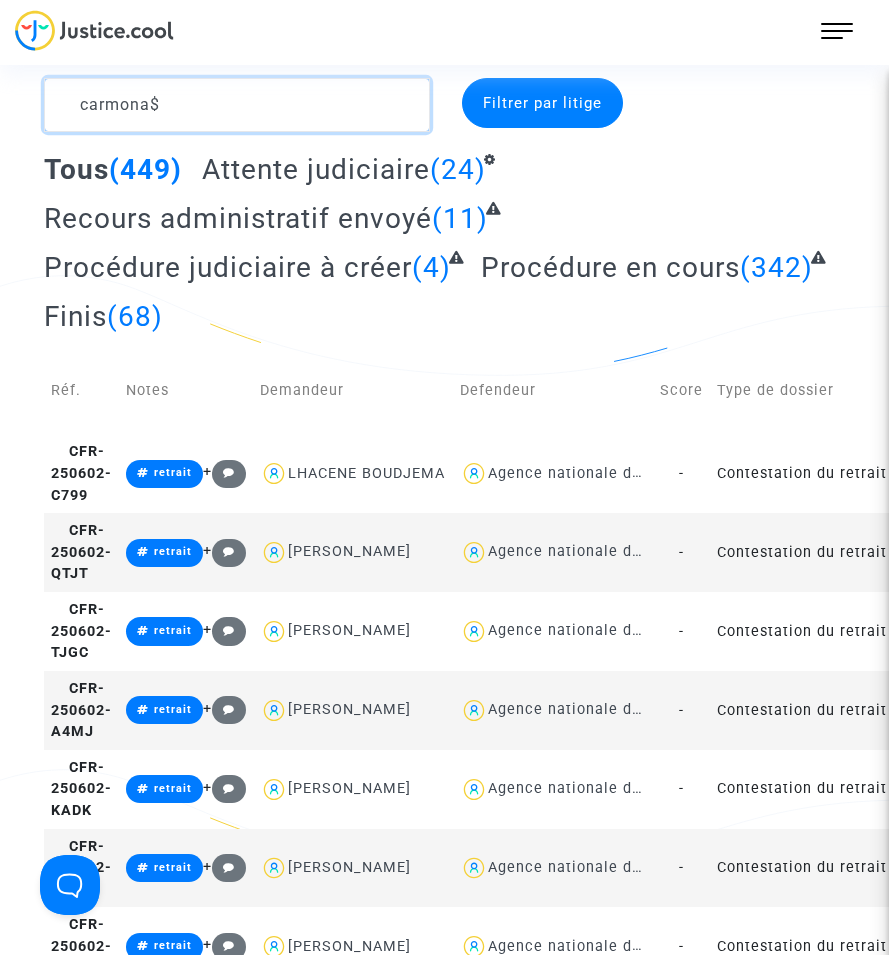 type on "carmona" 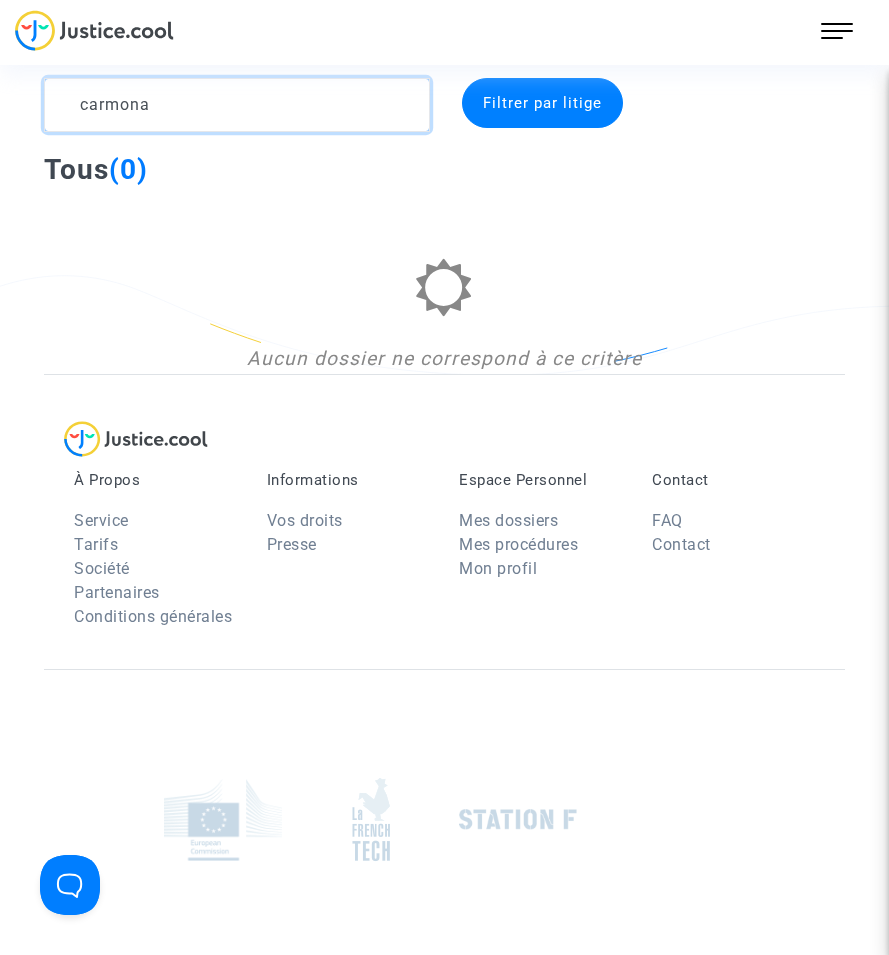 drag, startPoint x: 162, startPoint y: 110, endPoint x: 29, endPoint y: 105, distance: 133.09395 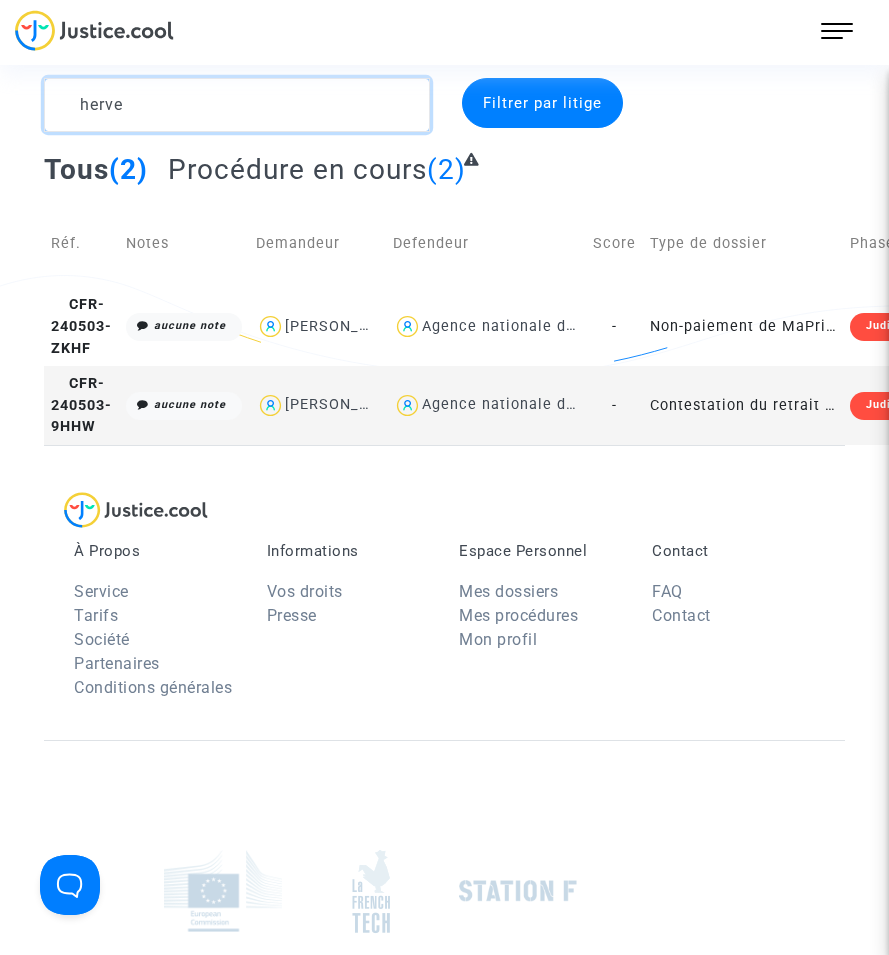 type on "herve" 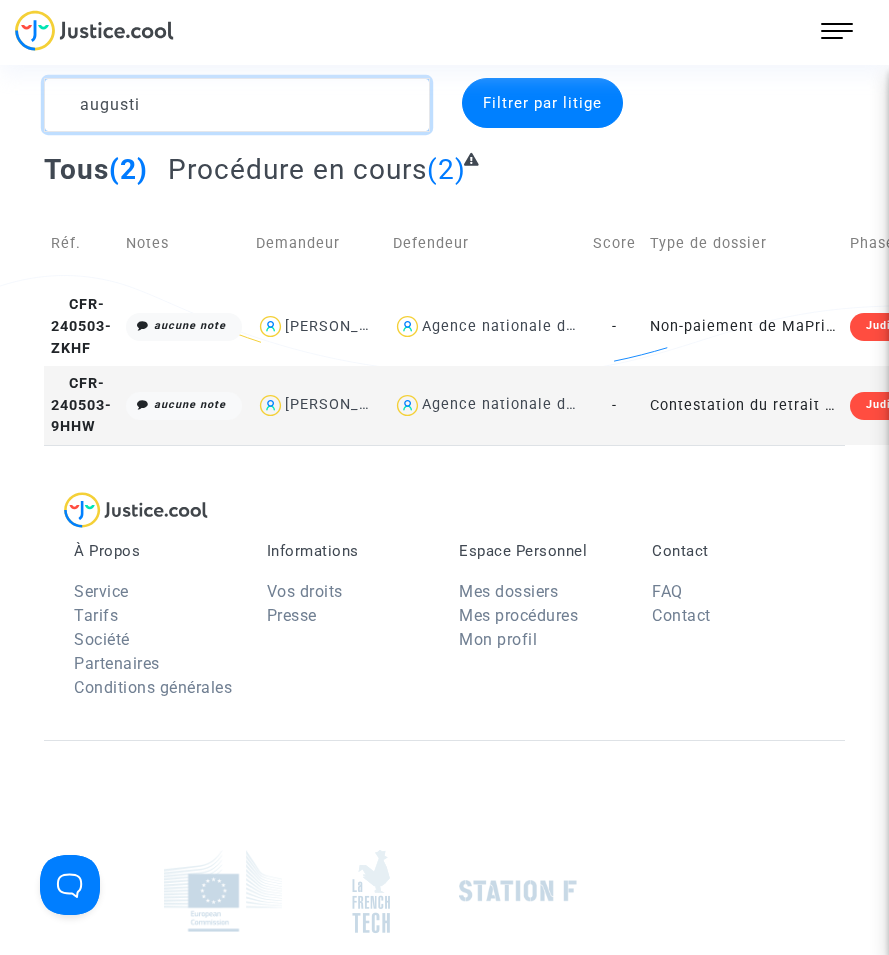 type on "[PERSON_NAME]" 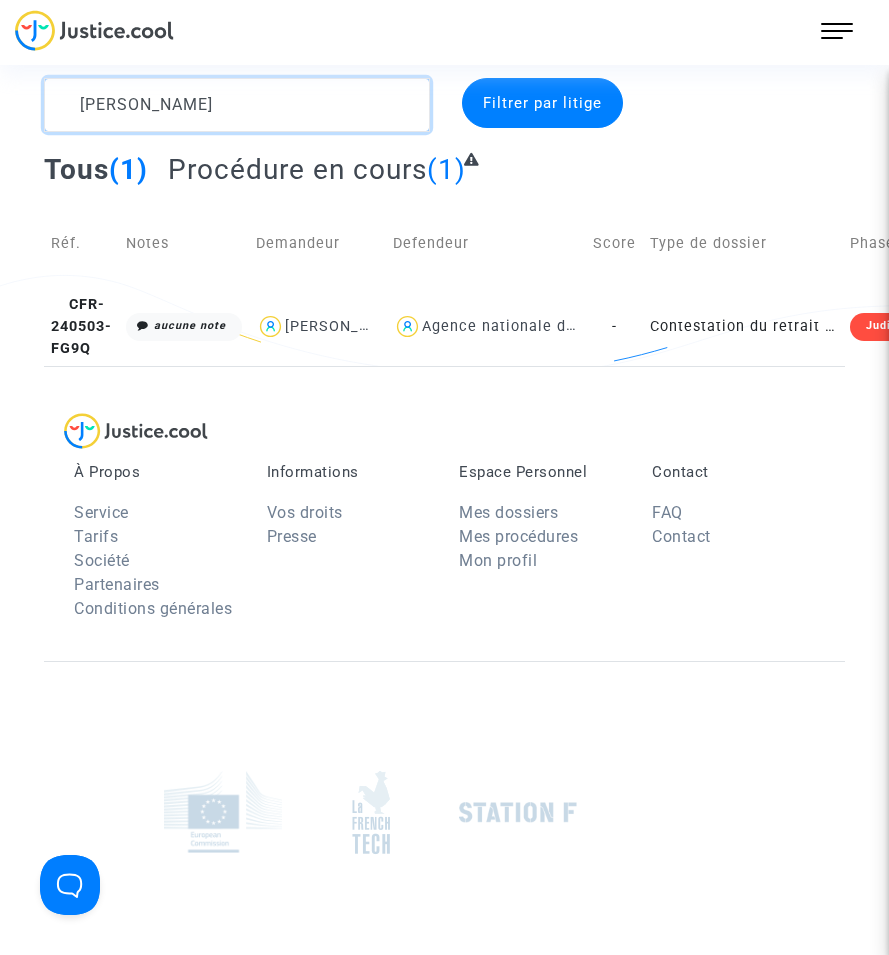 drag, startPoint x: 134, startPoint y: 106, endPoint x: -5, endPoint y: 96, distance: 139.35925 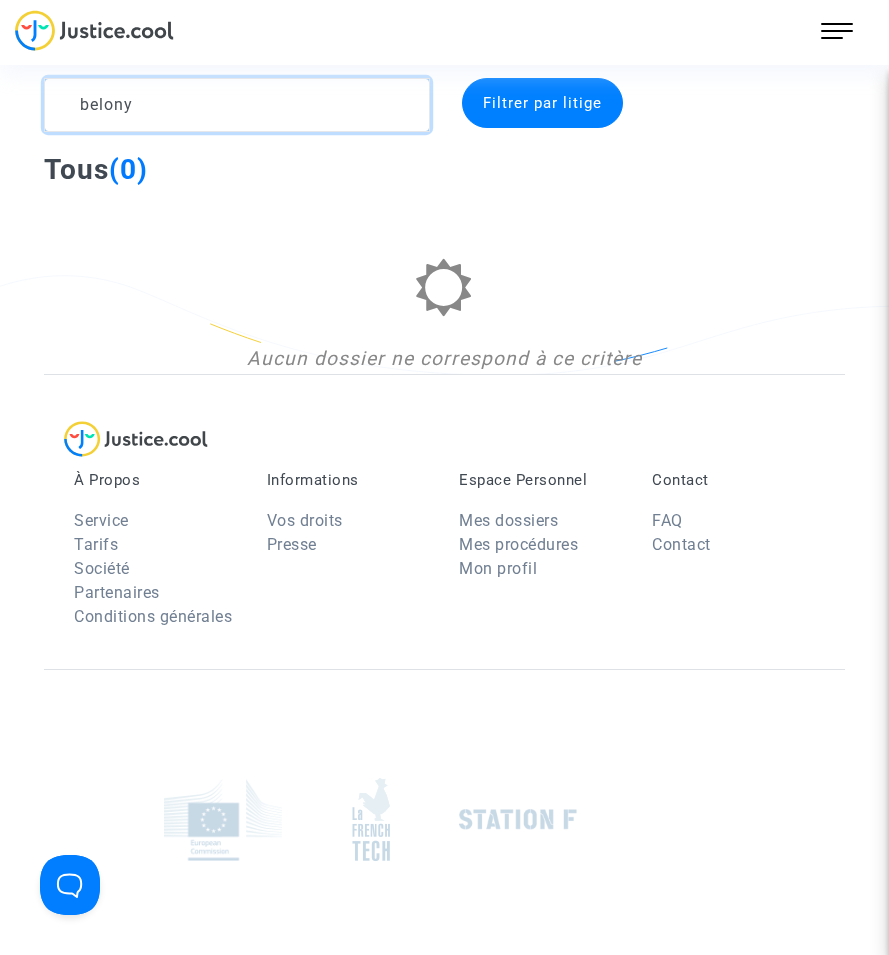 type on "belony" 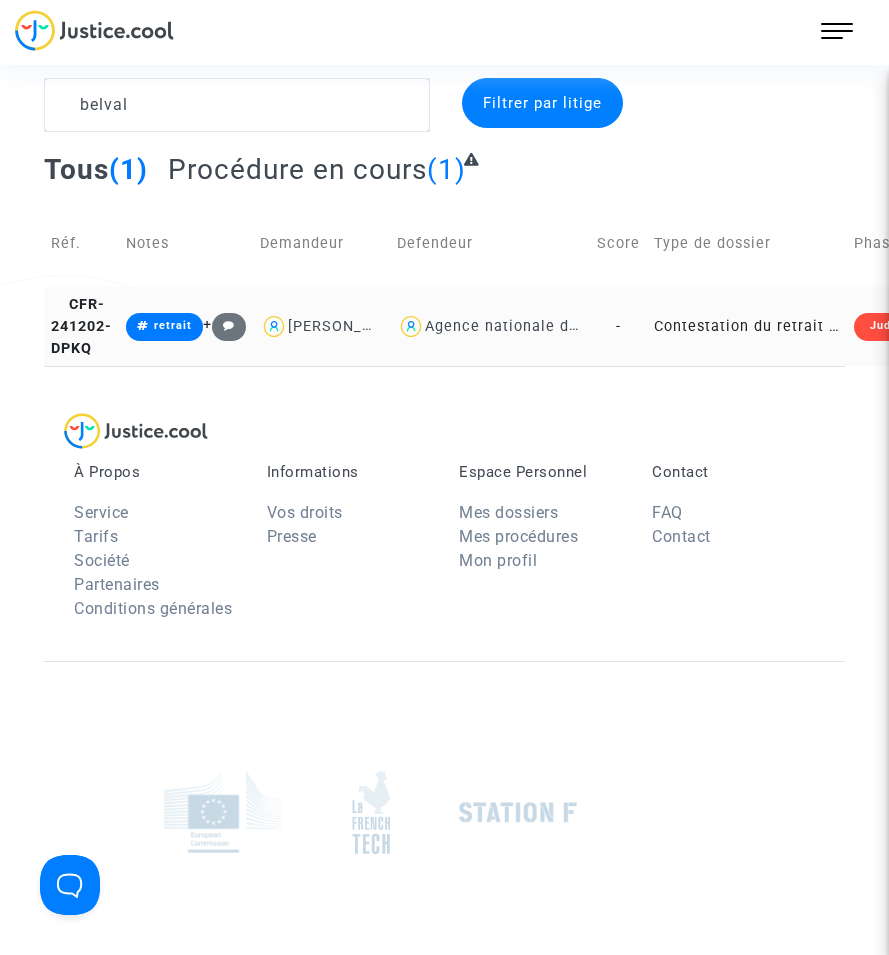click on "Agence nationale de l'habitat" 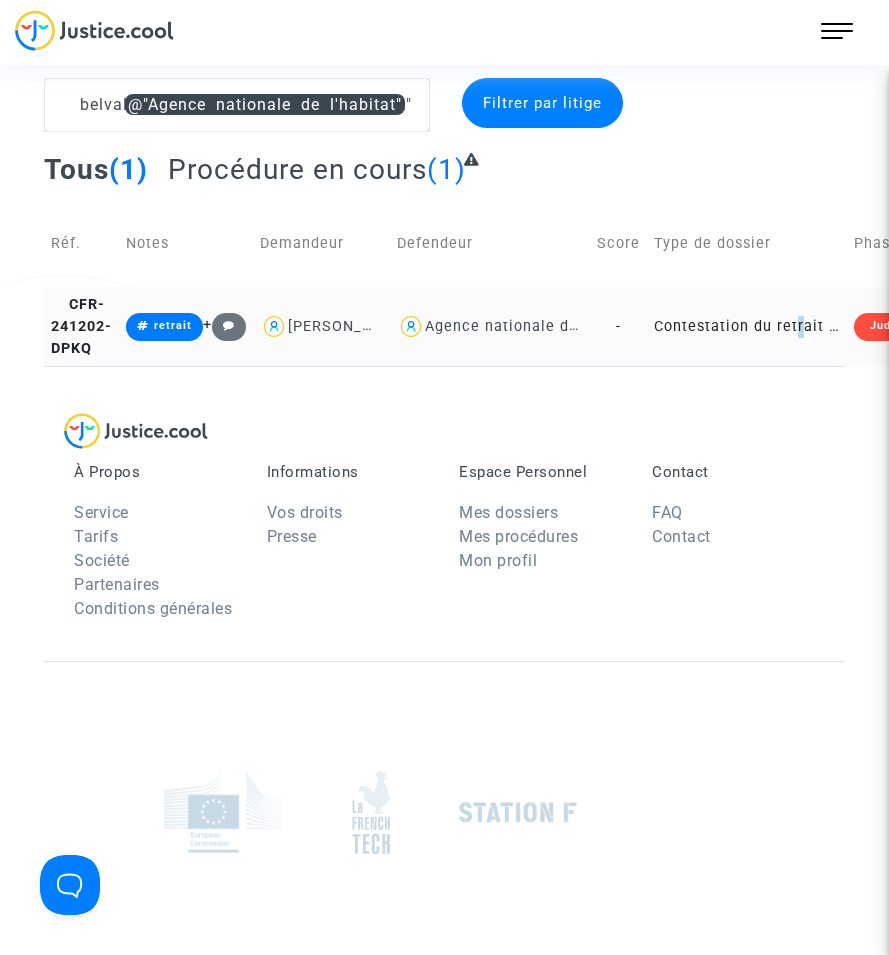 drag, startPoint x: 577, startPoint y: 343, endPoint x: 801, endPoint y: 340, distance: 224.0201 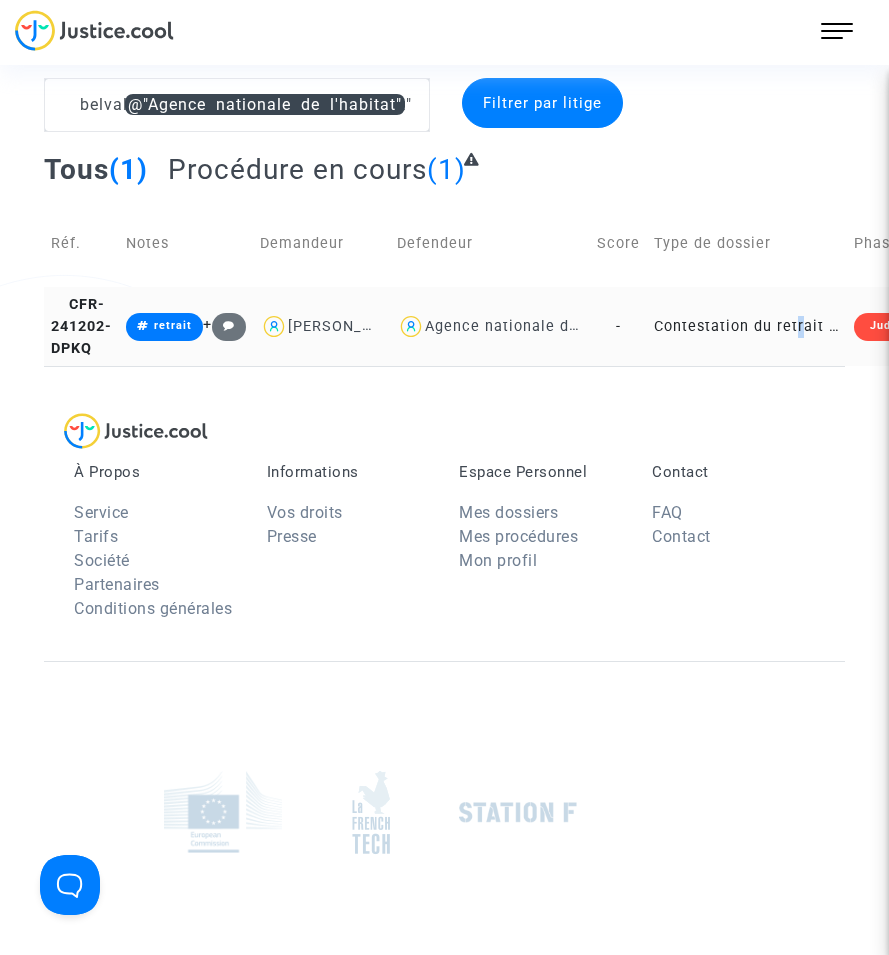 click on "Contestation du retrait de [PERSON_NAME] par l'ANAH (mandataire)" 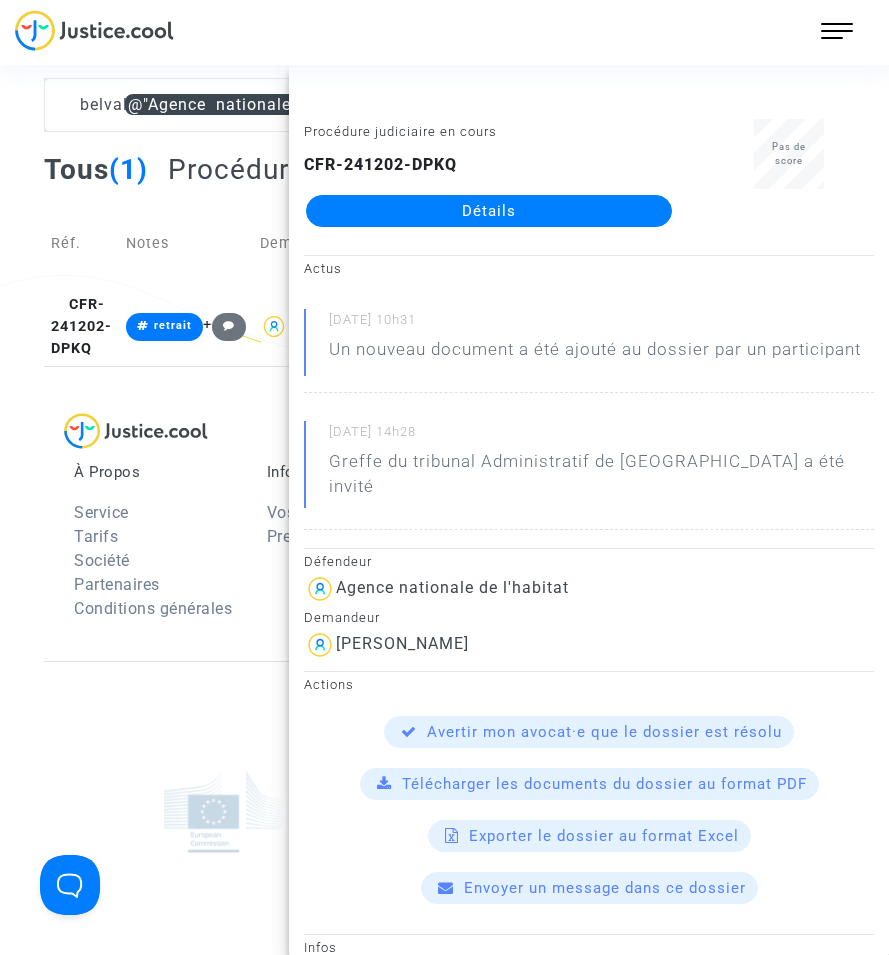 click on "Détails" 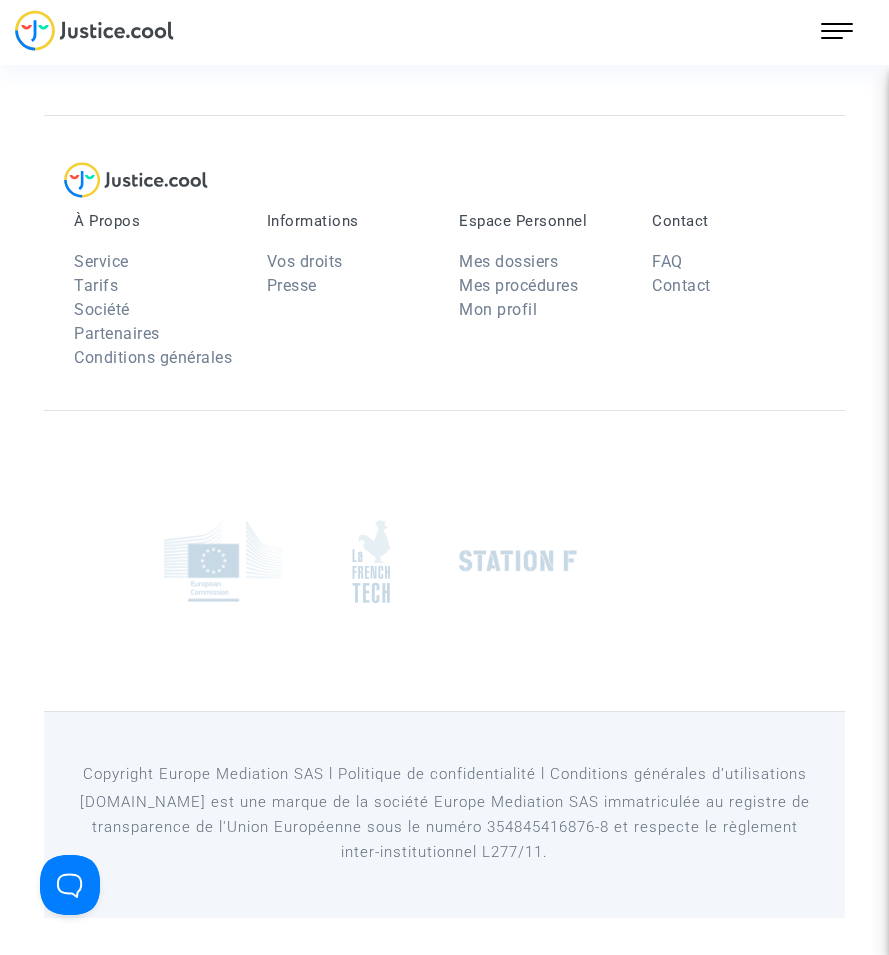 scroll, scrollTop: 0, scrollLeft: 0, axis: both 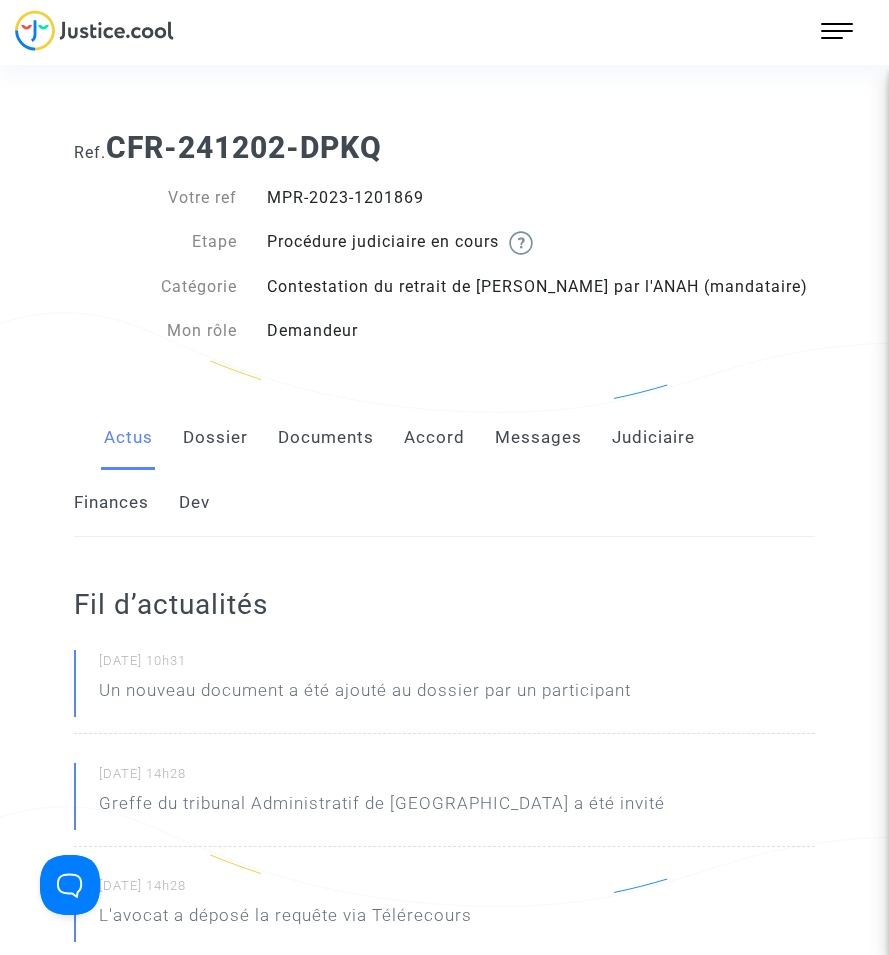click on "Documents" 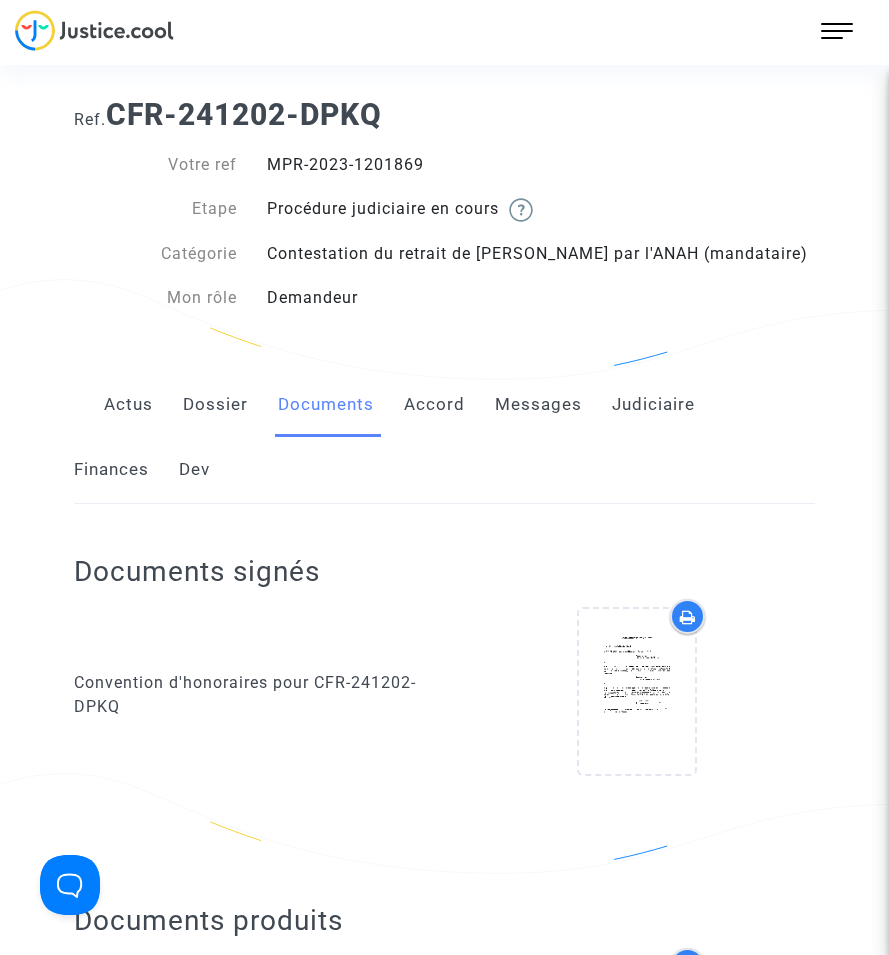 scroll, scrollTop: 0, scrollLeft: 0, axis: both 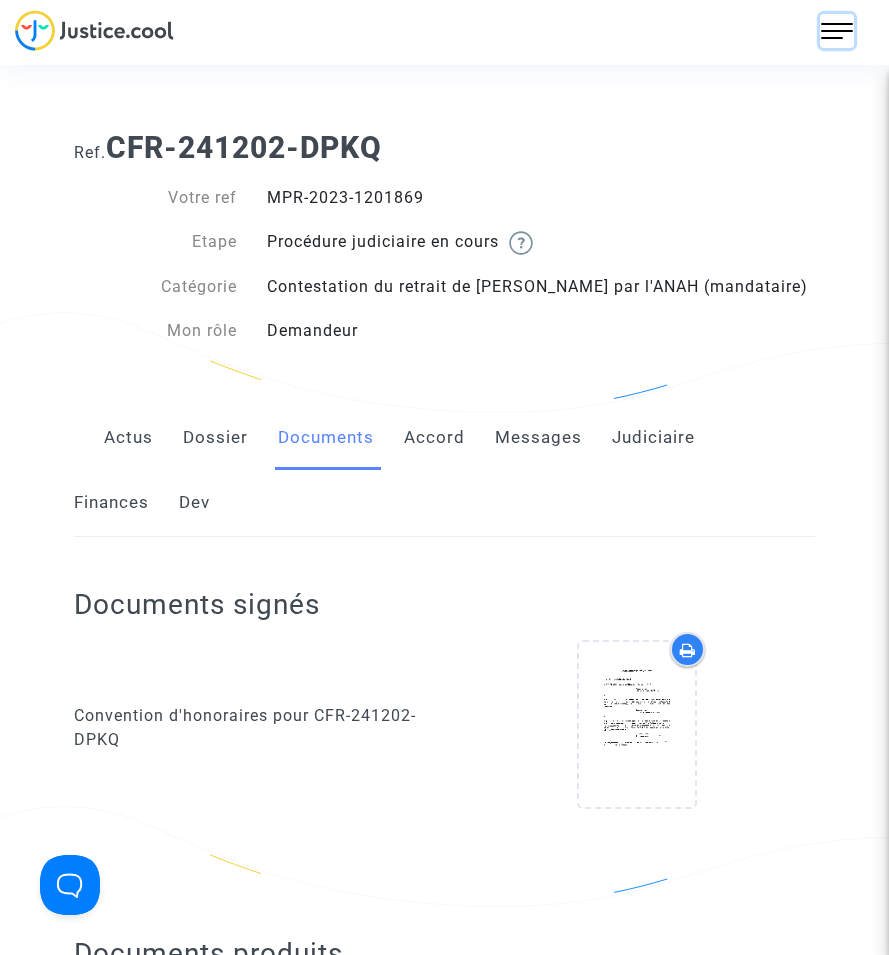click at bounding box center [837, 31] 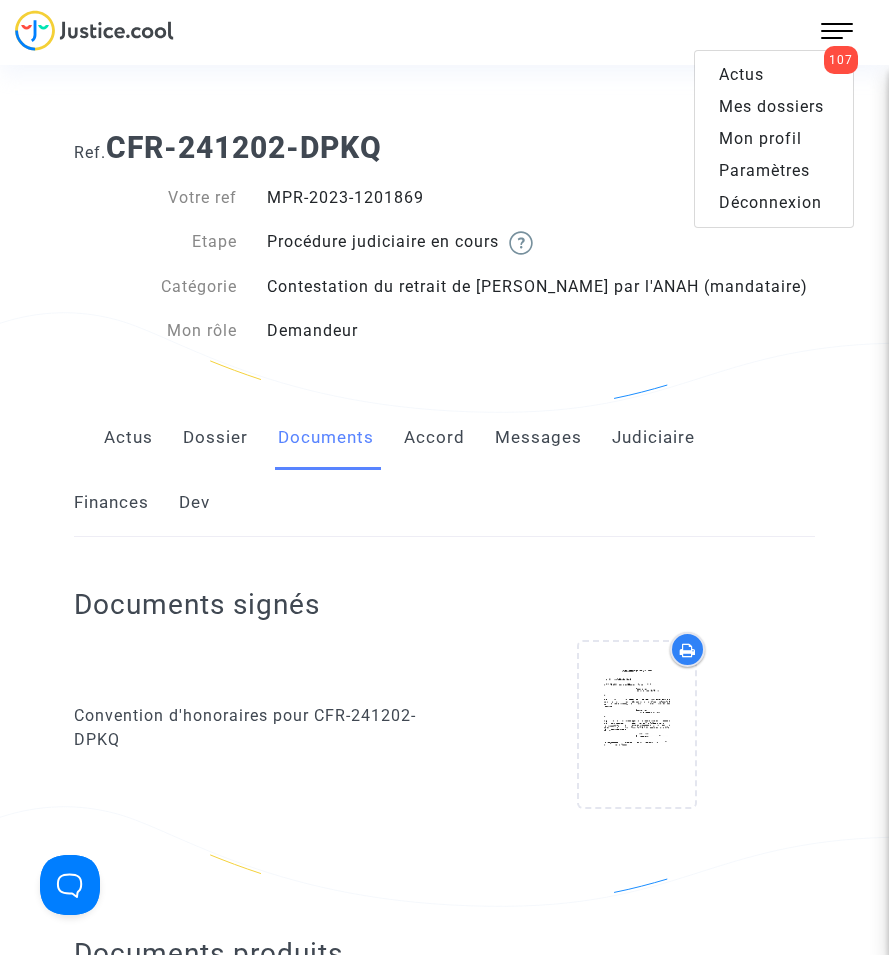 click on "Mon profil" at bounding box center (774, 139) 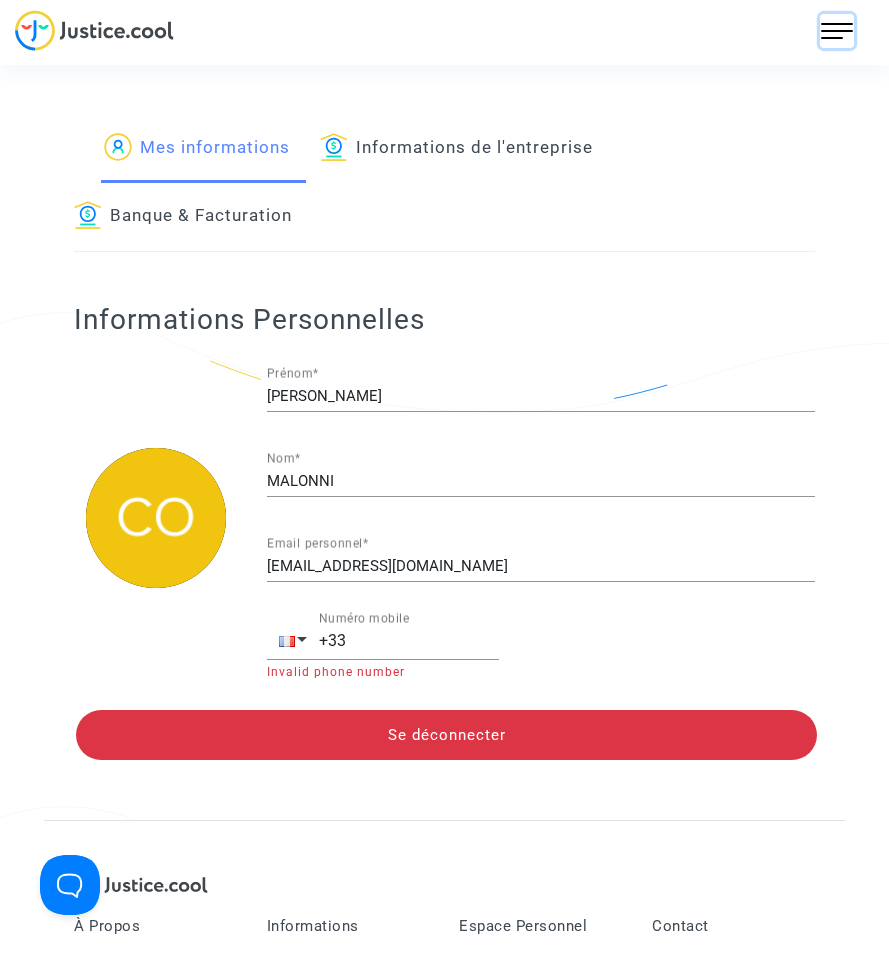click at bounding box center (837, 31) 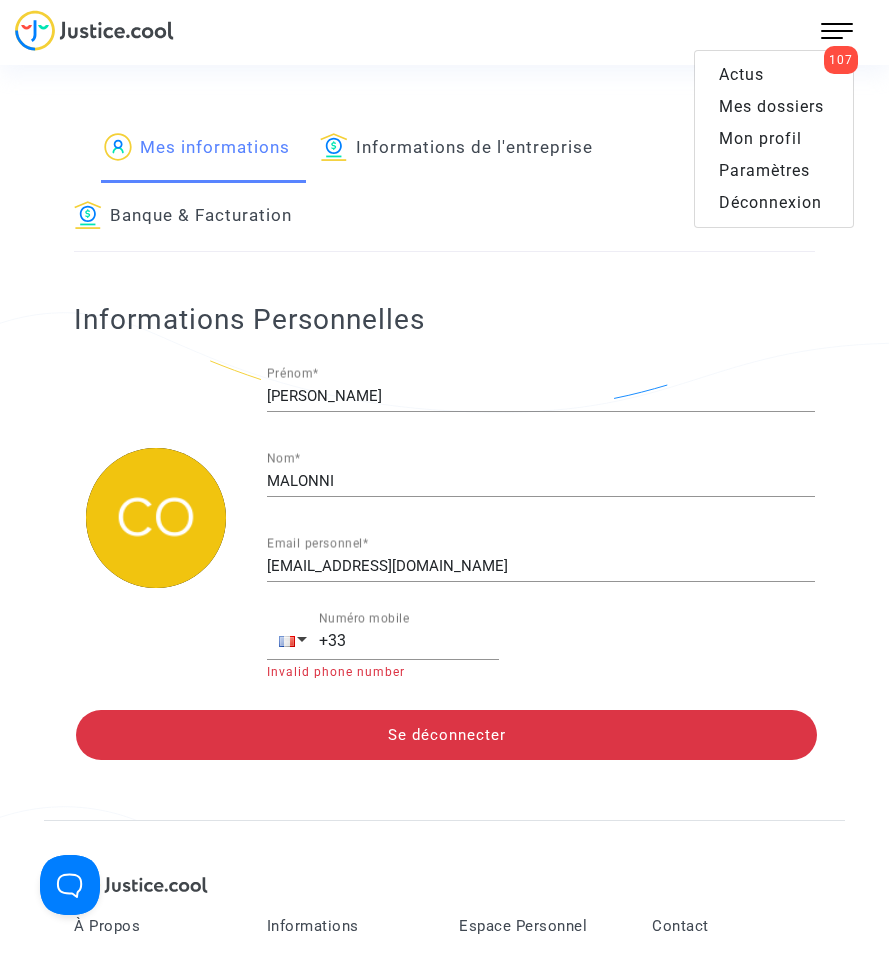click on "Mes dossiers" at bounding box center (771, 106) 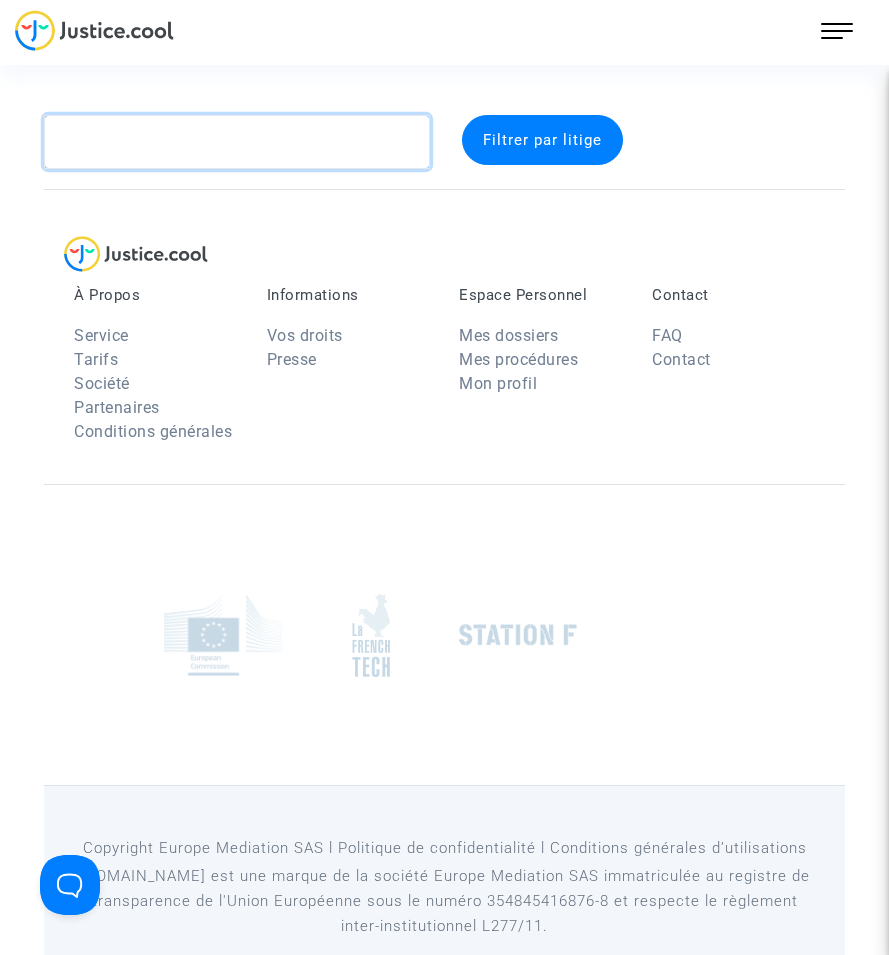 click 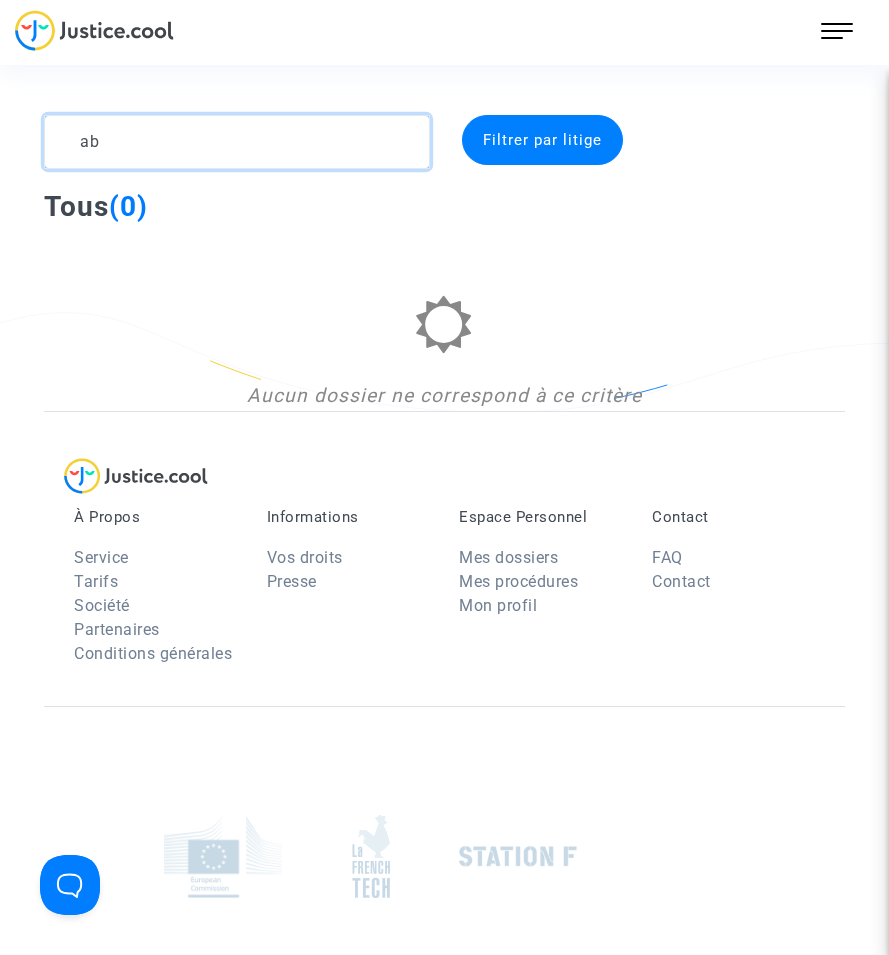 type on "a" 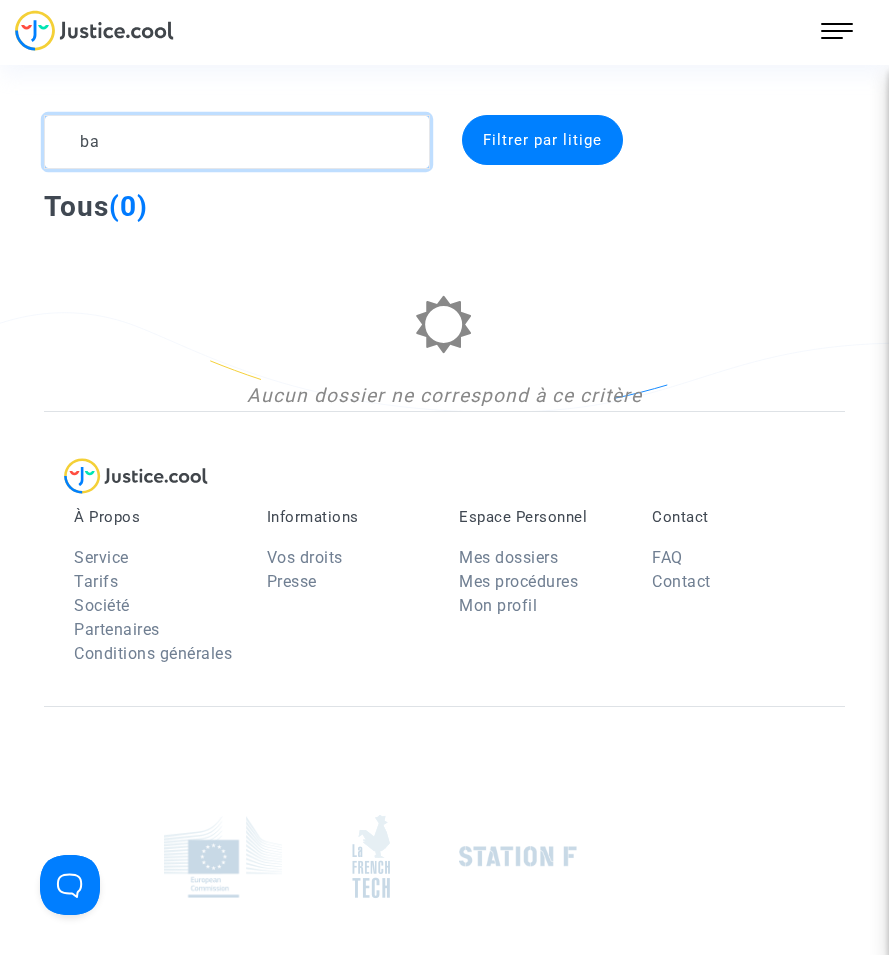 type on "b" 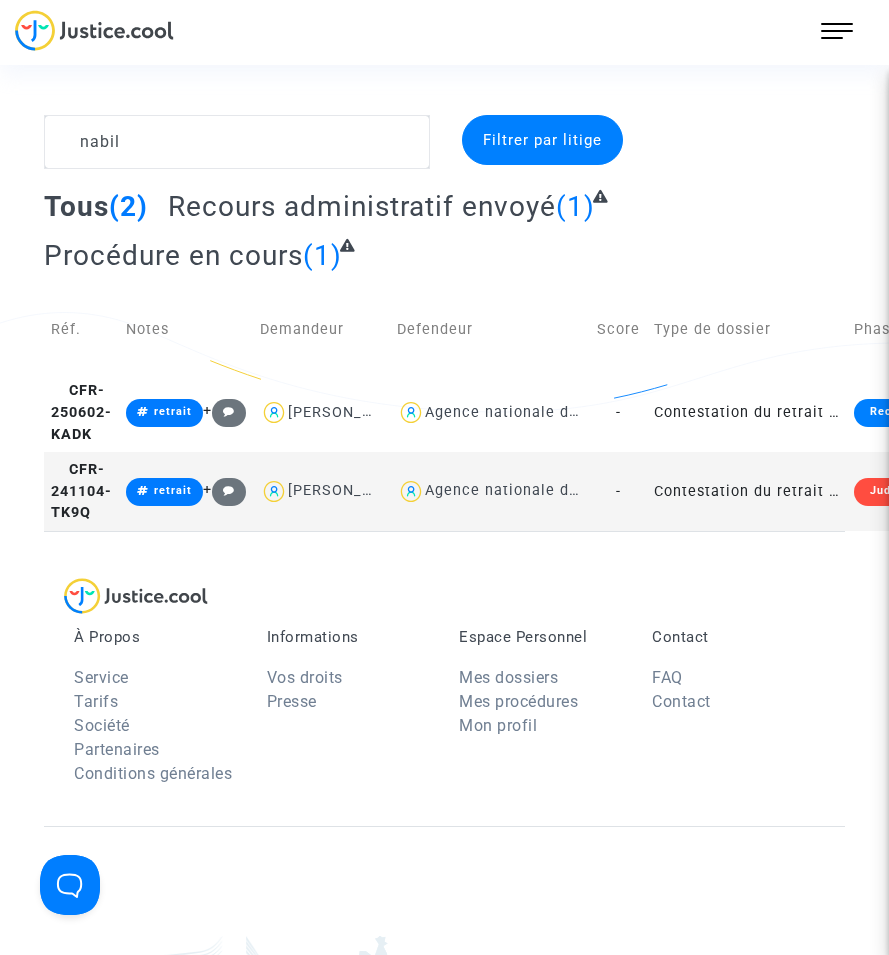 click on "Agence nationale de l'habitat" 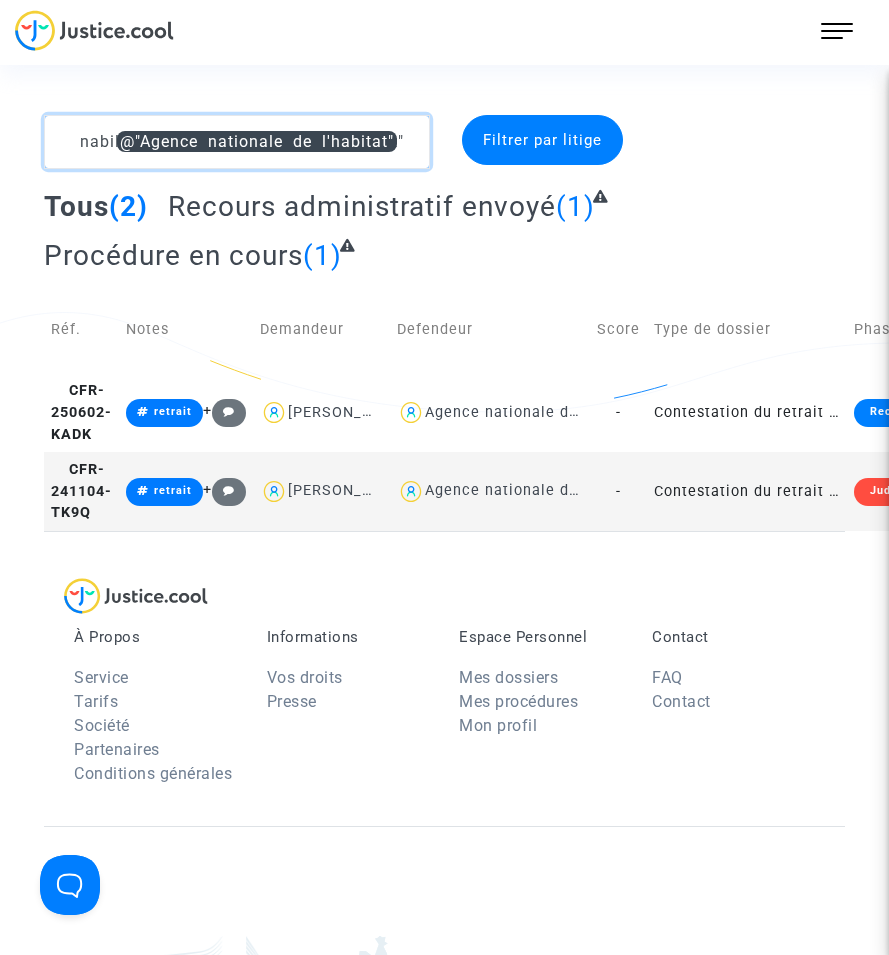 drag, startPoint x: 424, startPoint y: 149, endPoint x: -366, endPoint y: 133, distance: 790.162 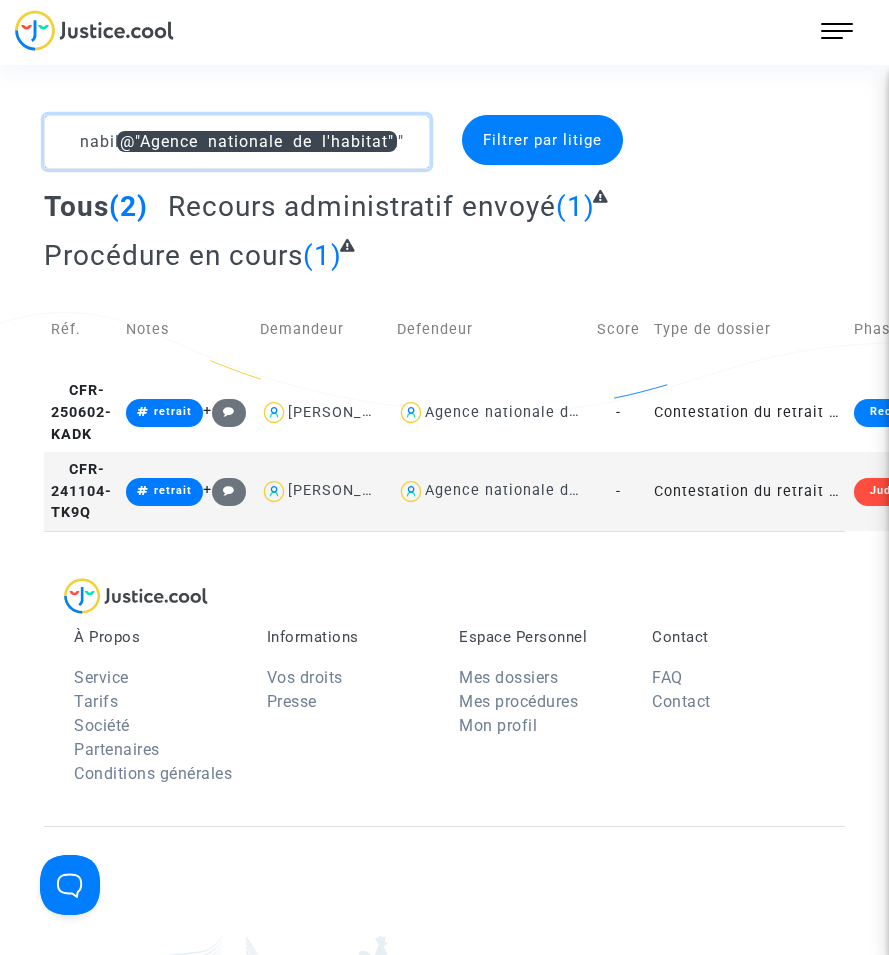 click on "107 Actus Mes dossiers Mon profil Paramètres Déconnexion      nabil  @"Agence nationale de l'habitat"    Filtrer par litige  Tous (2) Recours administratif envoyé (1) Procédure en cours (1)  Réf.   Notes   Demandeur   Defendeur   Score   Type de dossier   Phase   Créé le   Expire le    CFR-250602-KADK retrait  +  [PERSON_NAME] Agence nationale de l'habitat  -  Contestation du retrait de MaPrimeRénov par l'ANAH (mandataire)  Recours administratif
[DATE] [DATE] [DATE] in a month   CFR-241104-TK9Q retrait  +  [PERSON_NAME] Agence nationale de l'habitat  -  Contestation du retrait de MaPrimeRénov par l'ANAH (mandataire)  Judiciaire
[DATE] [DATE]   À Propos  Service   Tarifs   Société   Partenaires   Conditions générales  Informations  Vos droits   Presse  Espace Personnel  Mes dossiers   Mes procédures   Mon profil   Contact   FAQ   Contact" at bounding box center [444, 667] 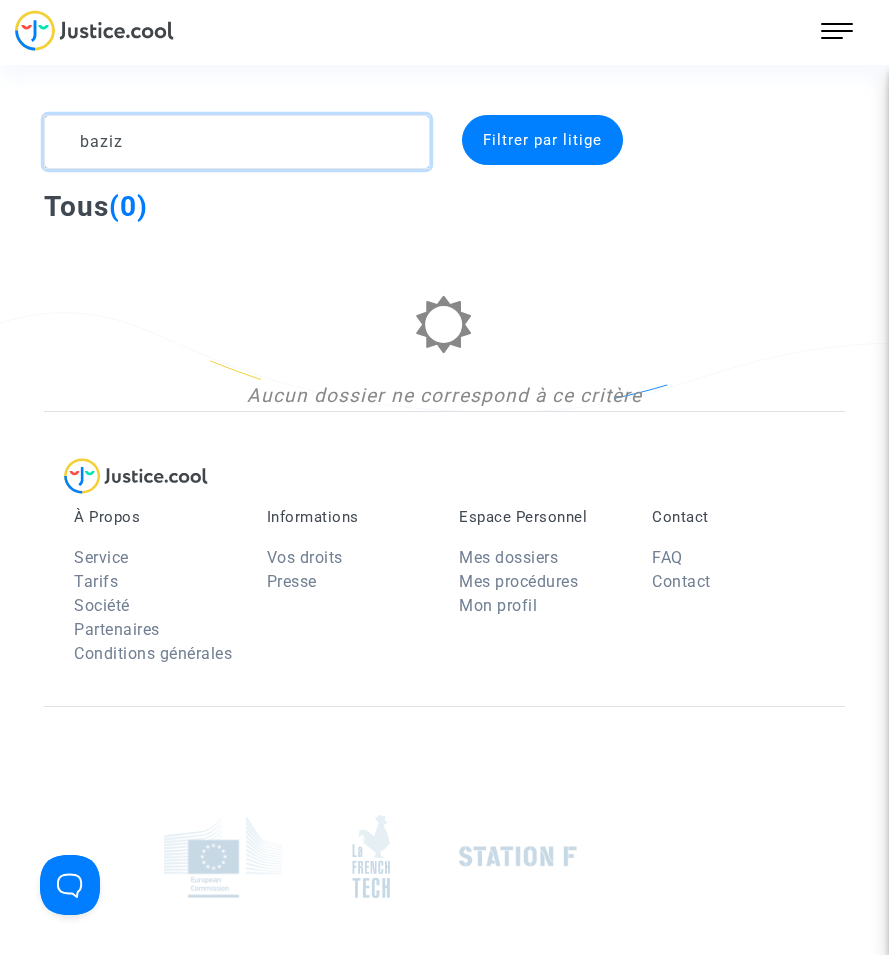 click 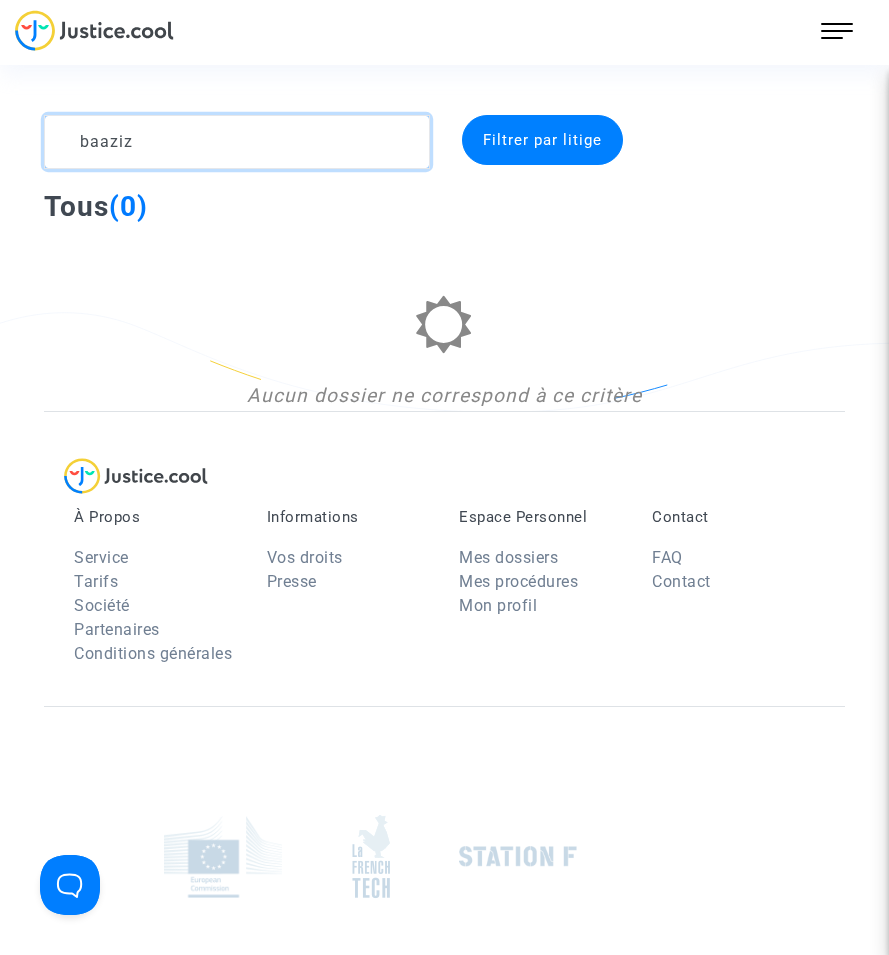 drag, startPoint x: 137, startPoint y: 120, endPoint x: 5, endPoint y: 125, distance: 132.09467 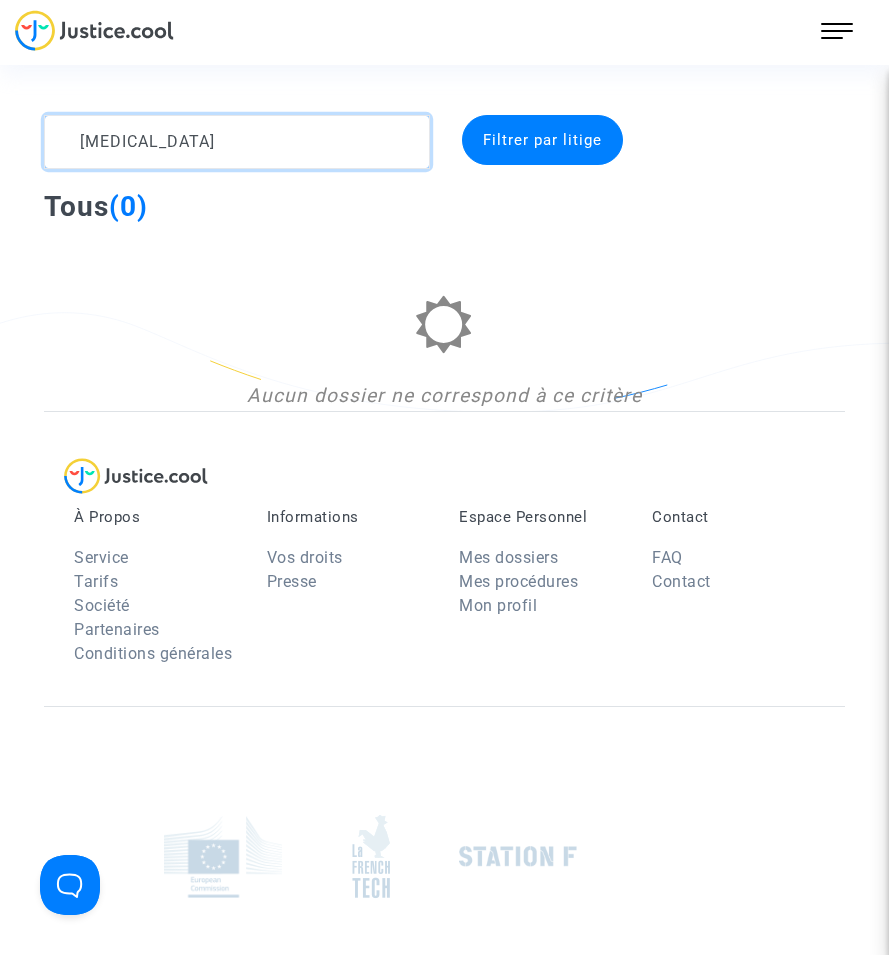 type on "thami" 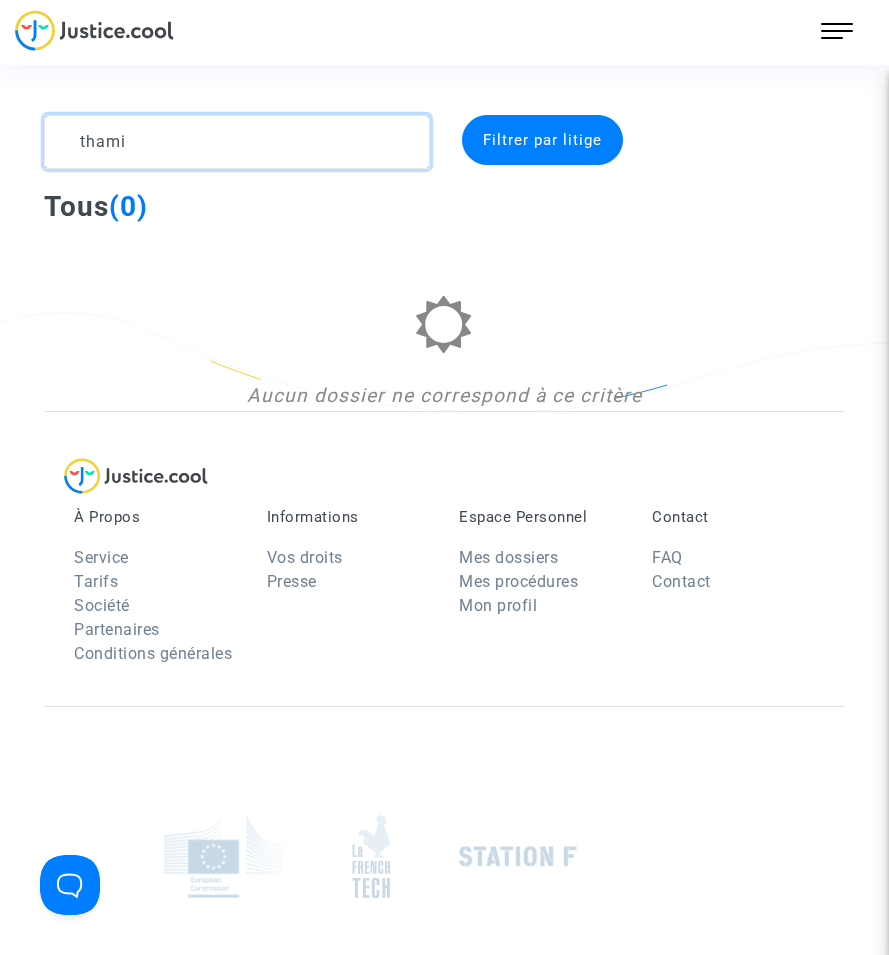 drag, startPoint x: 85, startPoint y: 141, endPoint x: 44, endPoint y: 140, distance: 41.01219 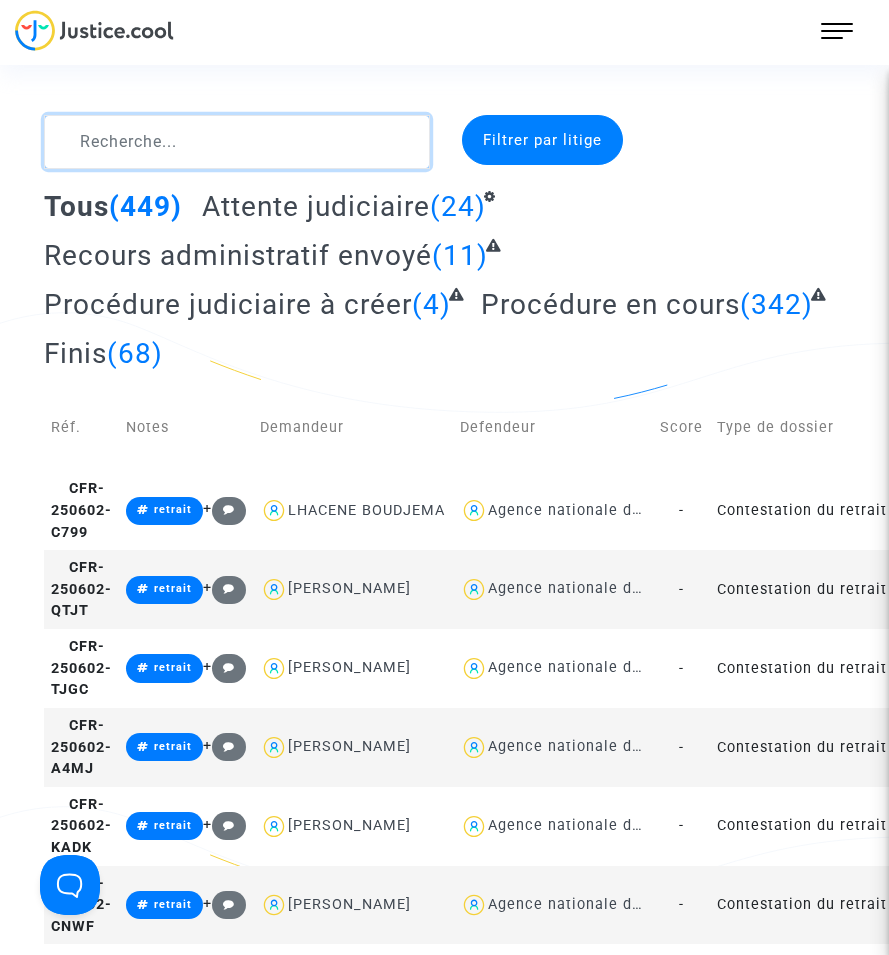 click 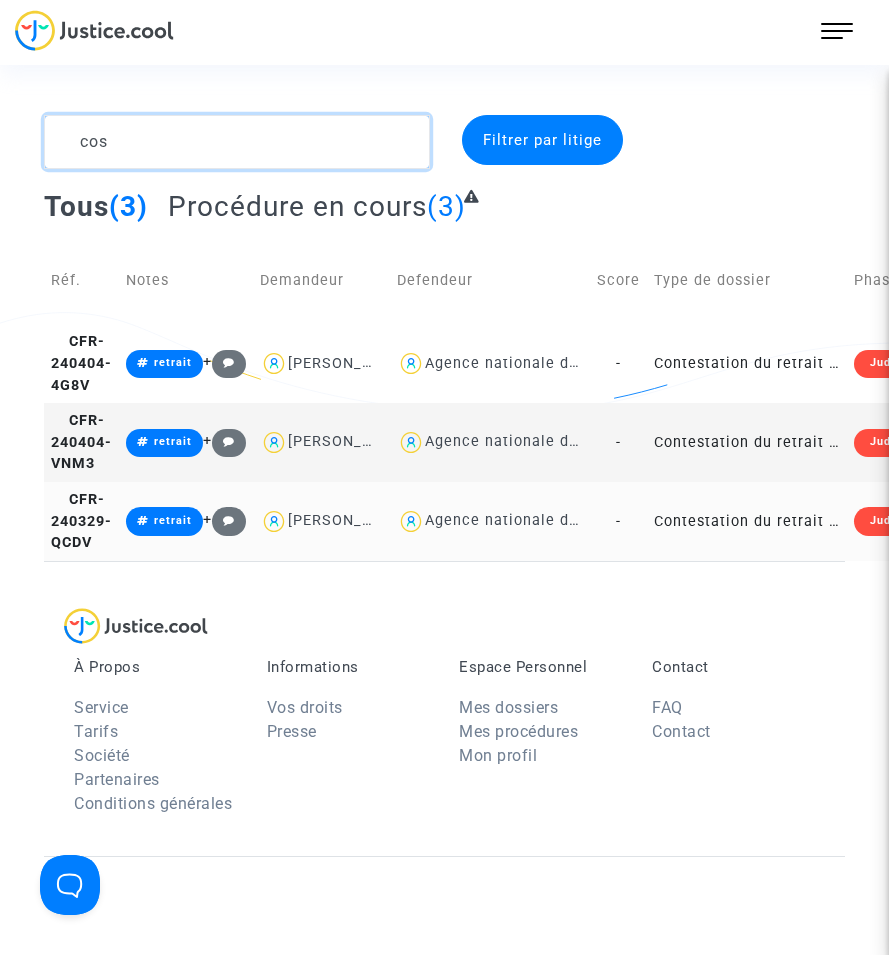 type on "cos" 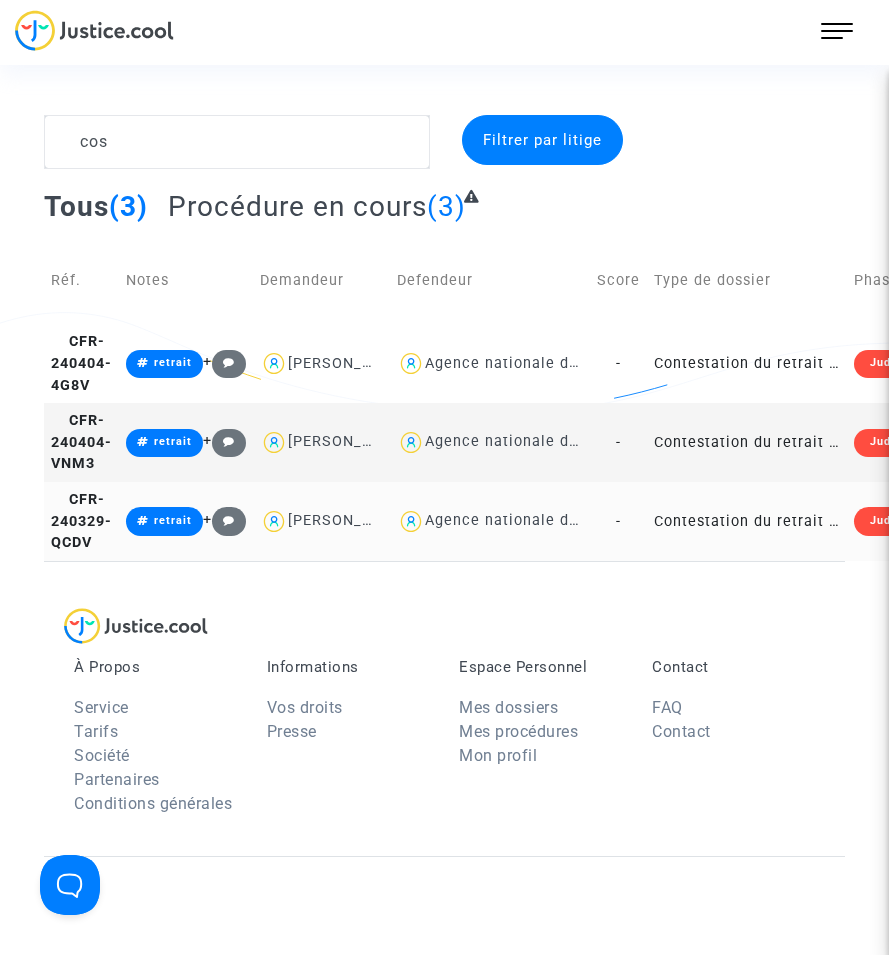 click on "Agence nationale de l'habitat" 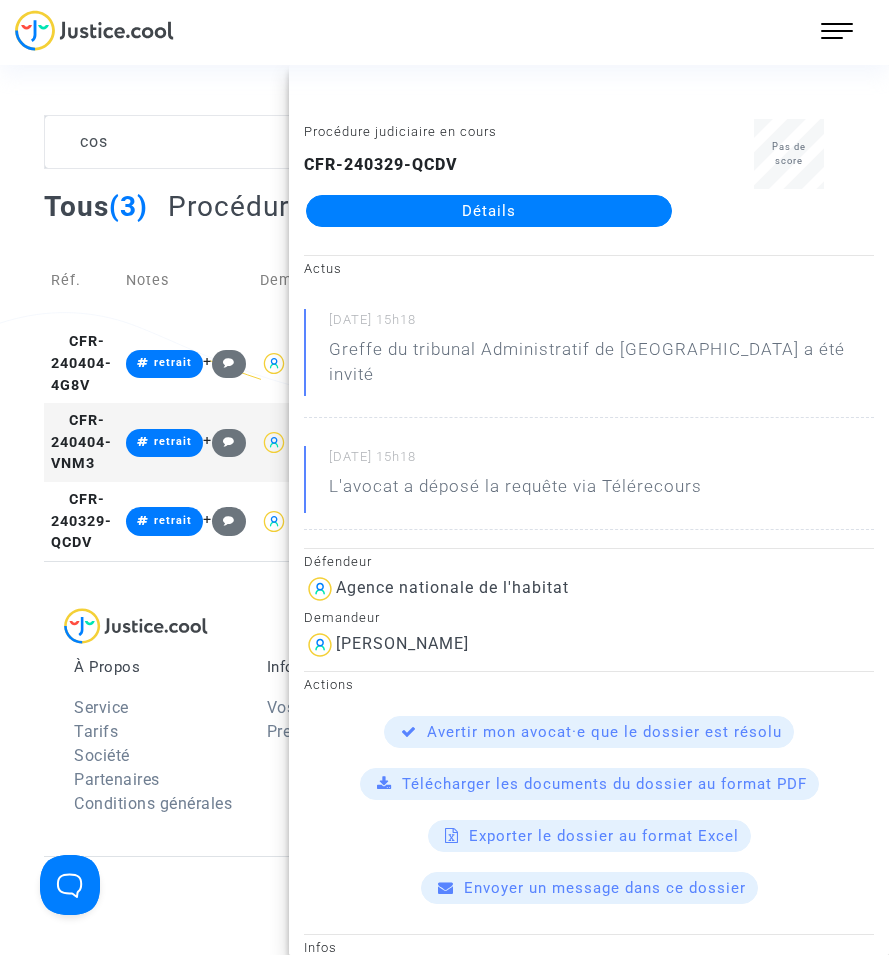 click on "Détails" 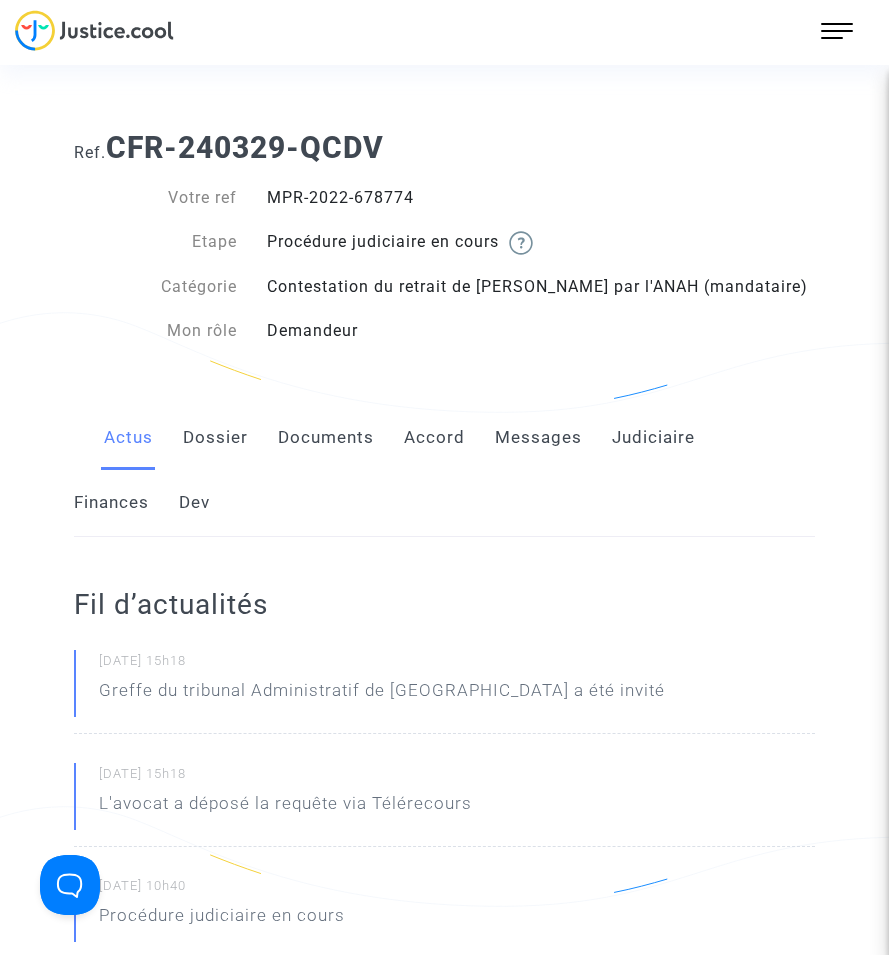 click on "Documents" 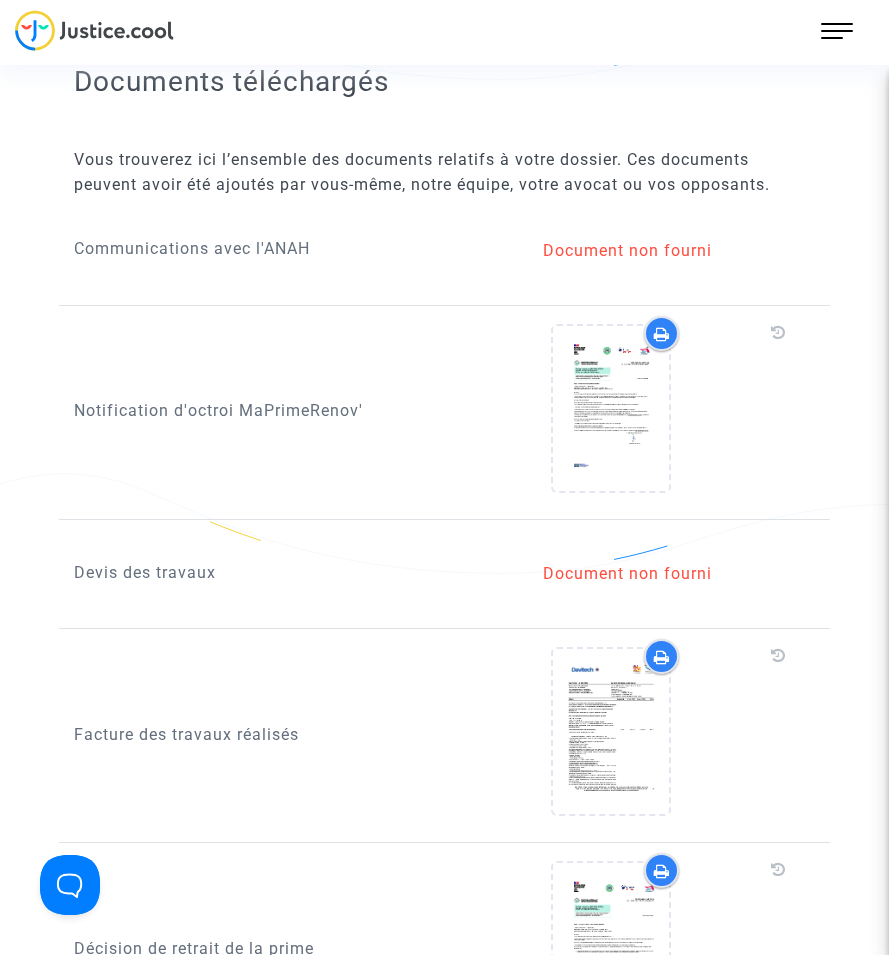 scroll, scrollTop: 900, scrollLeft: 0, axis: vertical 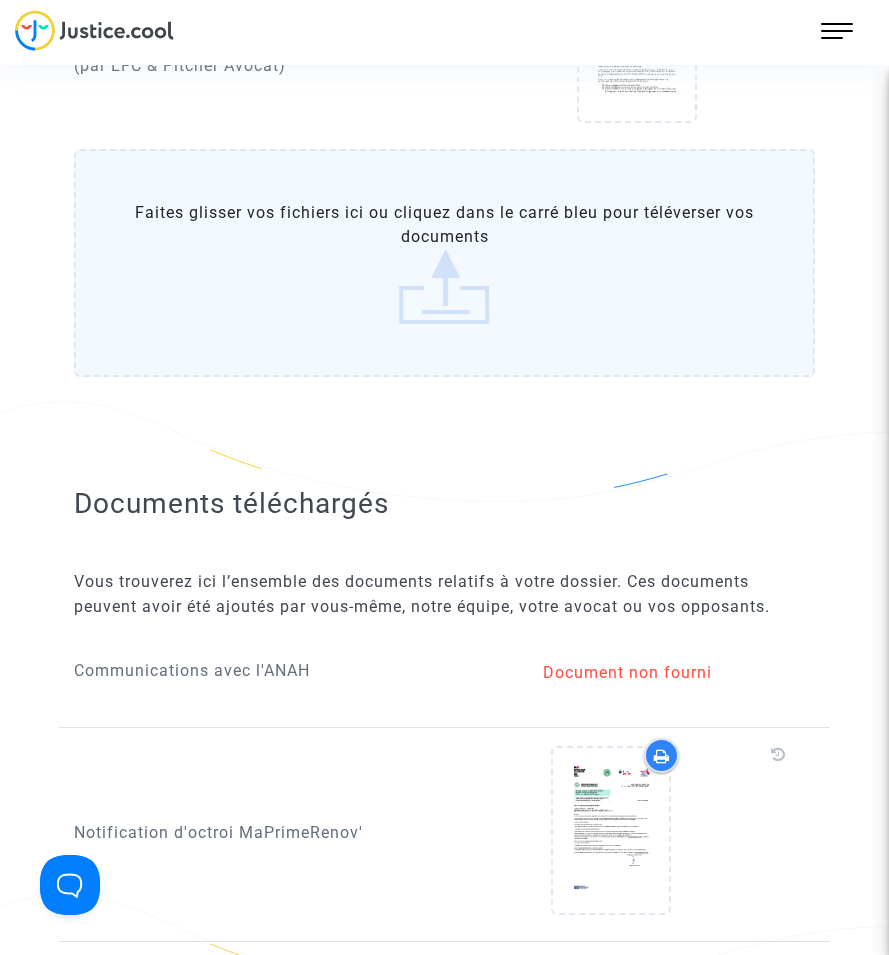 click on "107 Actus Mes dossiers Mon profil Paramètres Déconnexion" at bounding box center [444, 37] 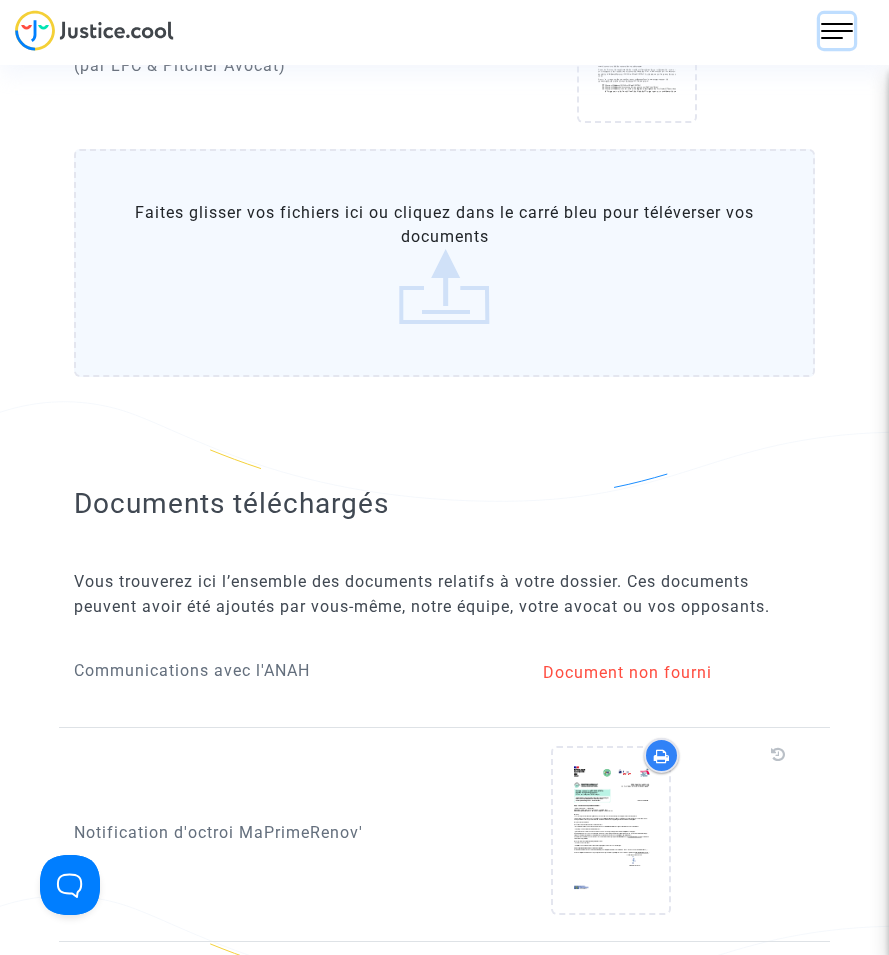 click at bounding box center [837, 31] 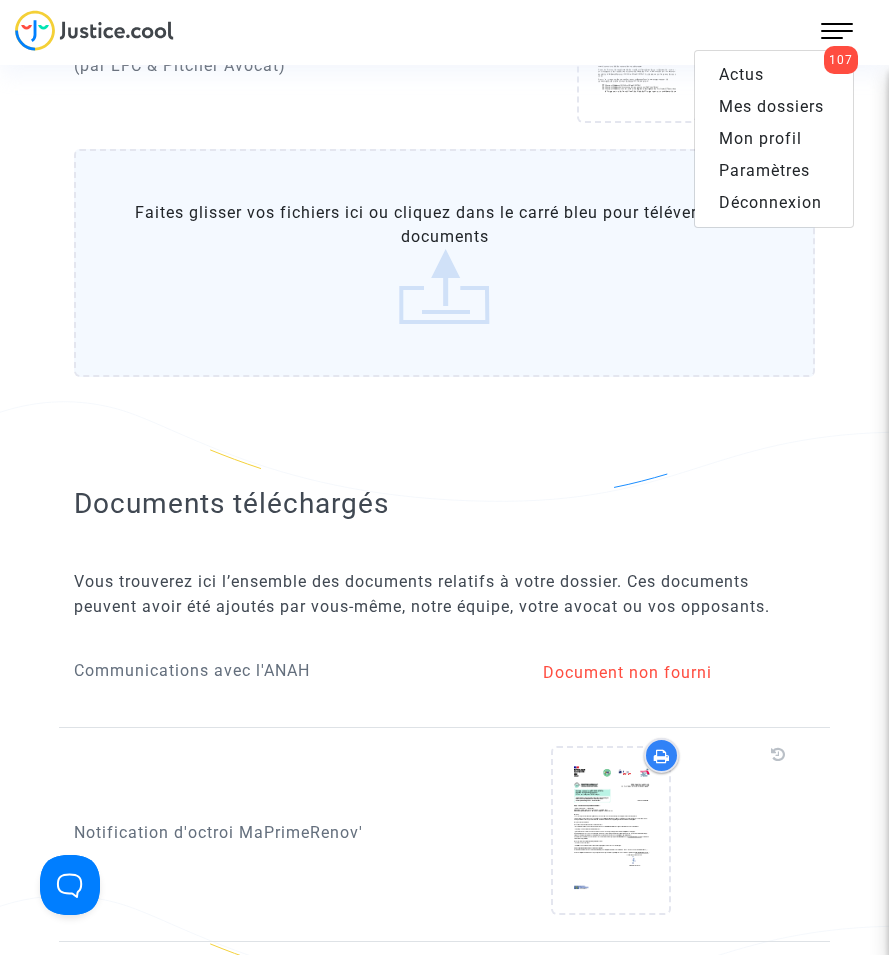 click on "Mes dossiers" at bounding box center [771, 106] 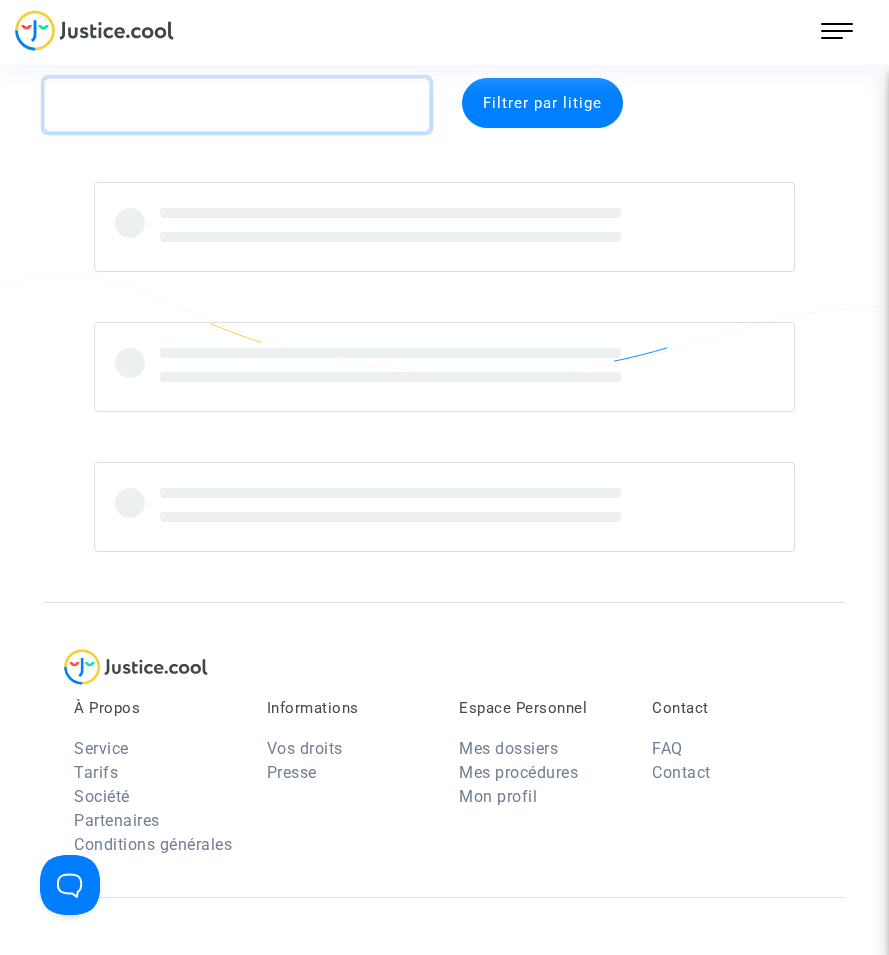 click 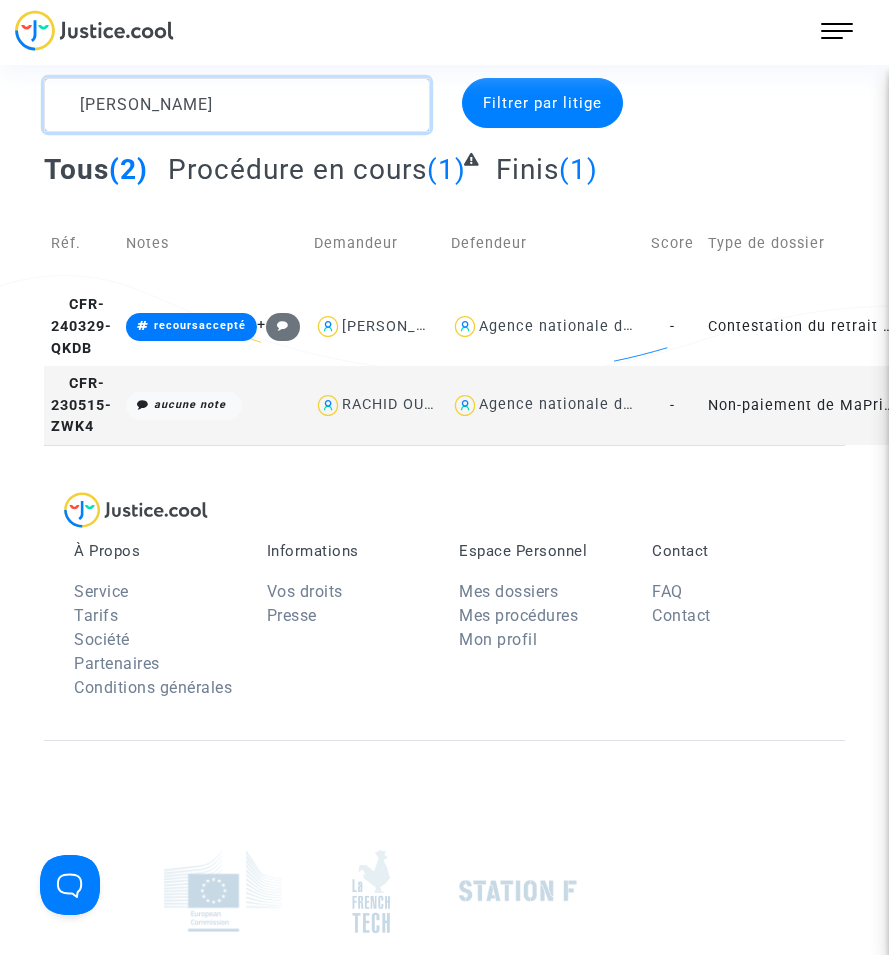 drag, startPoint x: 152, startPoint y: 108, endPoint x: -34, endPoint y: 93, distance: 186.60385 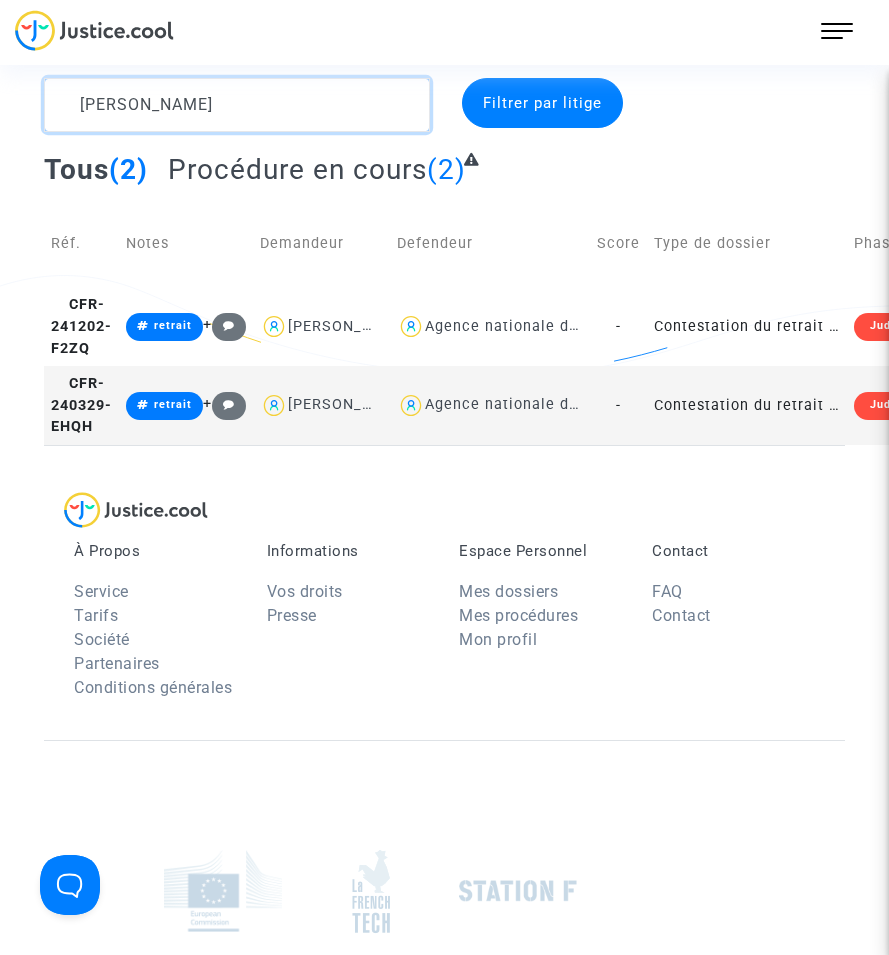 type on "[PERSON_NAME]" 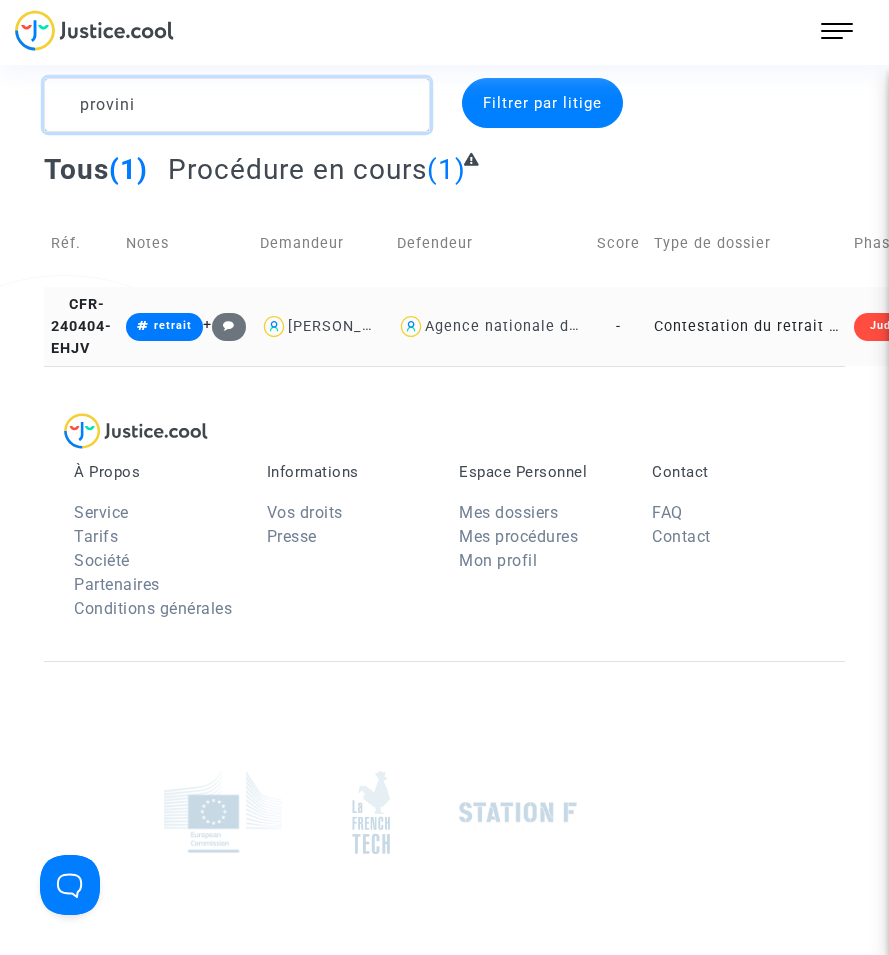 type on "provini" 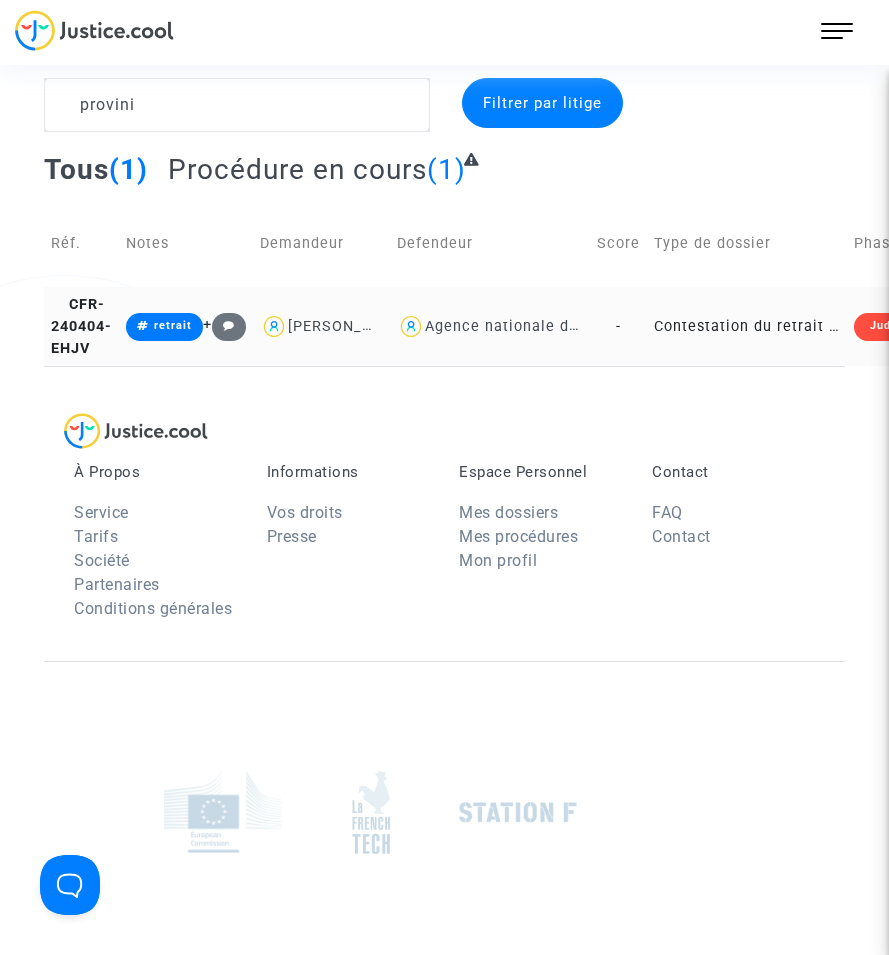 click on "-" 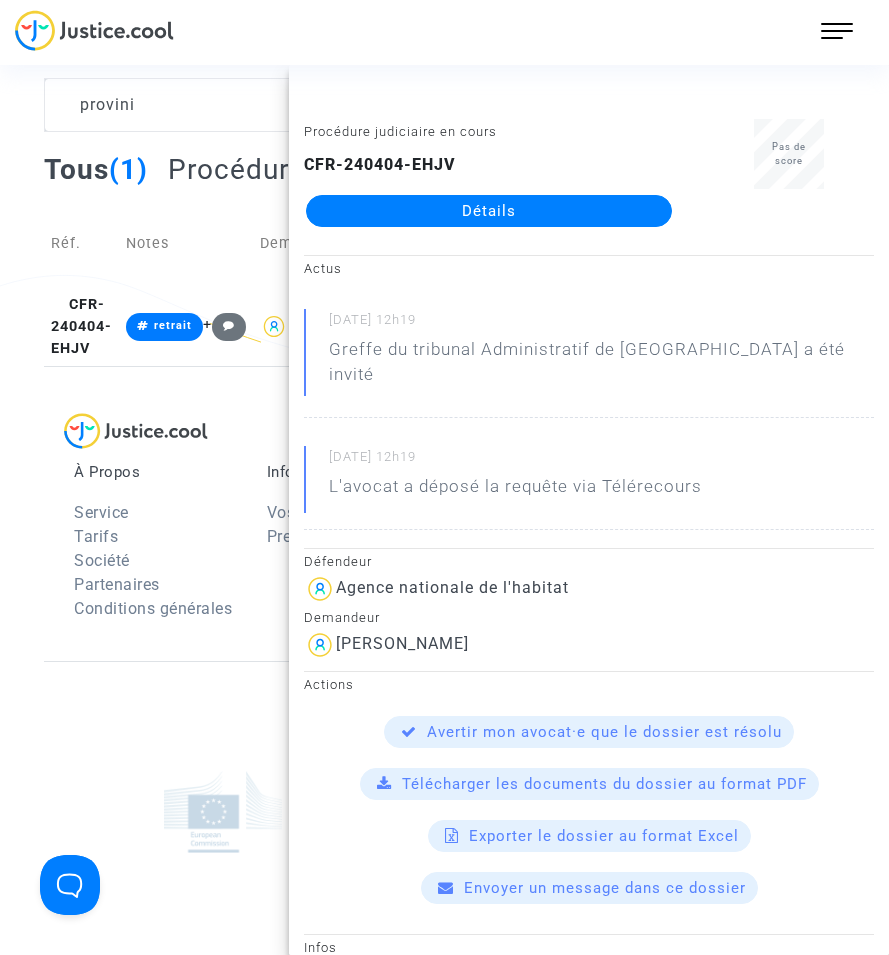 click on "Détails" 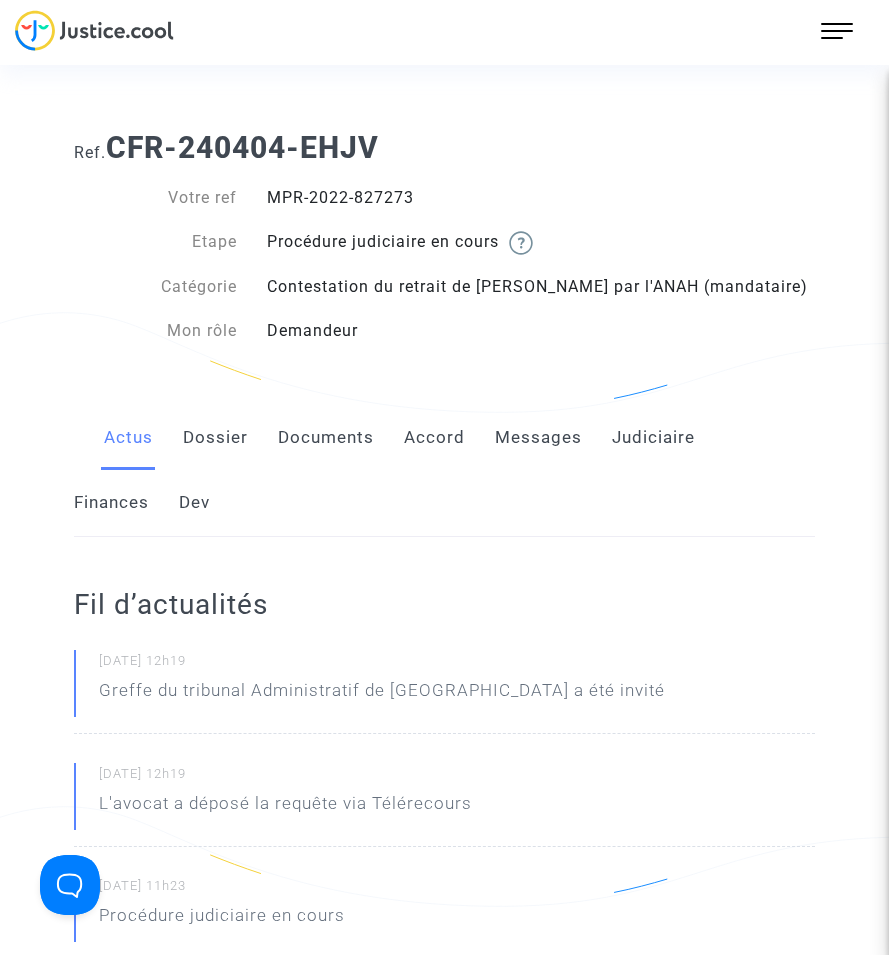 click on "Documents" 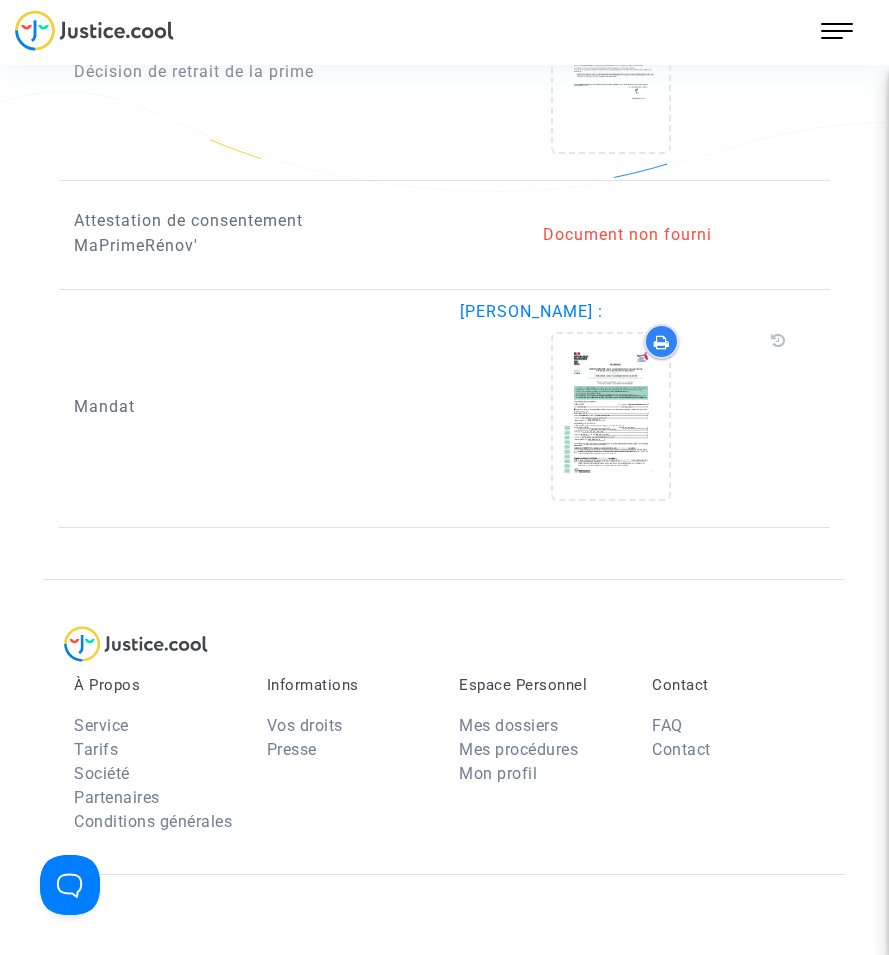 scroll, scrollTop: 1900, scrollLeft: 0, axis: vertical 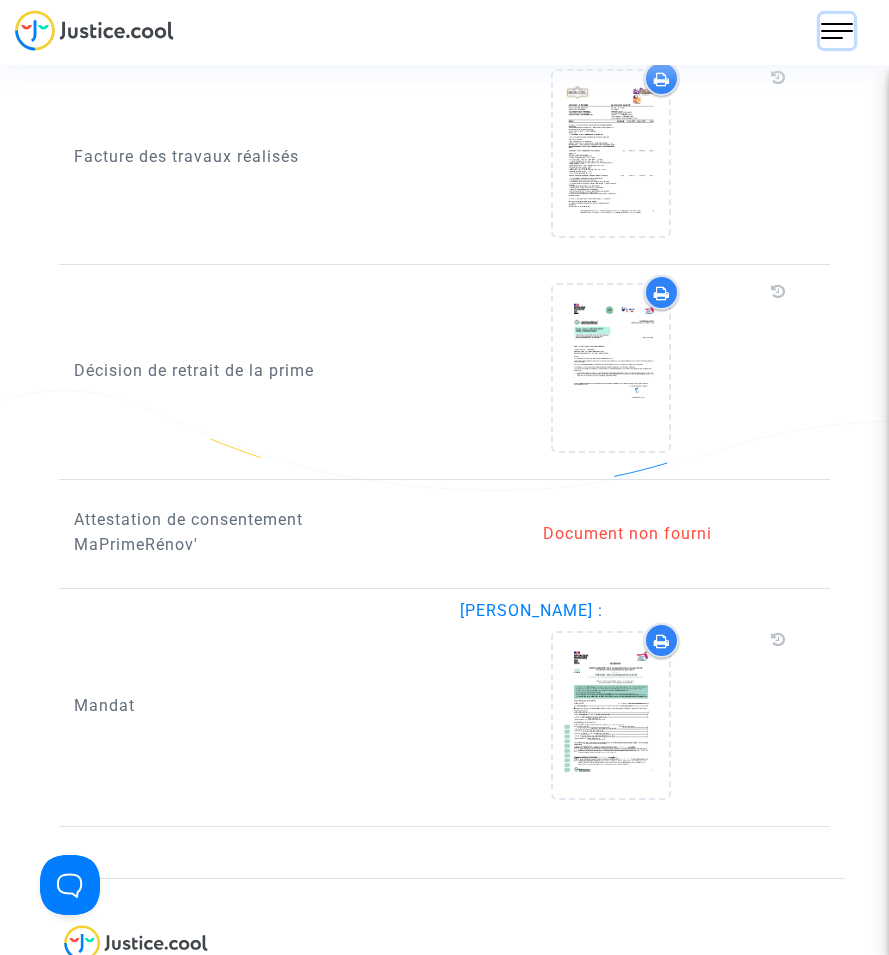 click at bounding box center (837, 31) 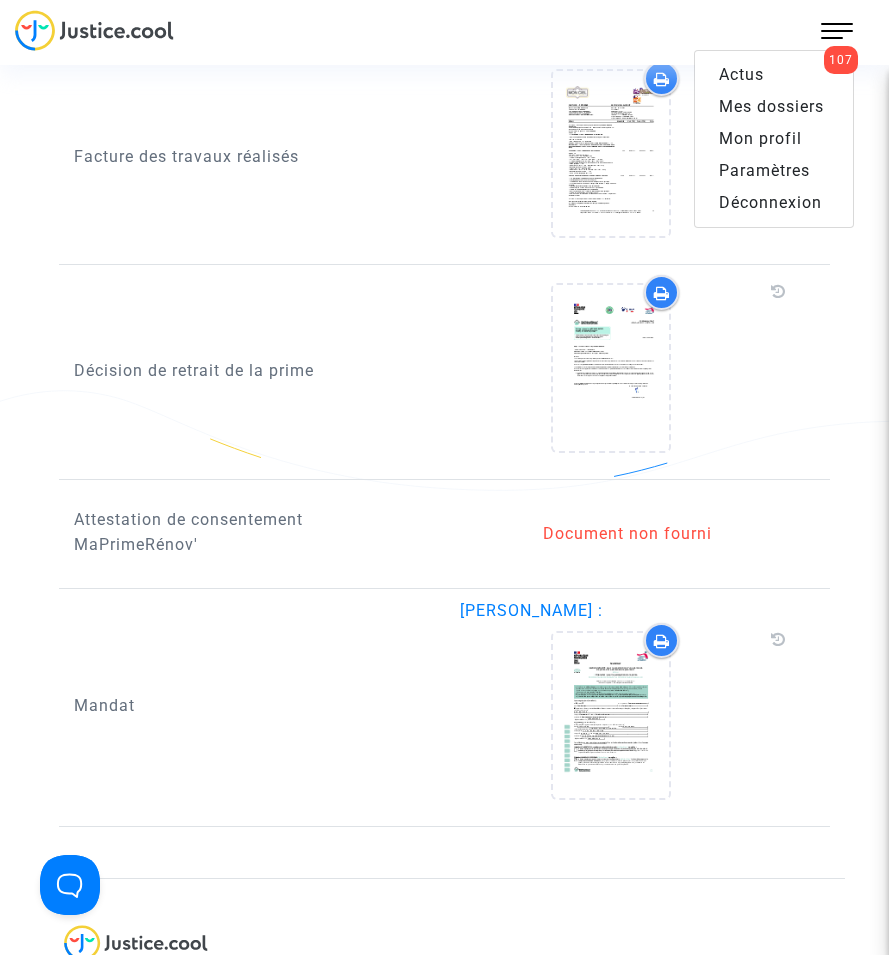 click on "Mes dossiers" at bounding box center [771, 106] 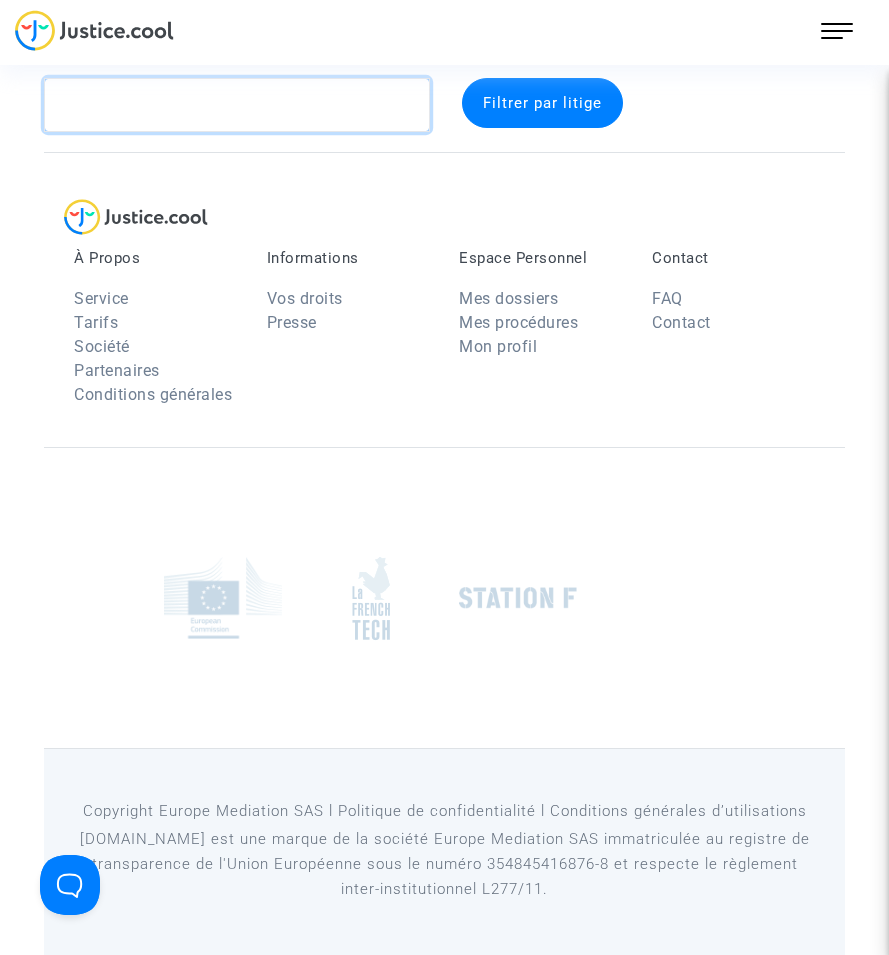 click 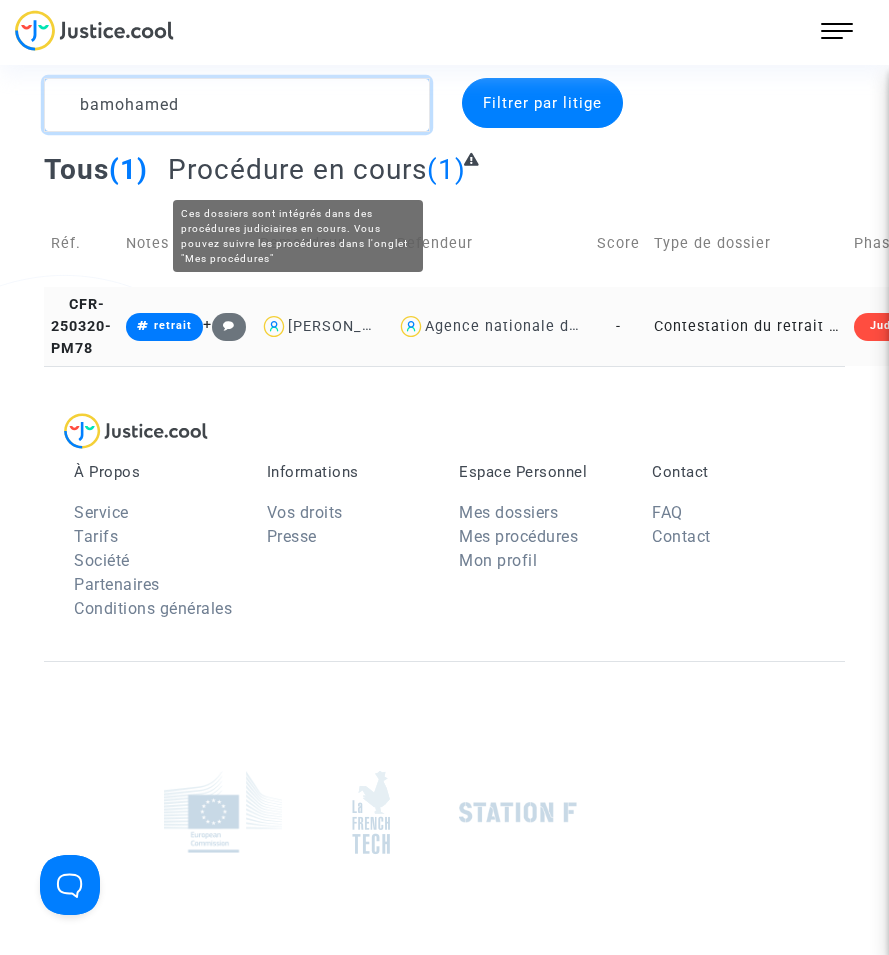 type on "bamohamed" 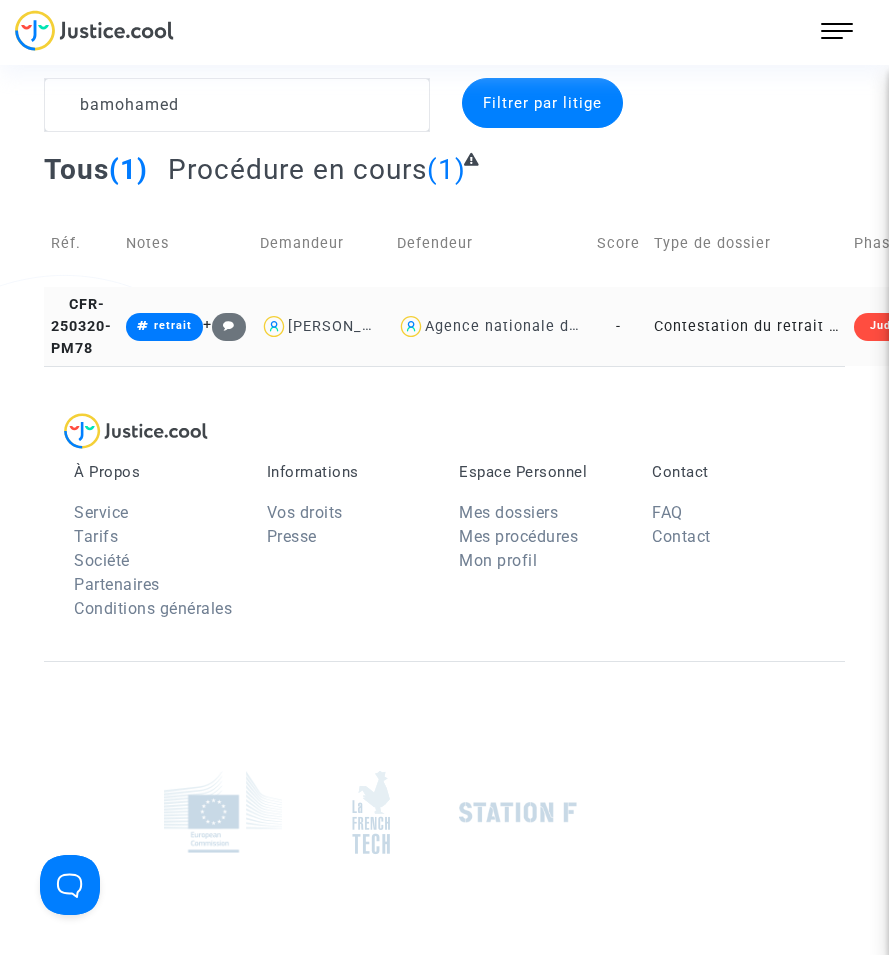 click on "Contestation du retrait de [PERSON_NAME] par l'ANAH (mandataire)" 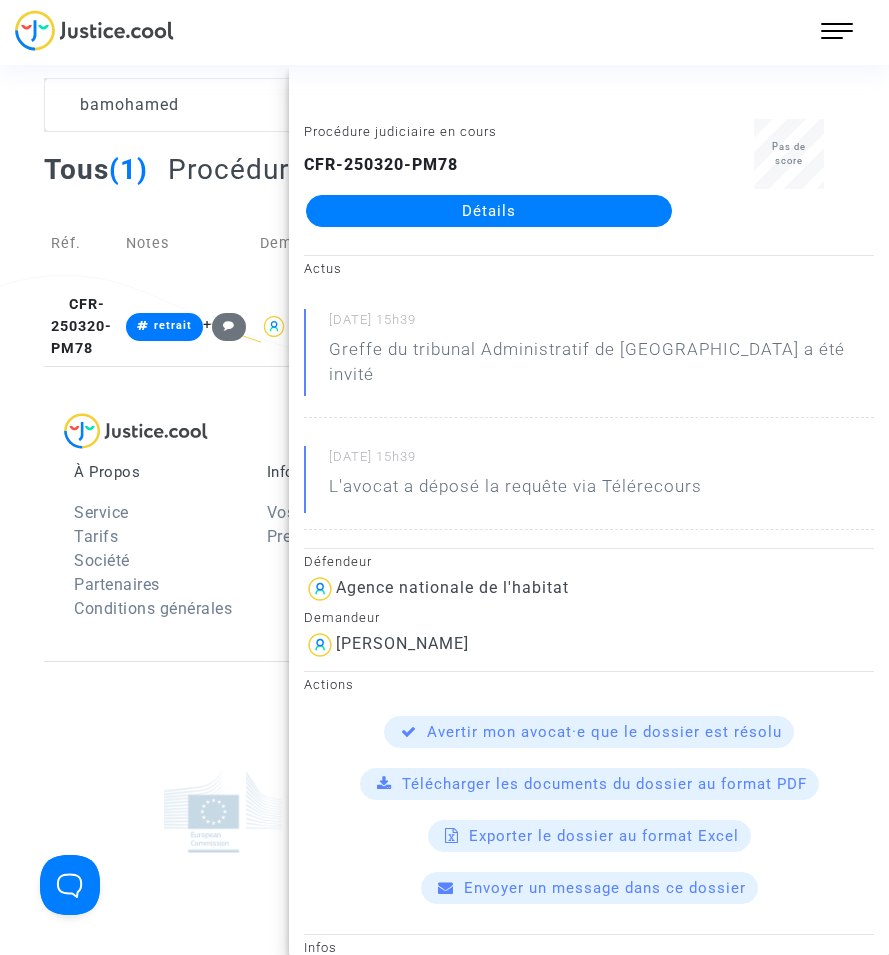 click on "Procédure judiciaire en cours CFR-250320-PM78  Détails" 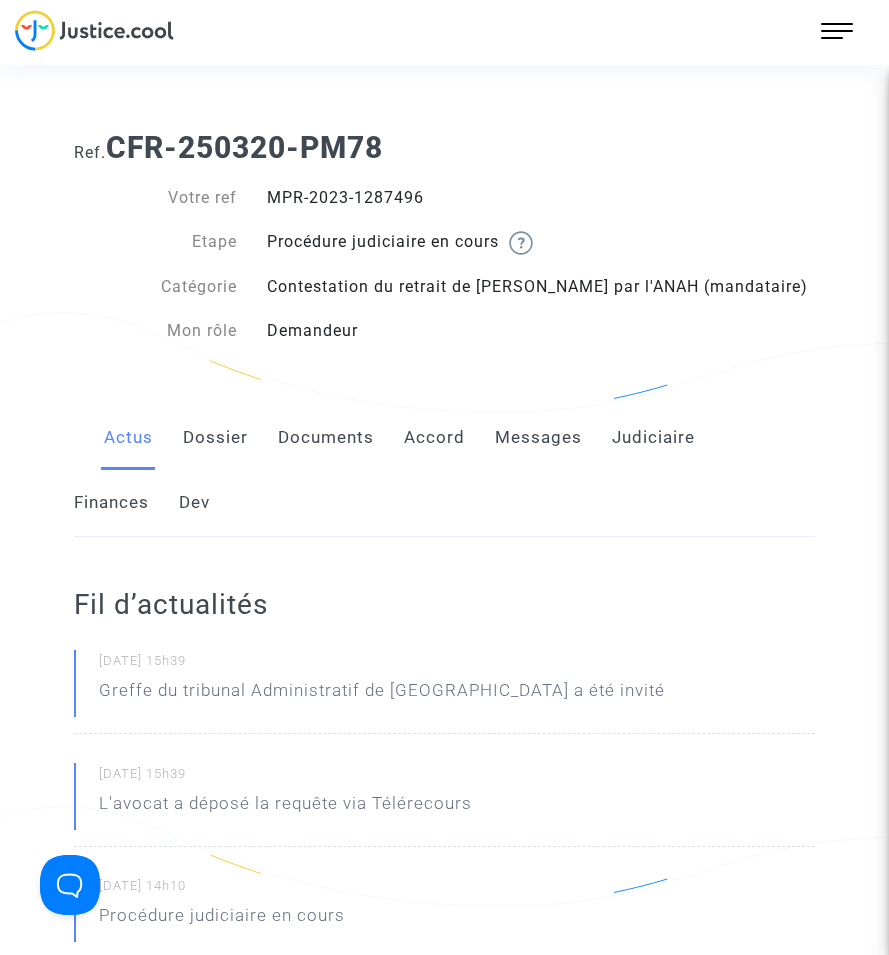 click on "Documents" 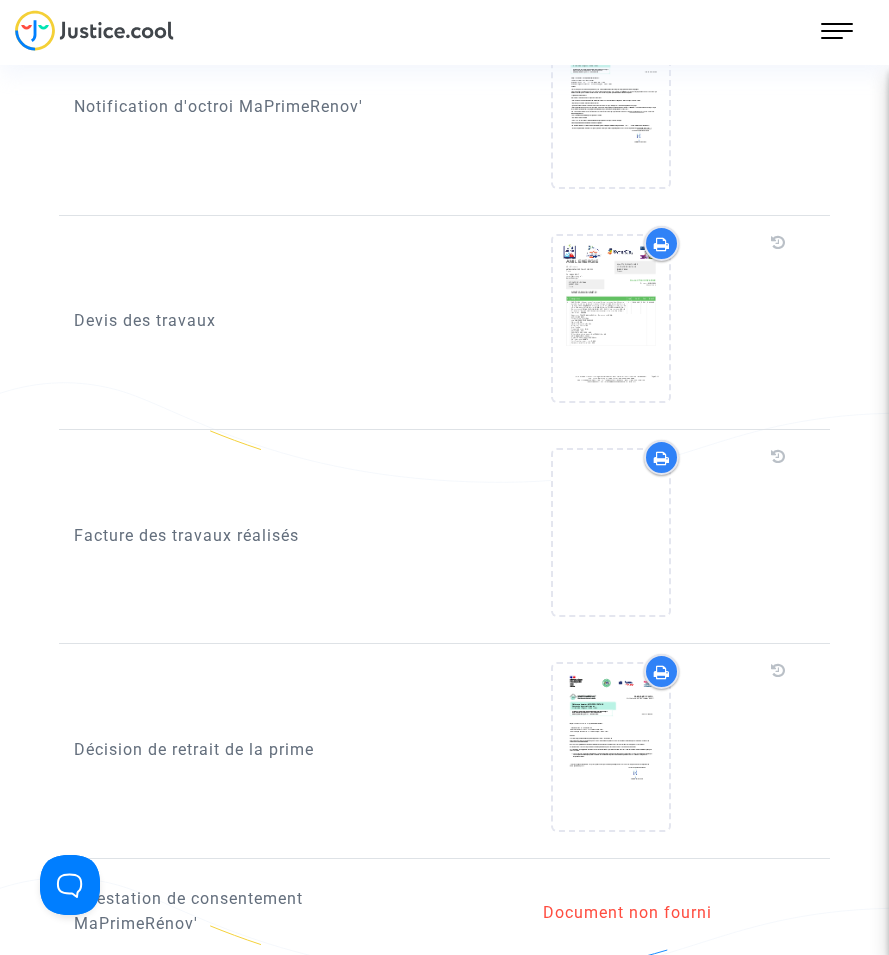 scroll, scrollTop: 1800, scrollLeft: 0, axis: vertical 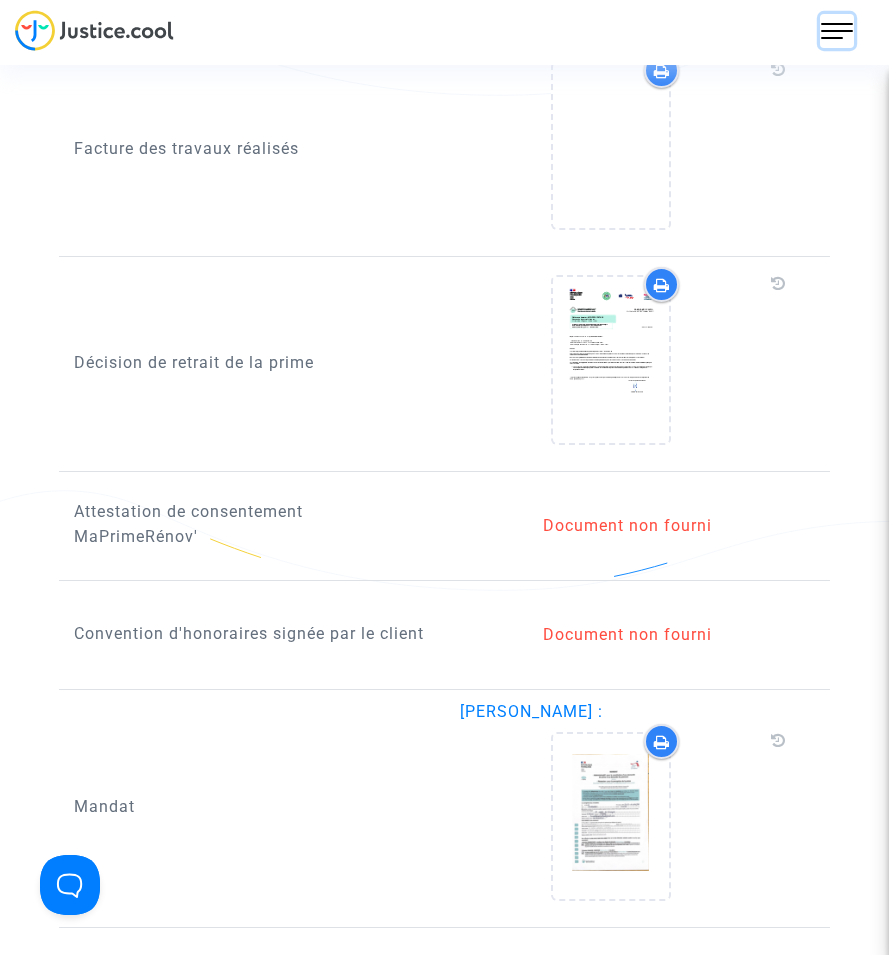 click at bounding box center (837, 31) 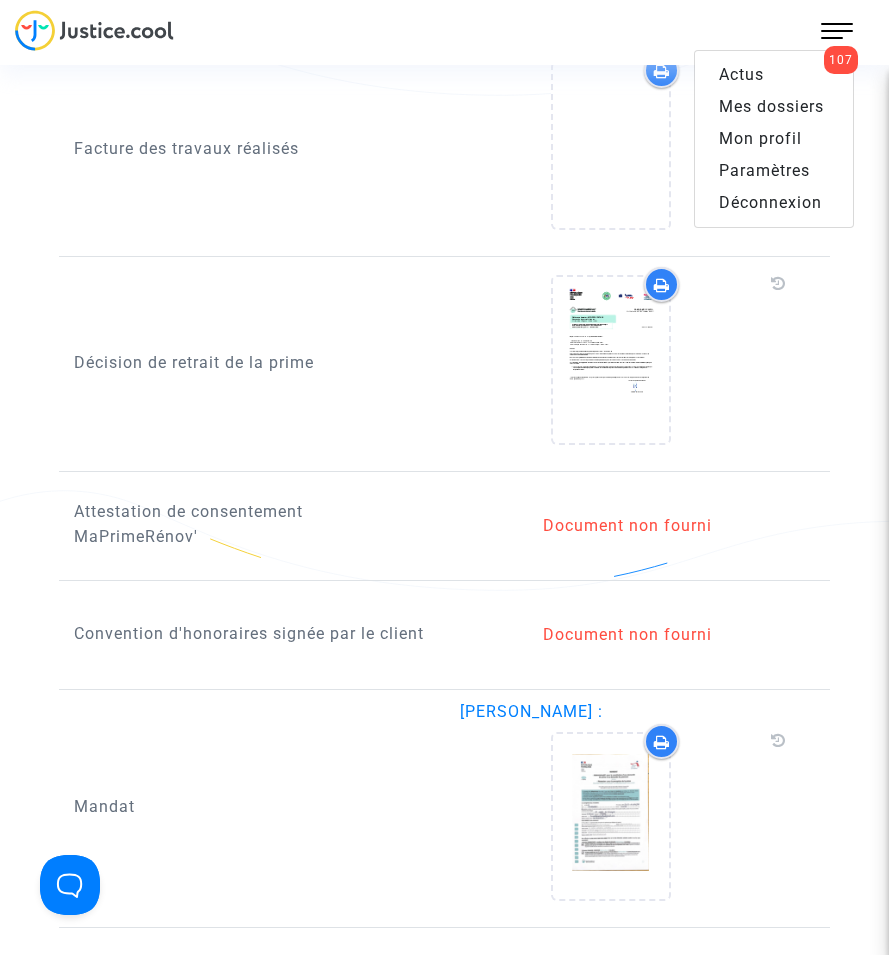click on "Mes dossiers" at bounding box center (771, 106) 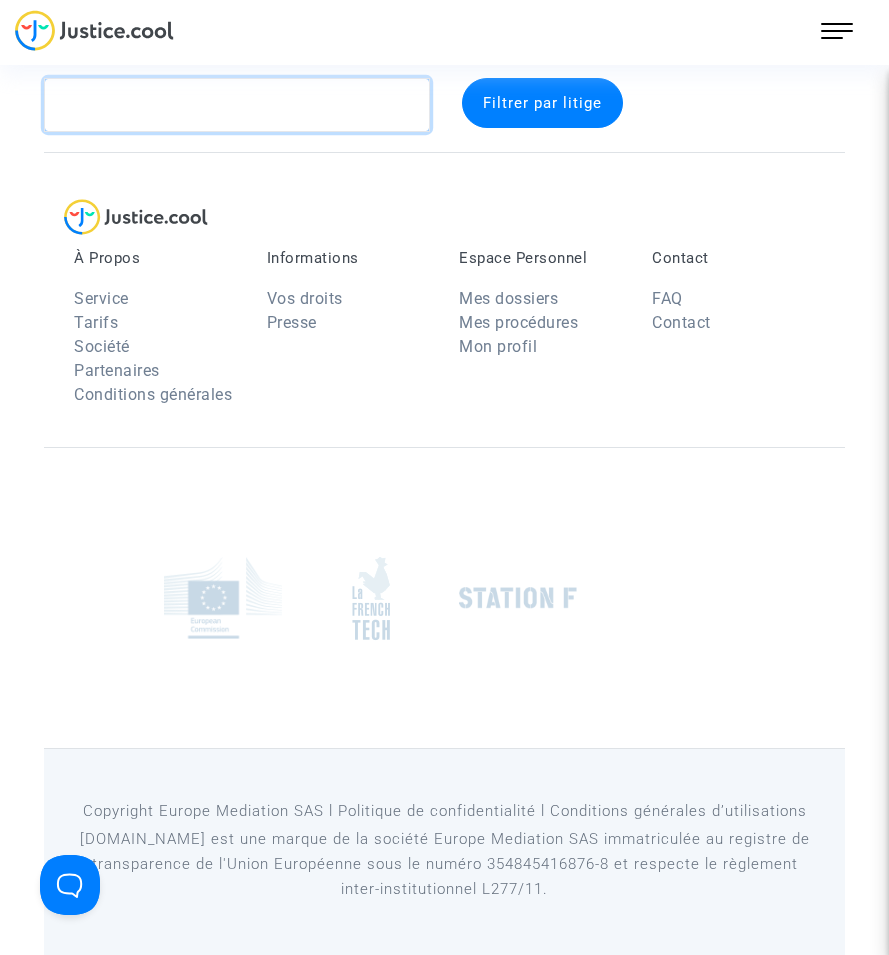click 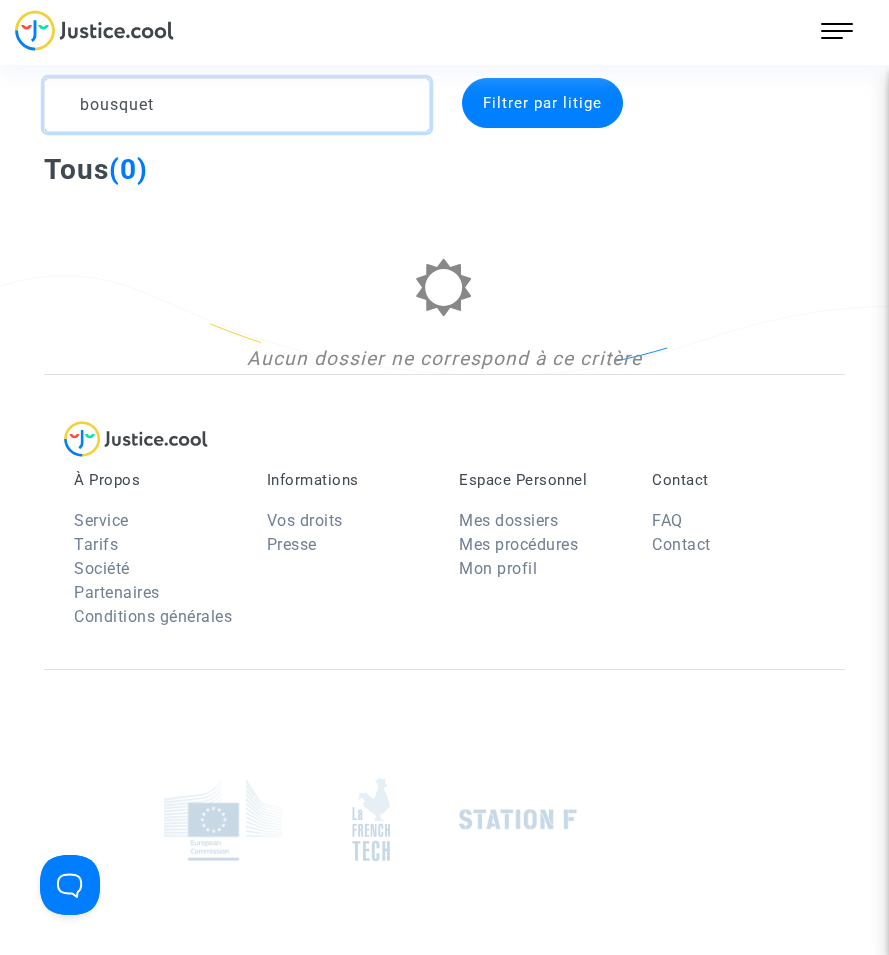 click 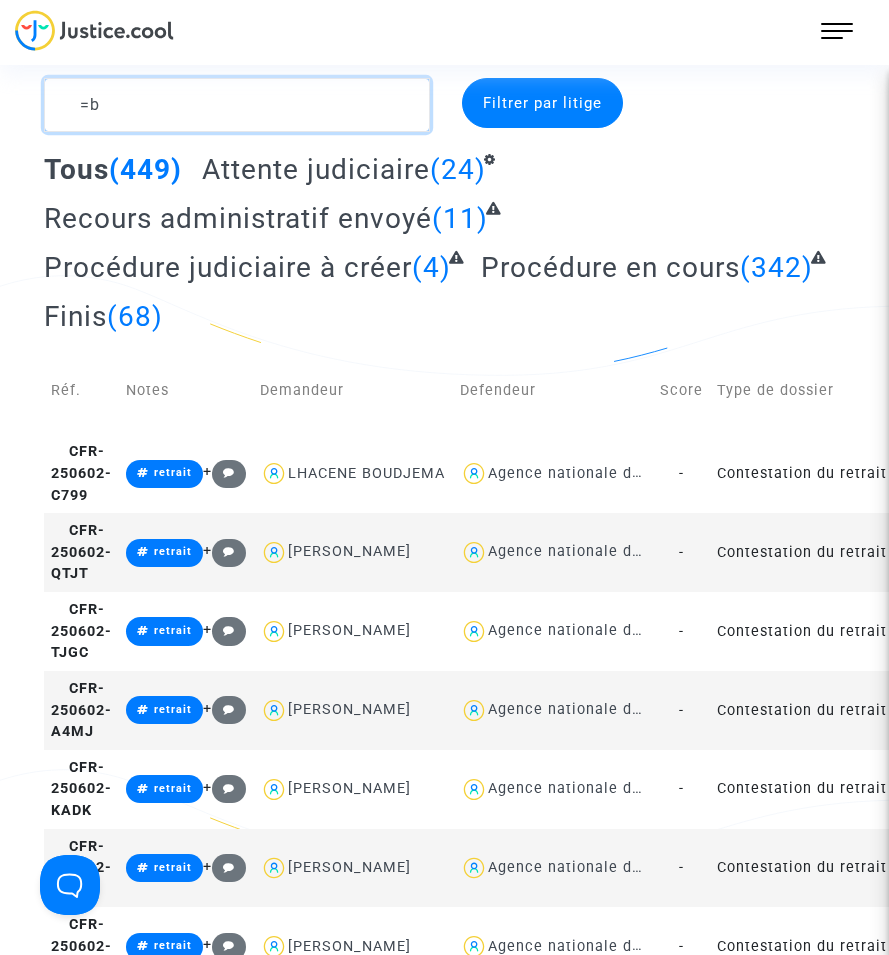 type on "=" 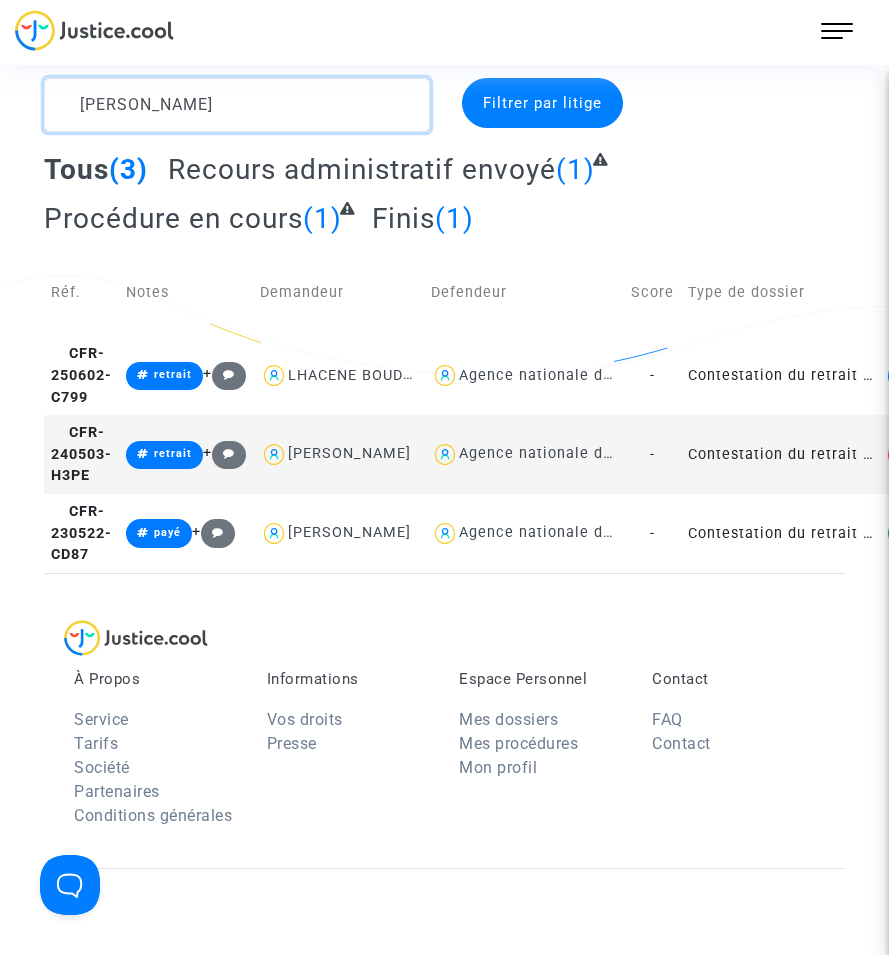 type on "[PERSON_NAME]" 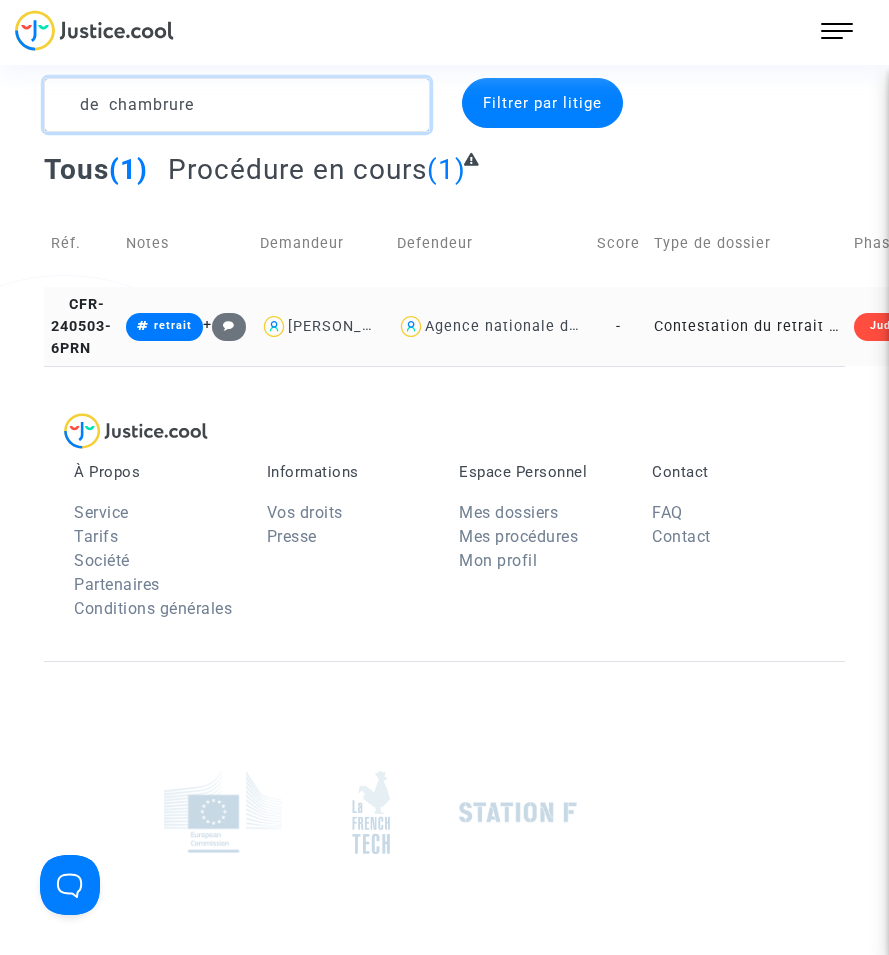 type on "de chambrure" 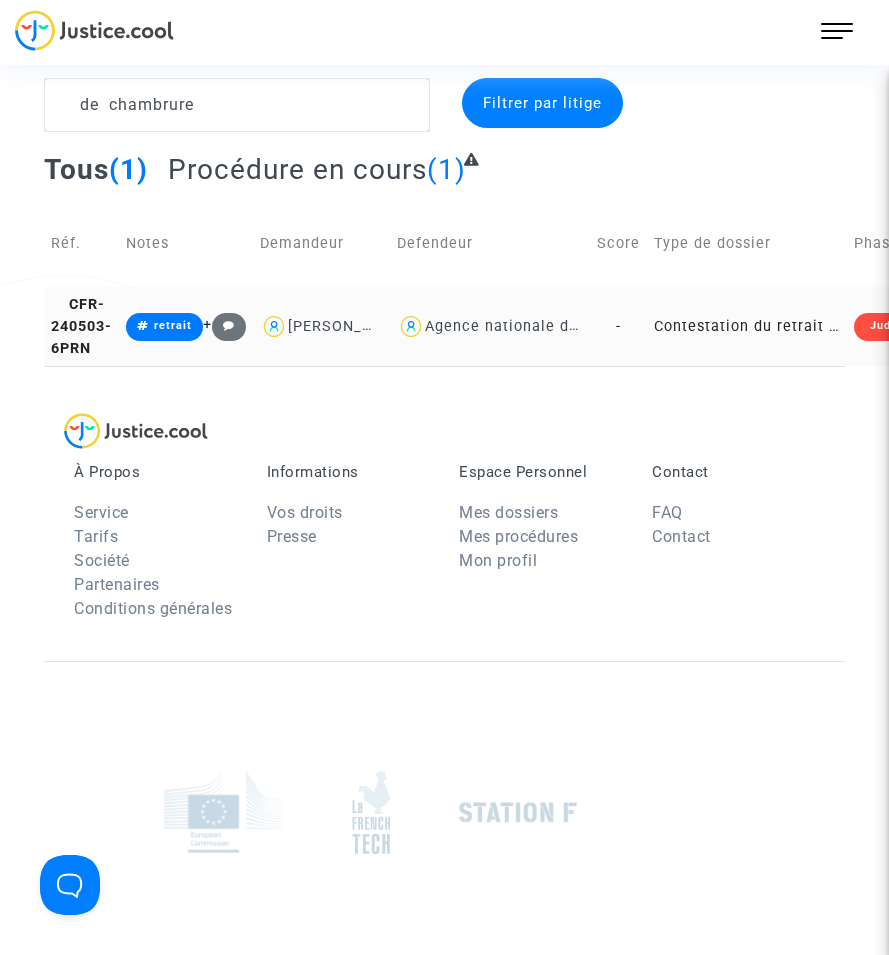 click on "-" 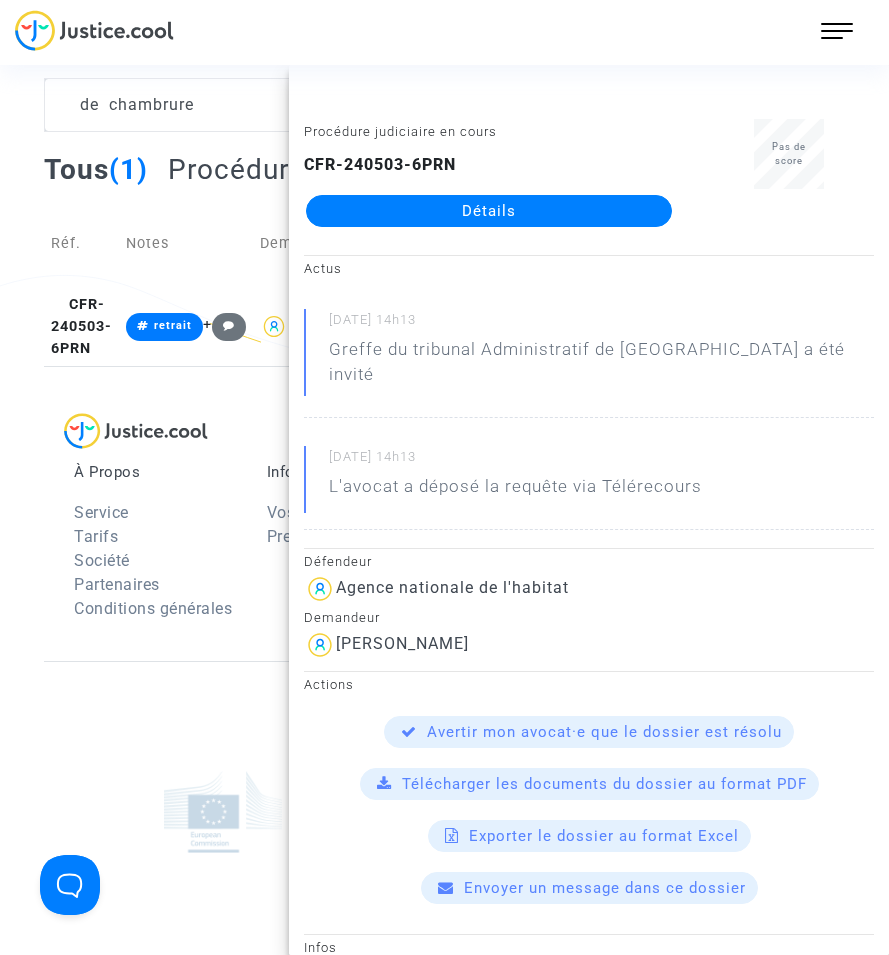 click on "Détails" 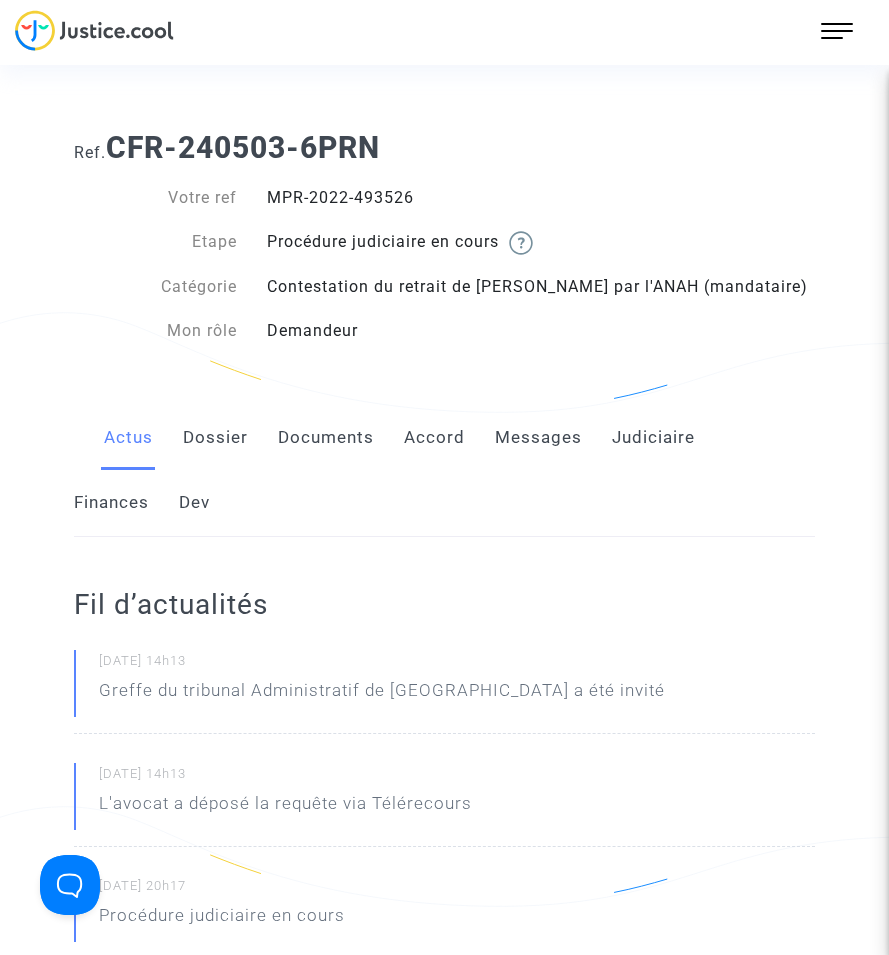 click on "Documents" 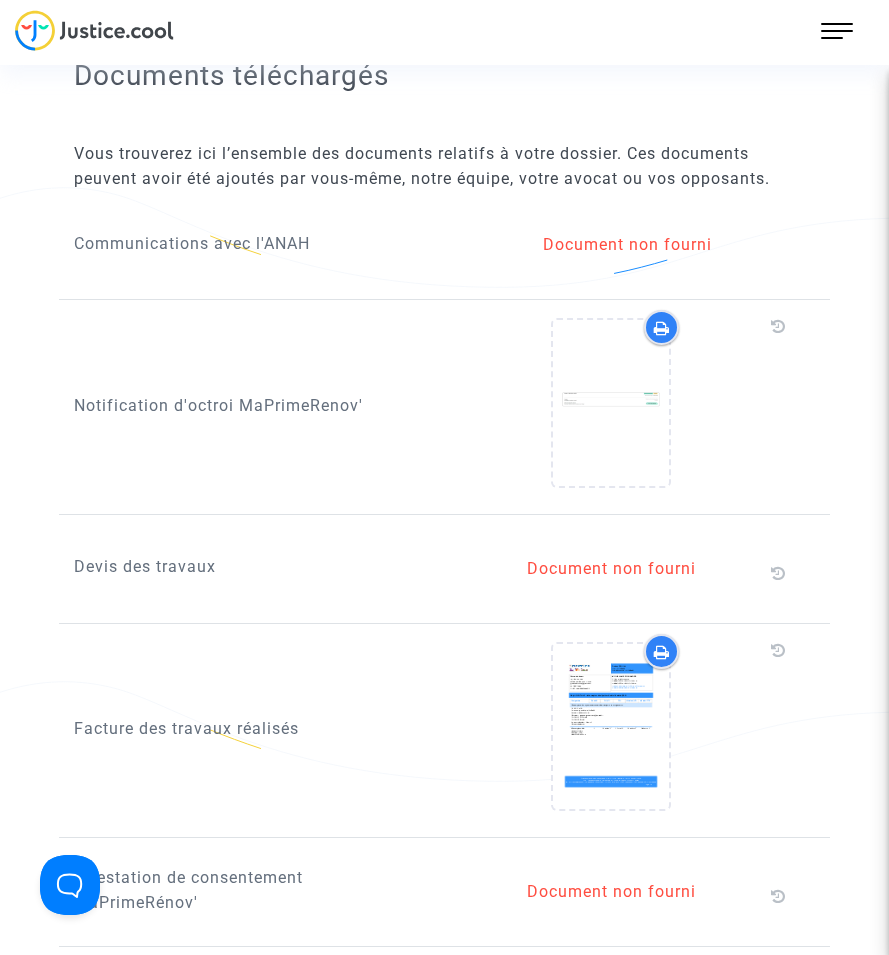 scroll, scrollTop: 1000, scrollLeft: 0, axis: vertical 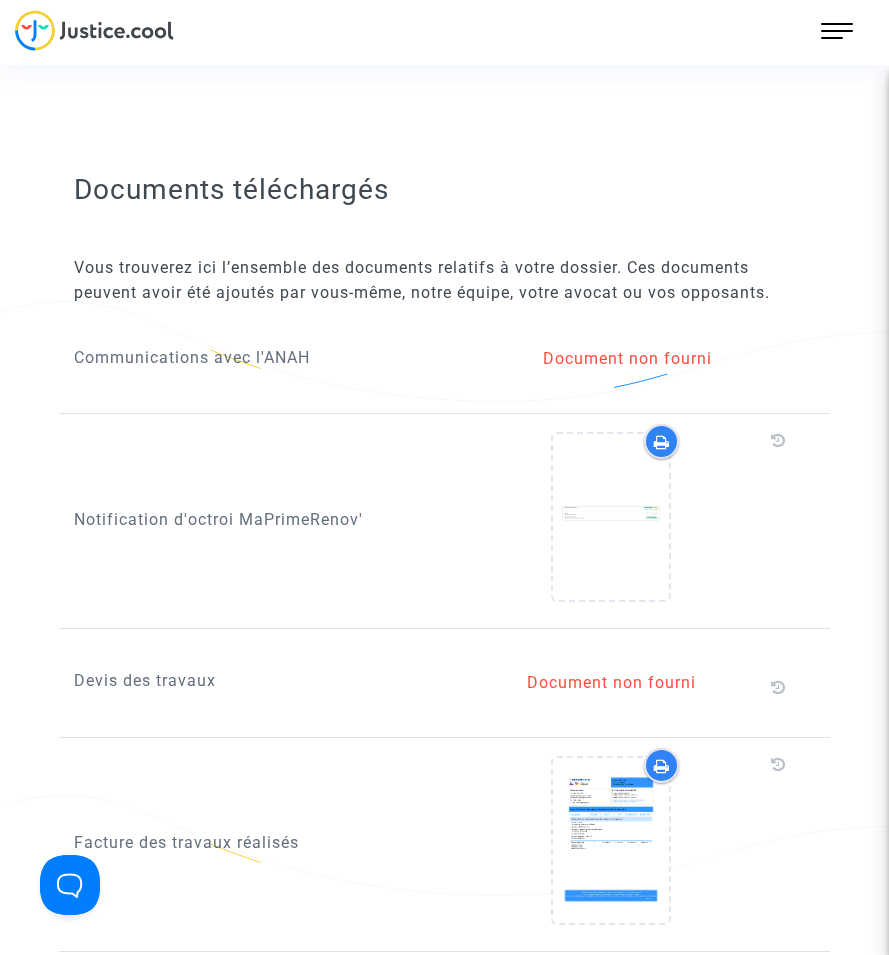 click on "107 Actus Mes dossiers Mon profil Paramètres Déconnexion" at bounding box center [444, 37] 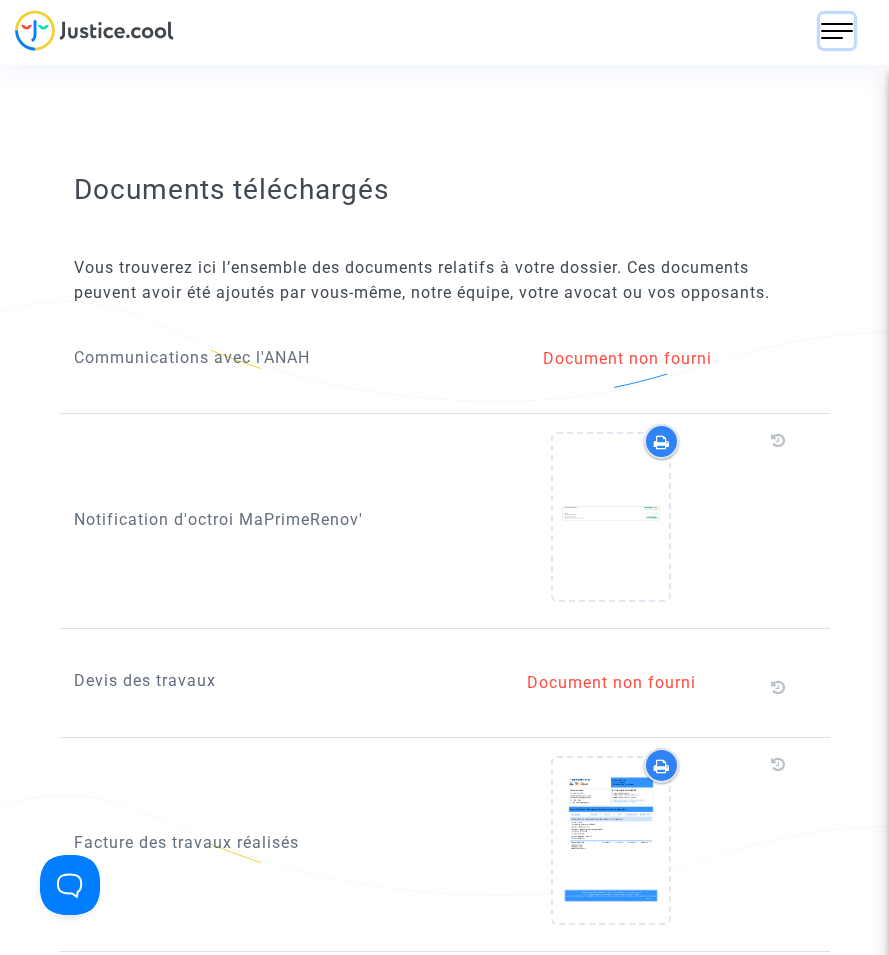 click at bounding box center [837, 31] 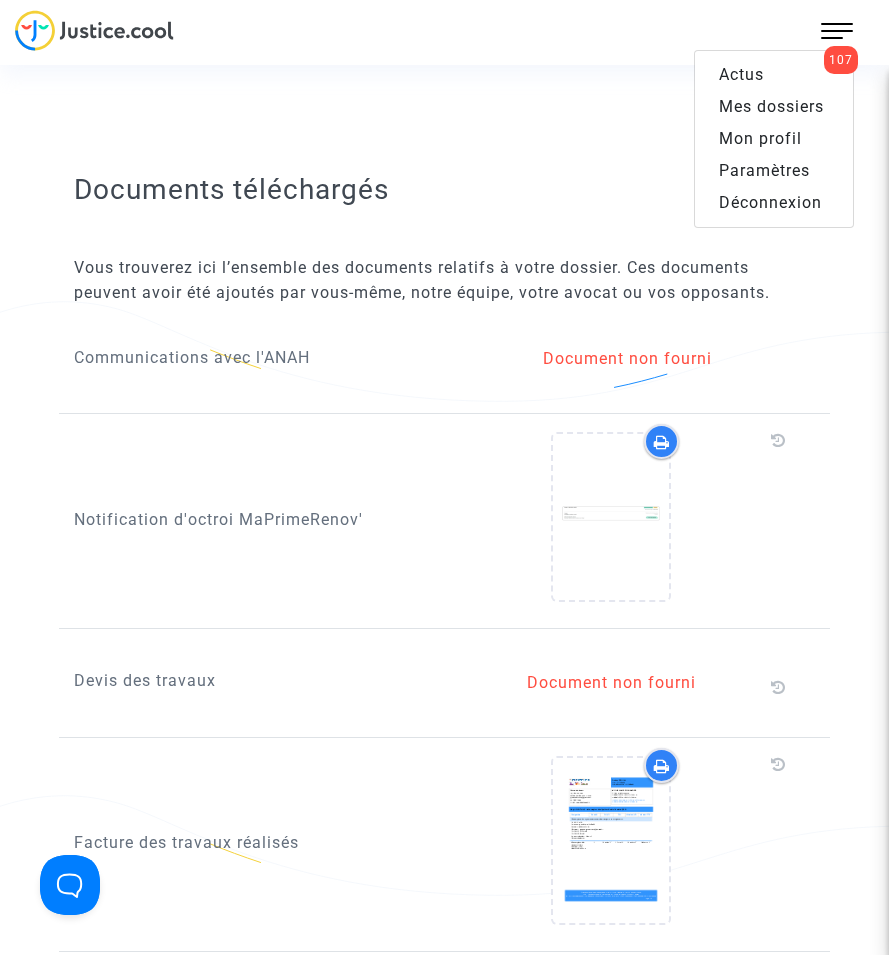 click on "Mes dossiers" at bounding box center [771, 106] 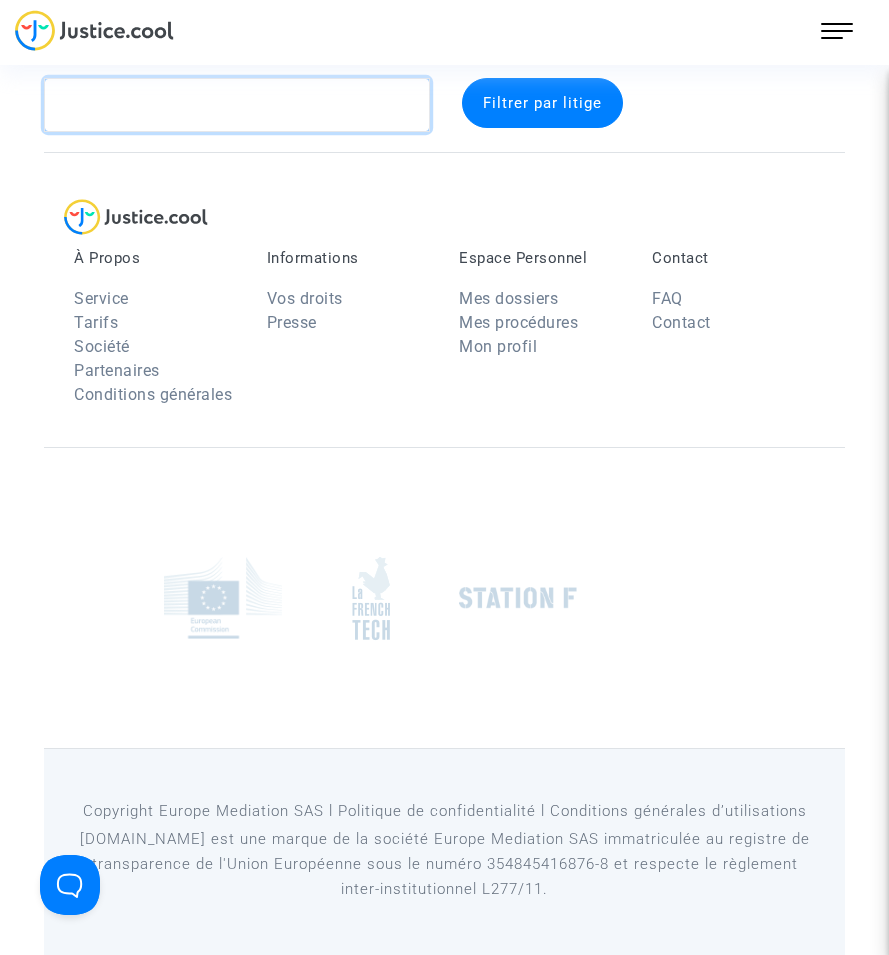 click 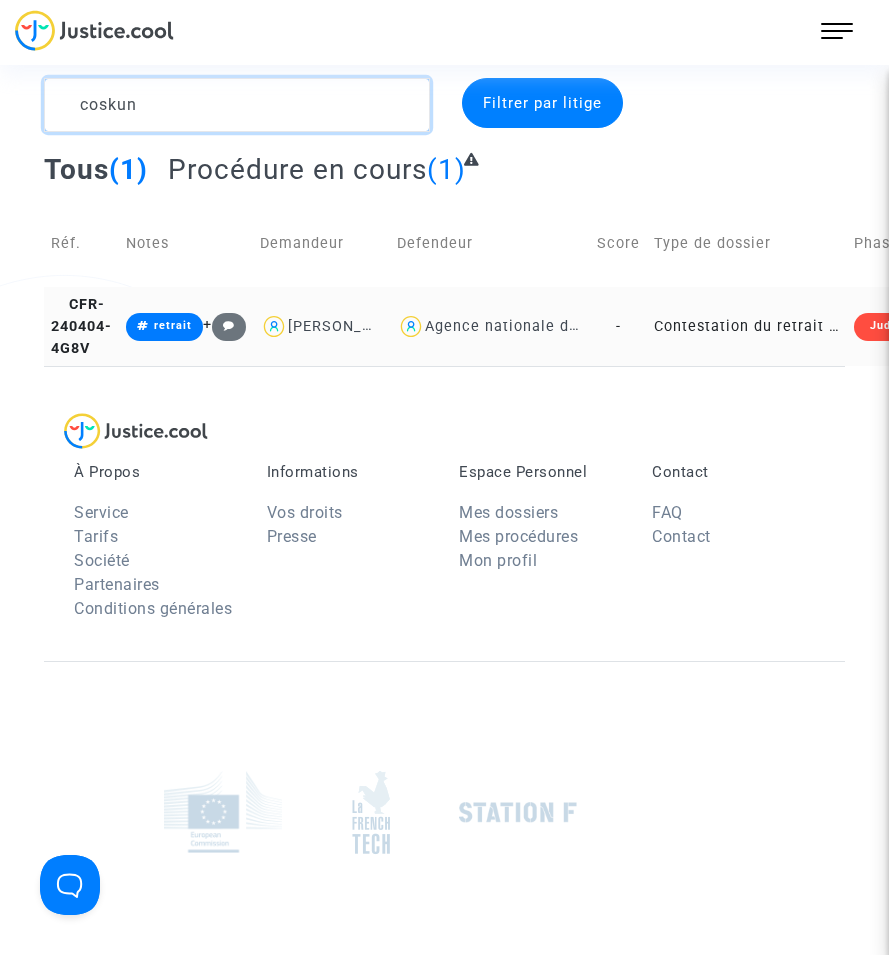 type on "coskun" 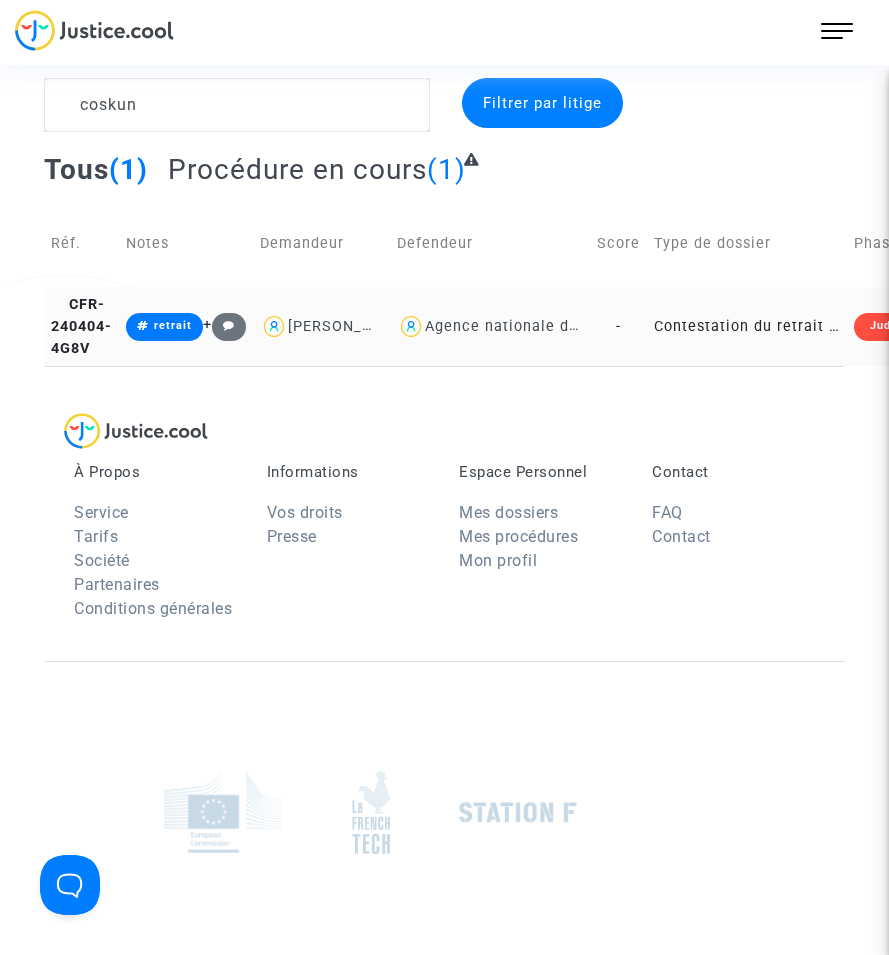 click on "Contestation du retrait de [PERSON_NAME] par l'ANAH (mandataire)" 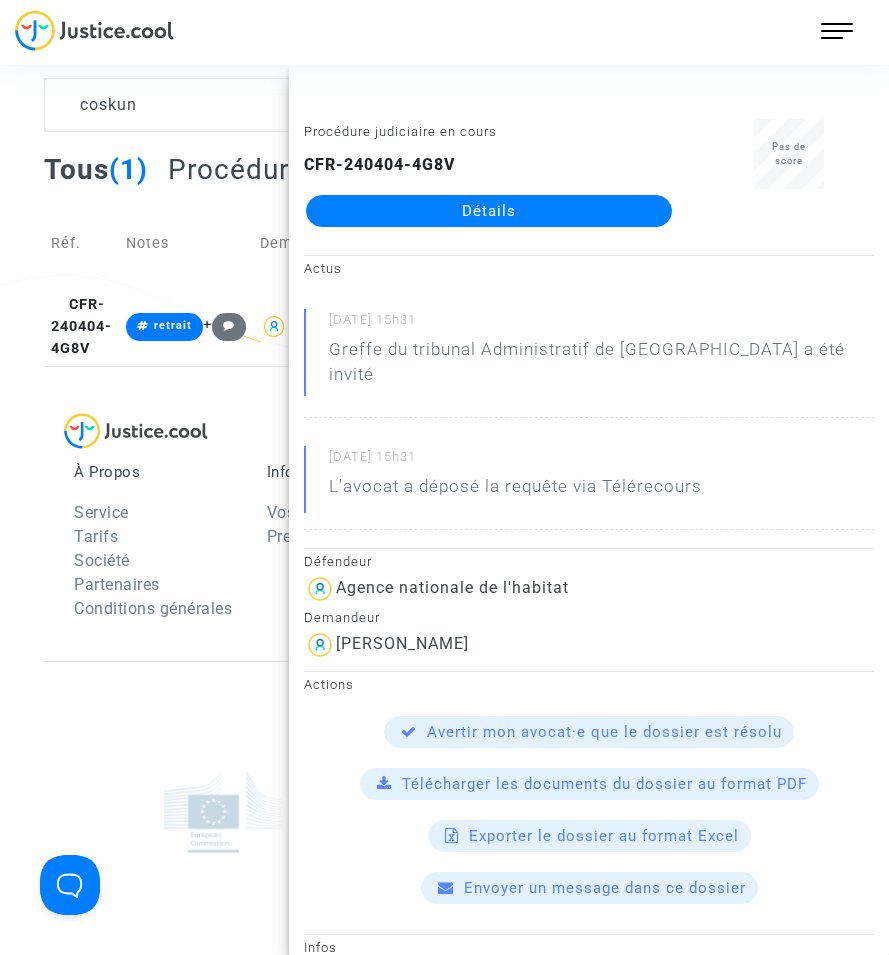 click on "Détails" 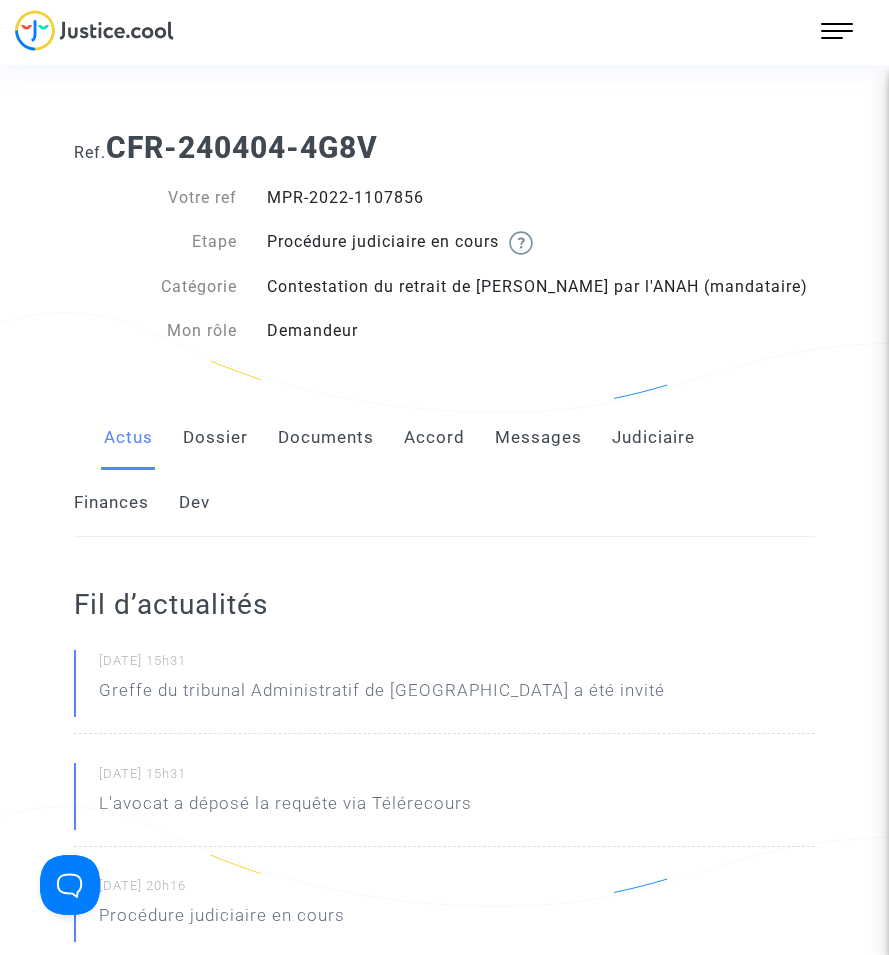 click on "Dossier" 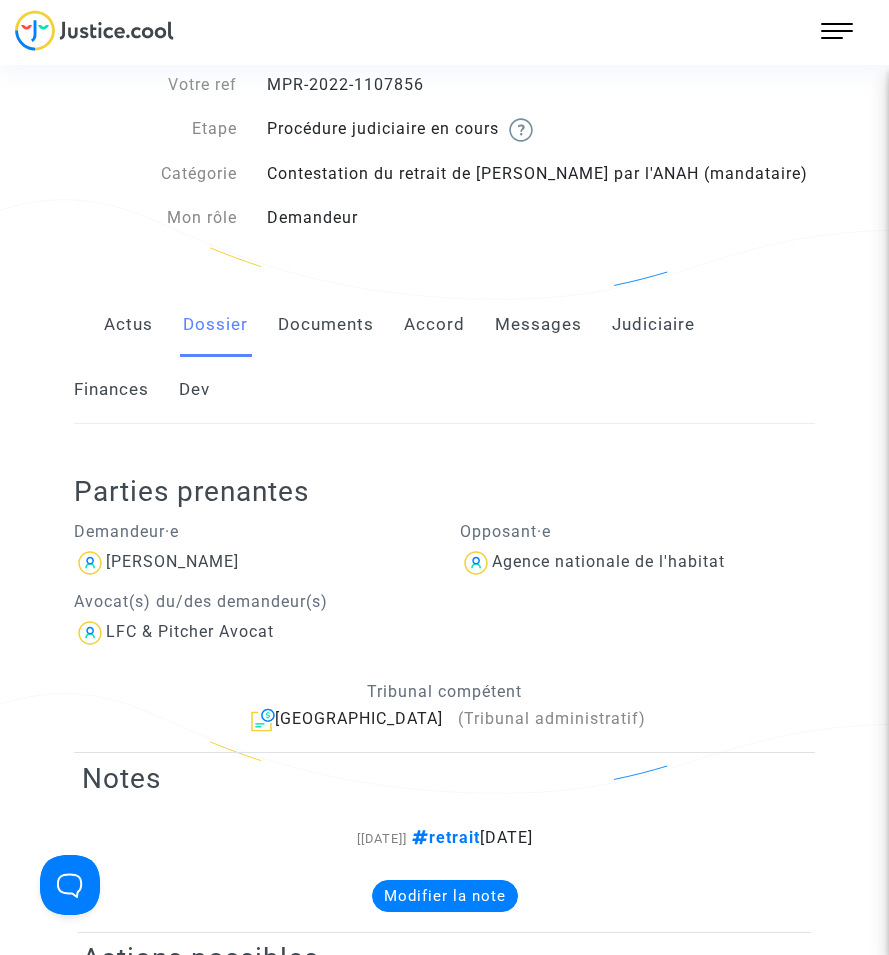 scroll, scrollTop: 100, scrollLeft: 0, axis: vertical 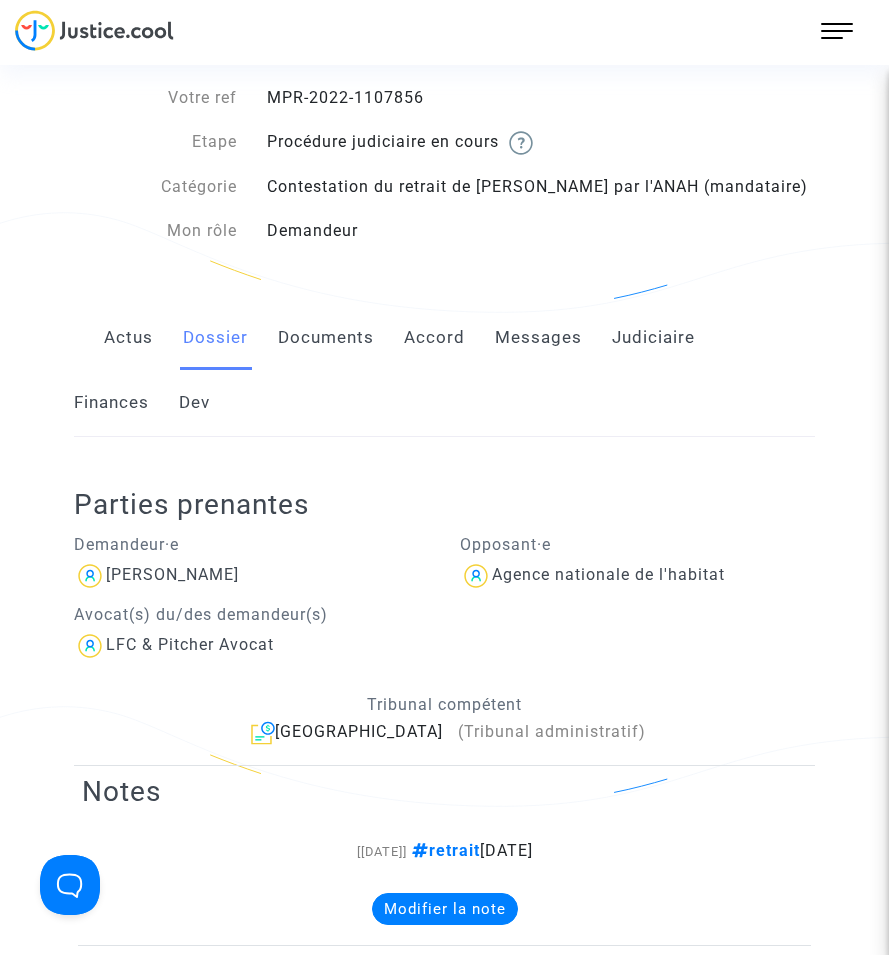 click on "Documents" 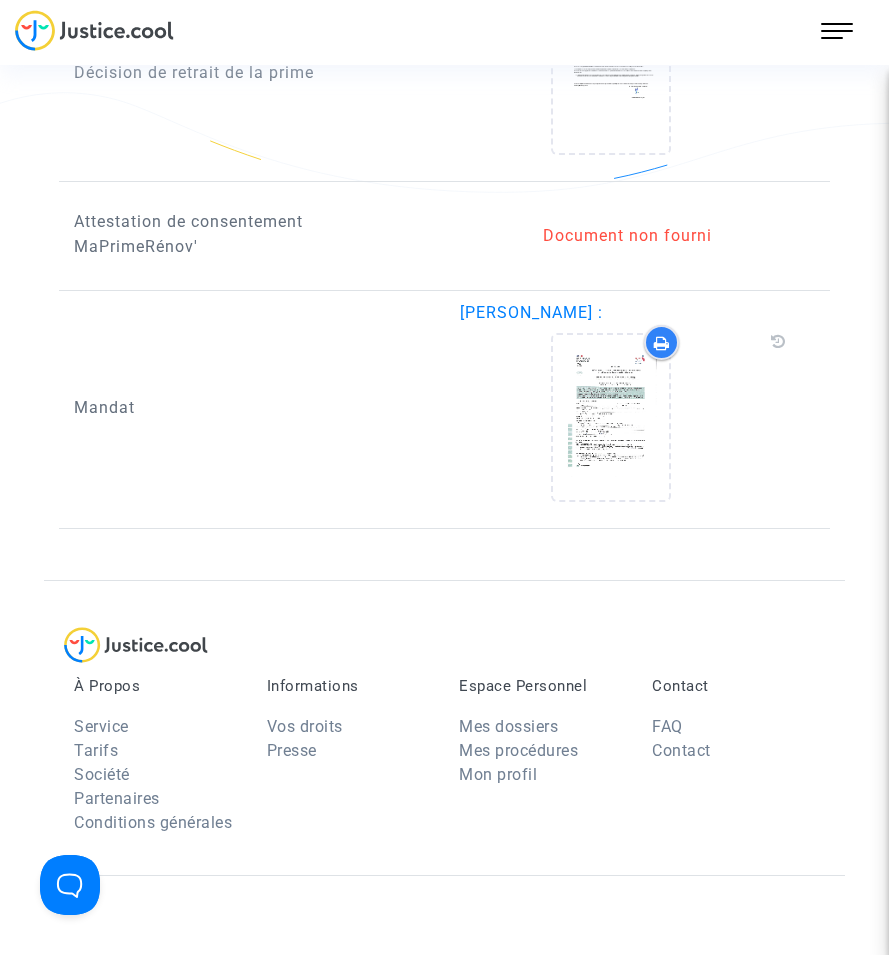 scroll, scrollTop: 2200, scrollLeft: 0, axis: vertical 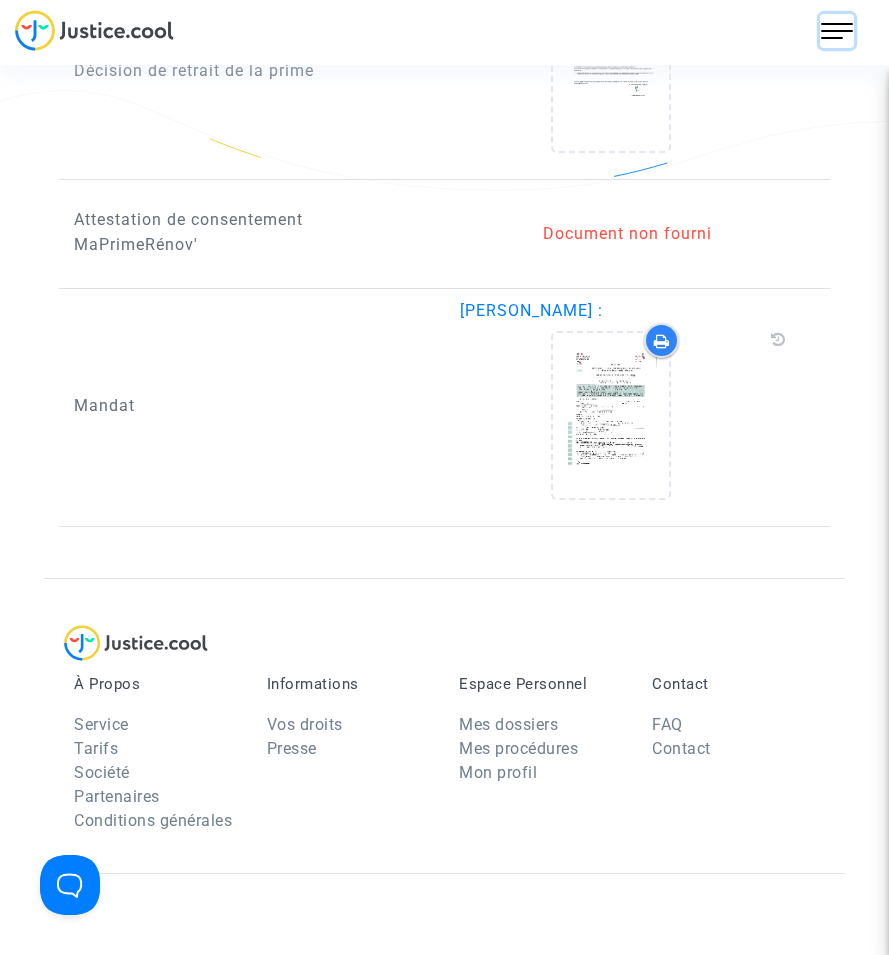 click at bounding box center [837, 31] 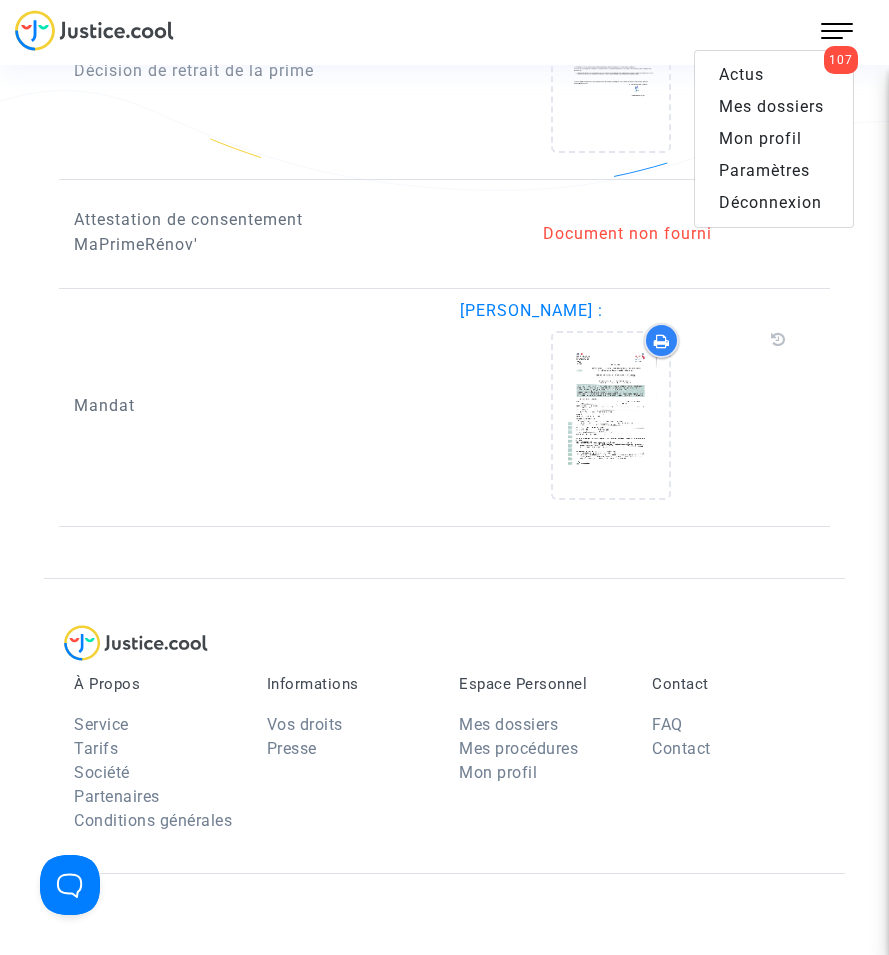 click on "Mes dossiers" at bounding box center (774, 107) 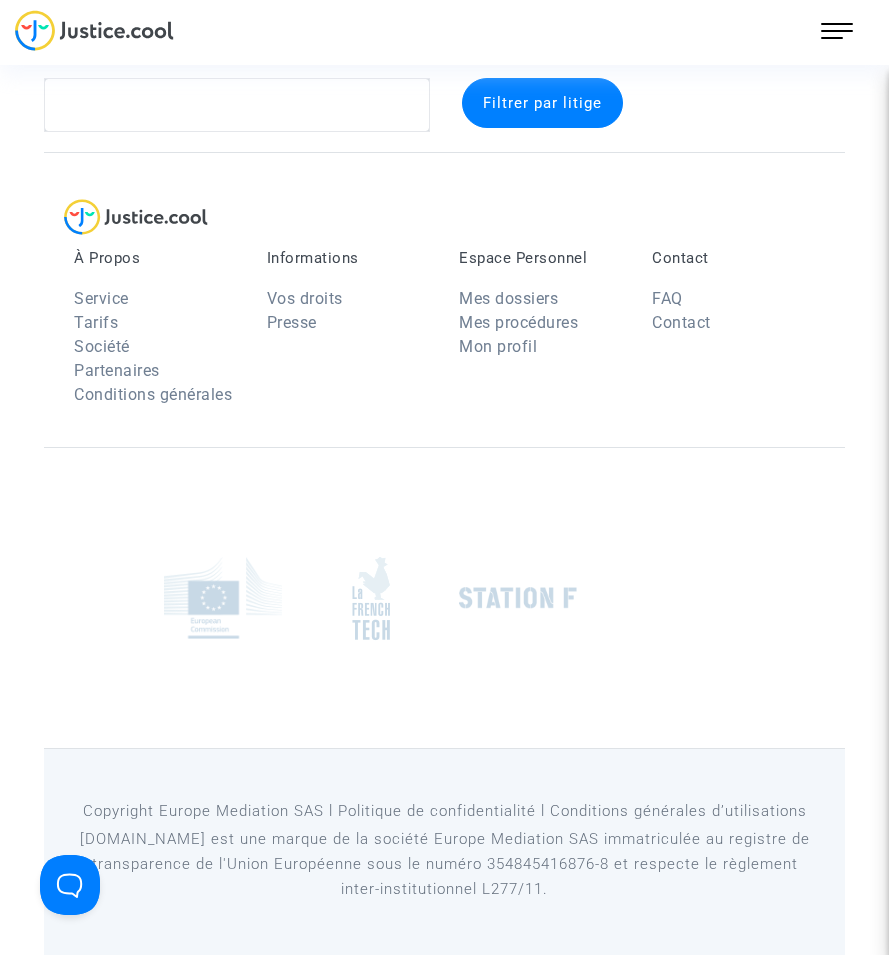 scroll, scrollTop: 37, scrollLeft: 0, axis: vertical 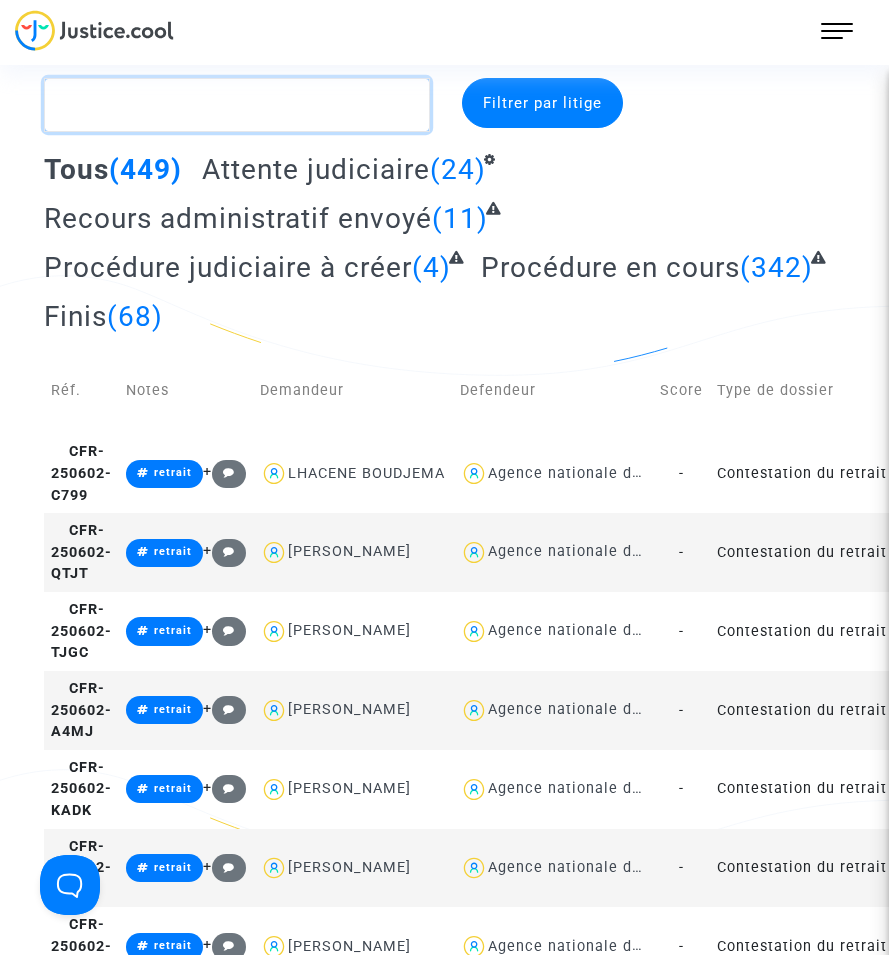 click 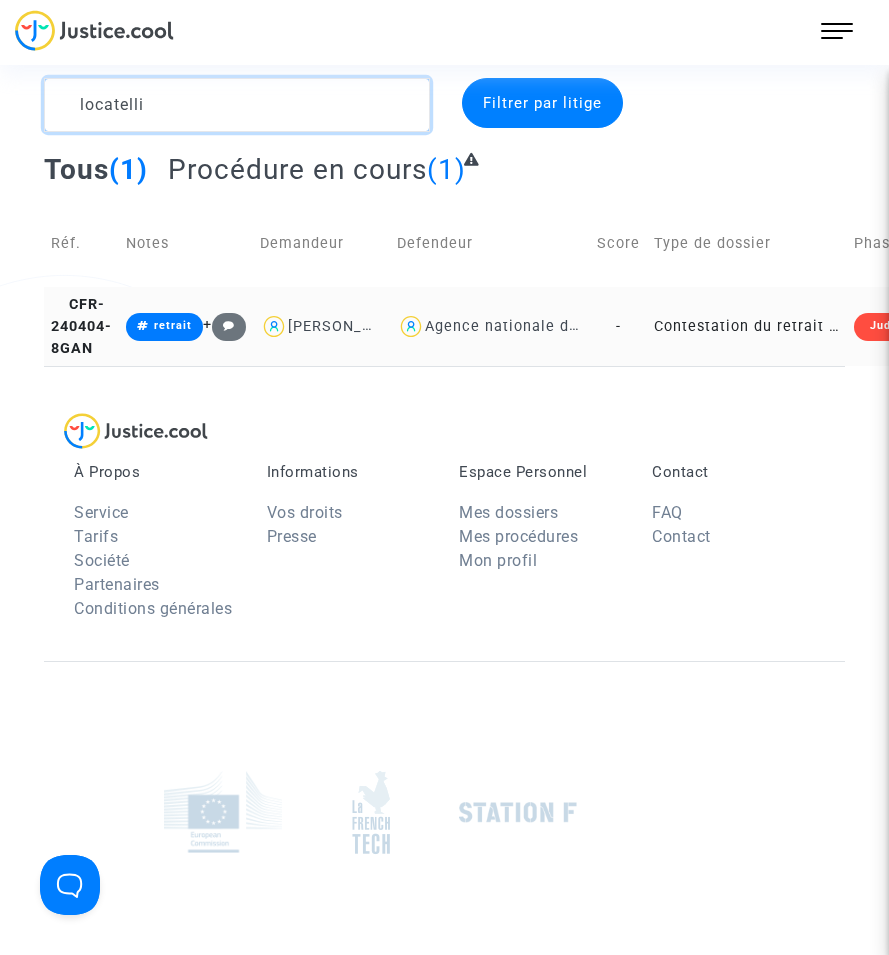 type on "locatelli" 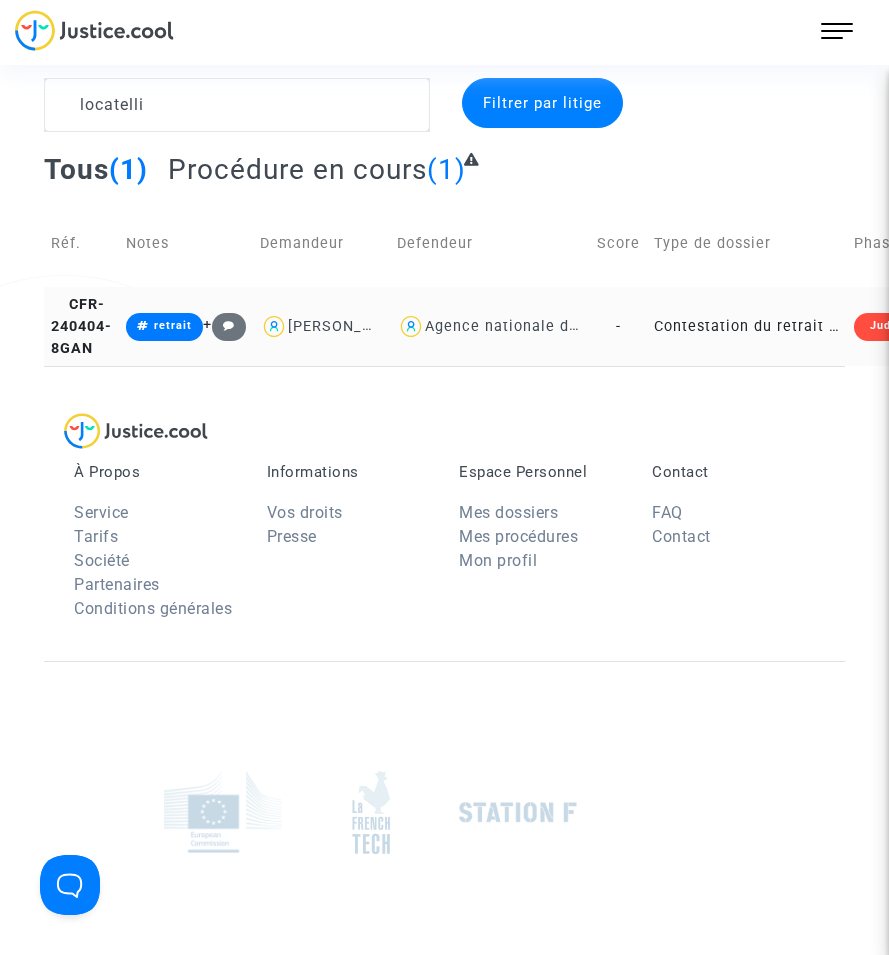 click on "Contestation du retrait de [PERSON_NAME] par l'ANAH (mandataire)" 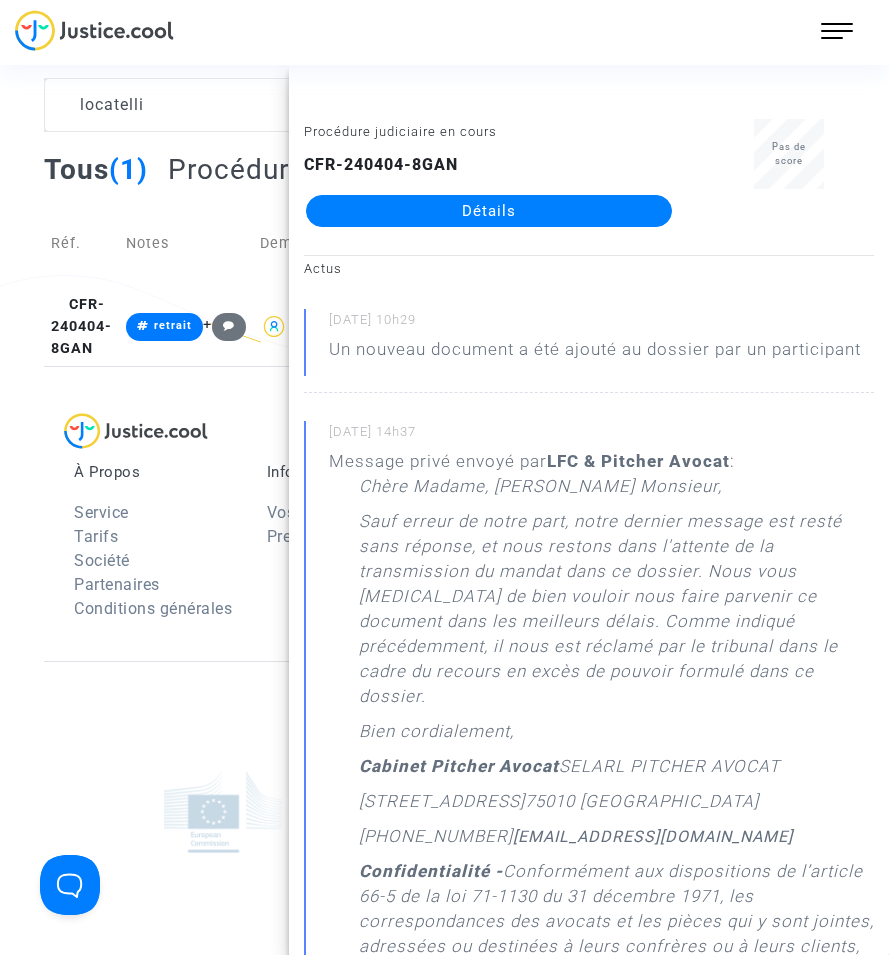 drag, startPoint x: 763, startPoint y: 312, endPoint x: 559, endPoint y: 202, distance: 231.76712 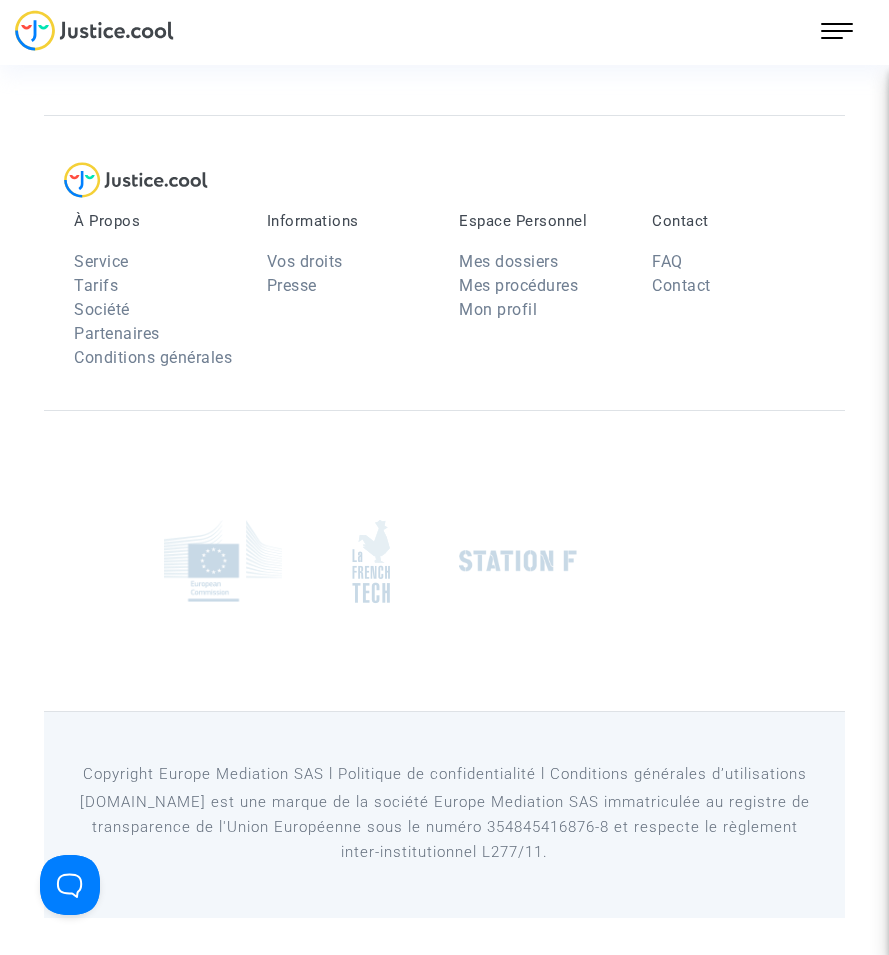scroll, scrollTop: 0, scrollLeft: 0, axis: both 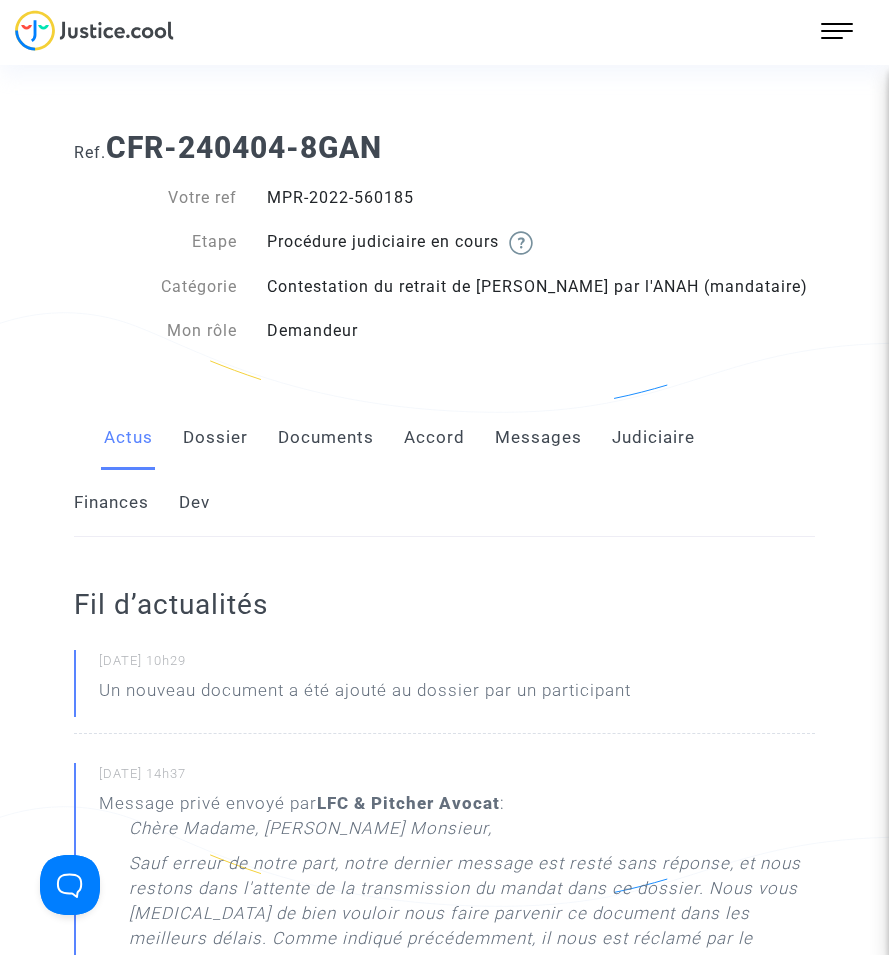click on "Documents" 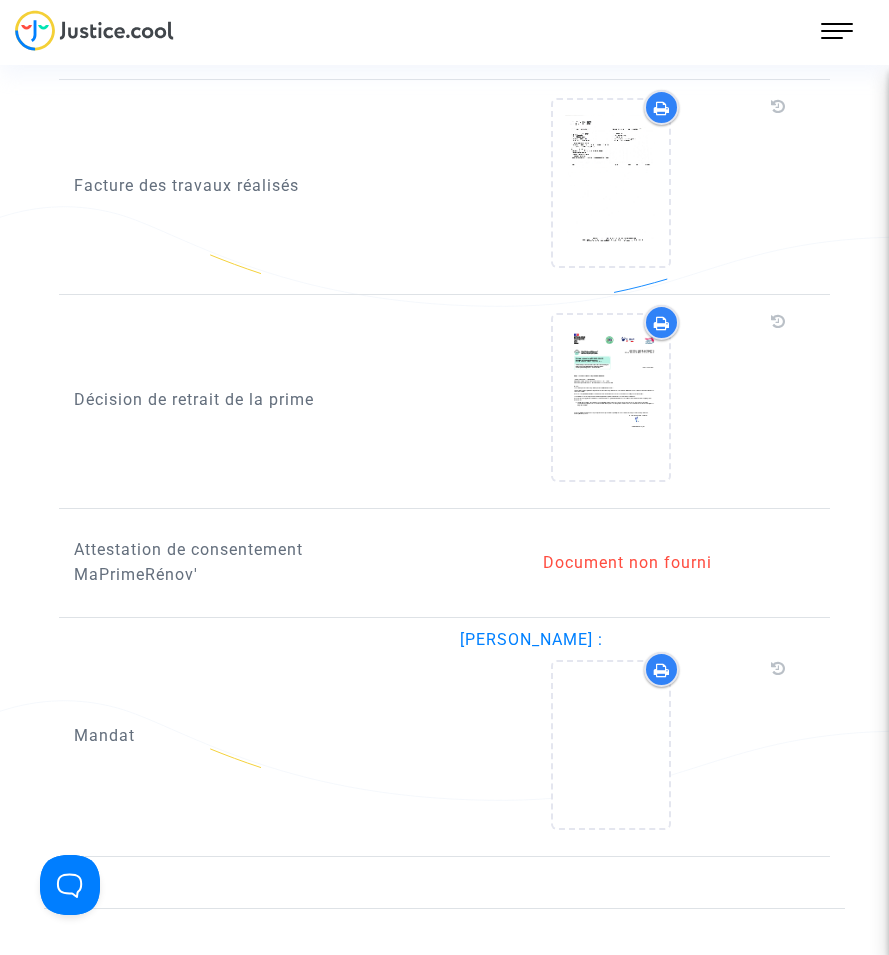 scroll, scrollTop: 2100, scrollLeft: 0, axis: vertical 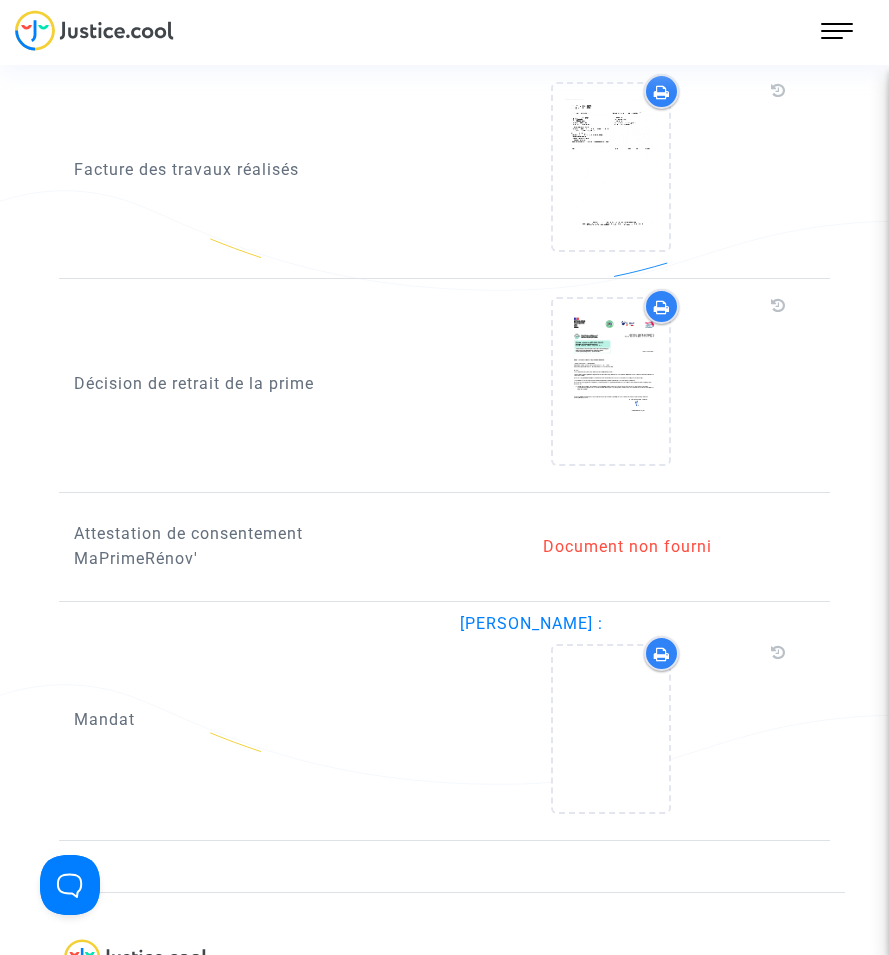 click on "107 Actus Mes dossiers Mon profil Paramètres Déconnexion" at bounding box center [444, 37] 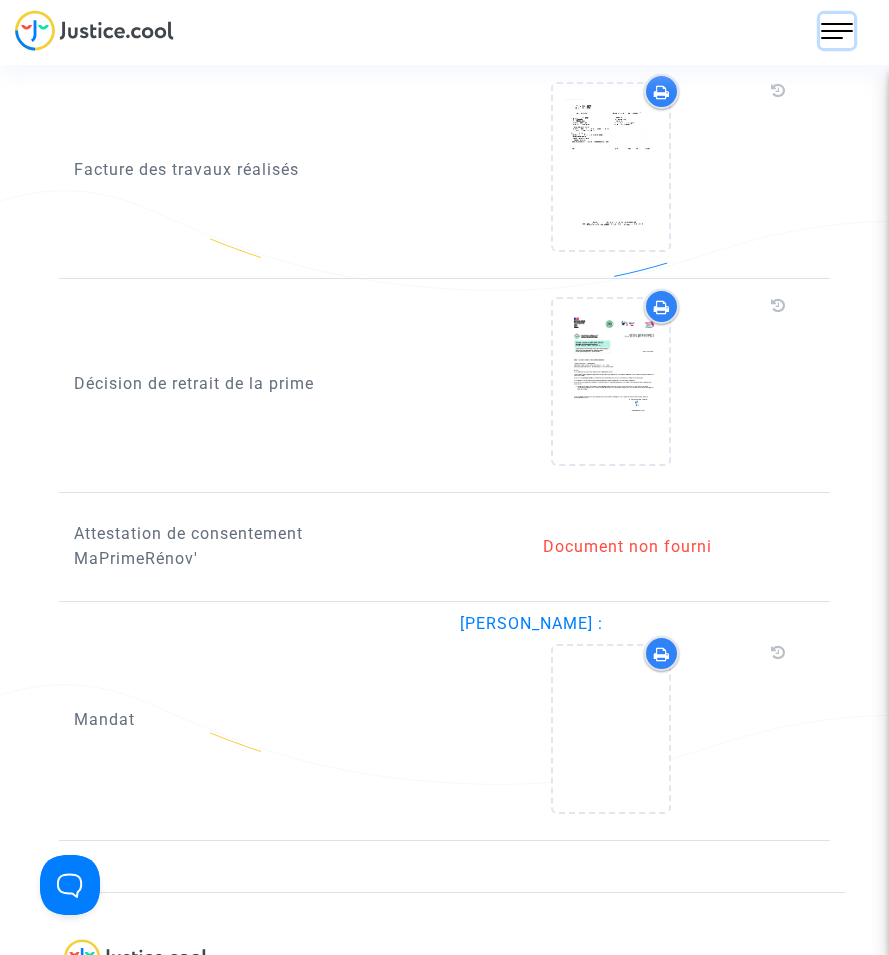 drag, startPoint x: 852, startPoint y: 27, endPoint x: 842, endPoint y: 30, distance: 10.440307 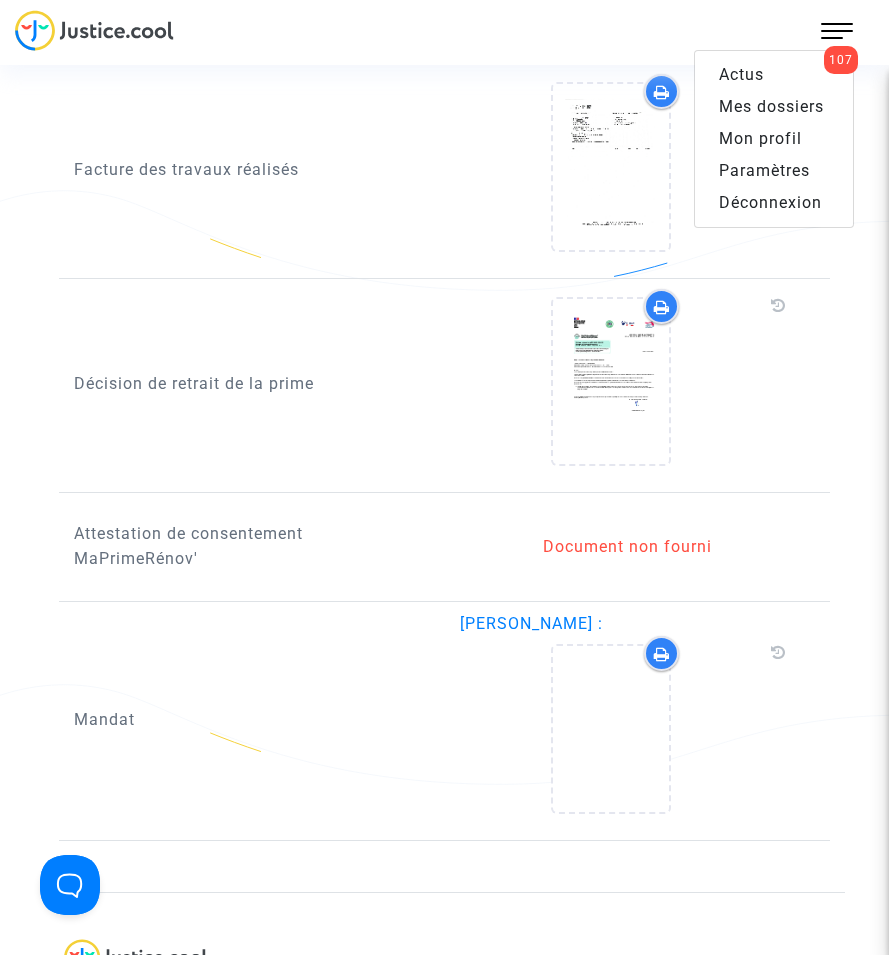 click on "Mes dossiers" at bounding box center [771, 106] 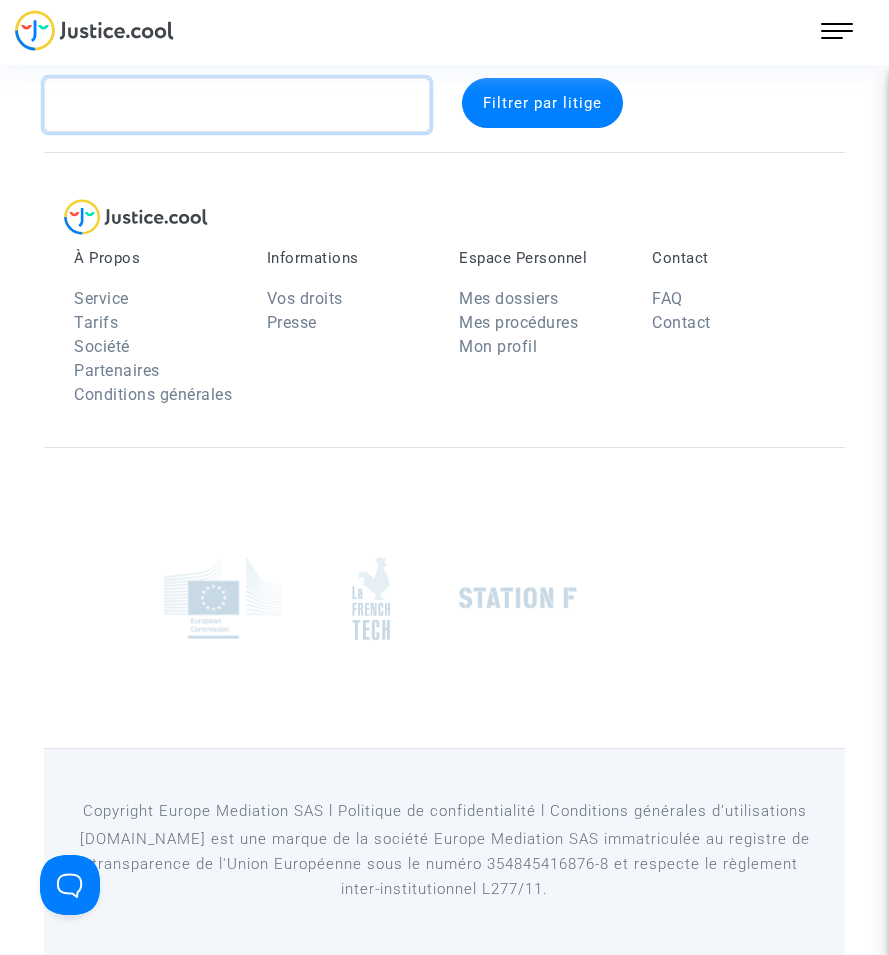 click 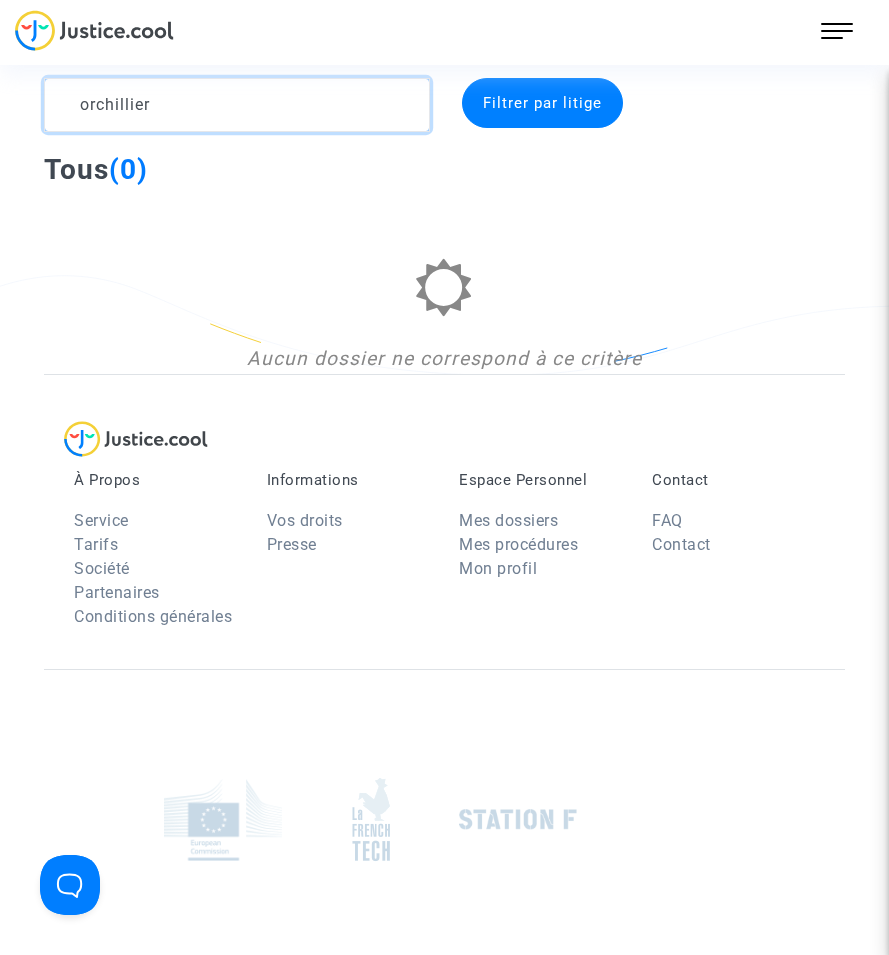 click 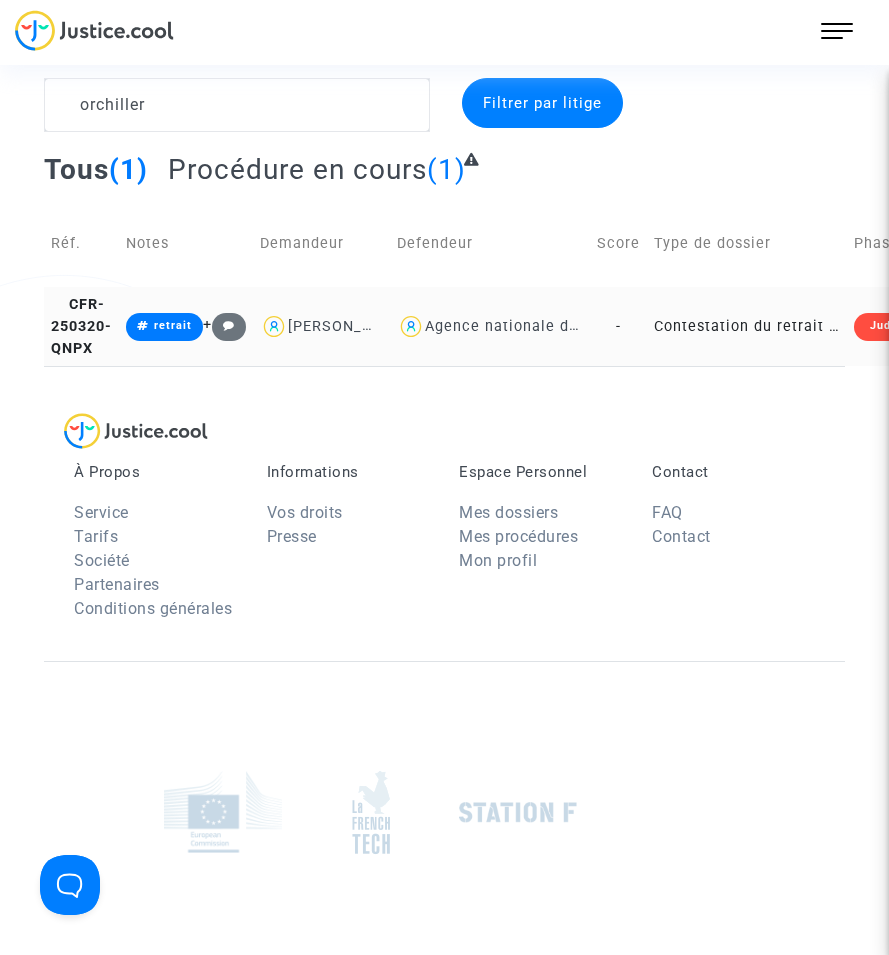 click on "Agence nationale de l'habitat" 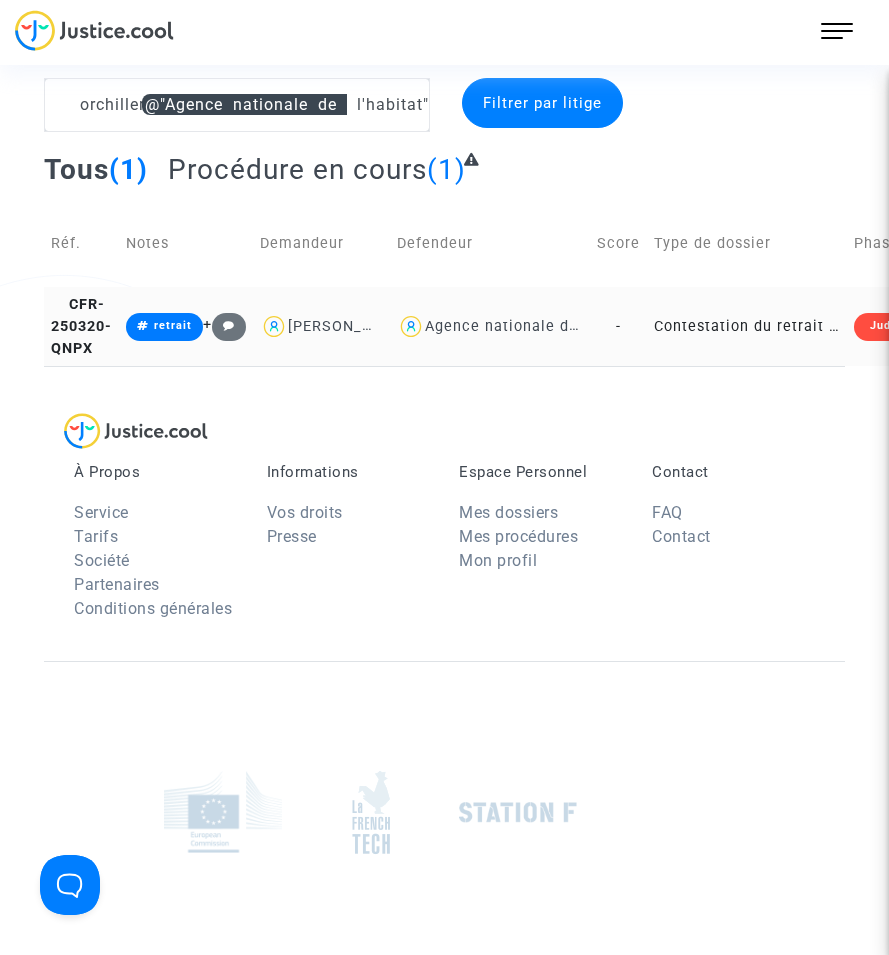 click on "Contestation du retrait de [PERSON_NAME] par l'ANAH (mandataire)" 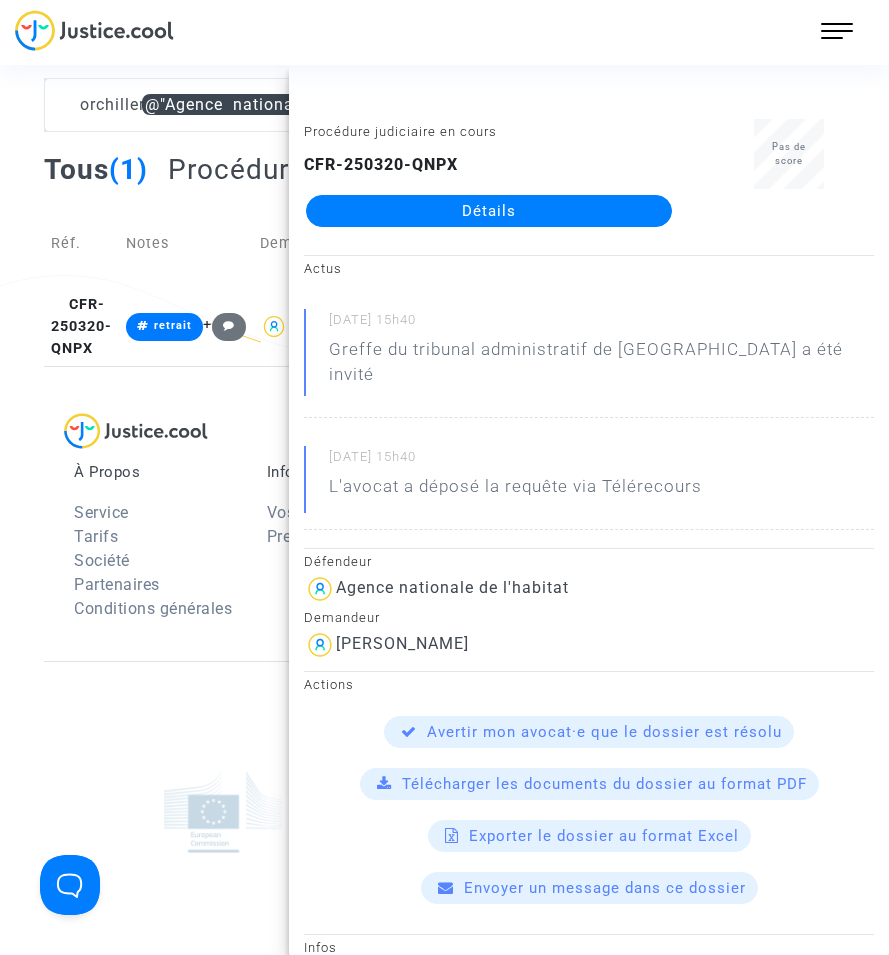 click on "Détails" 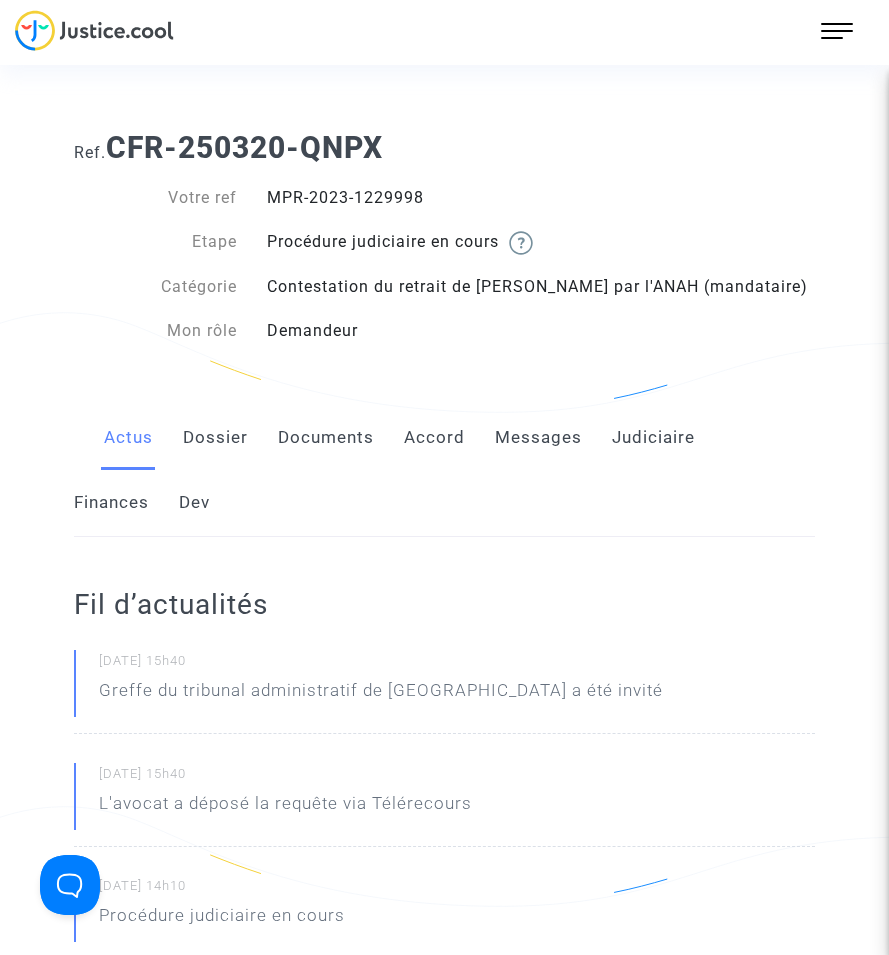 click on "Documents" 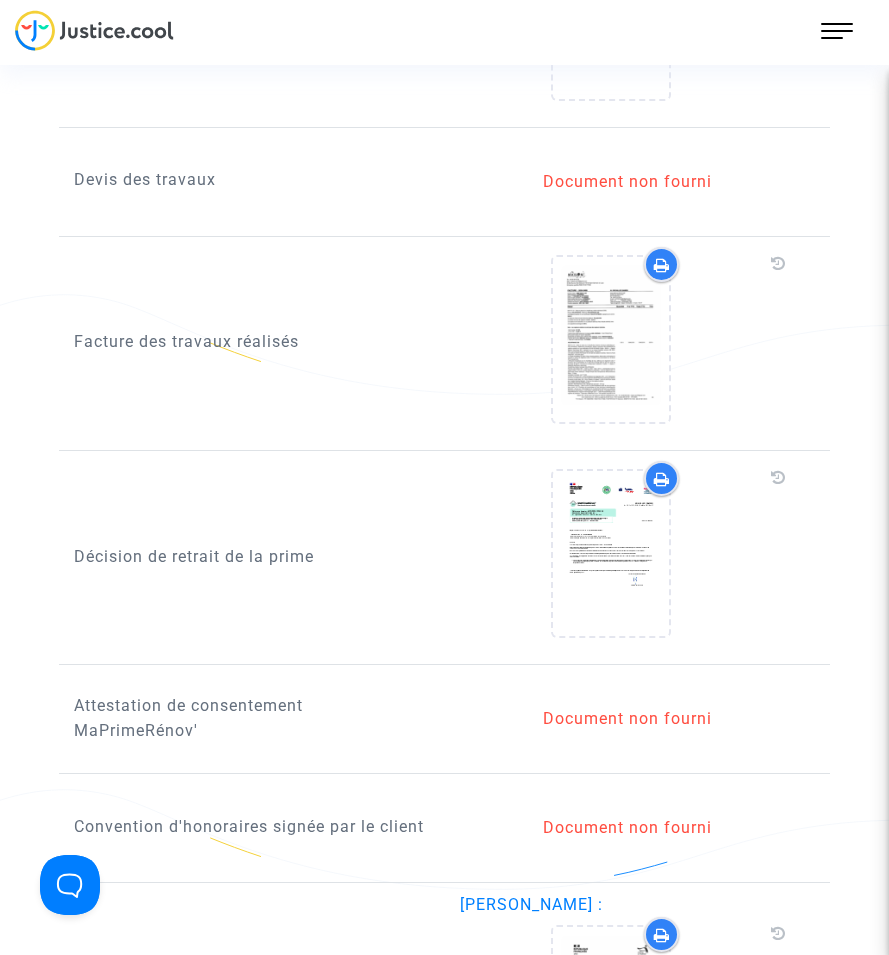 scroll, scrollTop: 1800, scrollLeft: 0, axis: vertical 